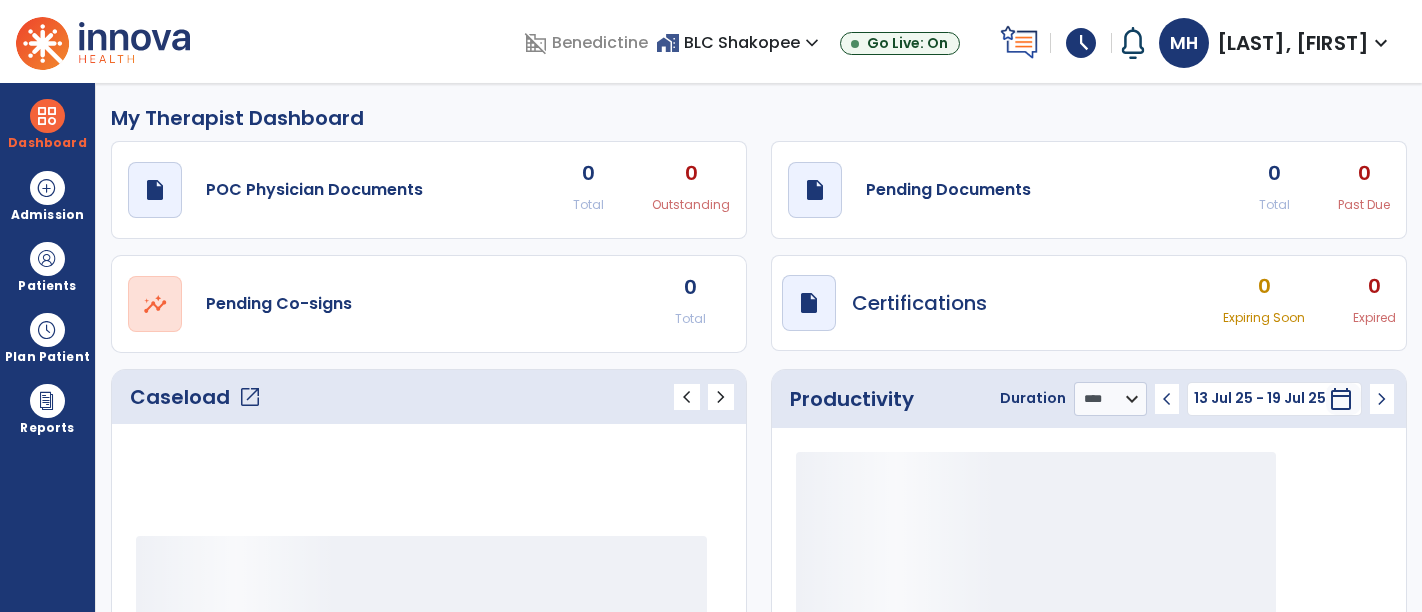 select on "****" 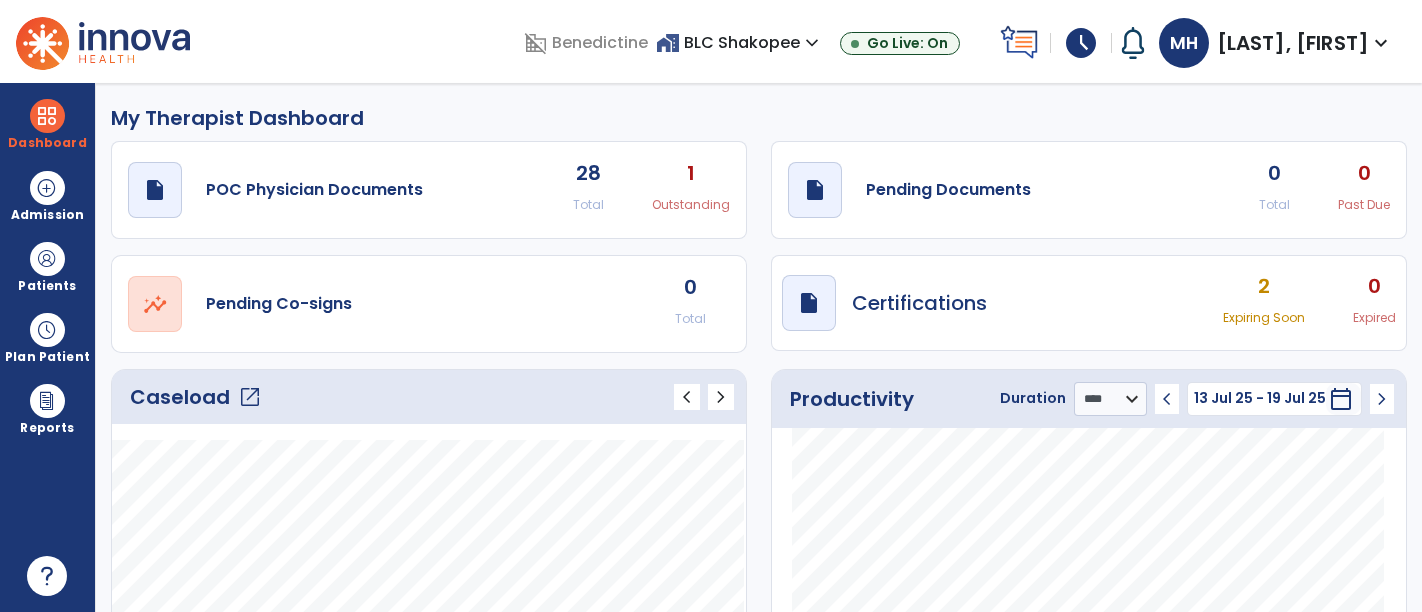 scroll, scrollTop: 0, scrollLeft: 0, axis: both 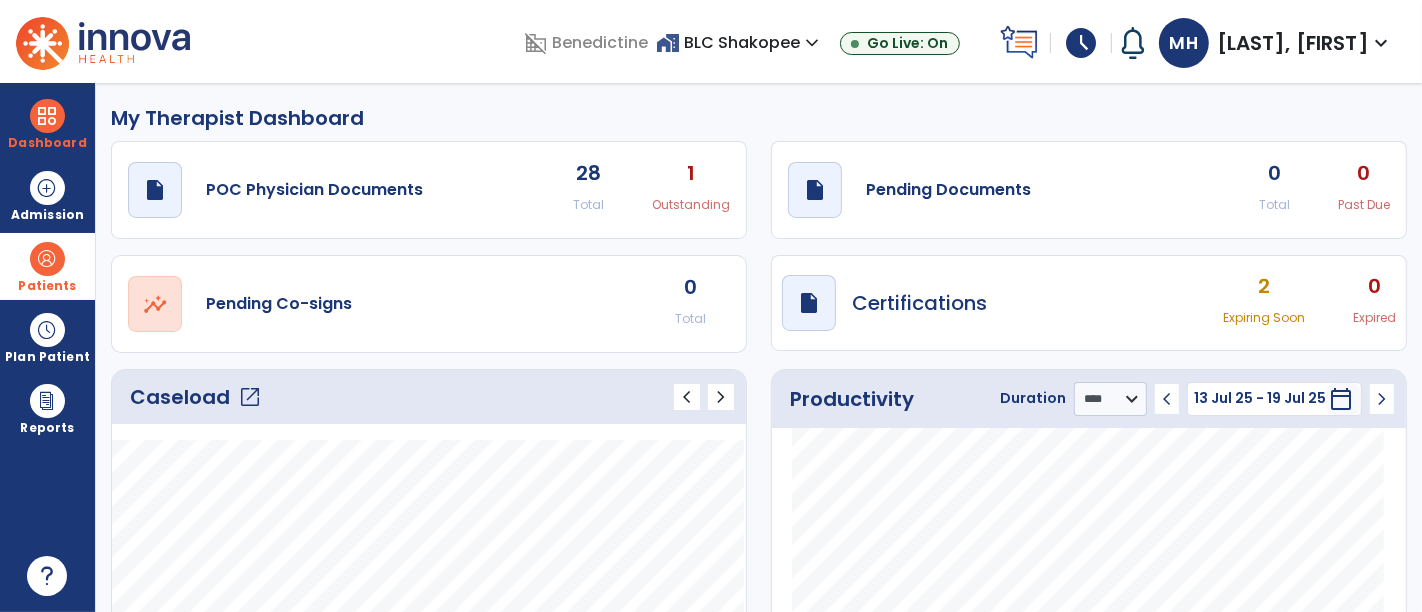 click on "Patients" at bounding box center [47, 286] 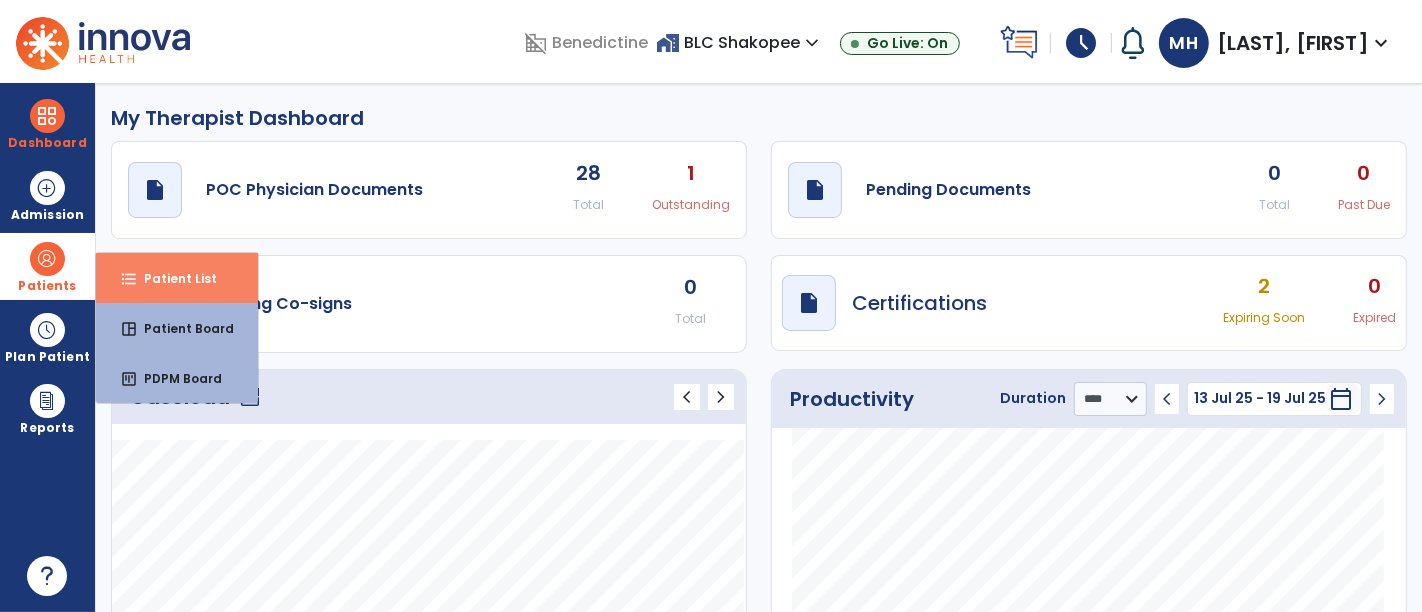 click on "Patient List" at bounding box center (172, 278) 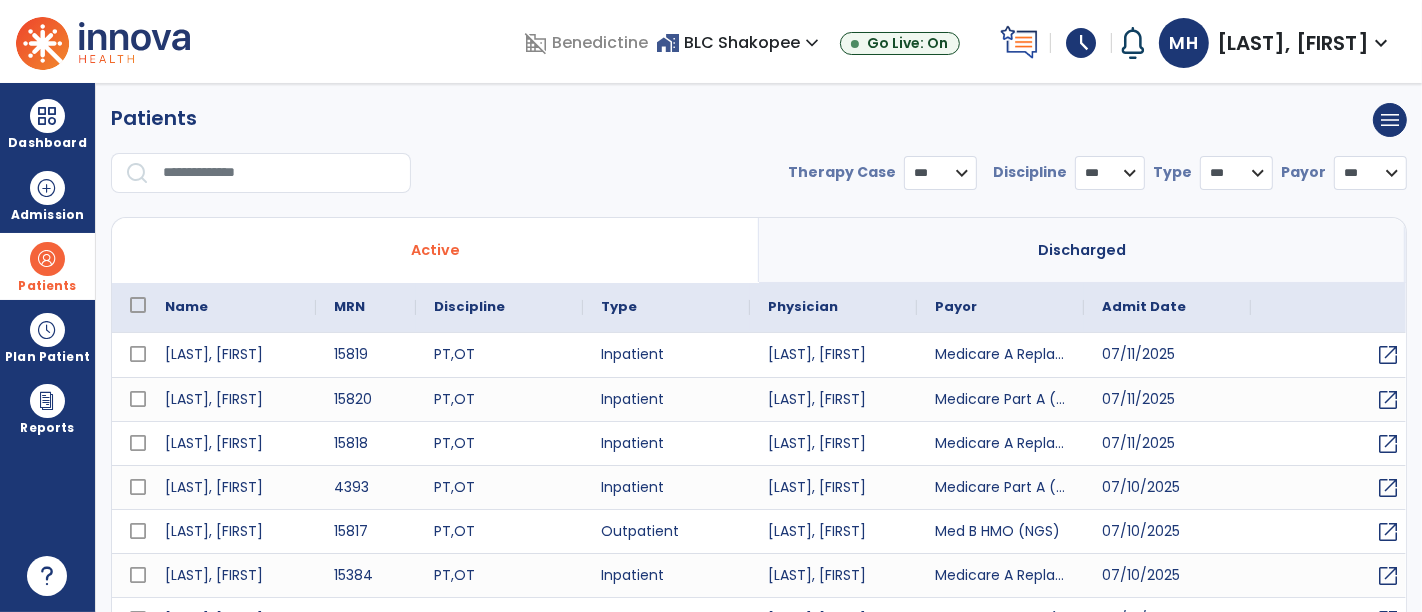 select on "***" 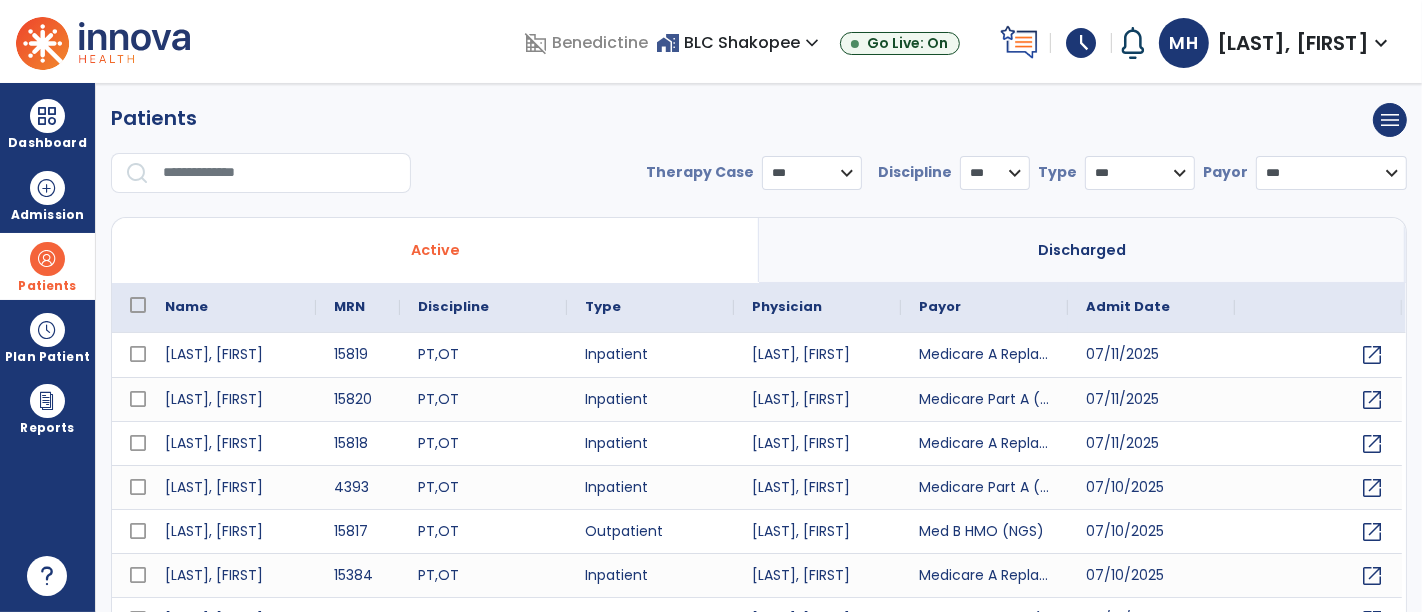 click at bounding box center [280, 173] 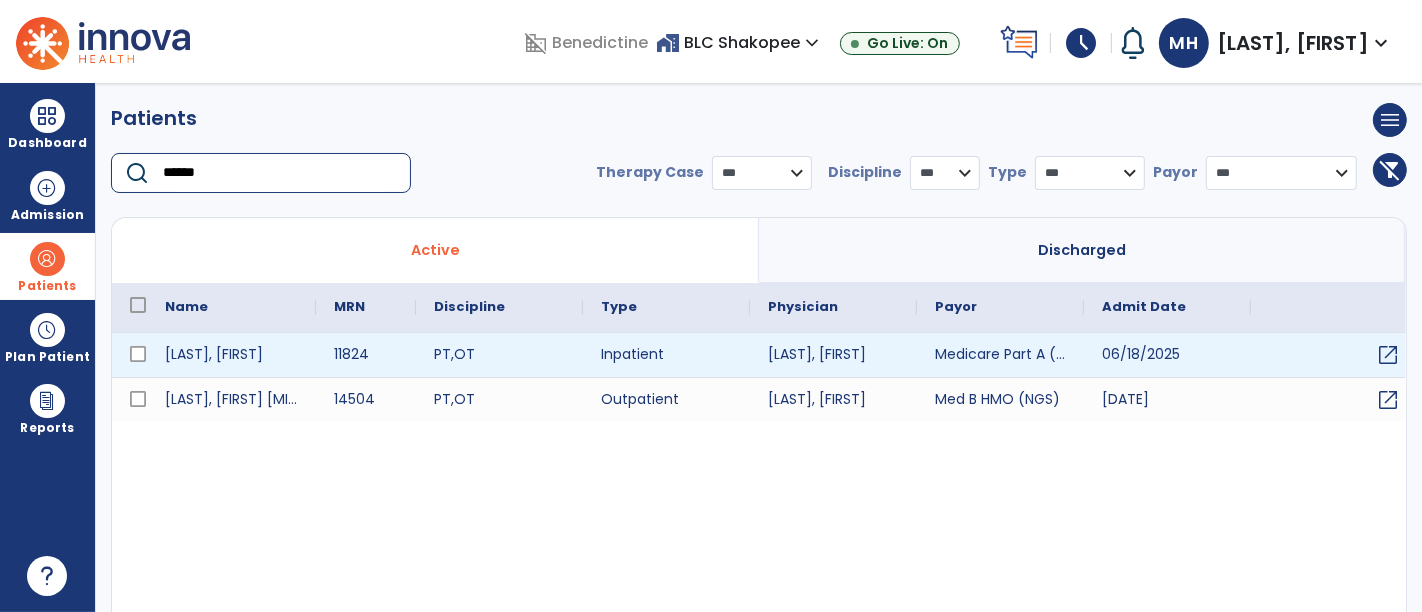 type on "******" 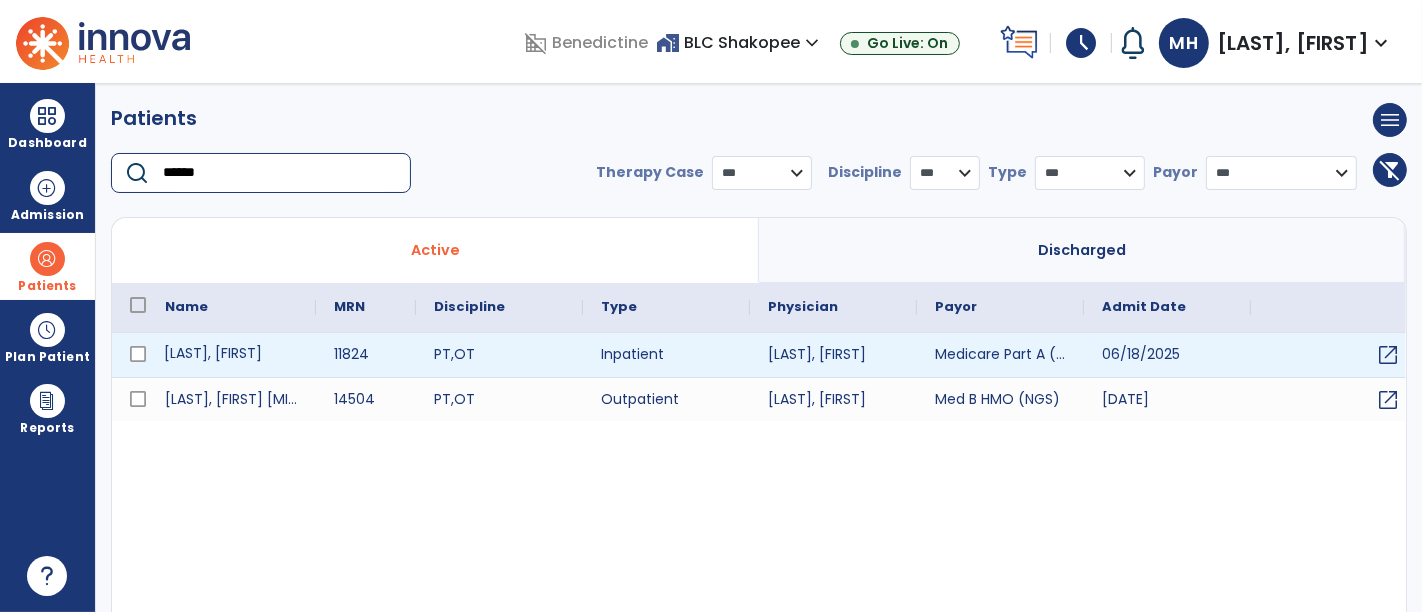 click on "Scott, Mary" at bounding box center (231, 355) 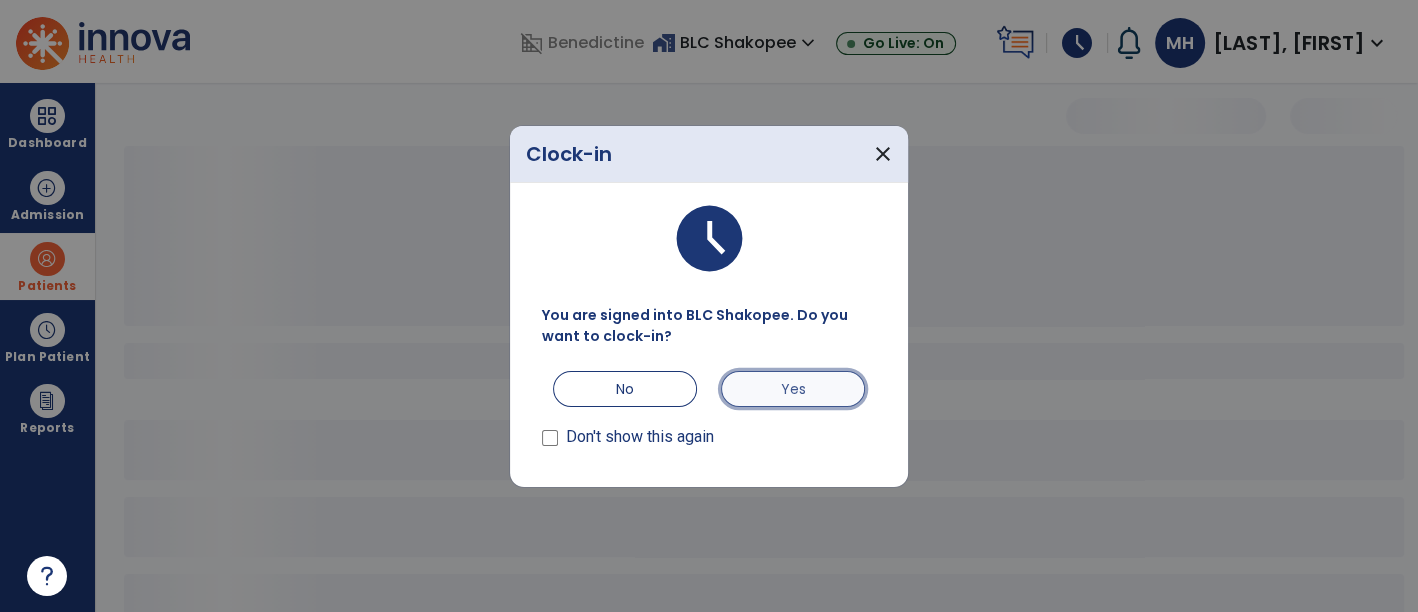 click on "Yes" at bounding box center [793, 389] 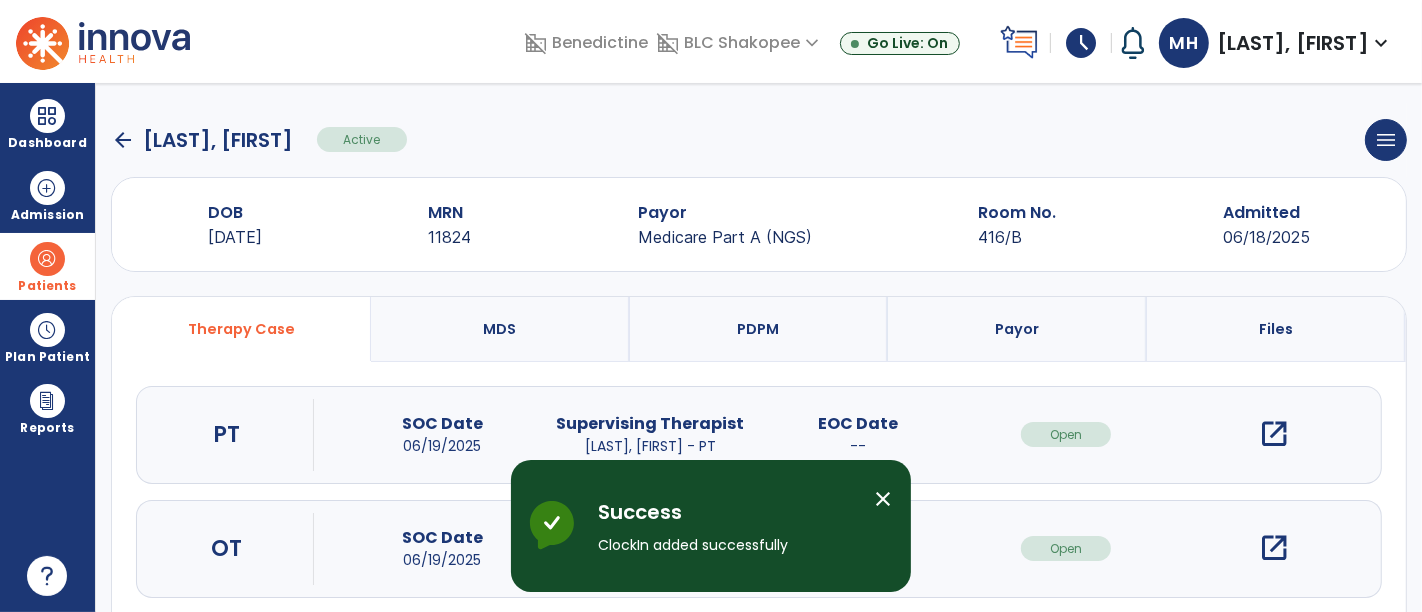 click on "open_in_new" at bounding box center (1274, 434) 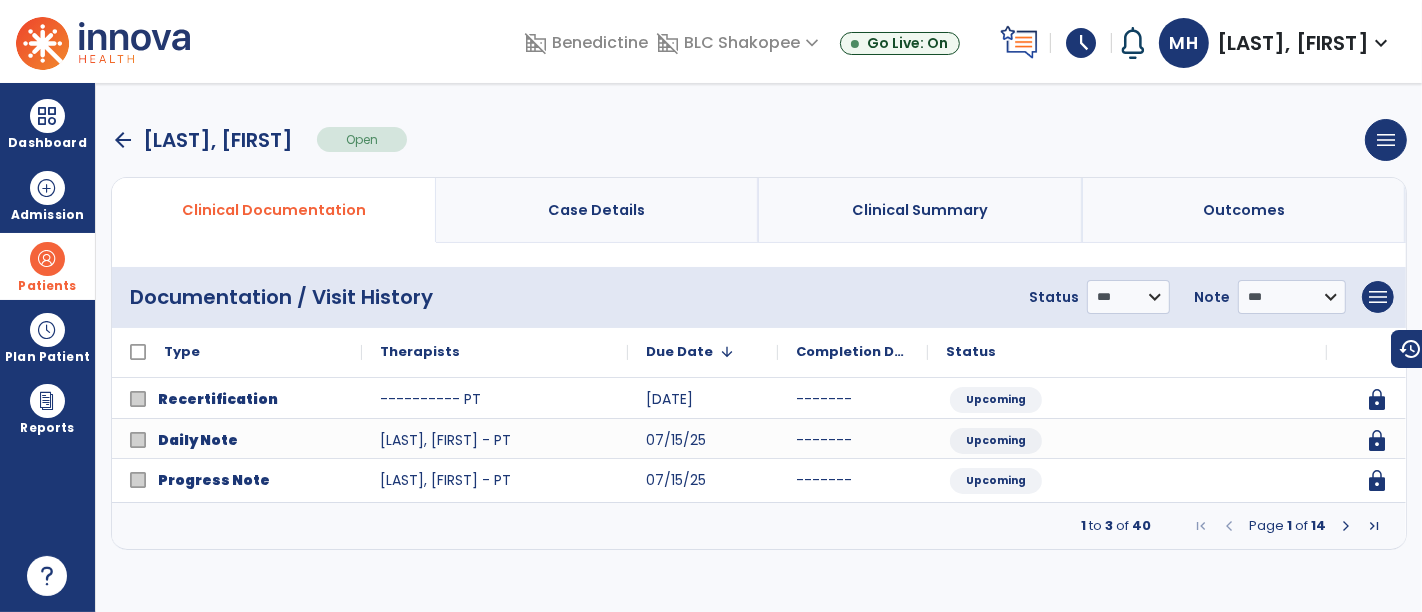 click on "Page
1
of
14" at bounding box center (1287, 526) 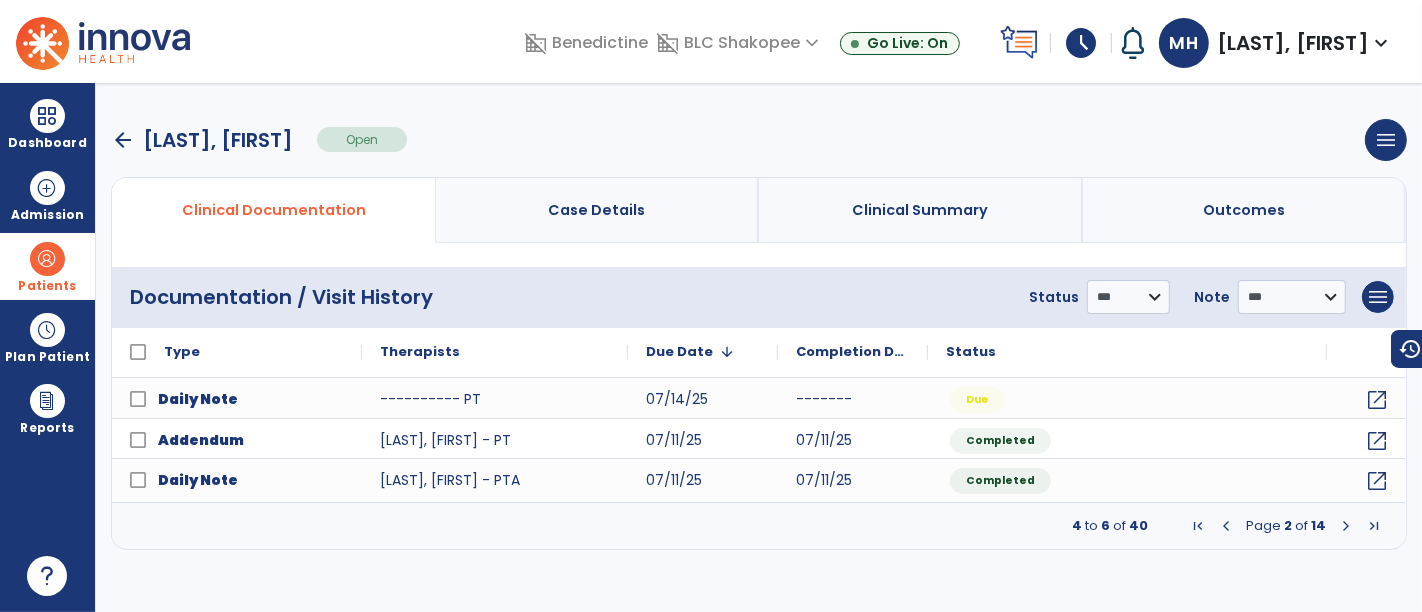 click at bounding box center [1346, 526] 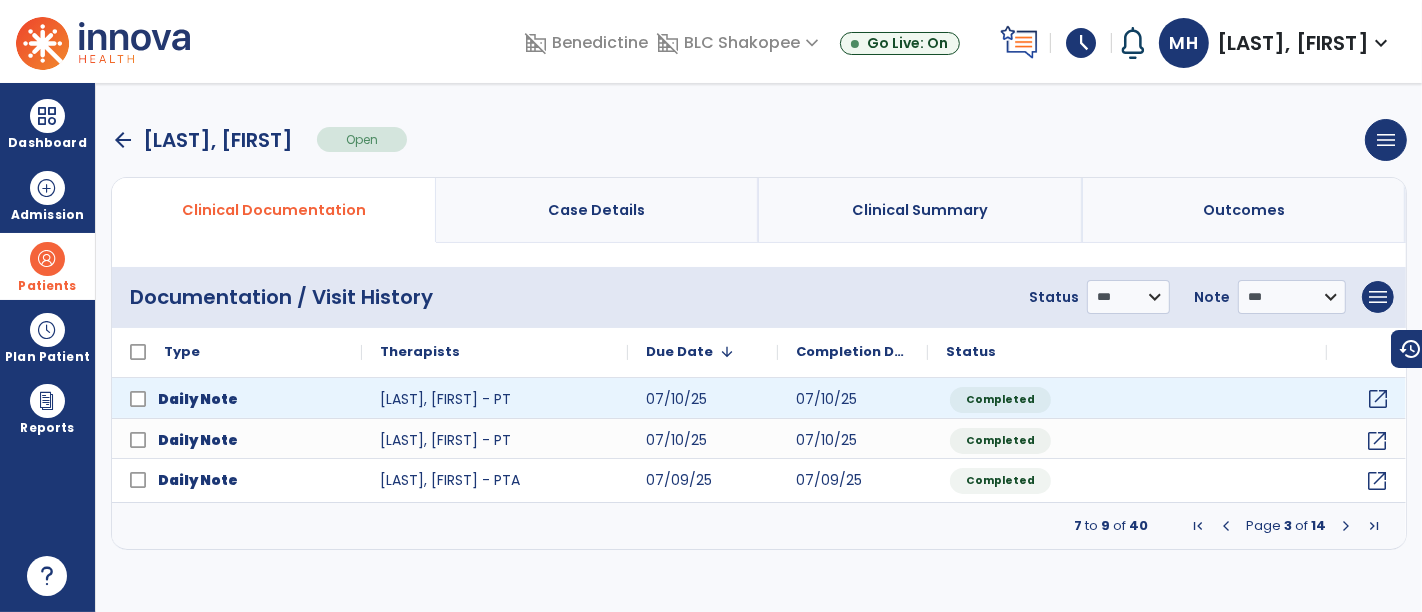 click on "open_in_new" 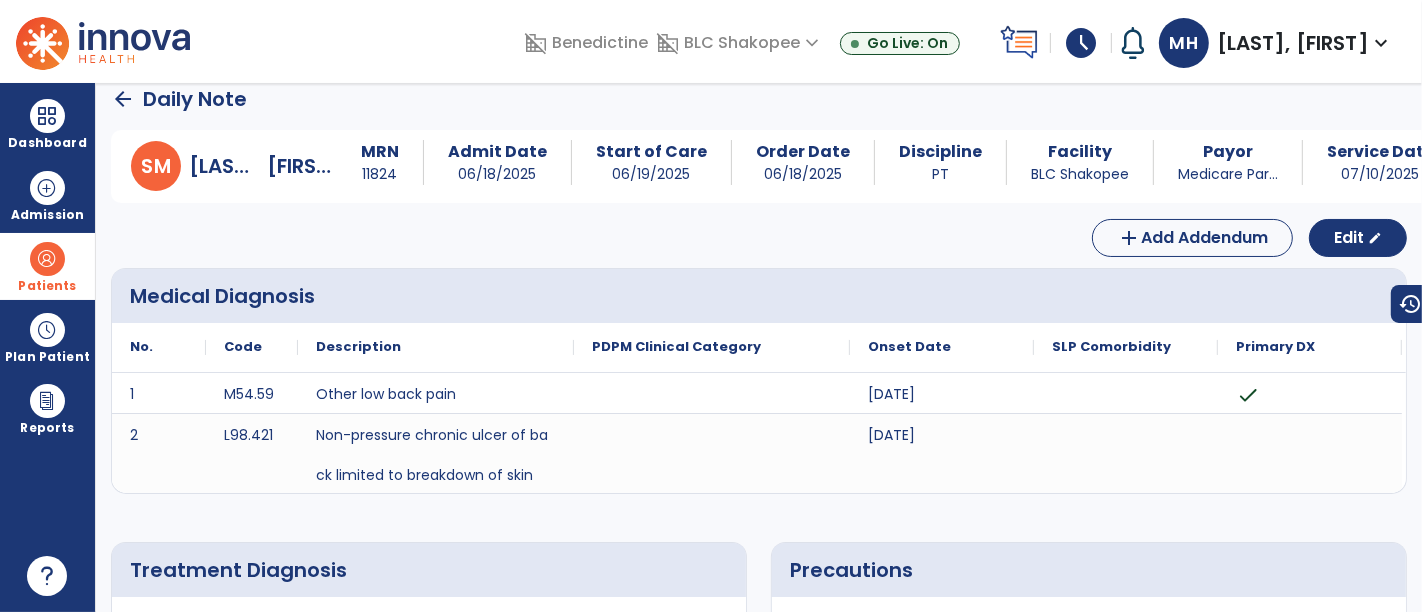 scroll, scrollTop: 0, scrollLeft: 0, axis: both 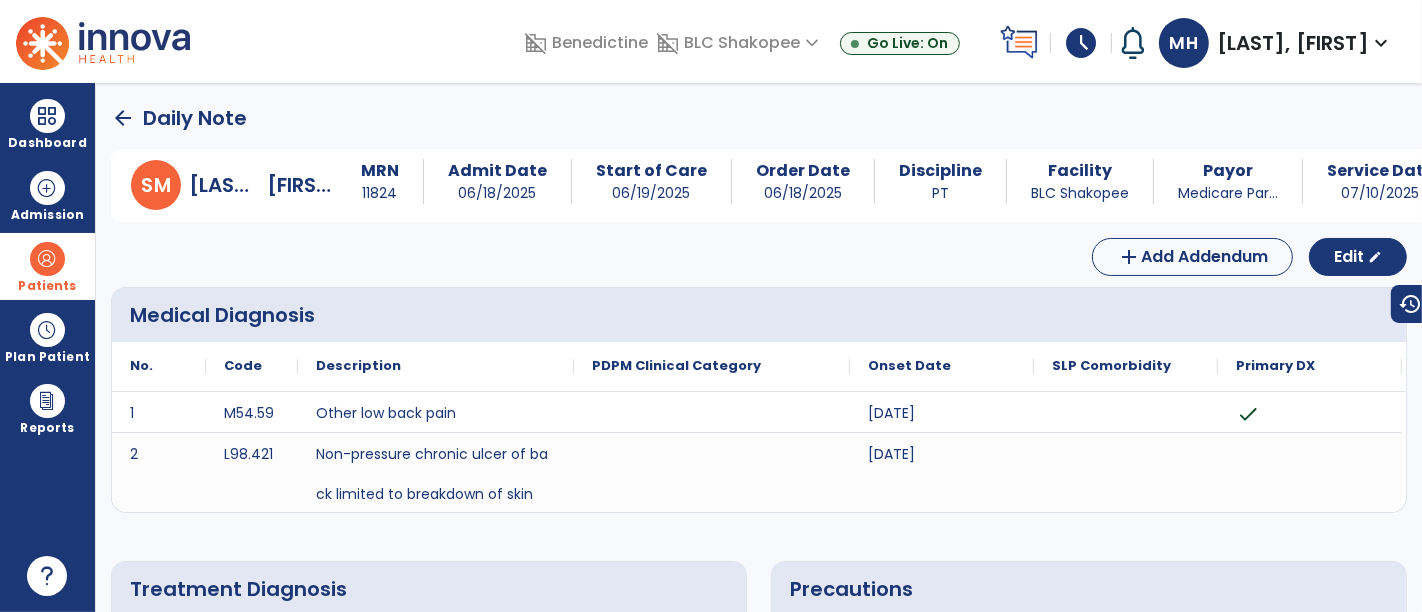 click on "arrow_back" 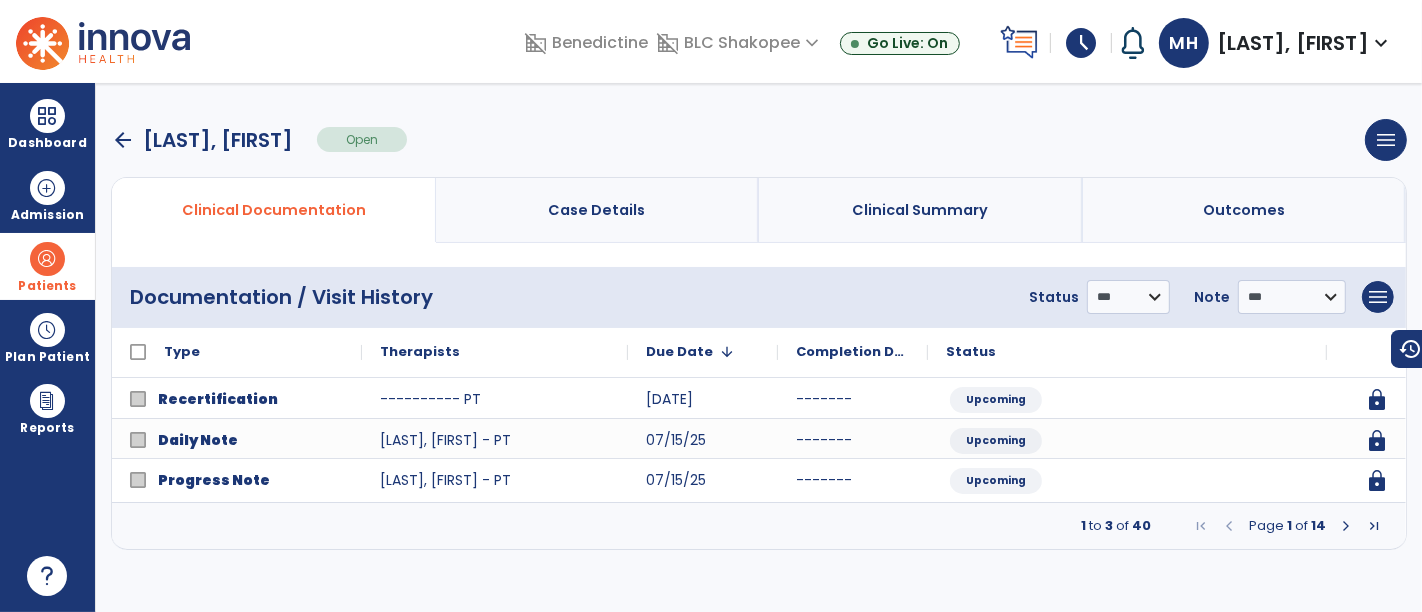 click at bounding box center (1346, 526) 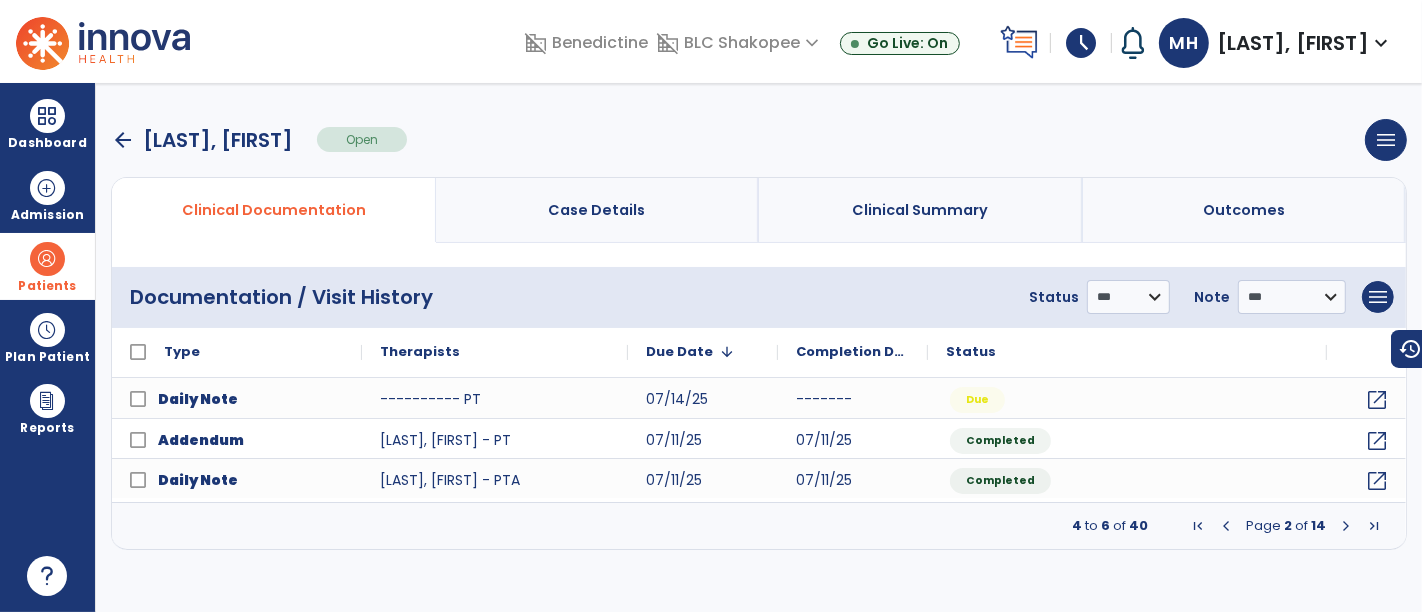 click at bounding box center [1346, 526] 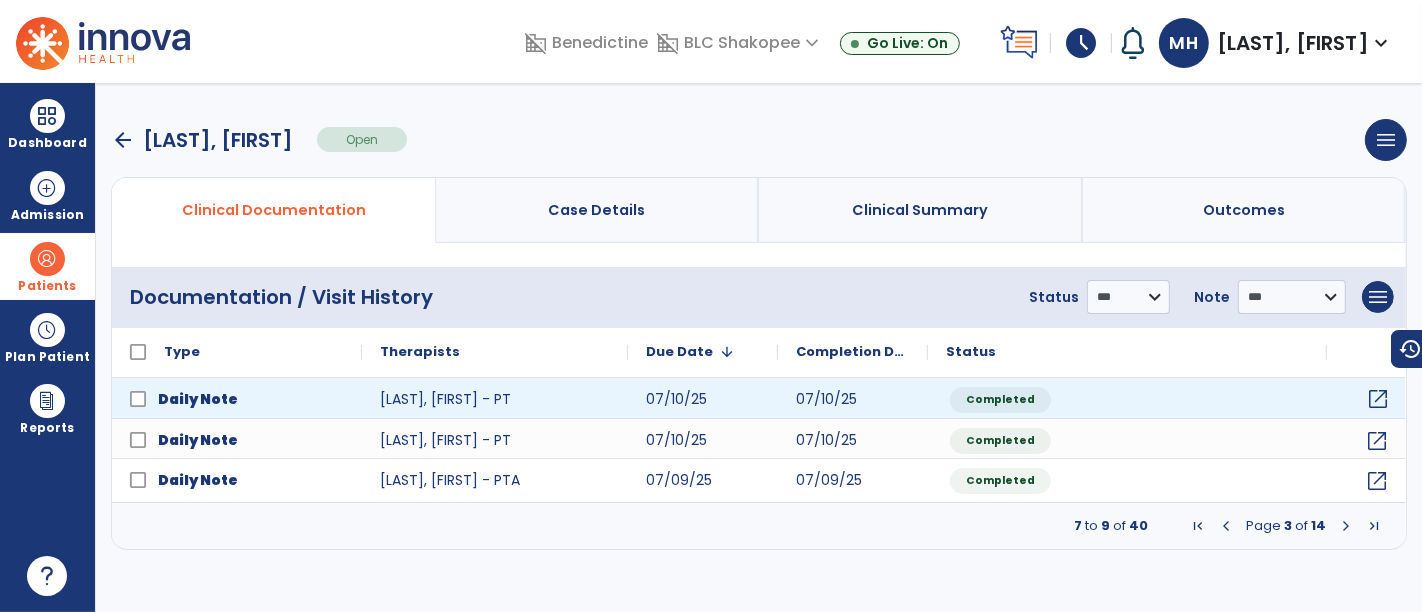 click on "open_in_new" 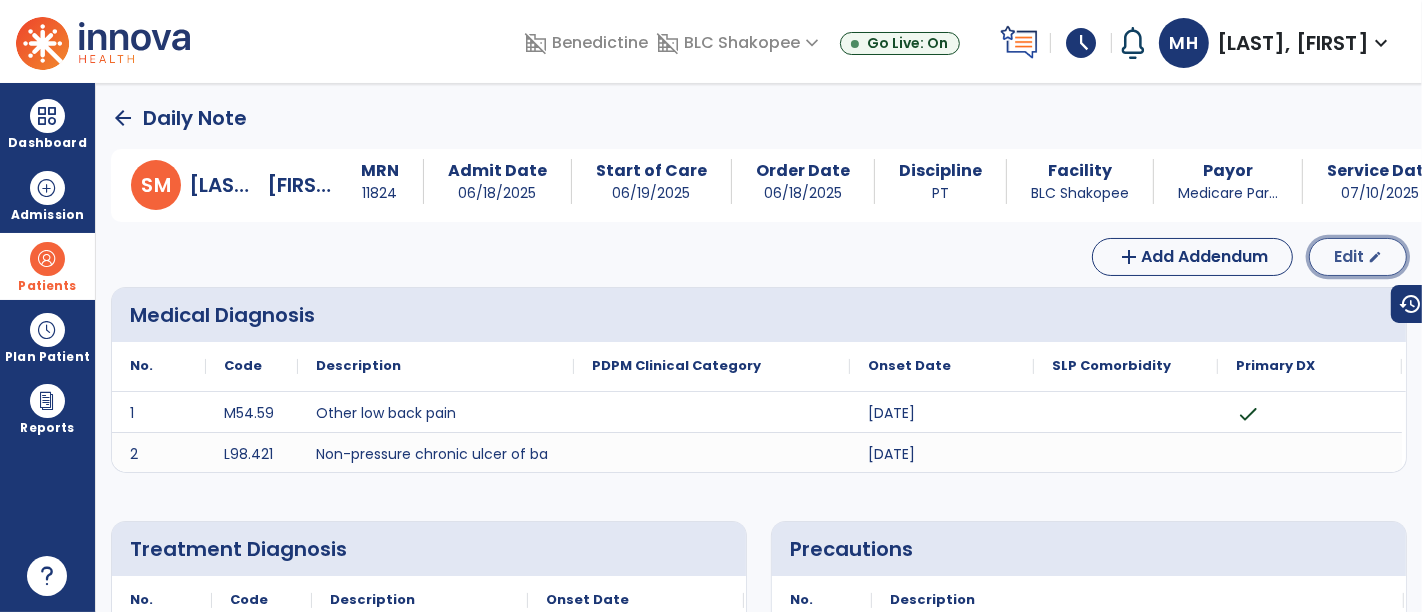 click on "edit" 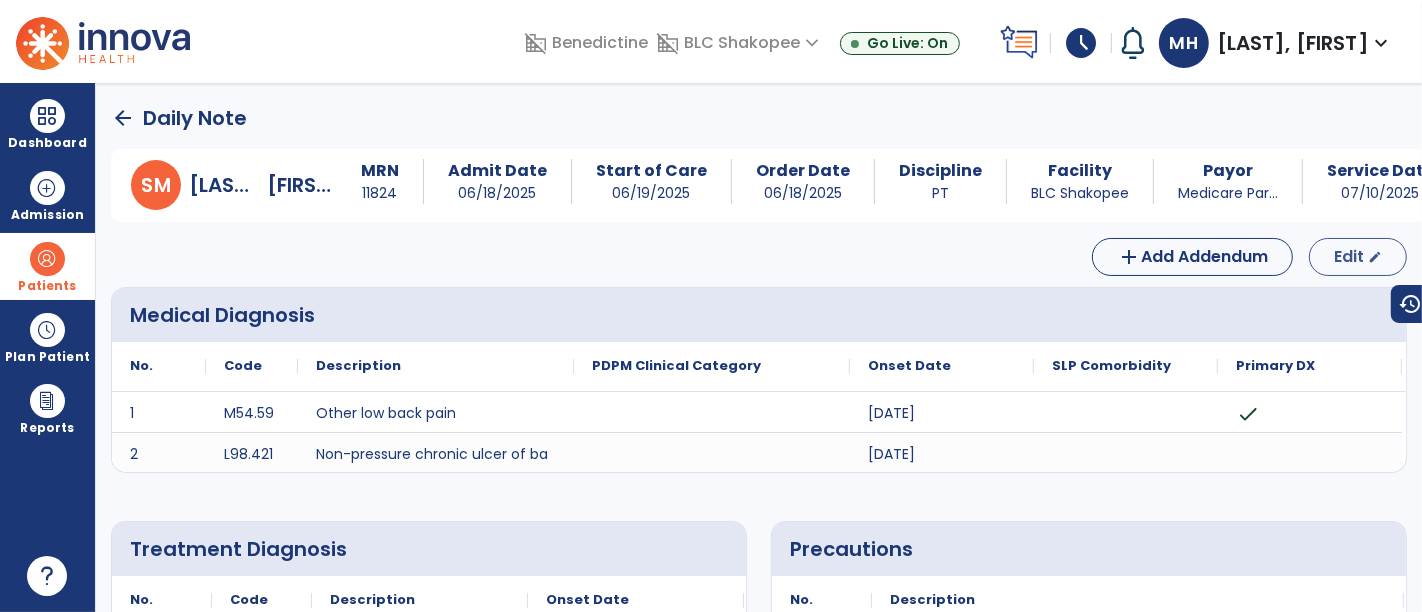 select on "*" 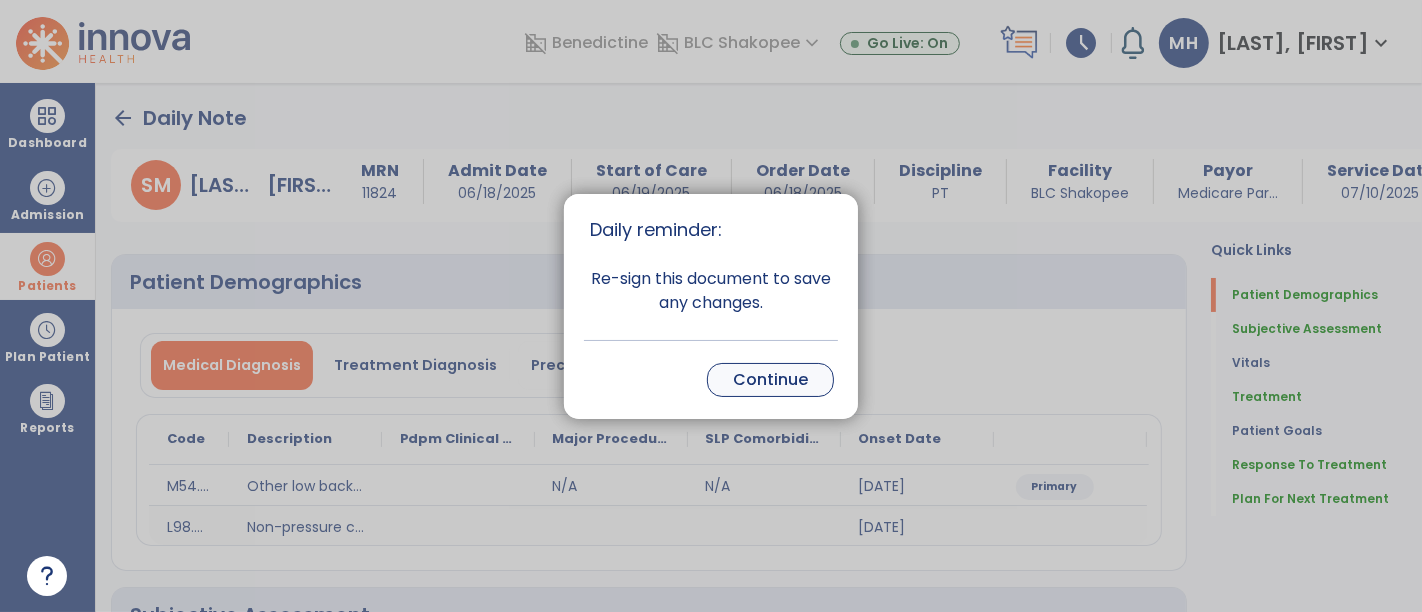 click on "Continue" at bounding box center [770, 380] 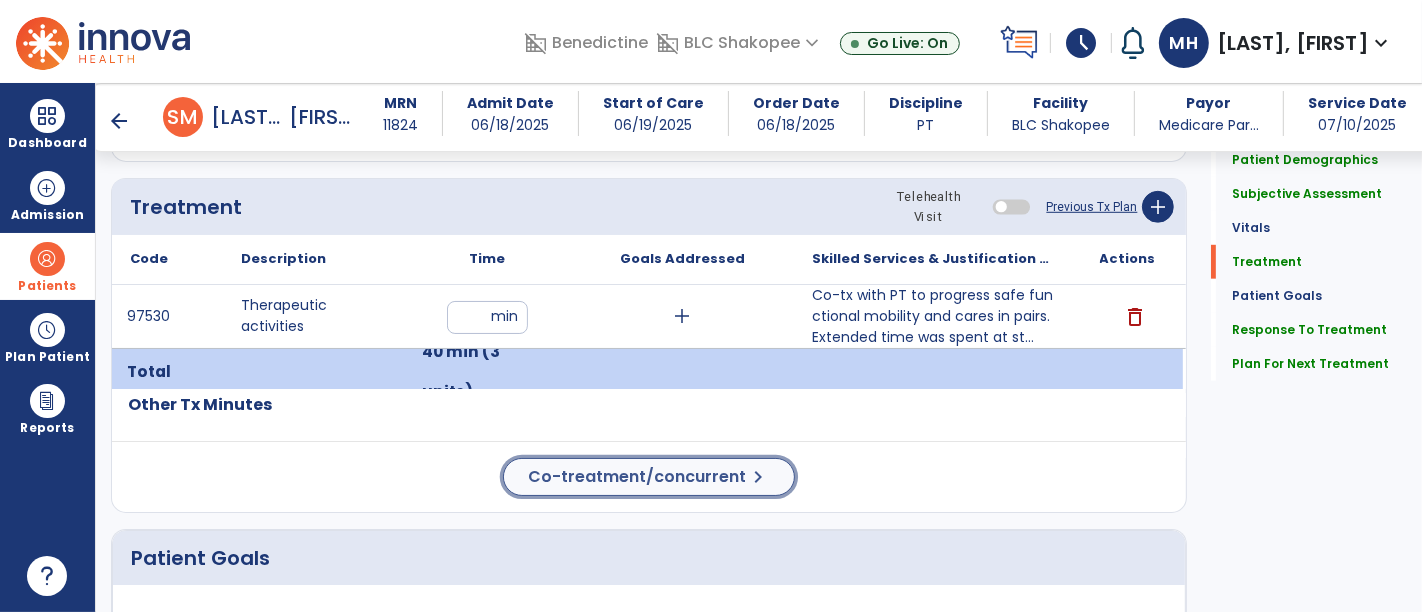 click on "Co-treatment/concurrent" 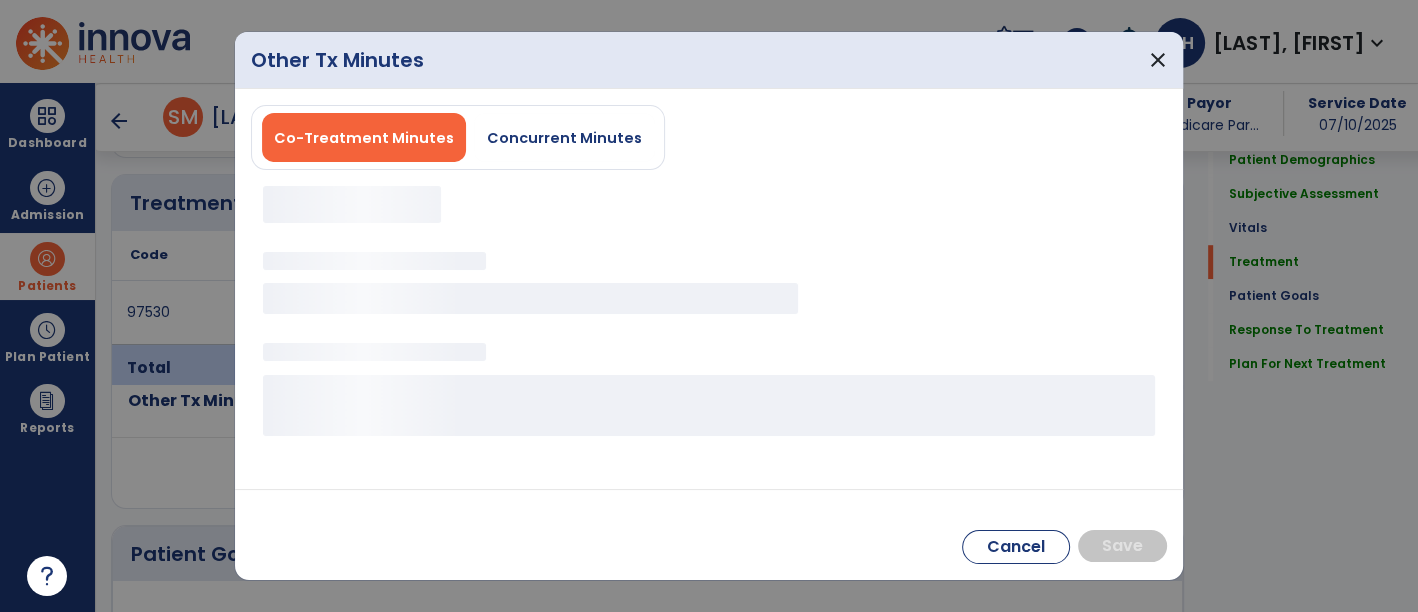 scroll, scrollTop: 1111, scrollLeft: 0, axis: vertical 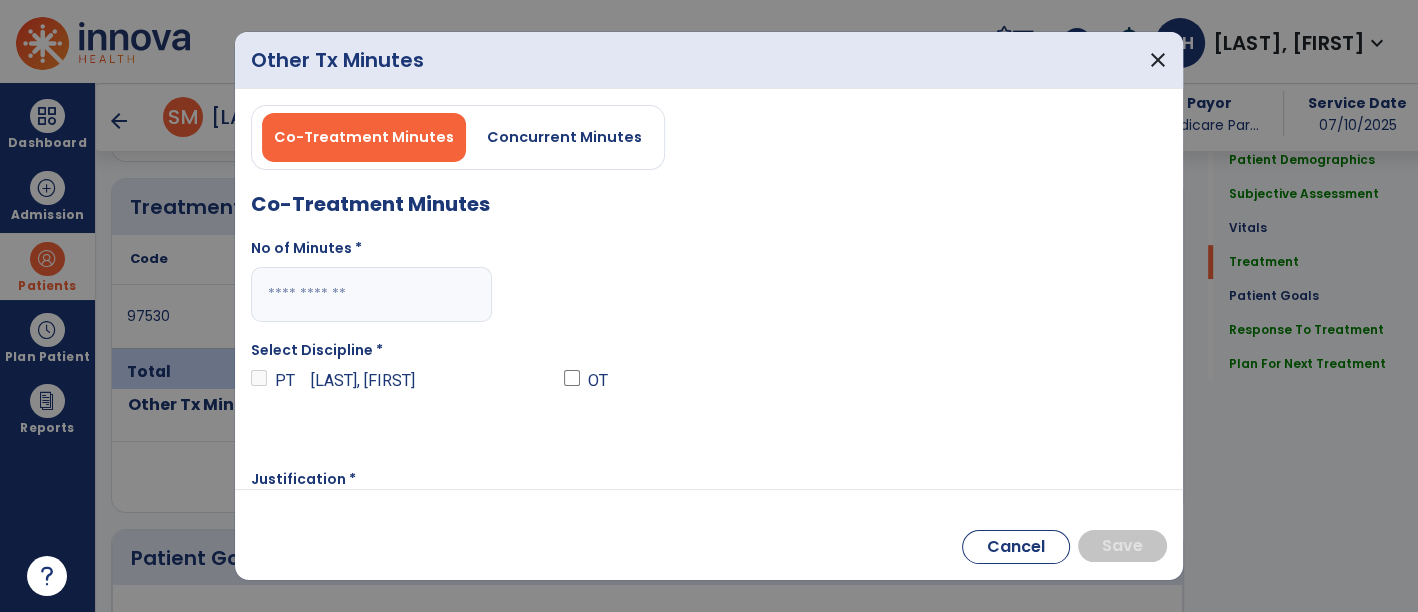 click at bounding box center [371, 294] 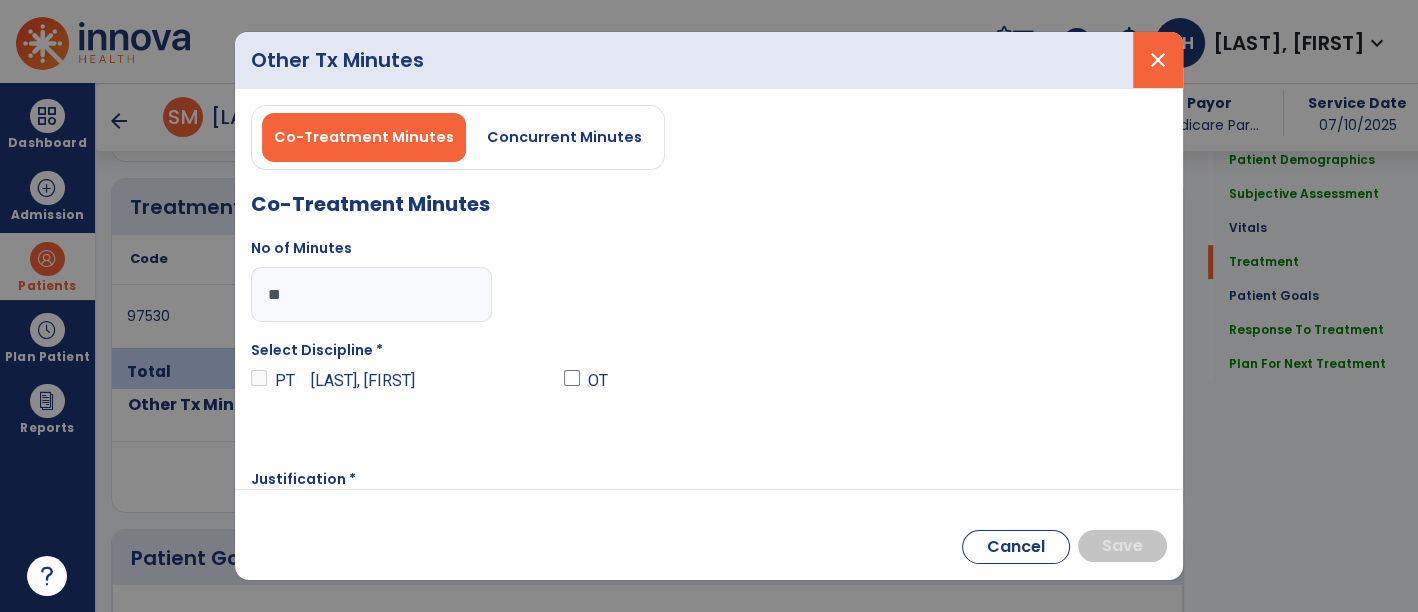 type on "**" 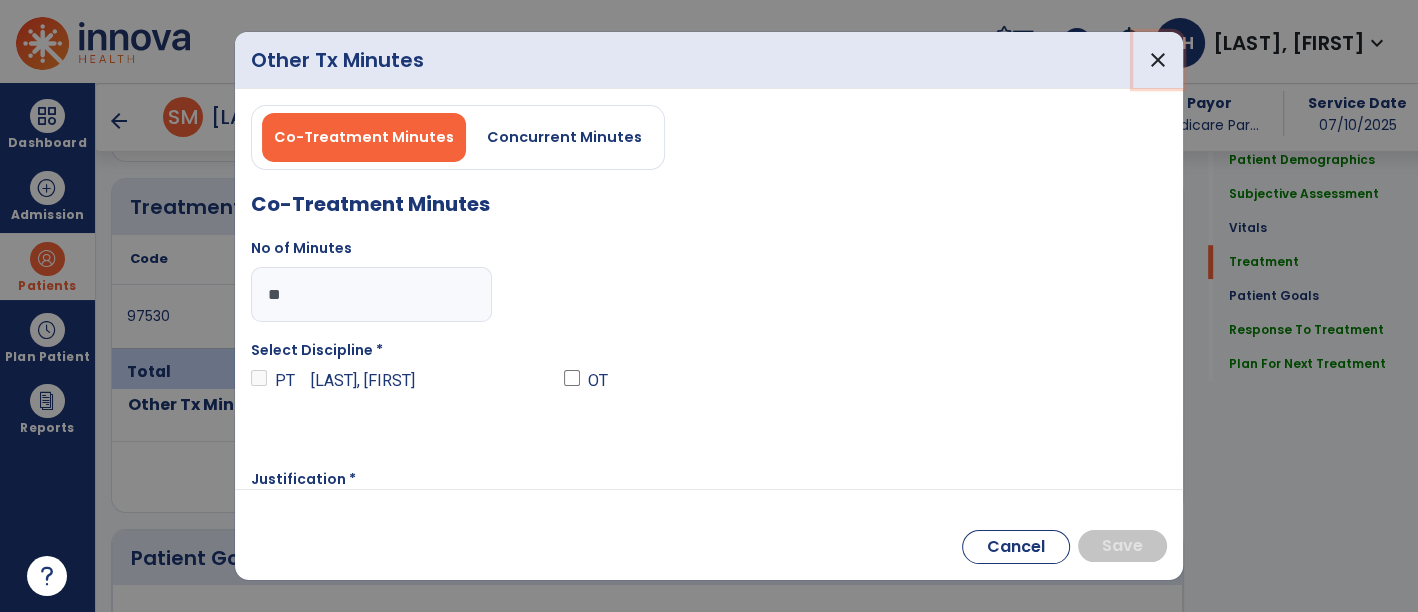 click on "close" at bounding box center (1158, 60) 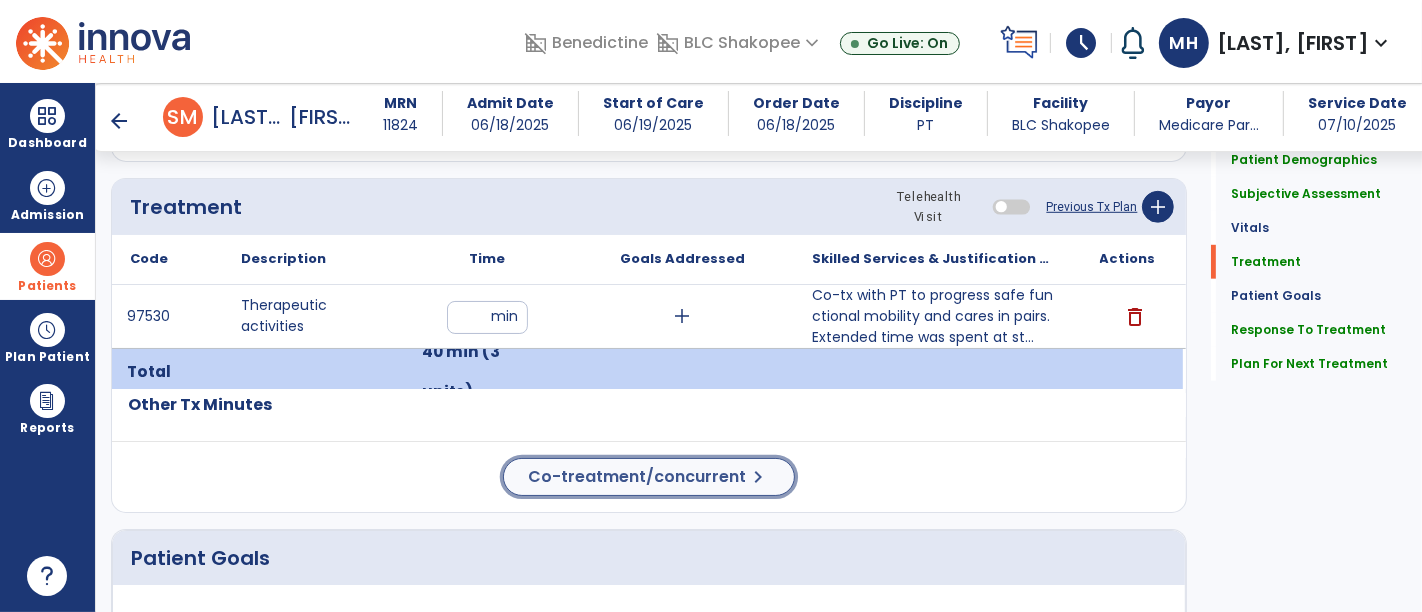 click on "Co-treatment/concurrent" 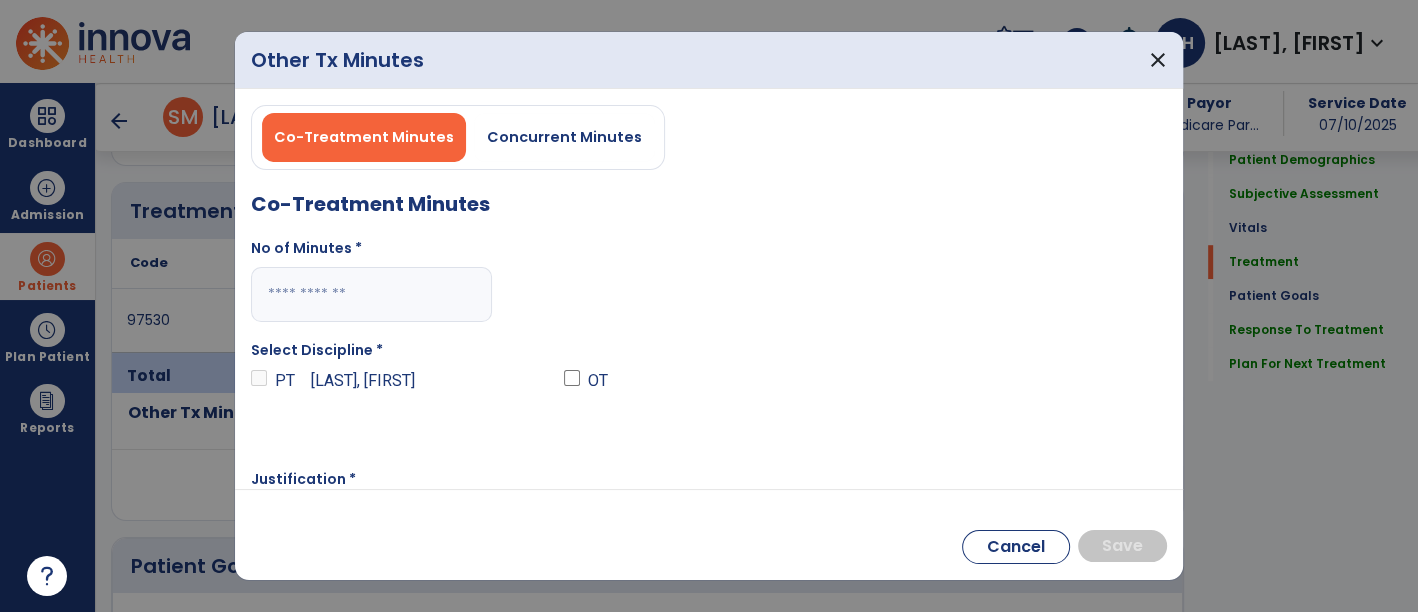 scroll, scrollTop: 1111, scrollLeft: 0, axis: vertical 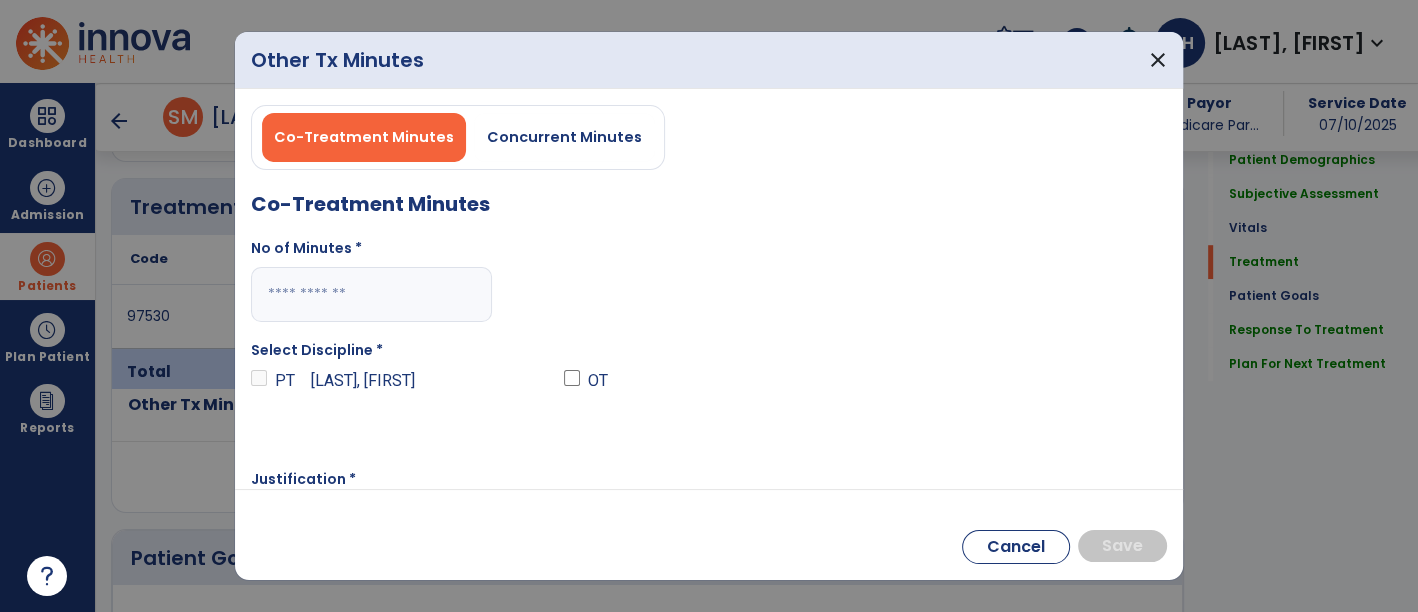 click at bounding box center (371, 294) 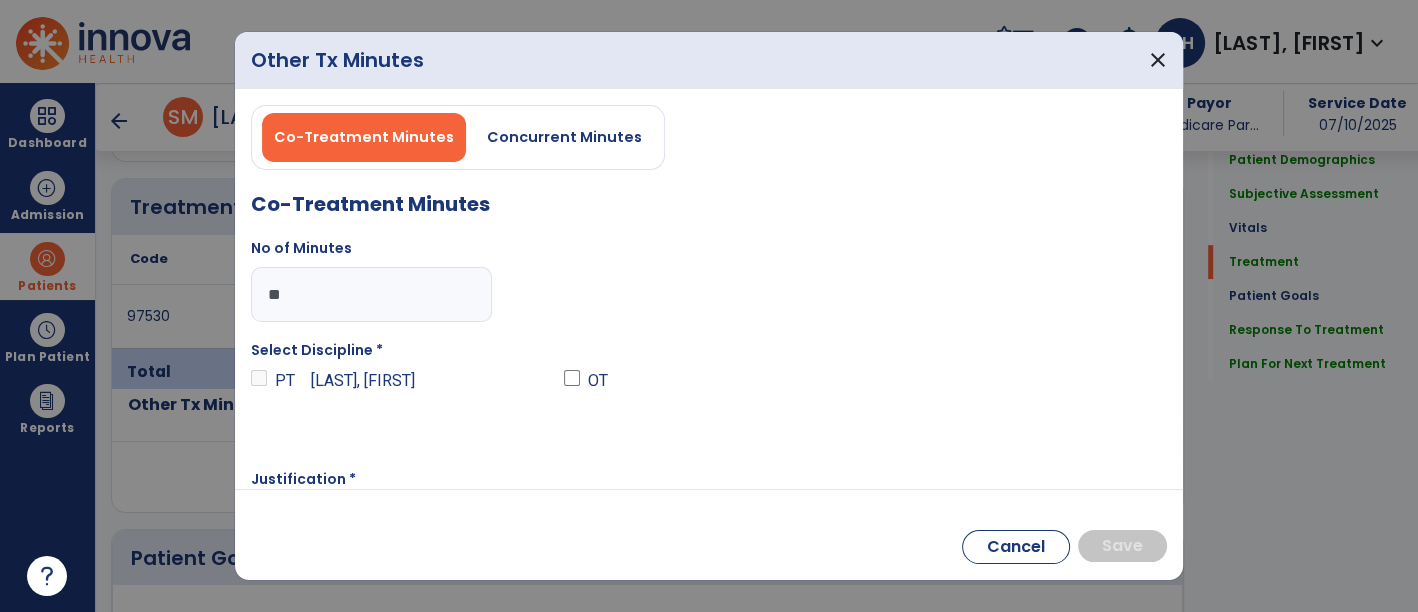 type on "**" 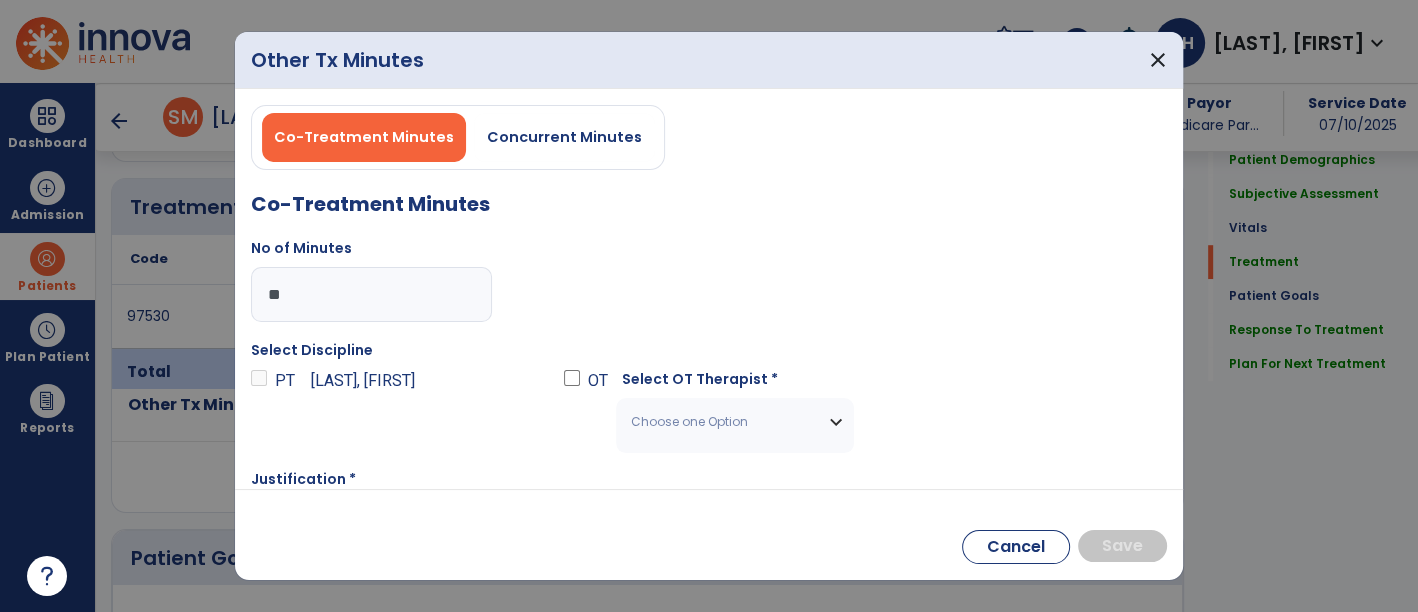 click on "Choose one Option" at bounding box center [722, 422] 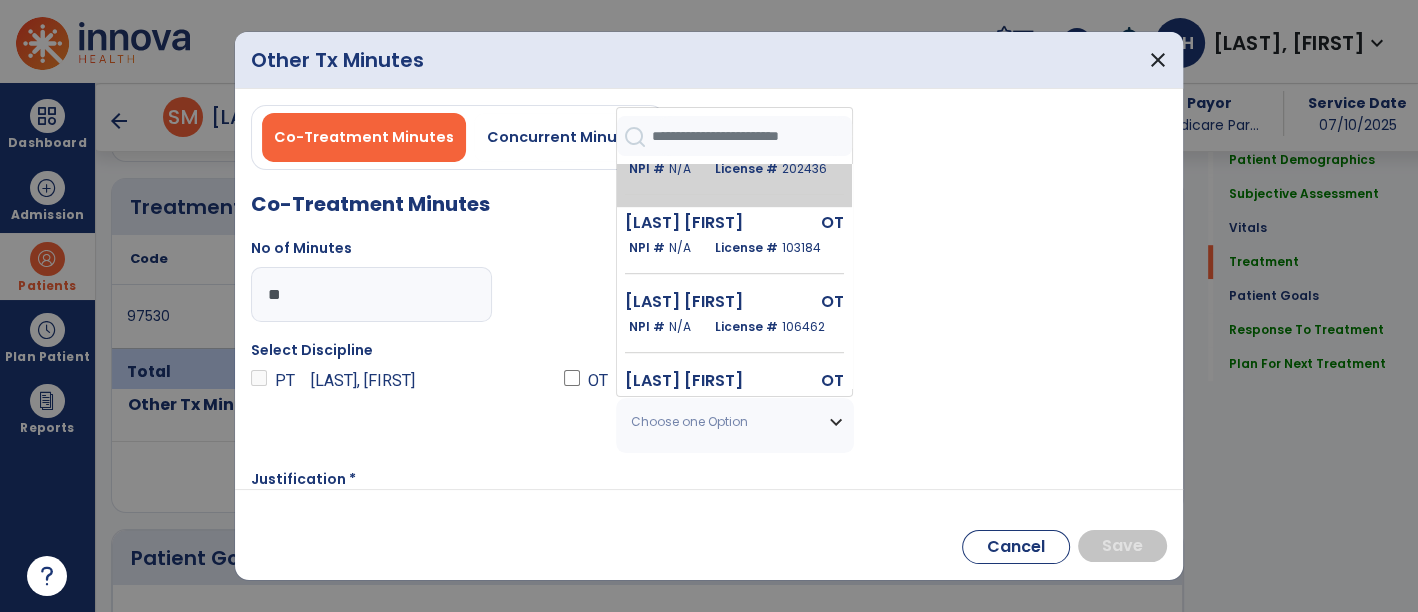 scroll, scrollTop: 1000, scrollLeft: 0, axis: vertical 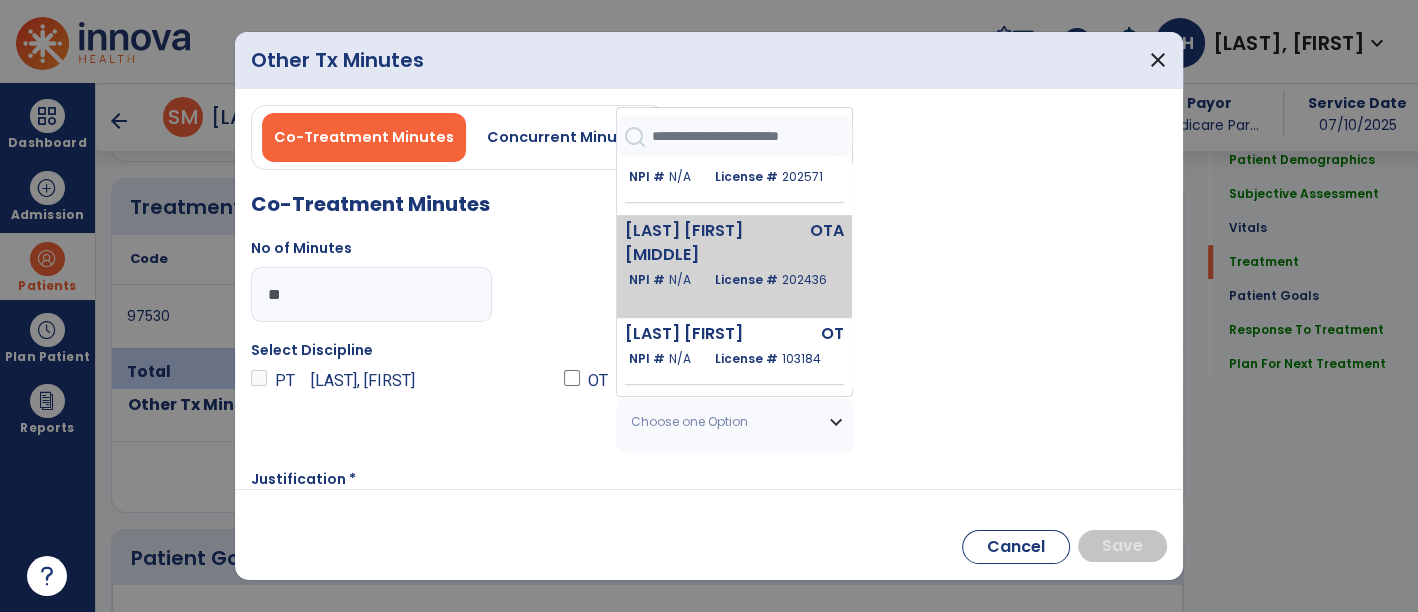 click on "Mcfadden Katie May  OTA   NPI #  N/A   License #  202436" at bounding box center [734, 266] 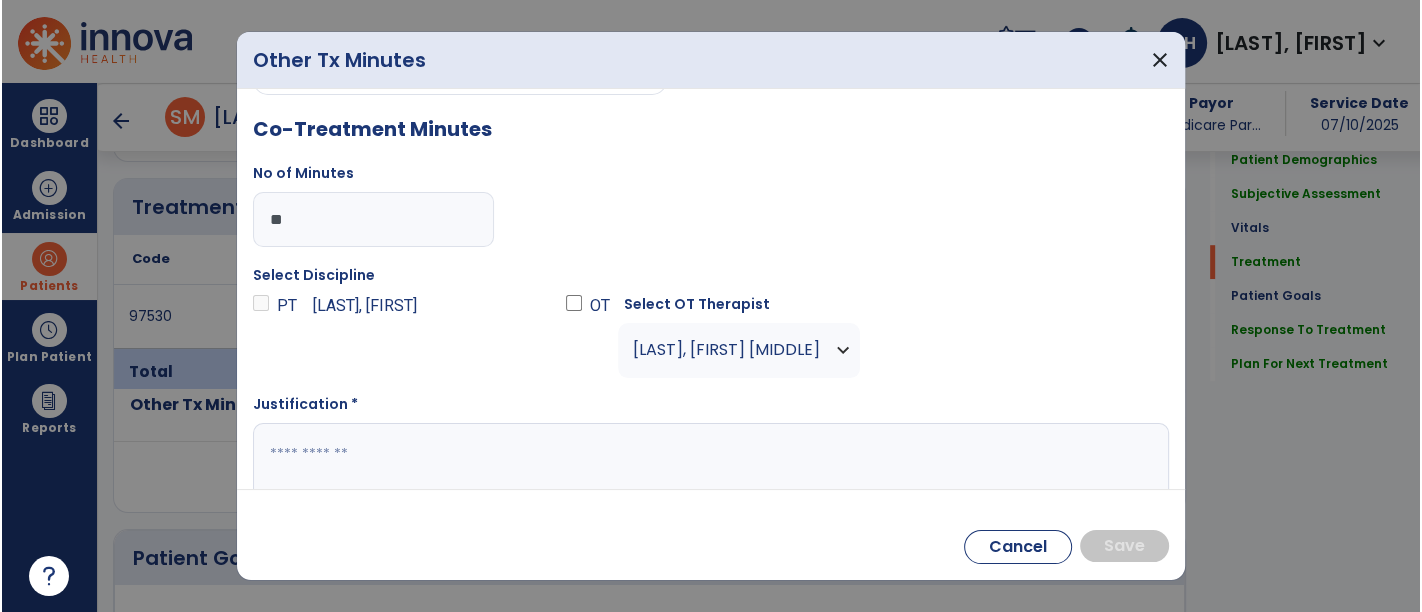 scroll, scrollTop: 100, scrollLeft: 0, axis: vertical 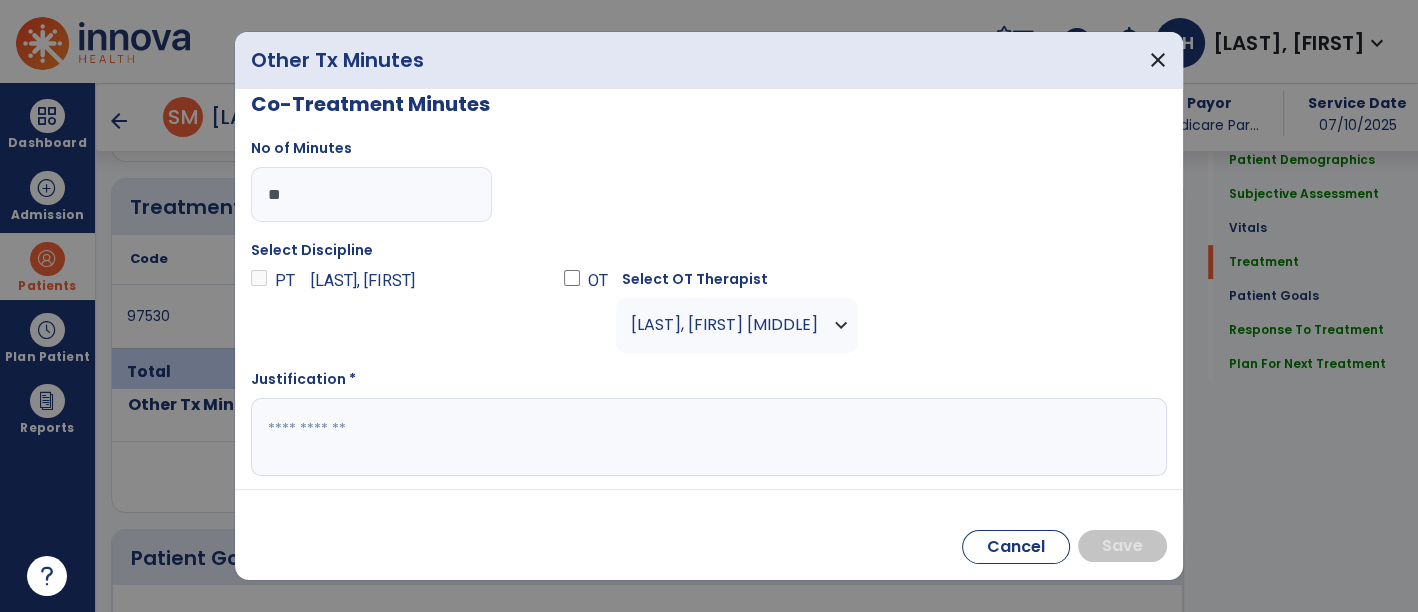 click at bounding box center [707, 437] 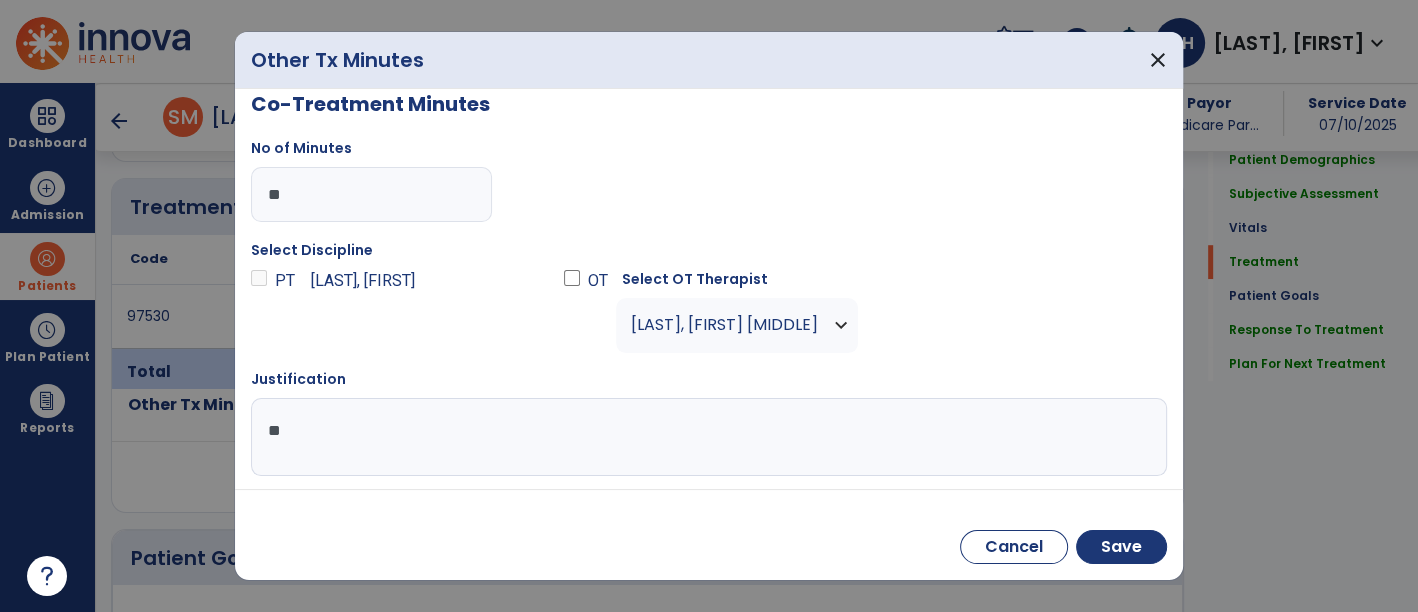 type on "*" 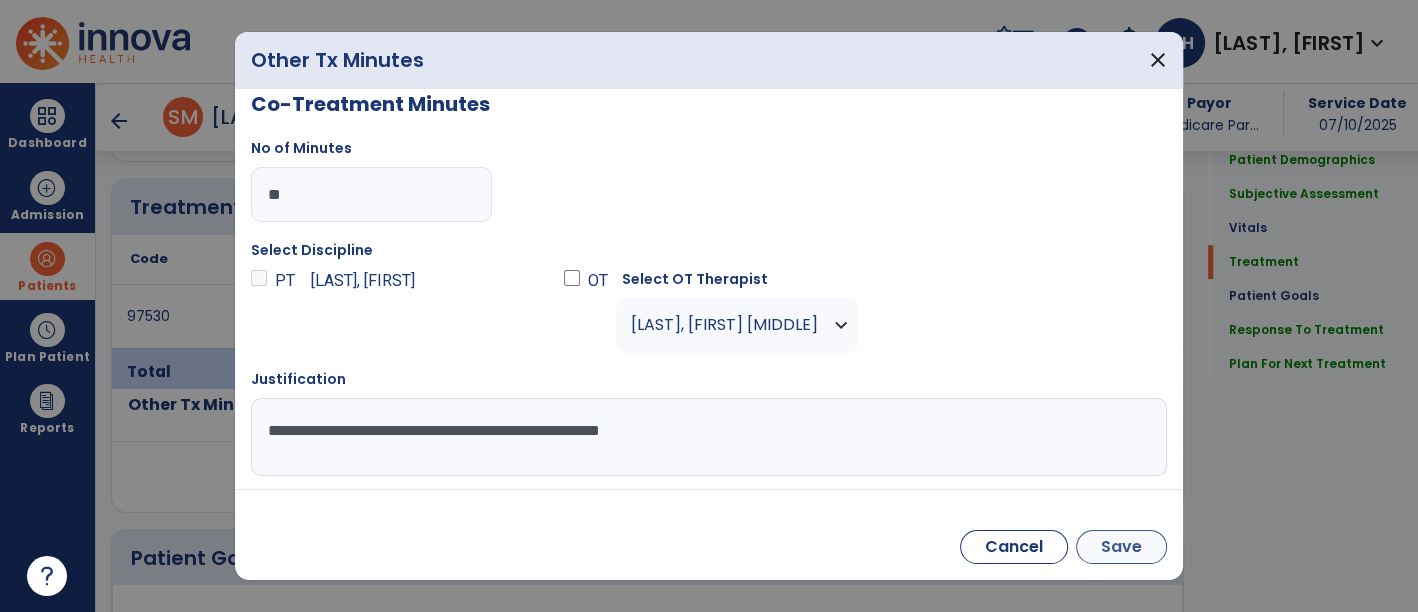 type on "**********" 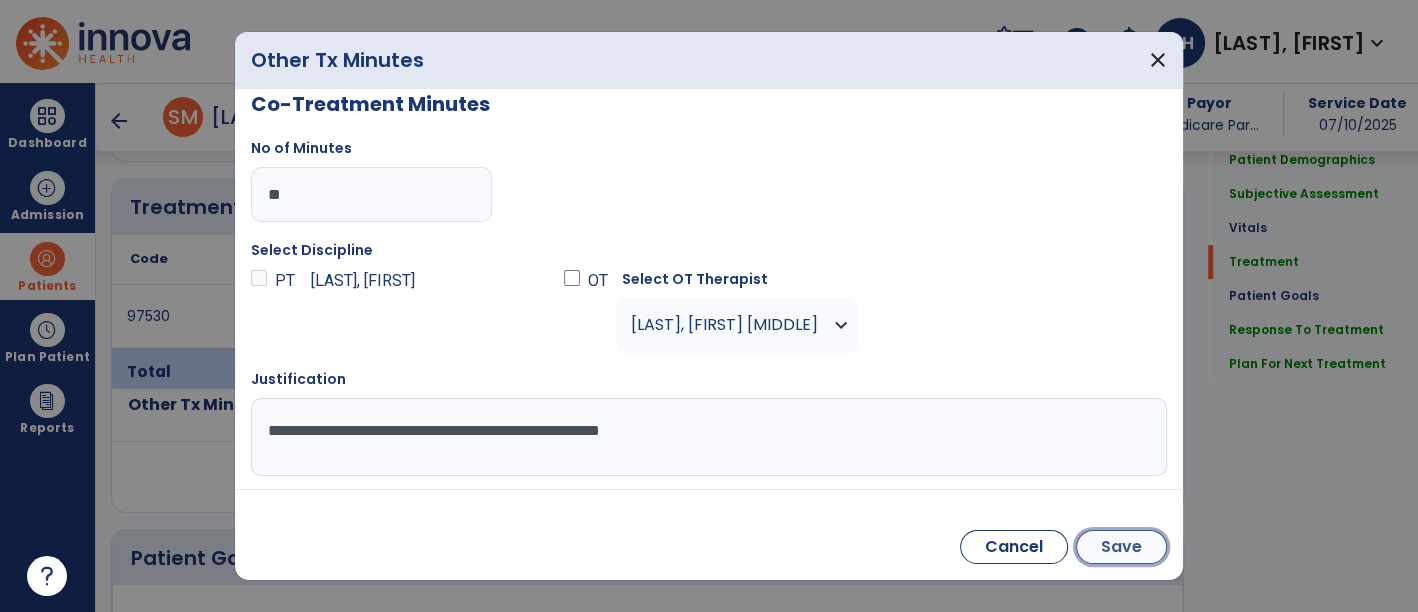 click on "Save" at bounding box center (1121, 547) 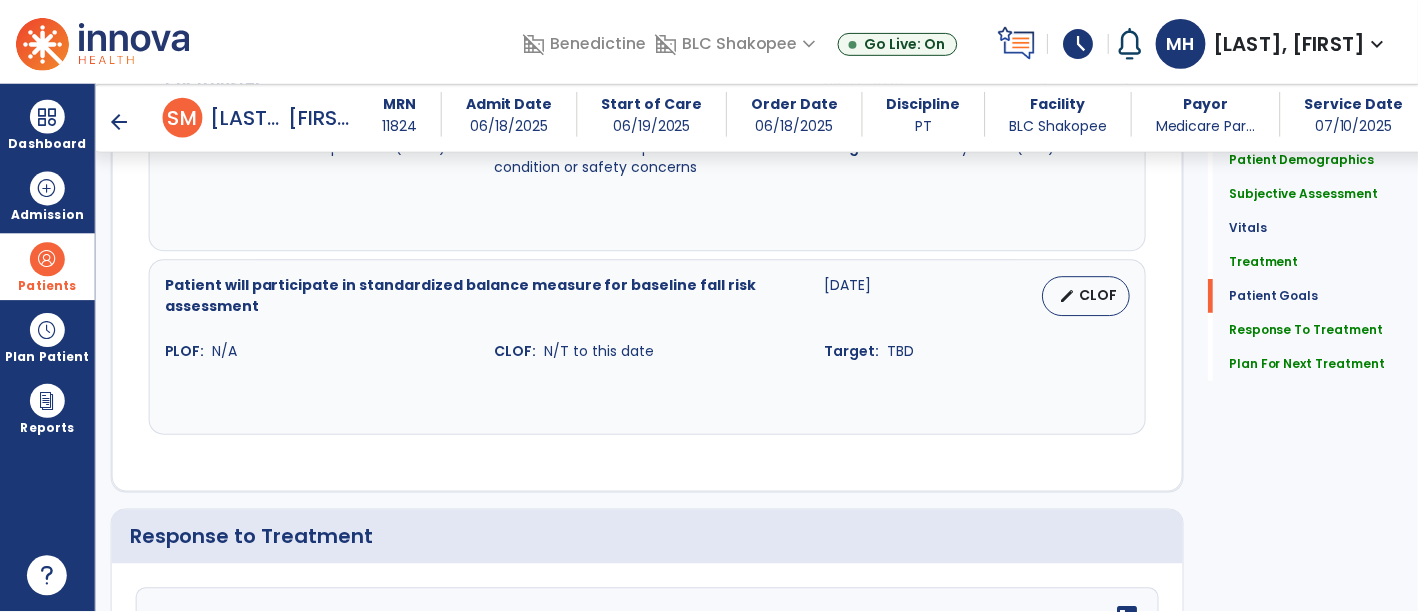 scroll, scrollTop: 3322, scrollLeft: 0, axis: vertical 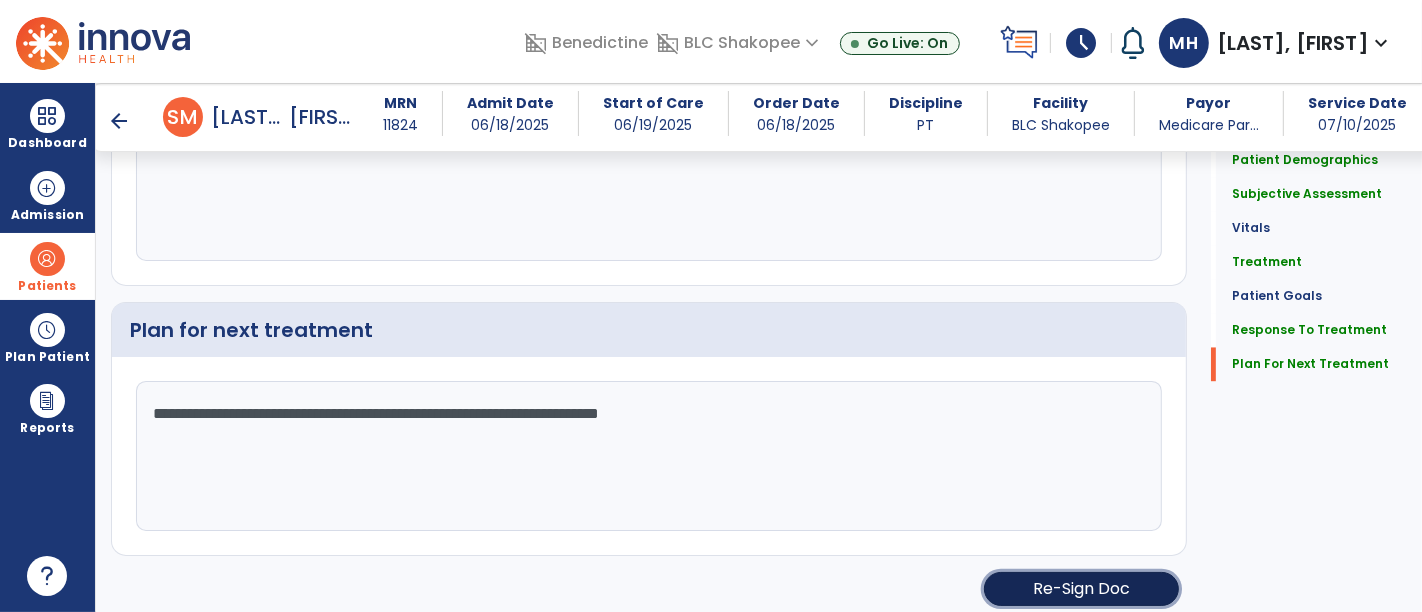click on "Re-Sign Doc" 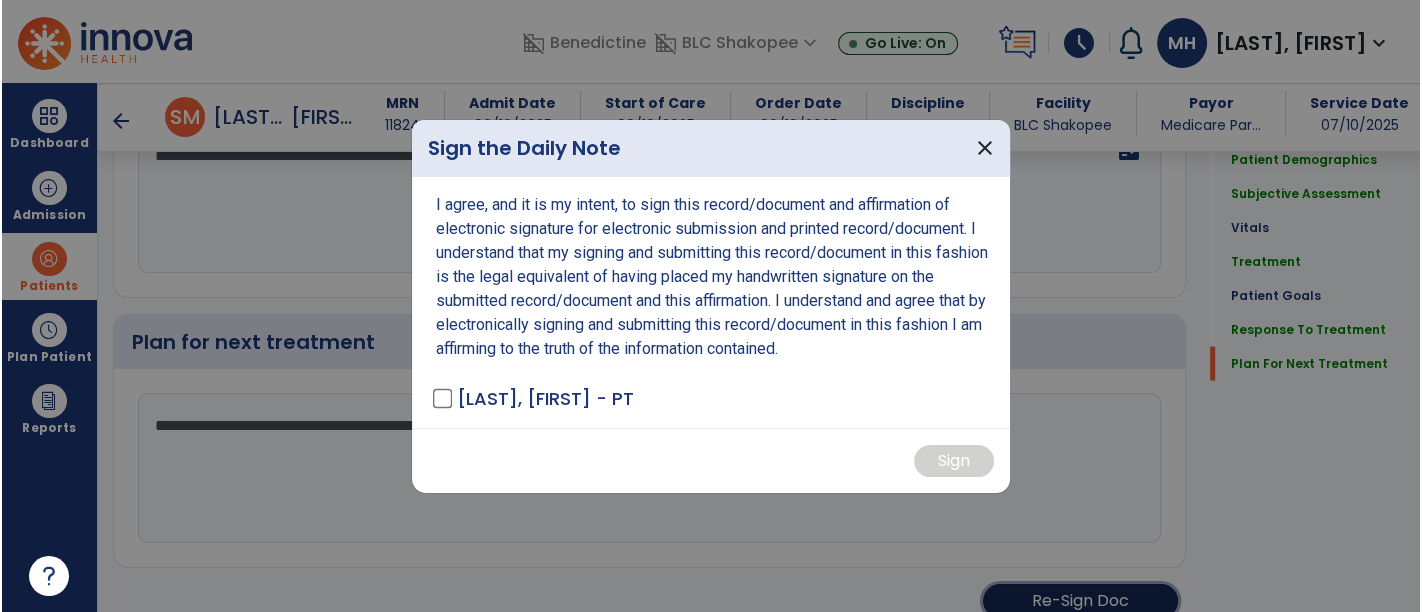 scroll, scrollTop: 3322, scrollLeft: 0, axis: vertical 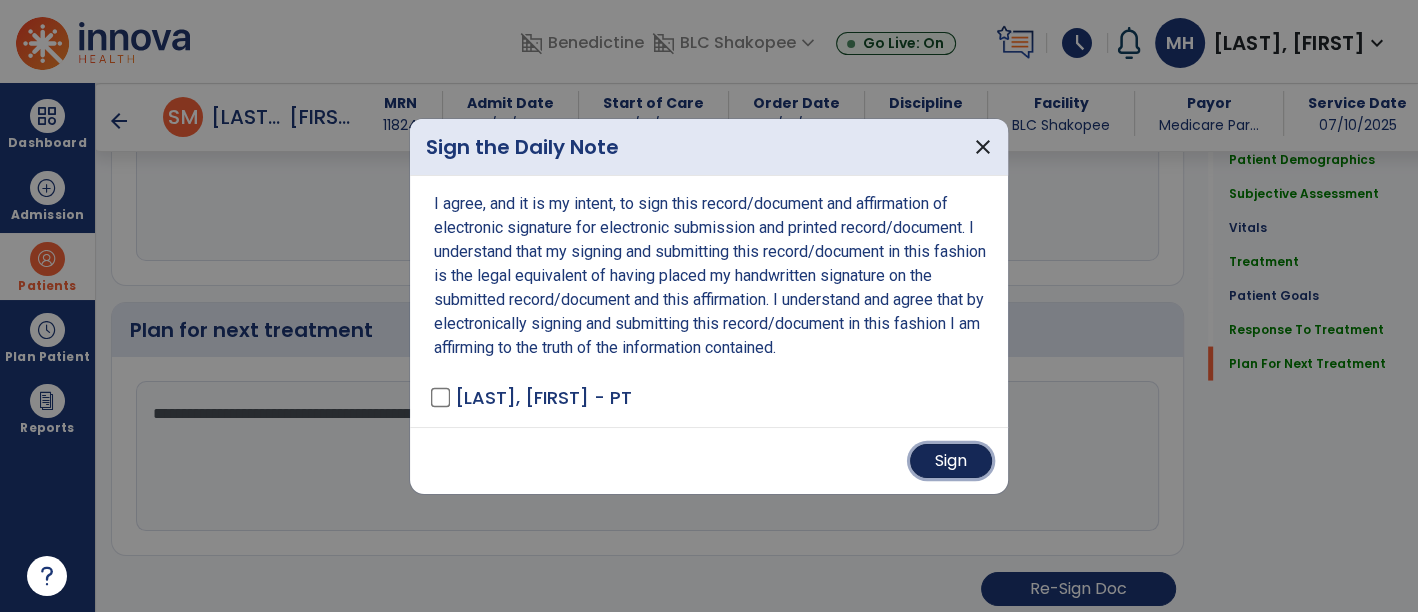 click on "Sign" at bounding box center [951, 461] 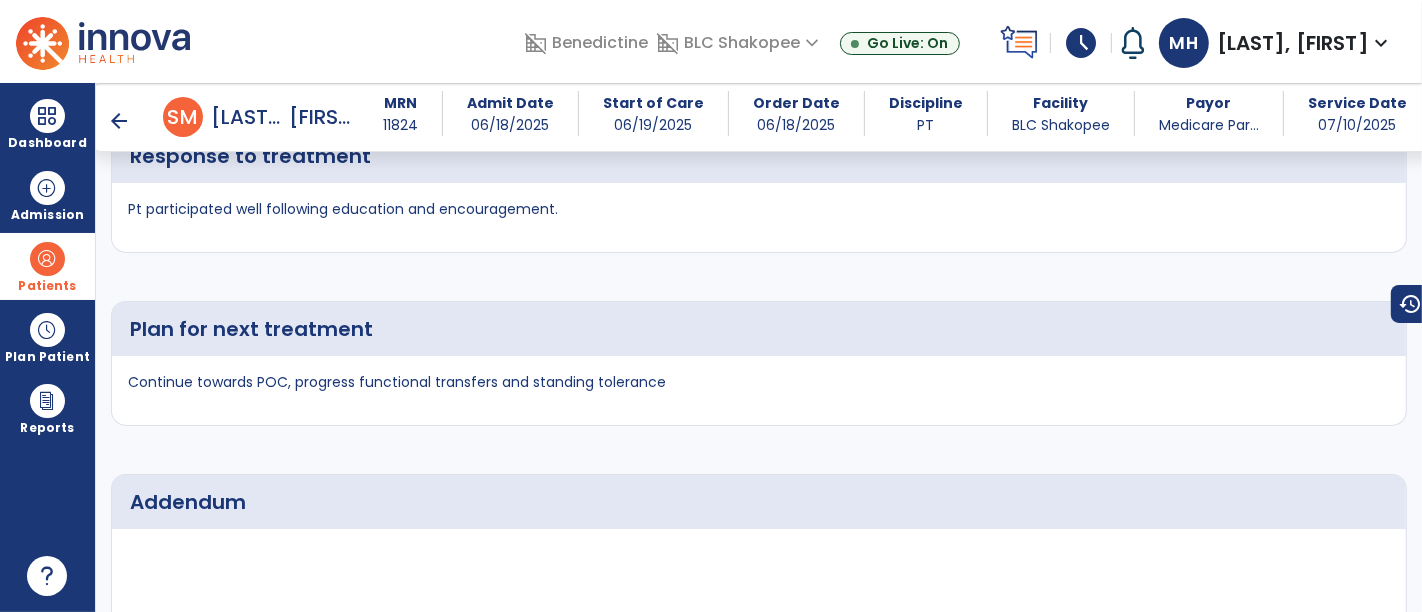 scroll, scrollTop: 4494, scrollLeft: 0, axis: vertical 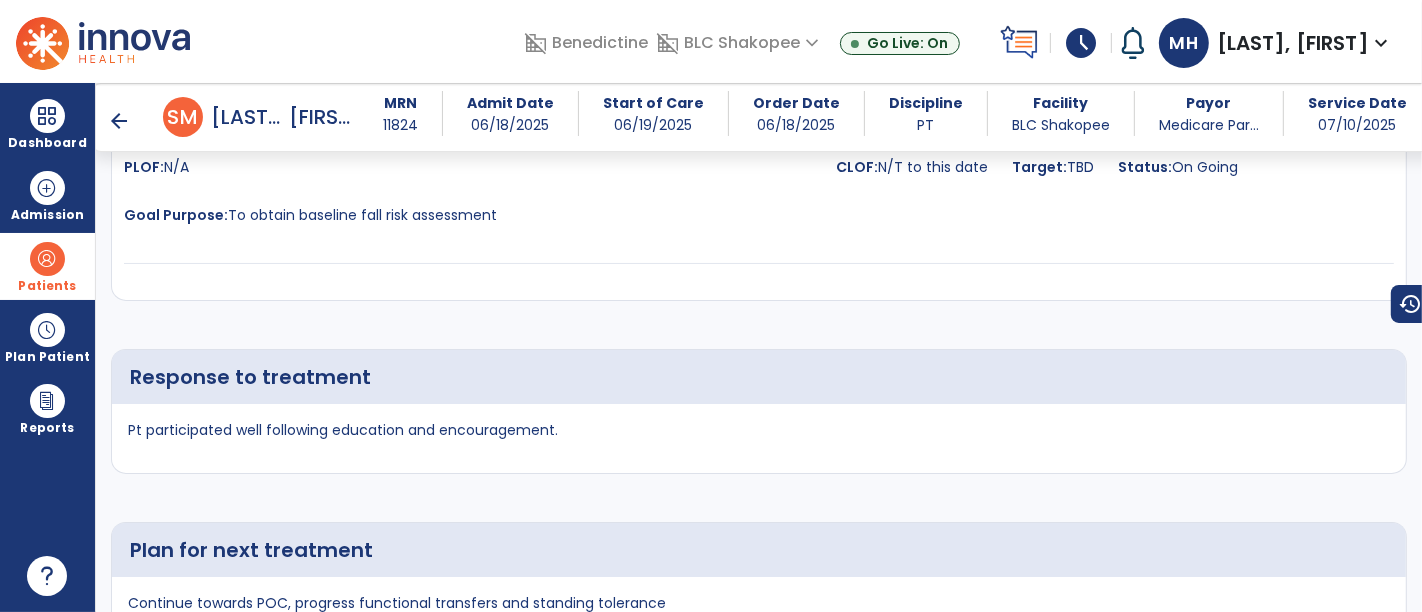 click on "Patients" at bounding box center (47, 286) 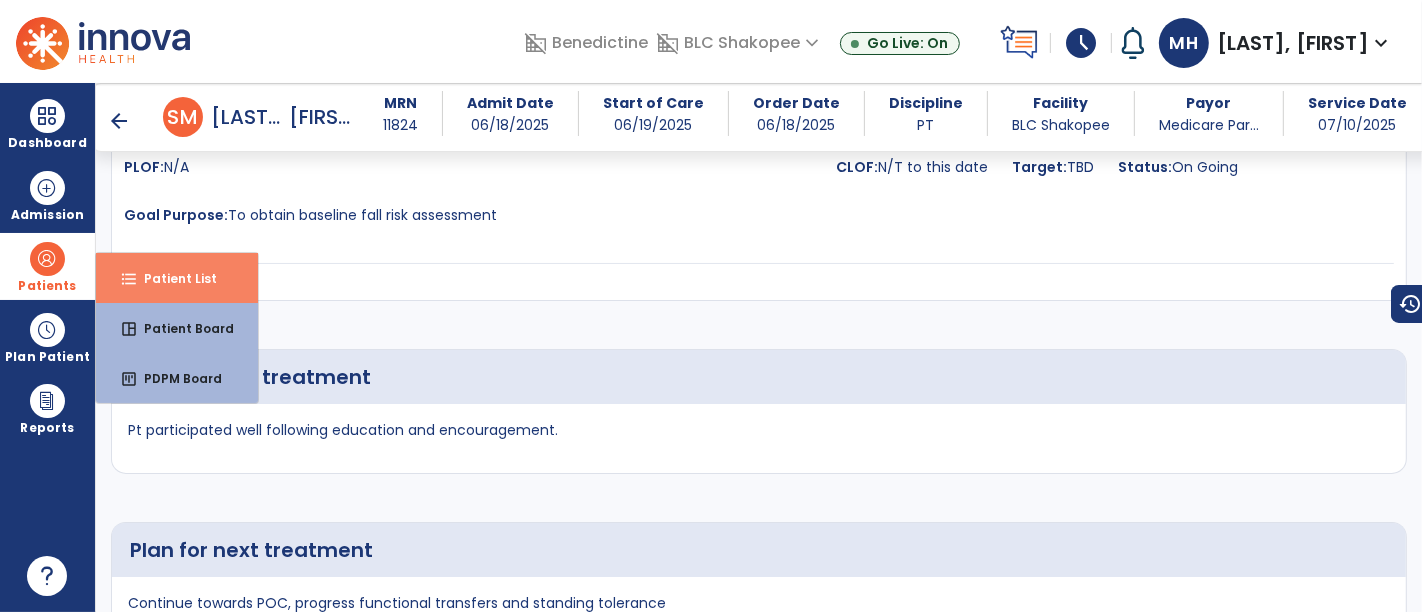 click on "format_list_bulleted" at bounding box center [129, 279] 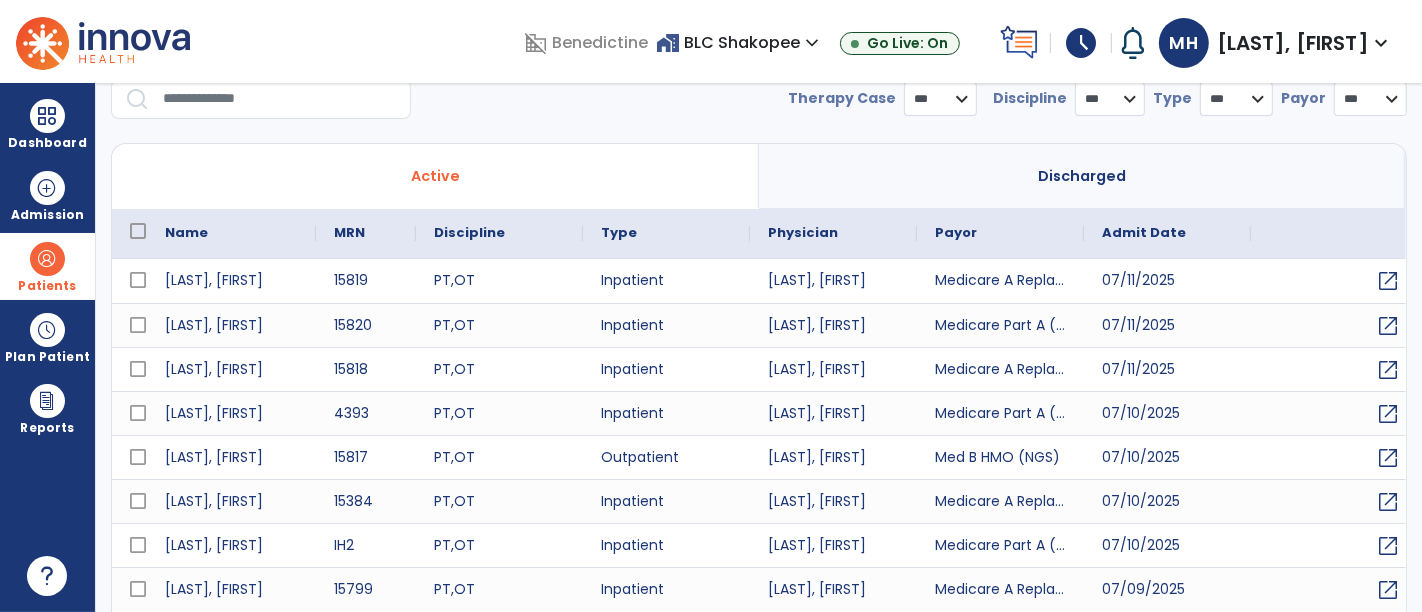 scroll, scrollTop: 0, scrollLeft: 0, axis: both 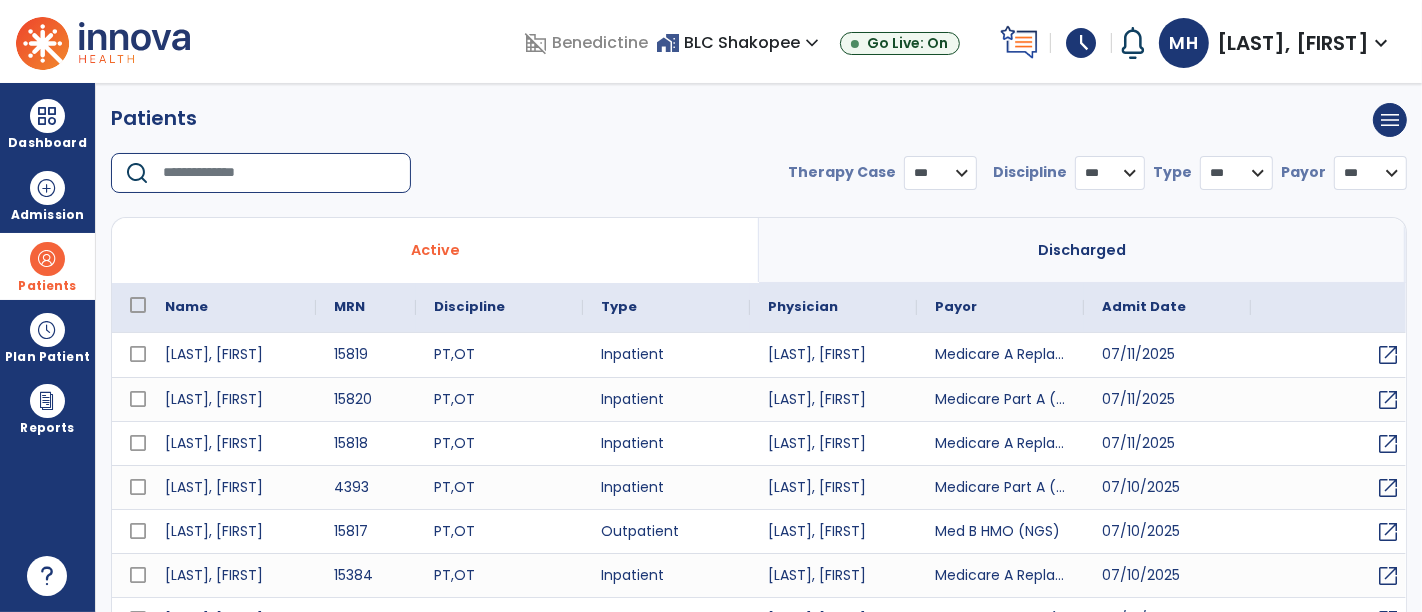 click at bounding box center (280, 173) 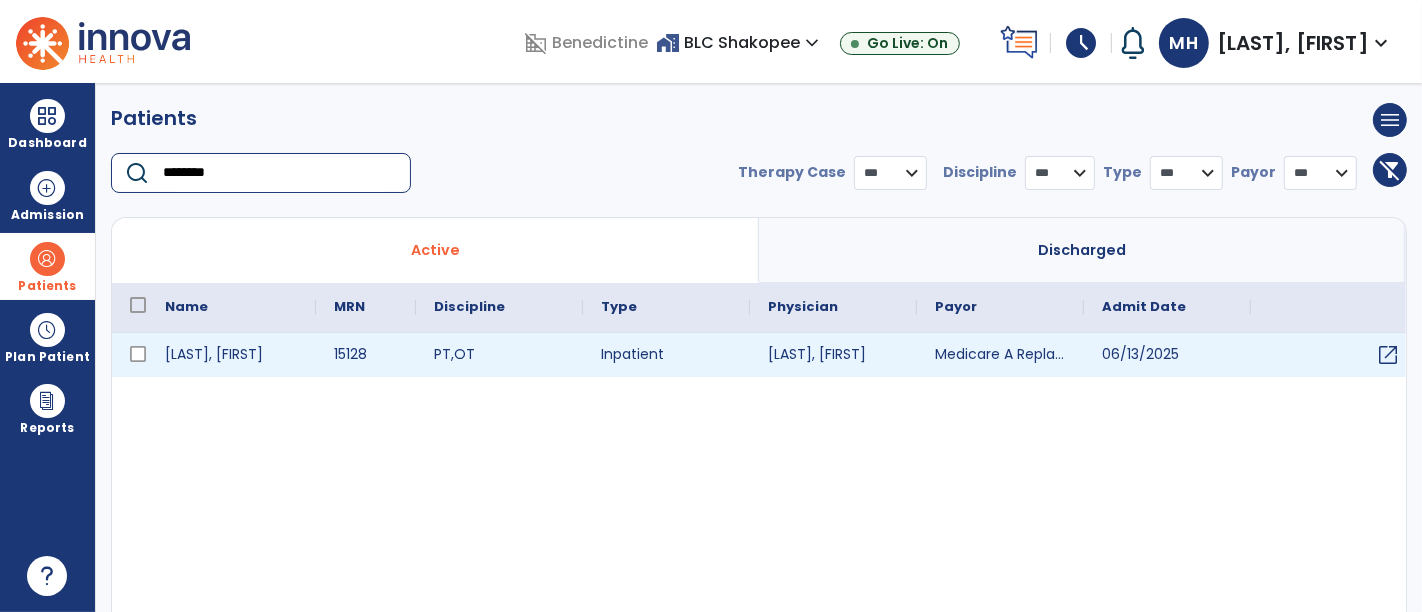 type on "********" 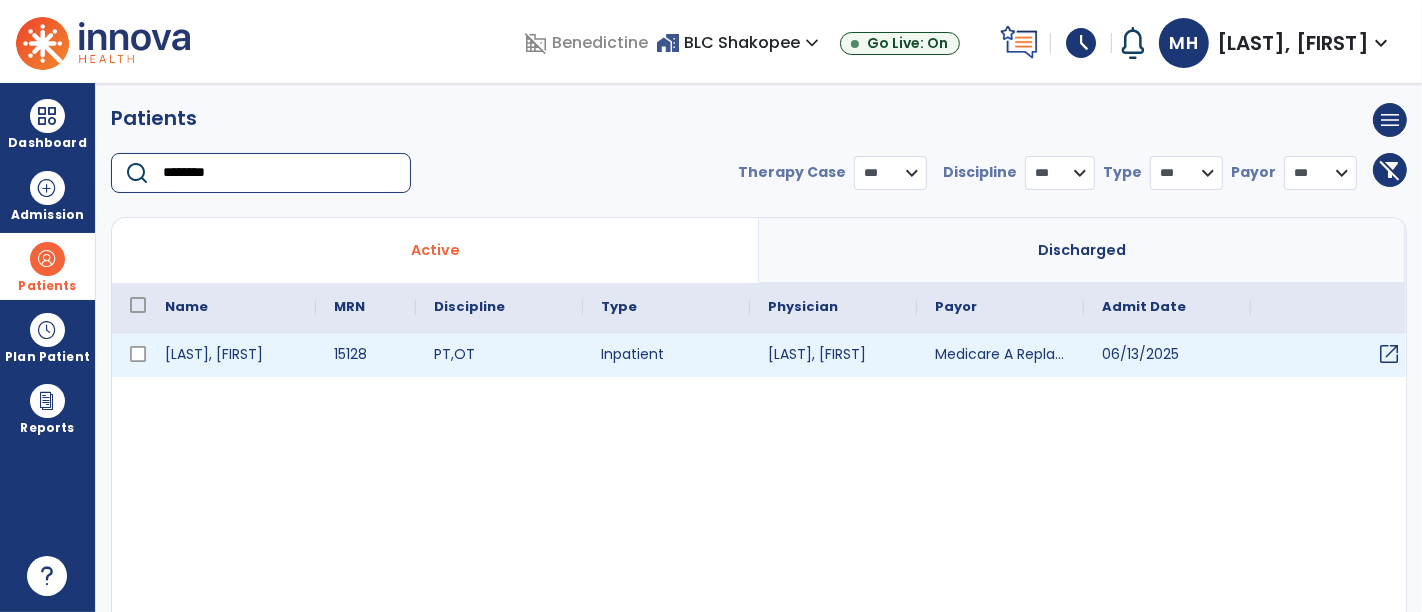 click on "open_in_new" at bounding box center (1334, 355) 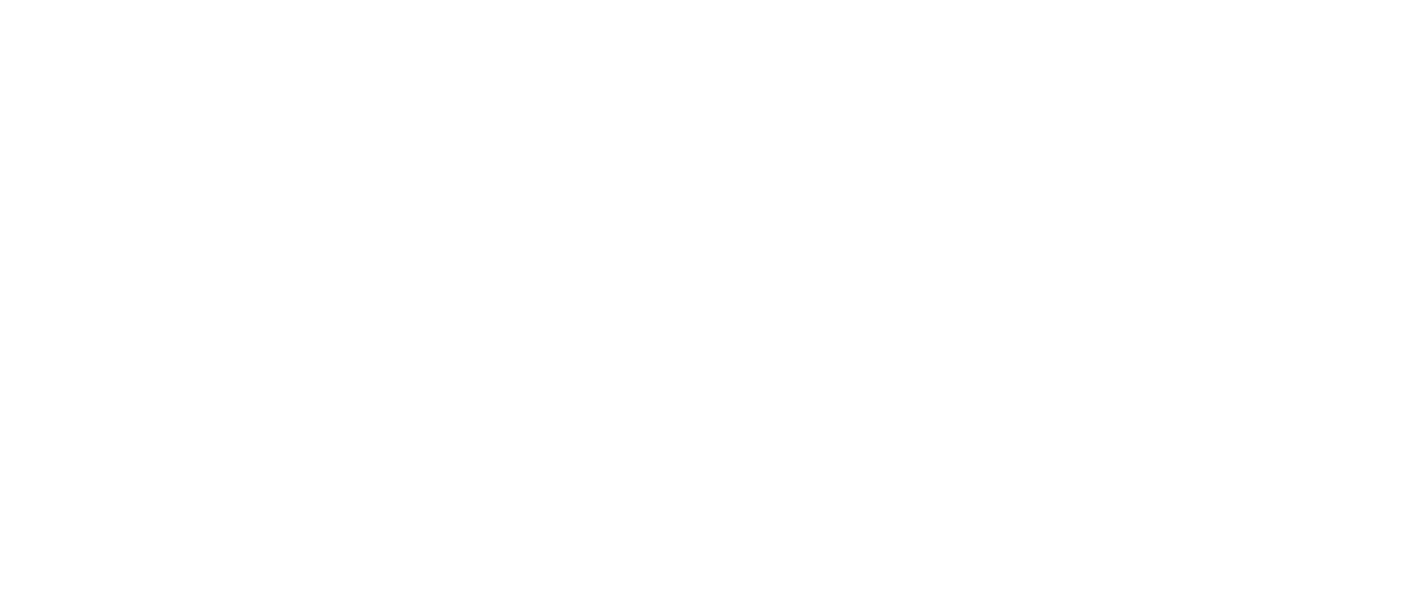 scroll, scrollTop: 0, scrollLeft: 0, axis: both 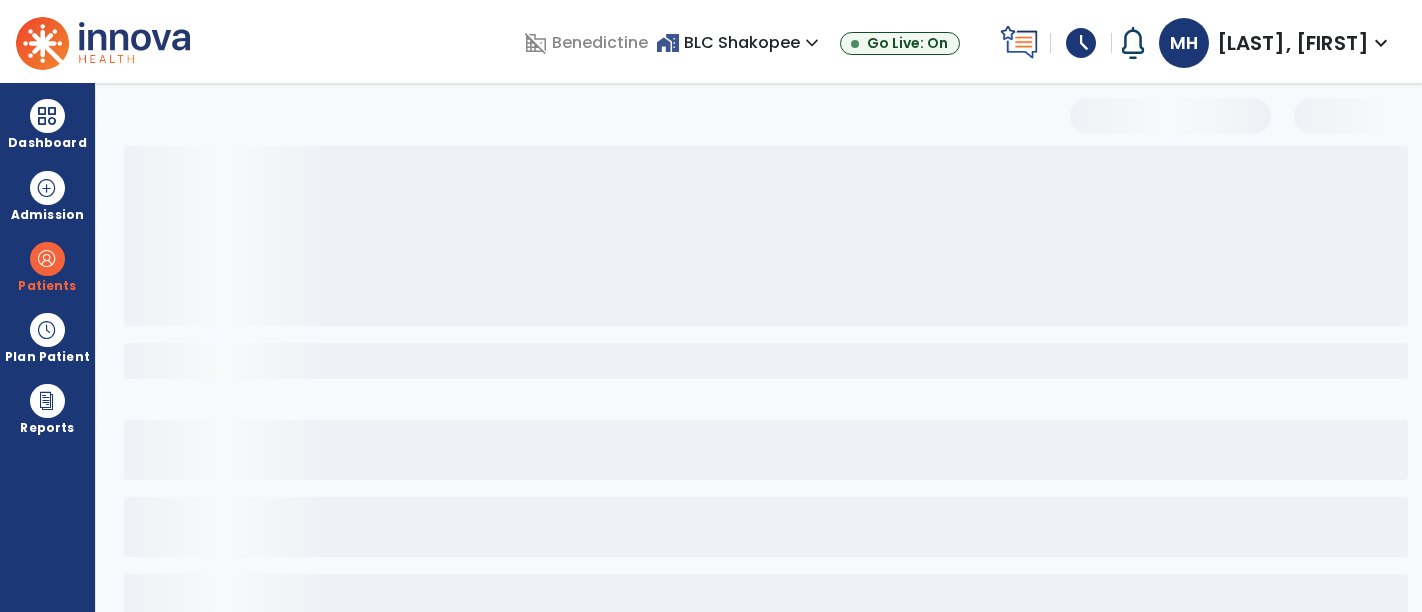 select on "***" 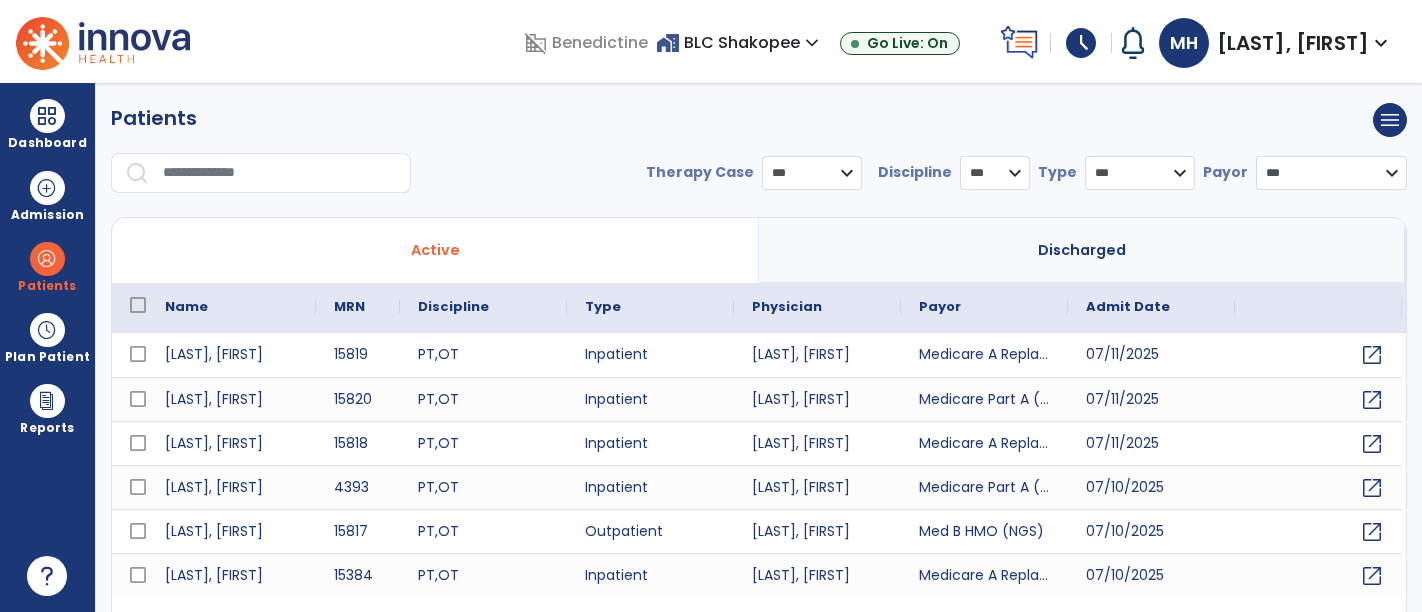 scroll, scrollTop: 0, scrollLeft: 0, axis: both 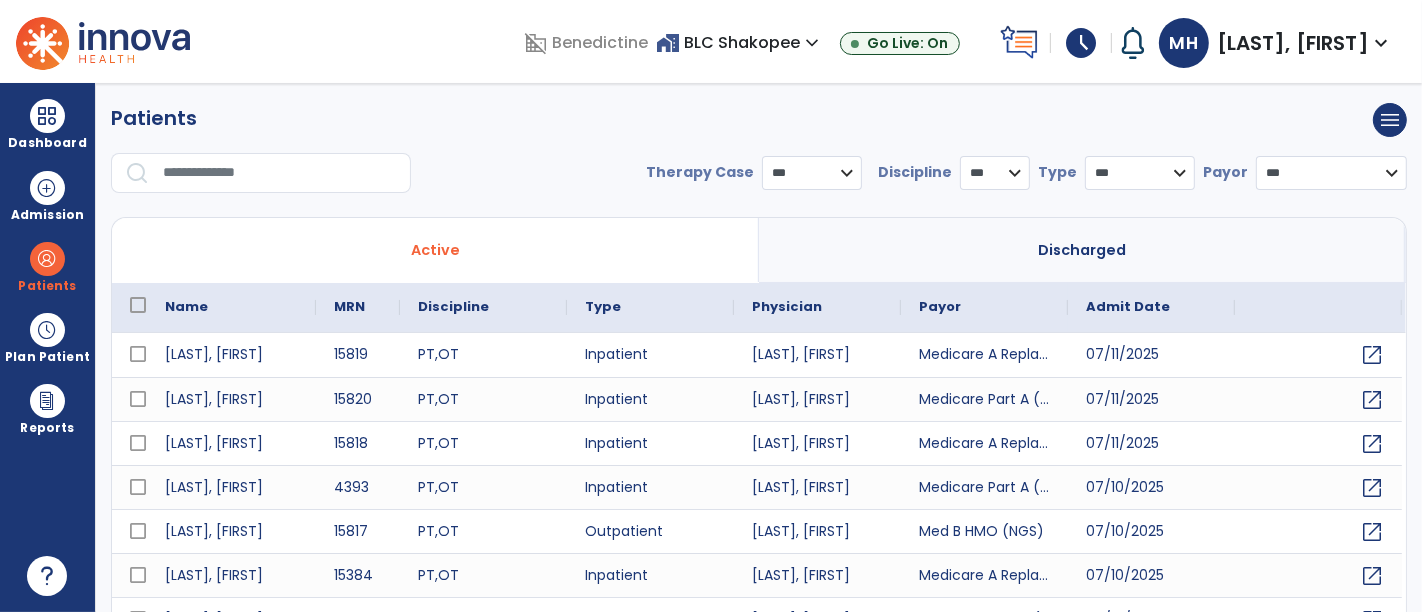 click at bounding box center [280, 173] 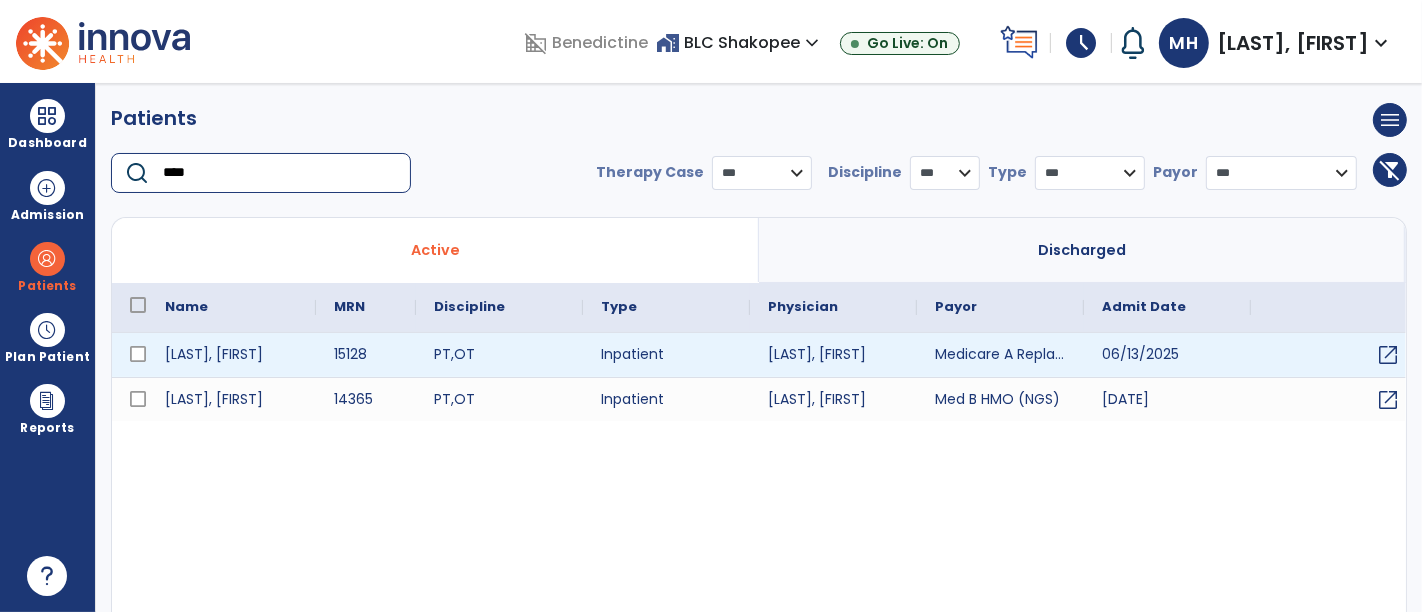 type on "****" 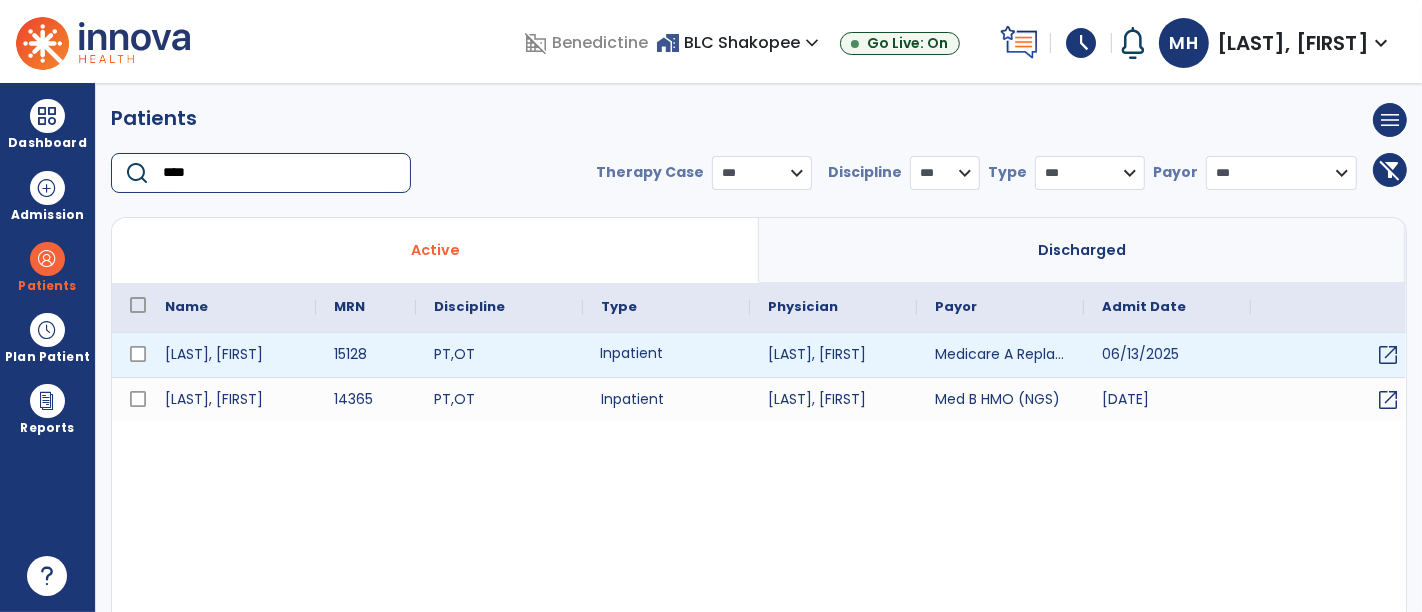 click on "Inpatient" at bounding box center (666, 355) 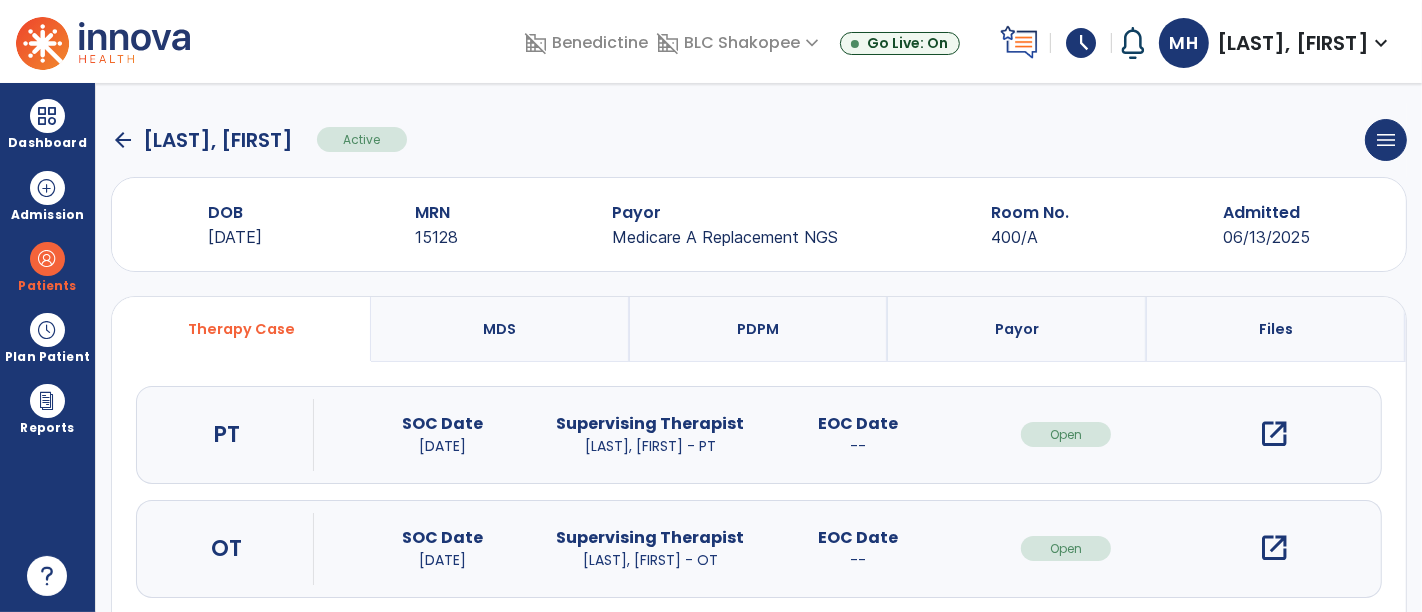 click on "open_in_new" at bounding box center [1274, 434] 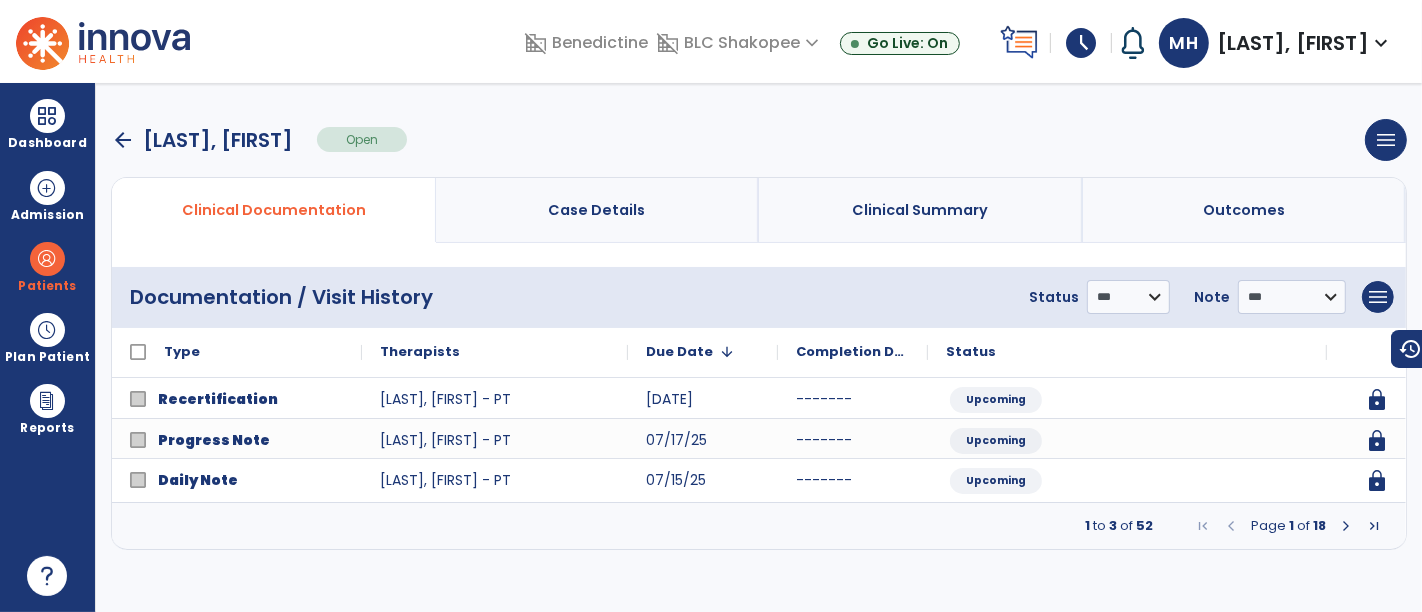 click at bounding box center (1346, 526) 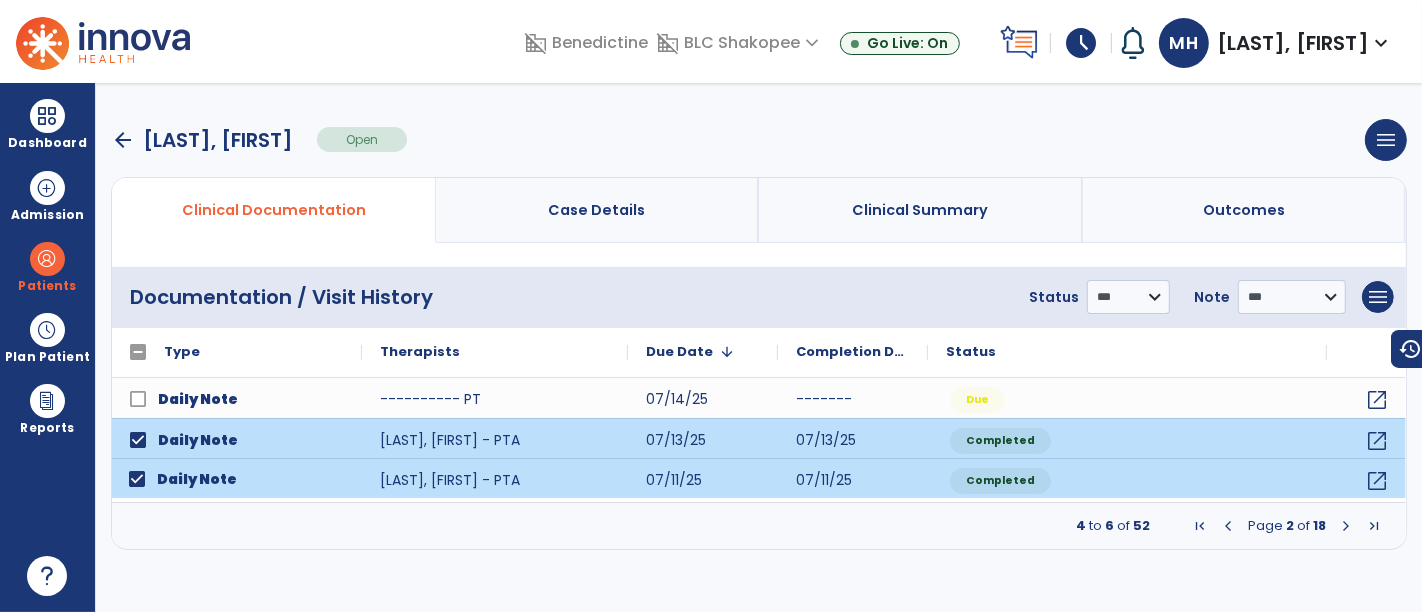 click at bounding box center (1346, 526) 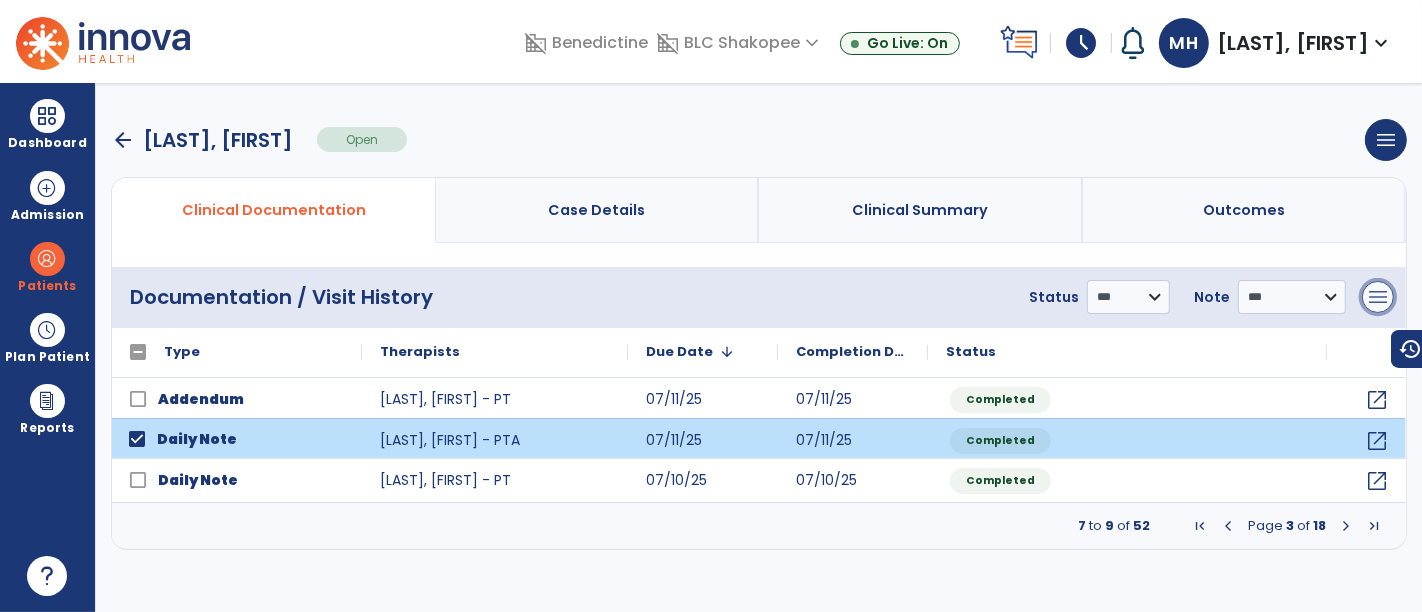 click on "menu" at bounding box center (1378, 297) 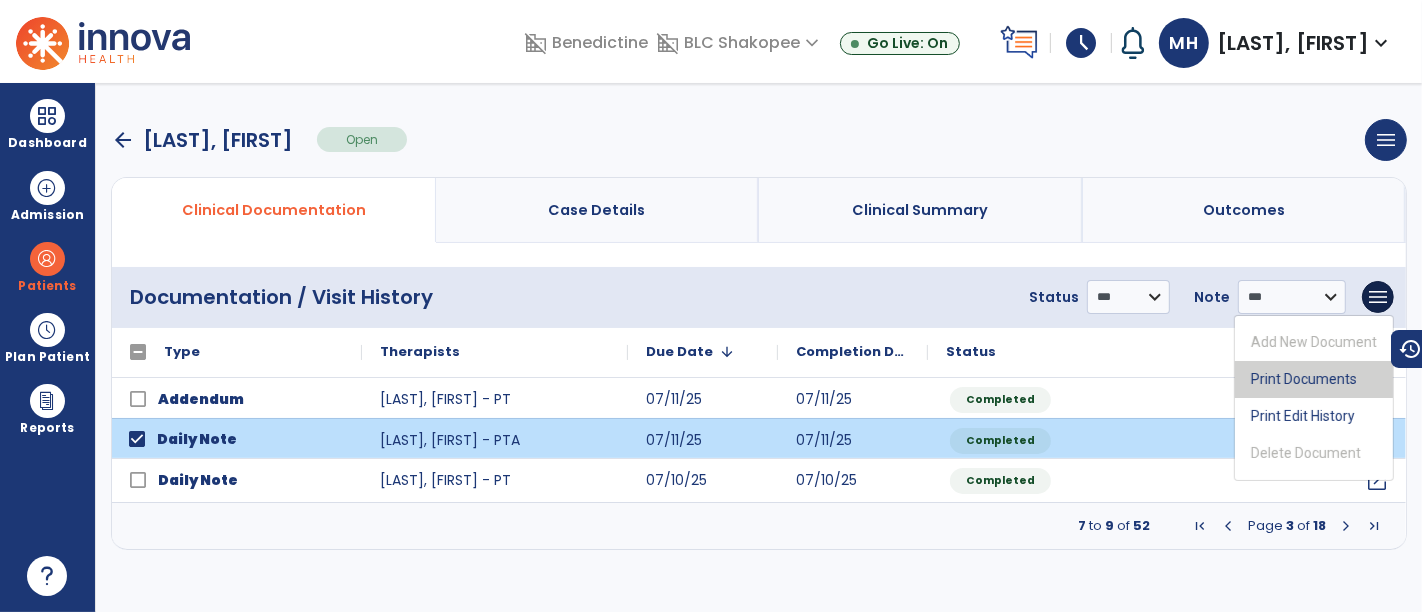 click on "Print Documents" at bounding box center (1314, 379) 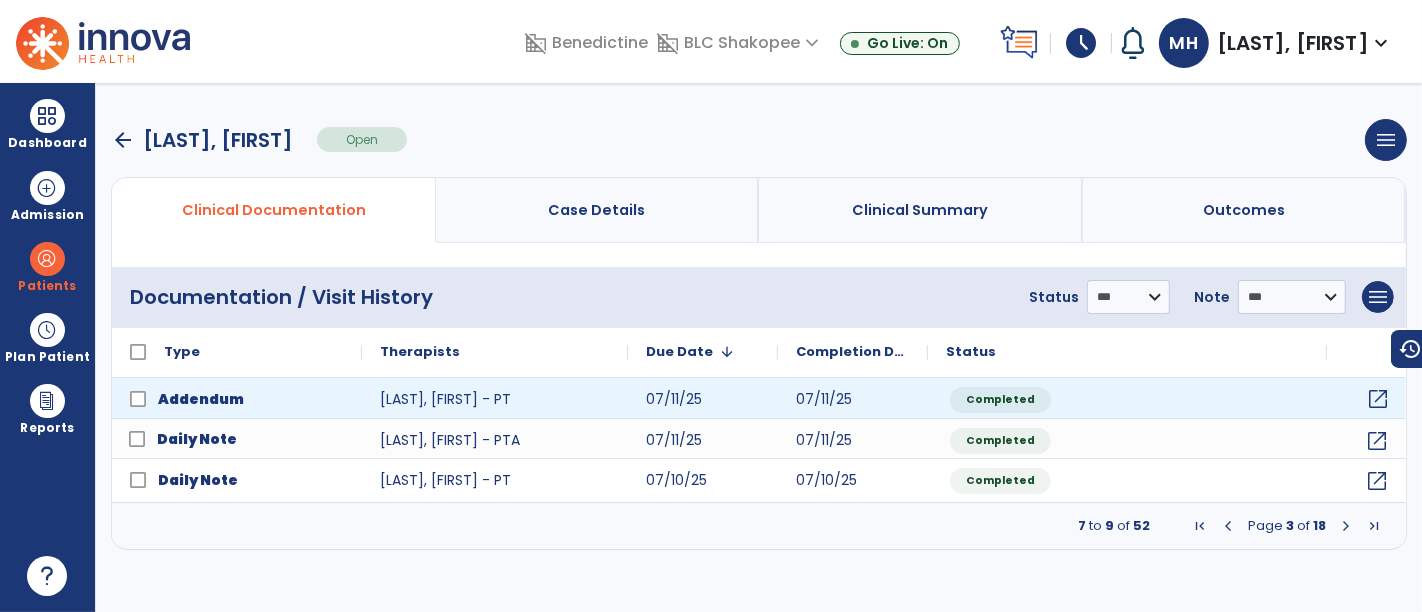 click on "open_in_new" 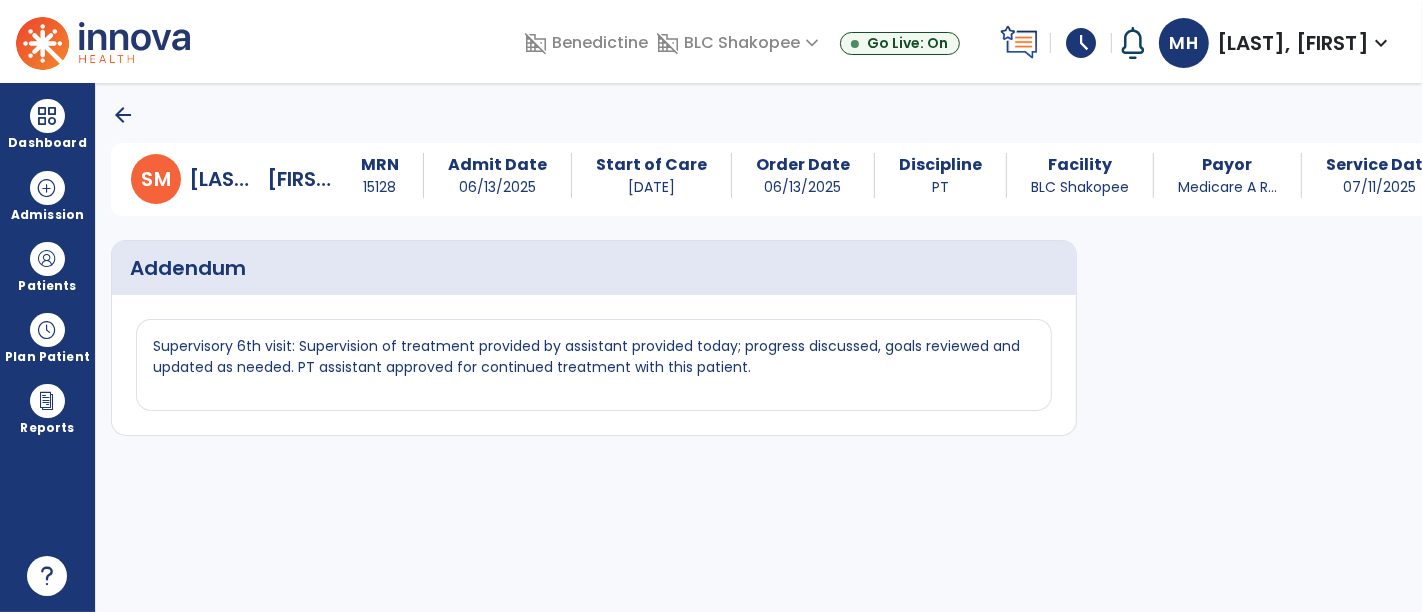 click on "arrow_back      S  M  [LAST],   [FIRST] MRN 15128 Admit Date [DATE] Start of Care [DATE] Order Date [DATE] Discipline PT Facility BLC Shakopee Payor Medicare A R... Service Date [DATE] Addendum  Supervisory 6th visit: Supervision of treatment provided by assistant provided today; progress discussed, goals reviewed and updated as needed. PT assistant approved for continued treatment with this patient." at bounding box center [759, 347] 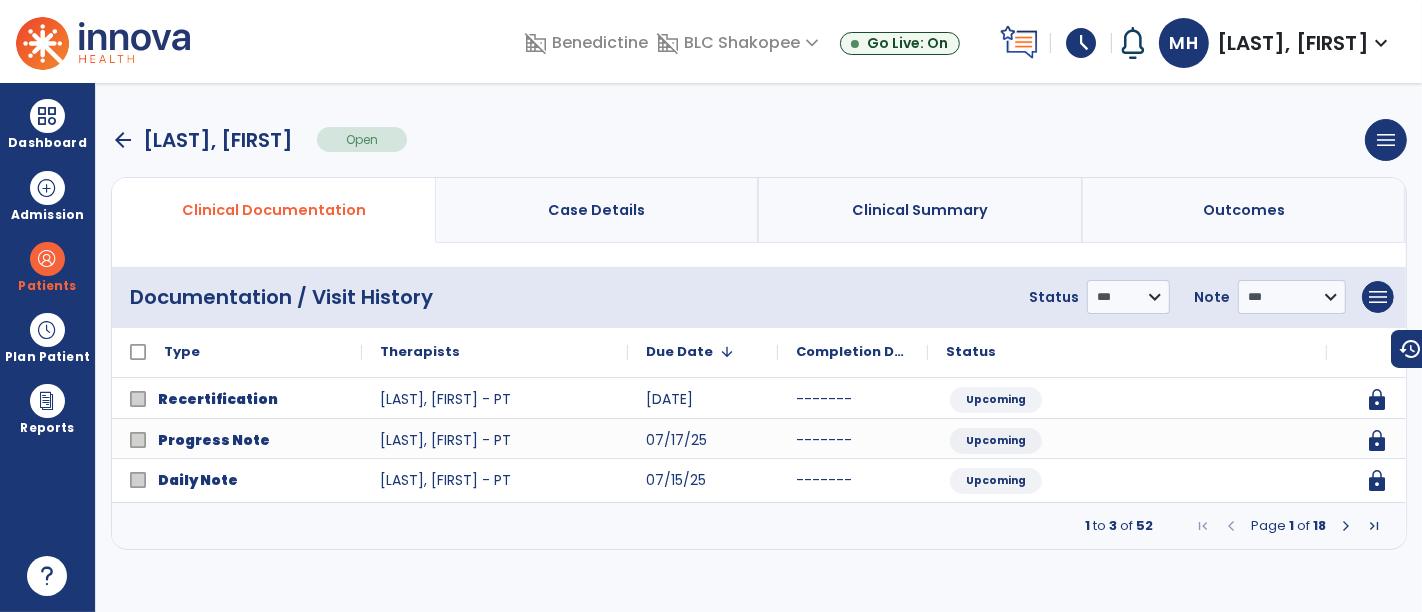 click at bounding box center (1346, 526) 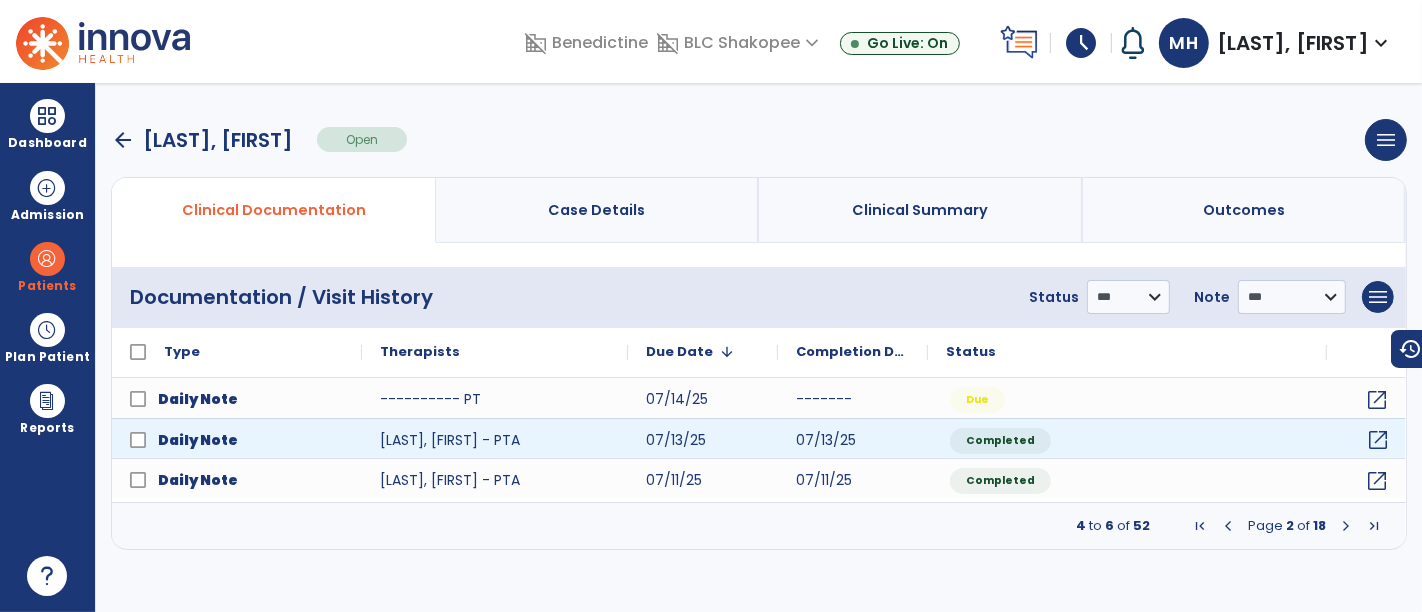 click on "open_in_new" 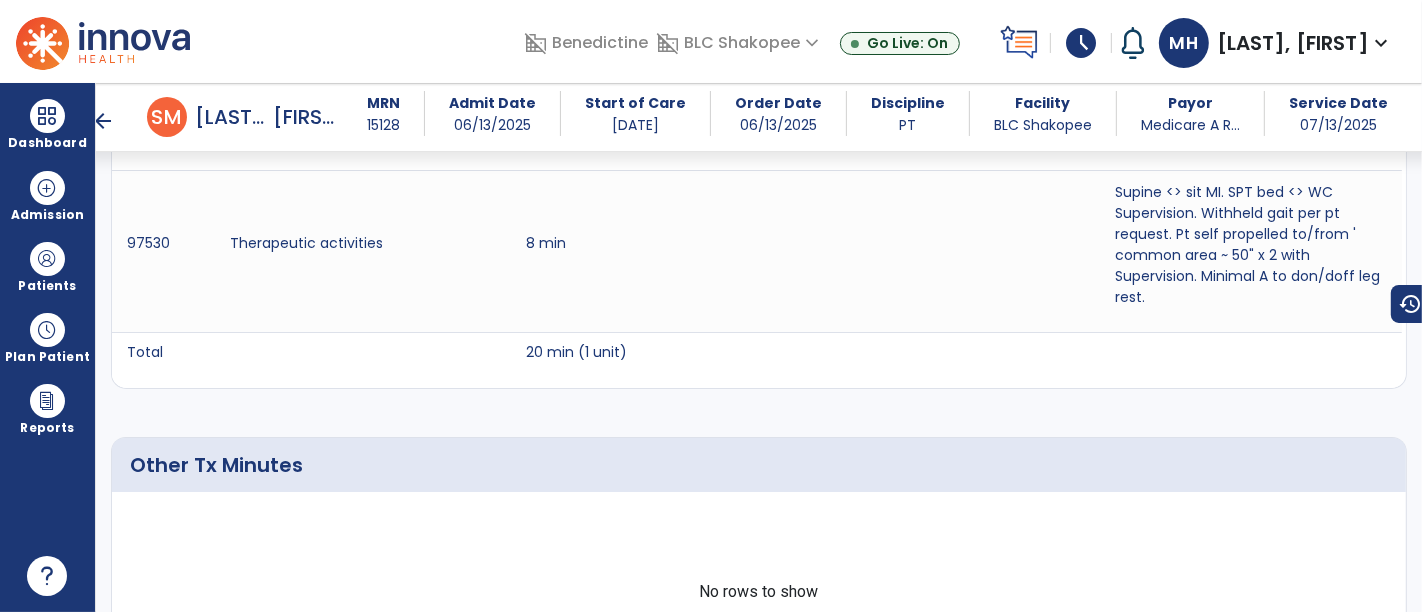 scroll, scrollTop: 1422, scrollLeft: 0, axis: vertical 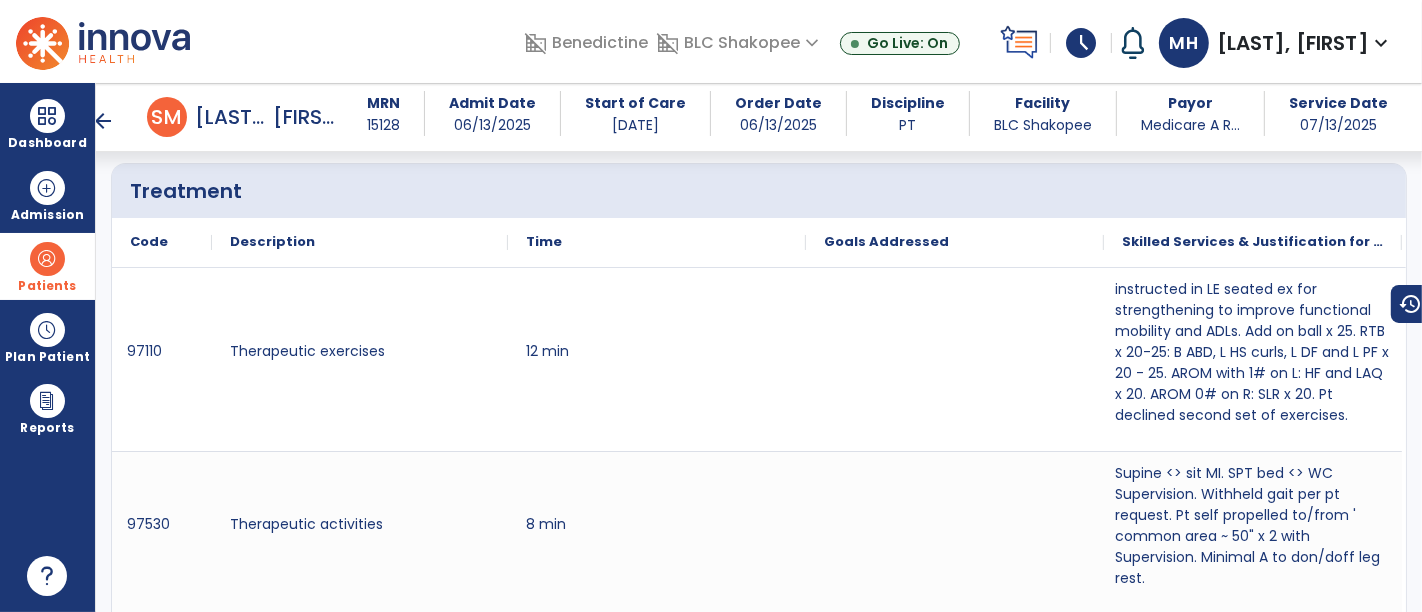 click at bounding box center (47, 259) 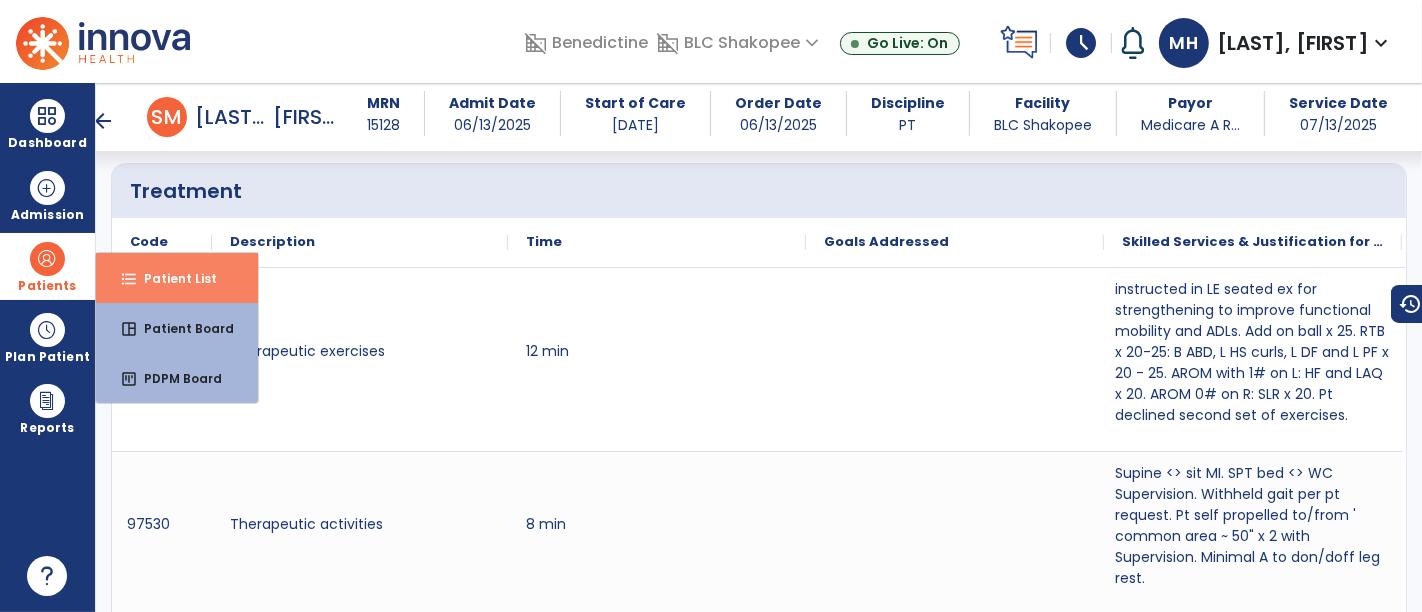 click on "format_list_bulleted  Patient List" at bounding box center (177, 278) 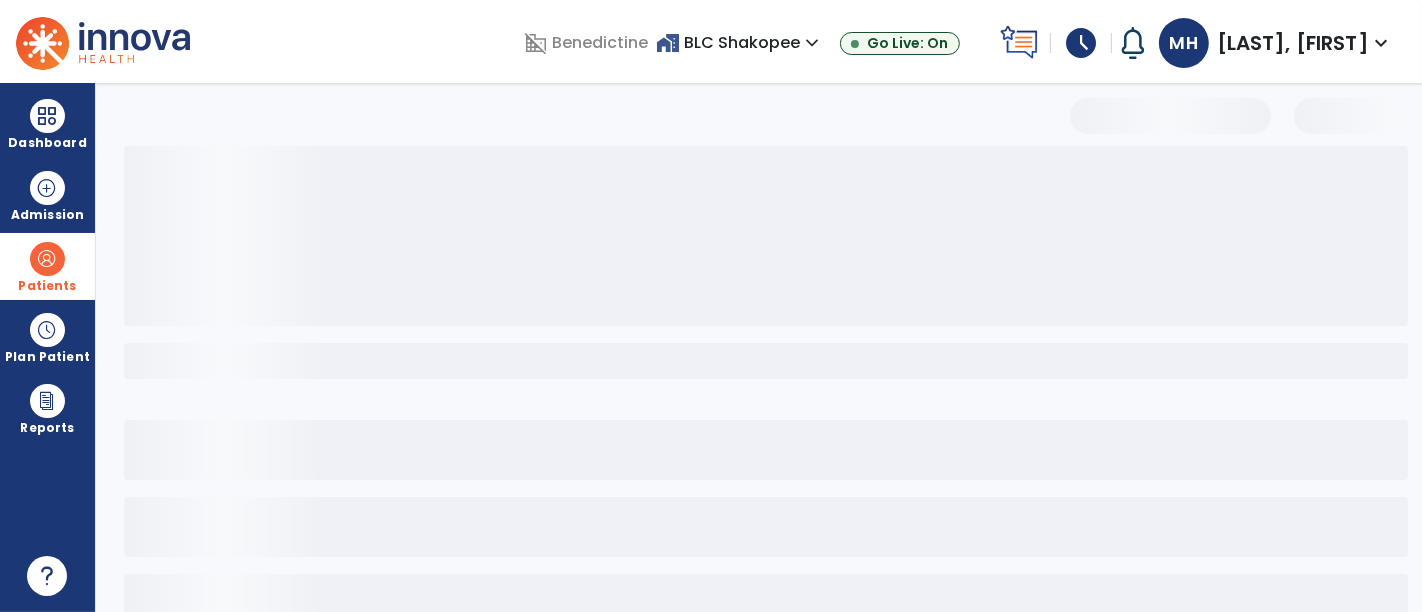 select on "***" 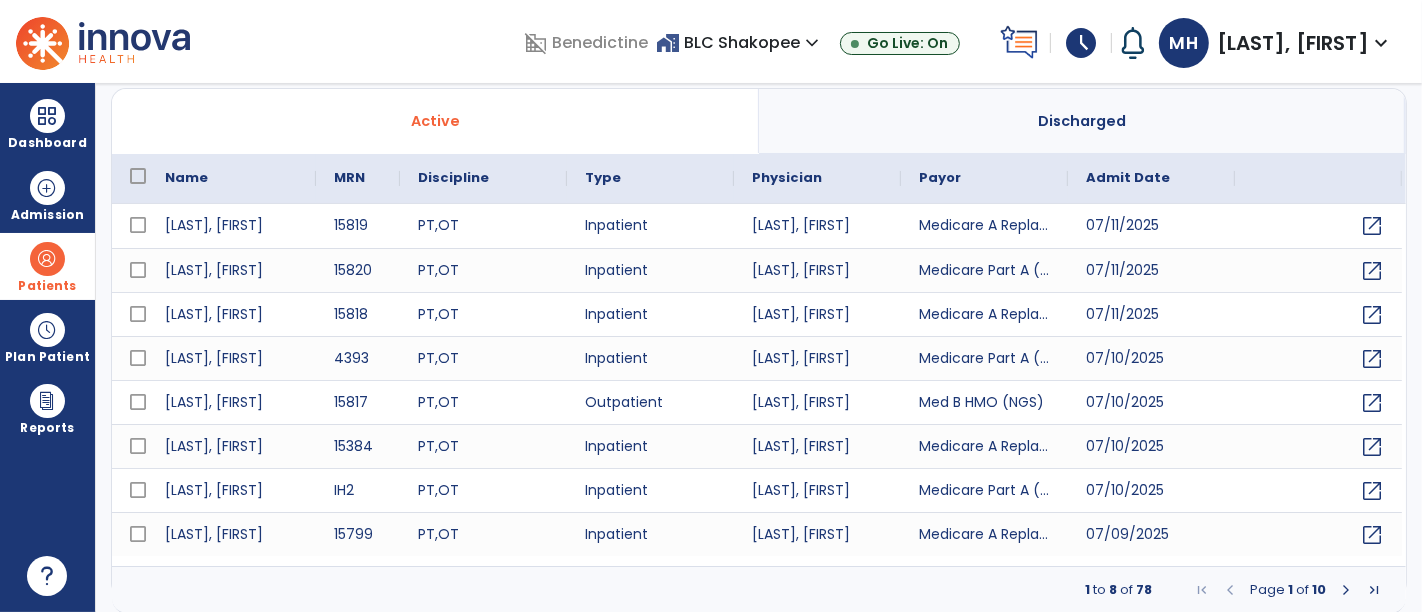 scroll, scrollTop: 18, scrollLeft: 0, axis: vertical 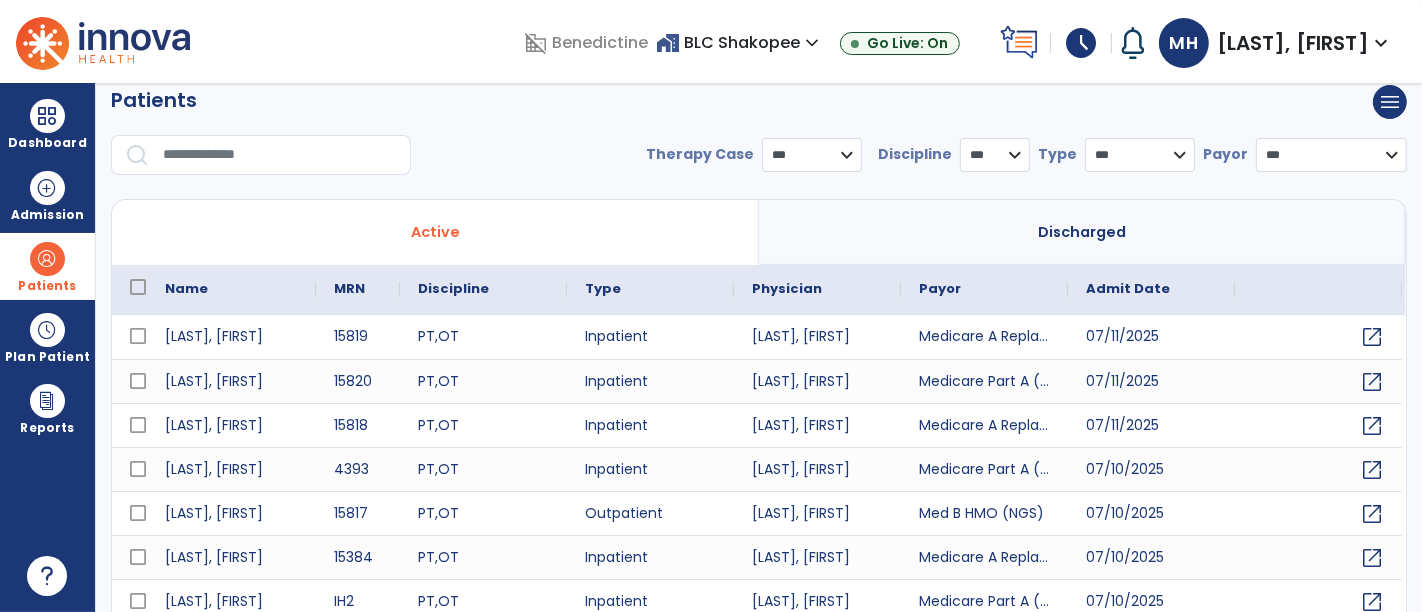 click at bounding box center [280, 155] 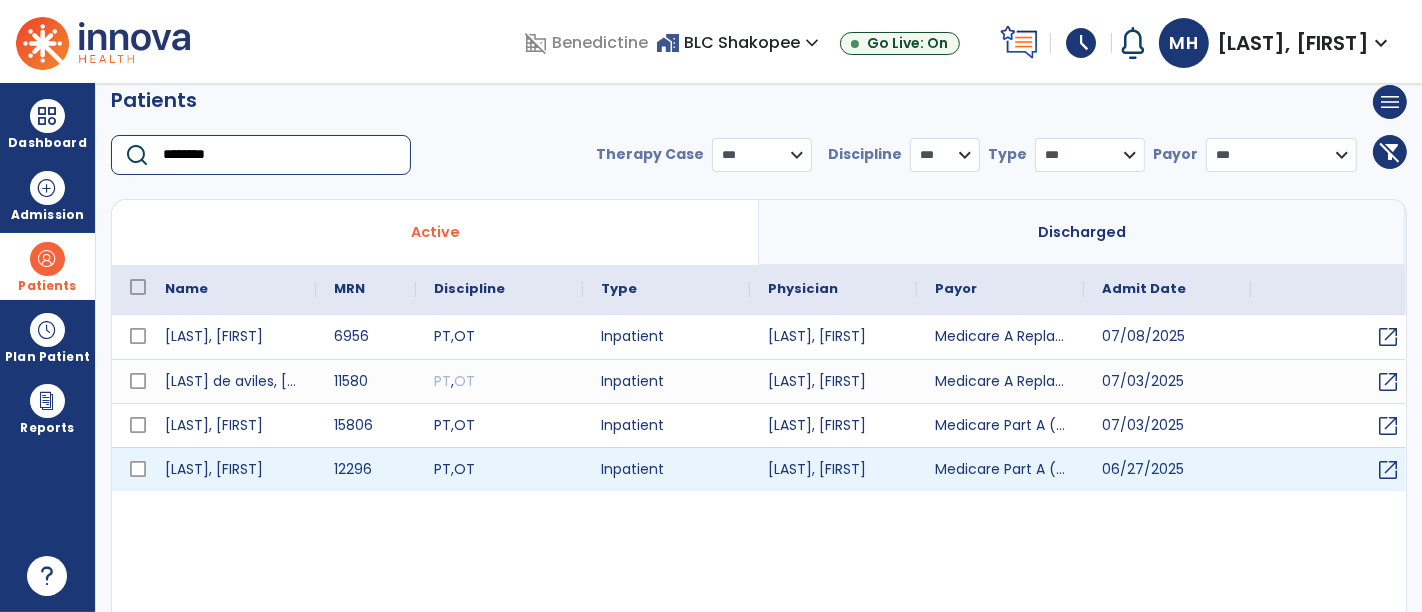 type on "********" 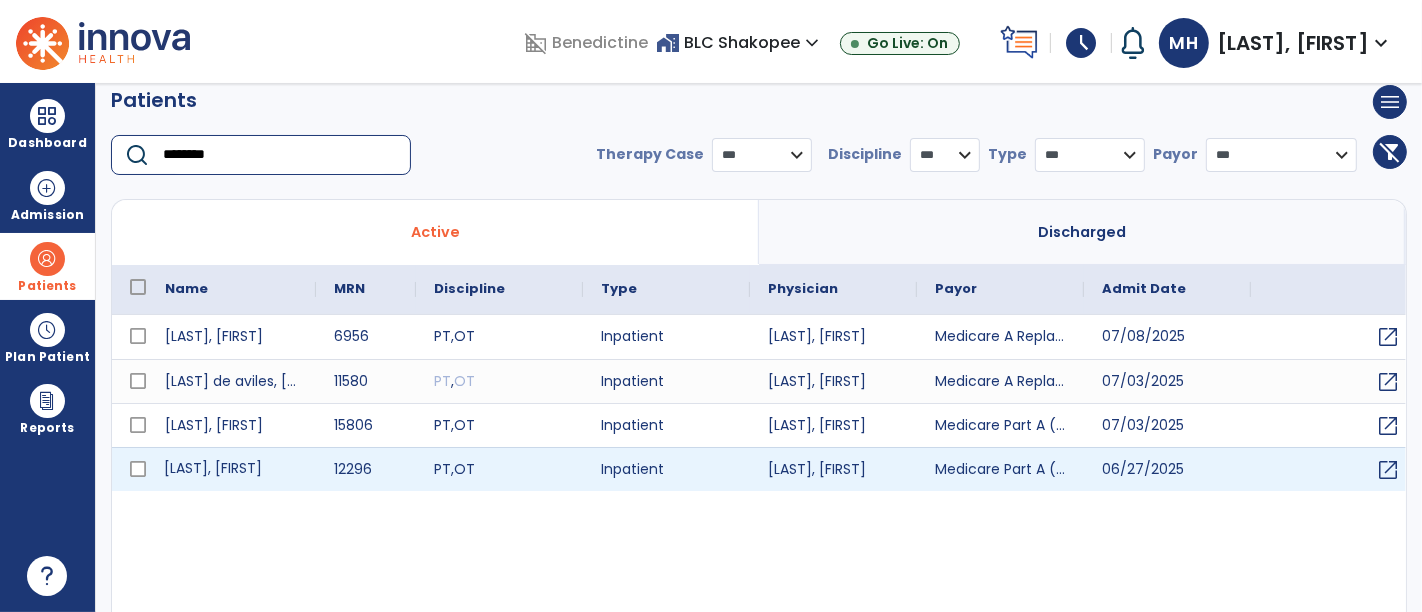 click on "[LAST], [FIRST]" at bounding box center [231, 469] 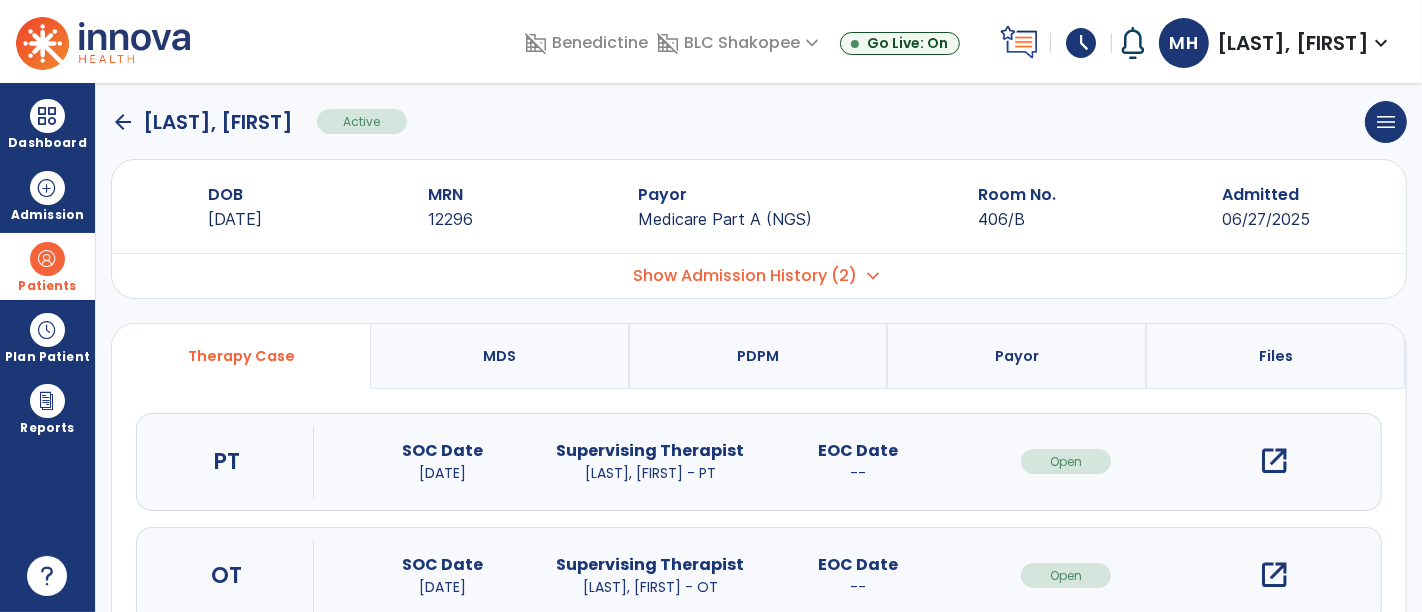 click on "open_in_new" at bounding box center [1274, 461] 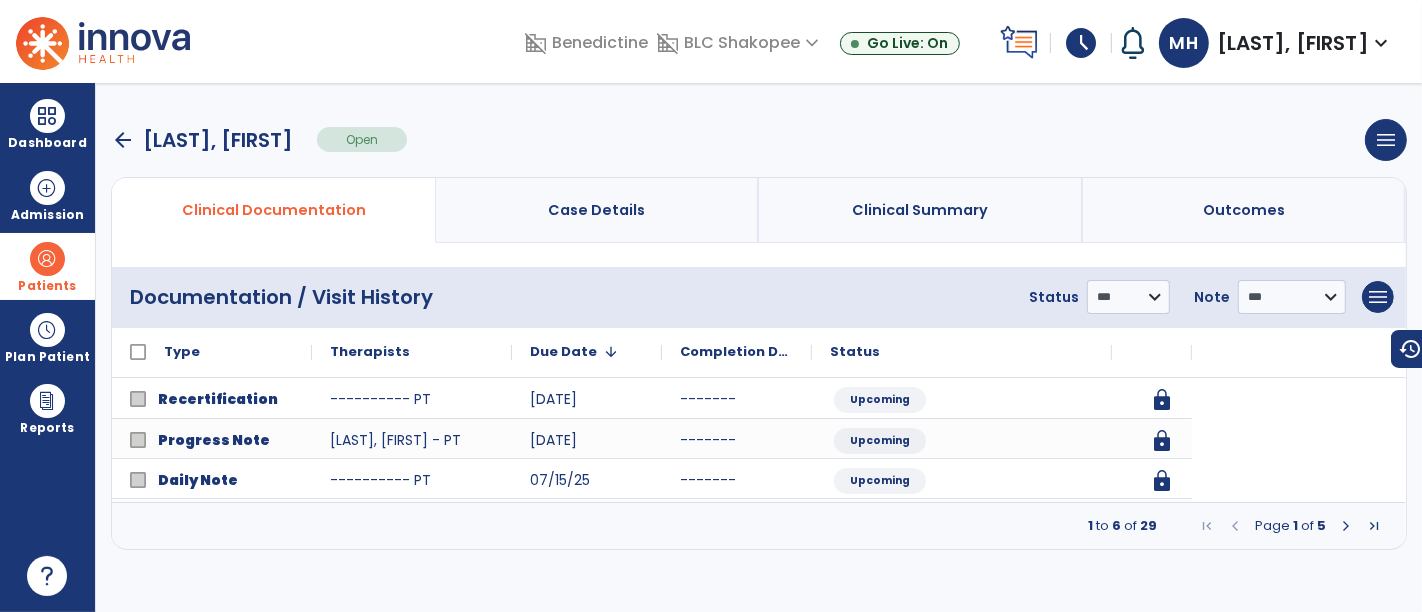 scroll, scrollTop: 0, scrollLeft: 0, axis: both 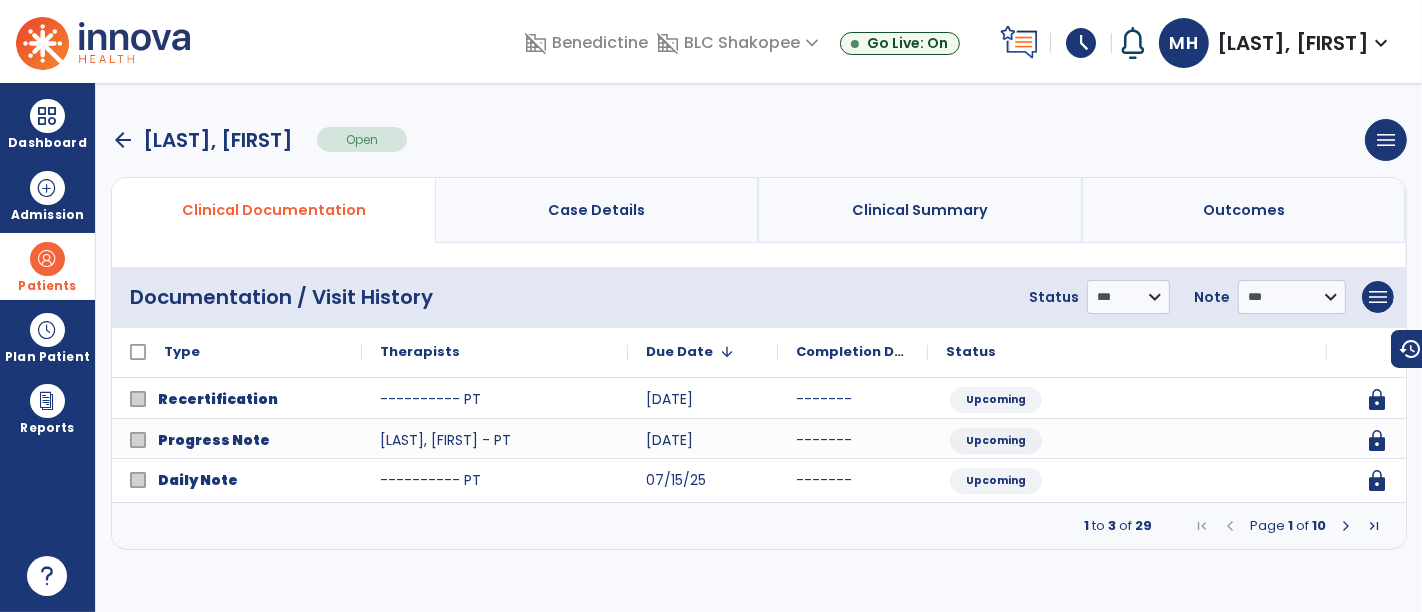 click at bounding box center [1346, 526] 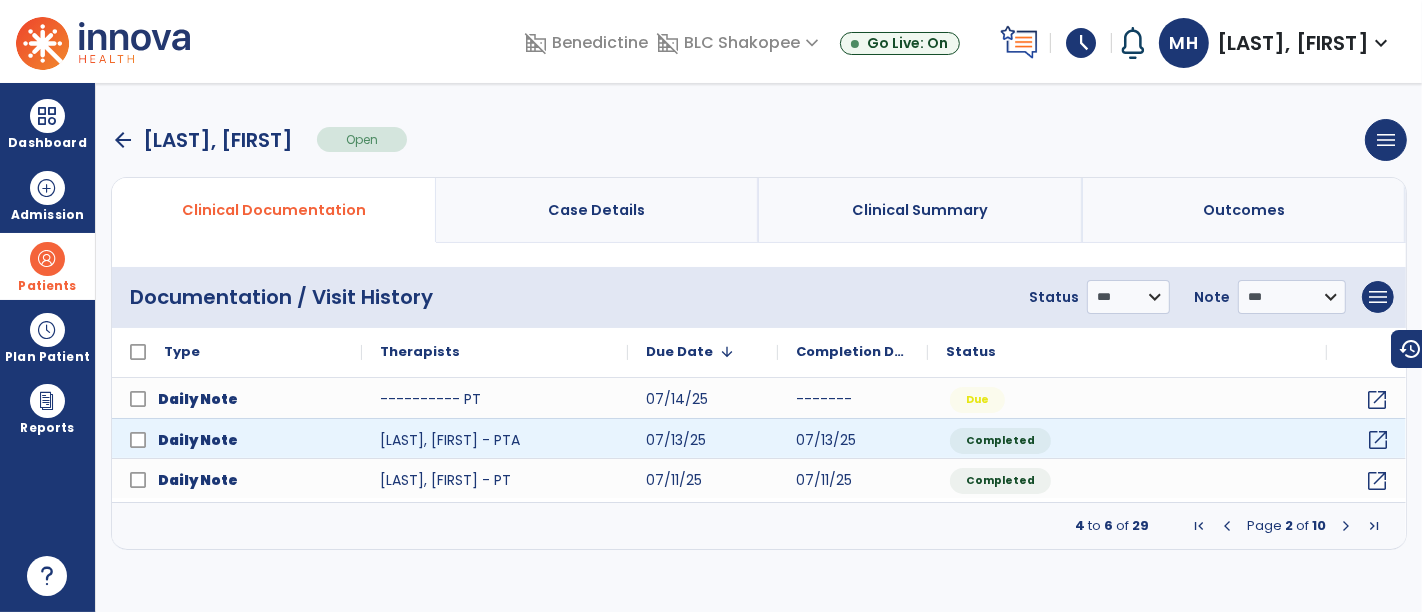click on "open_in_new" 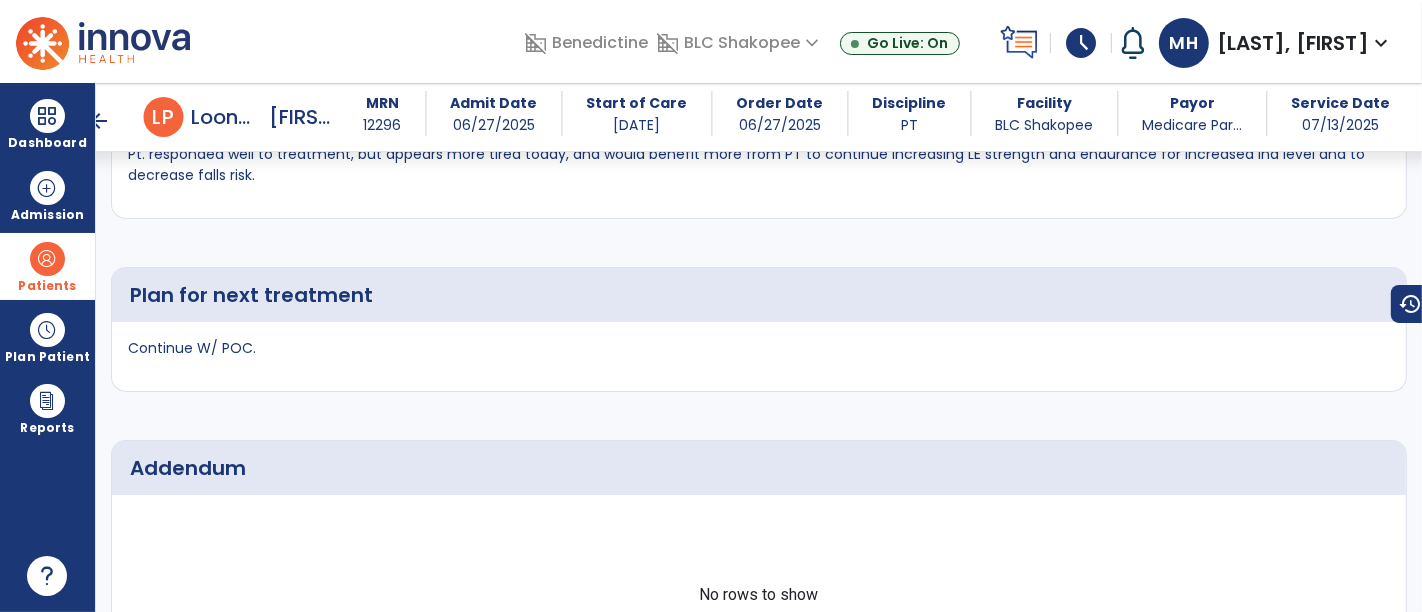 scroll, scrollTop: 3263, scrollLeft: 0, axis: vertical 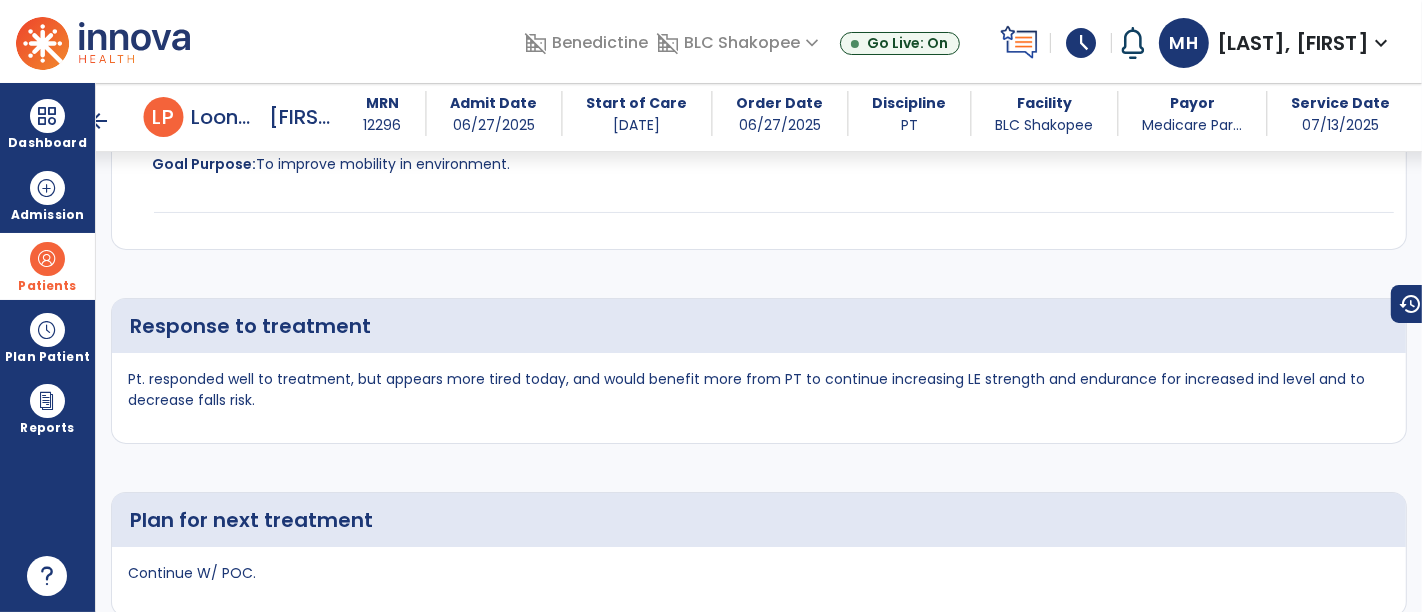 click on "Patients" at bounding box center (47, 266) 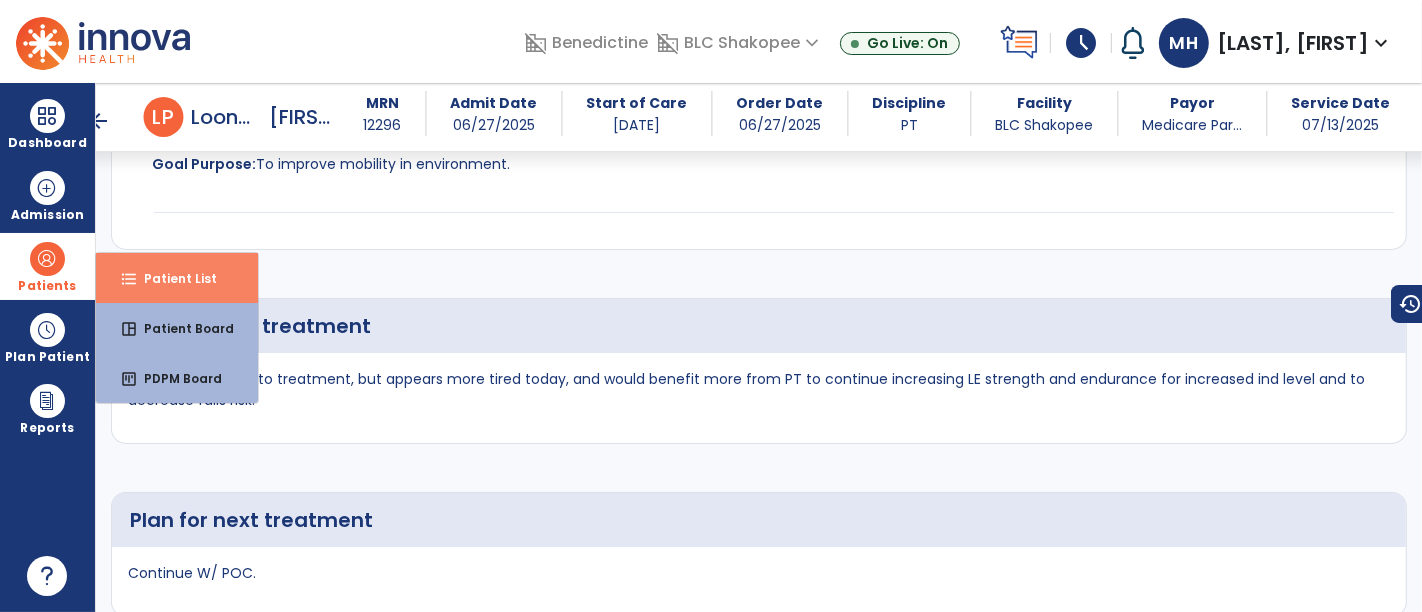 click on "format_list_bulleted  Patient List" at bounding box center [177, 278] 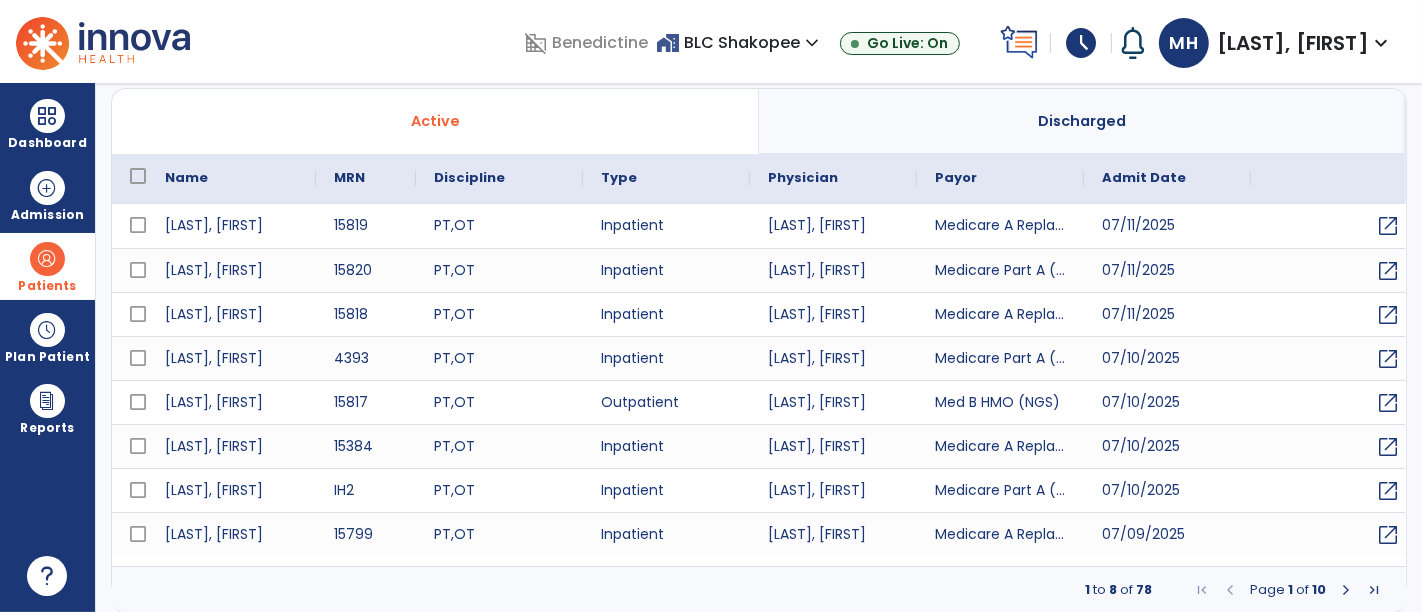 select on "***" 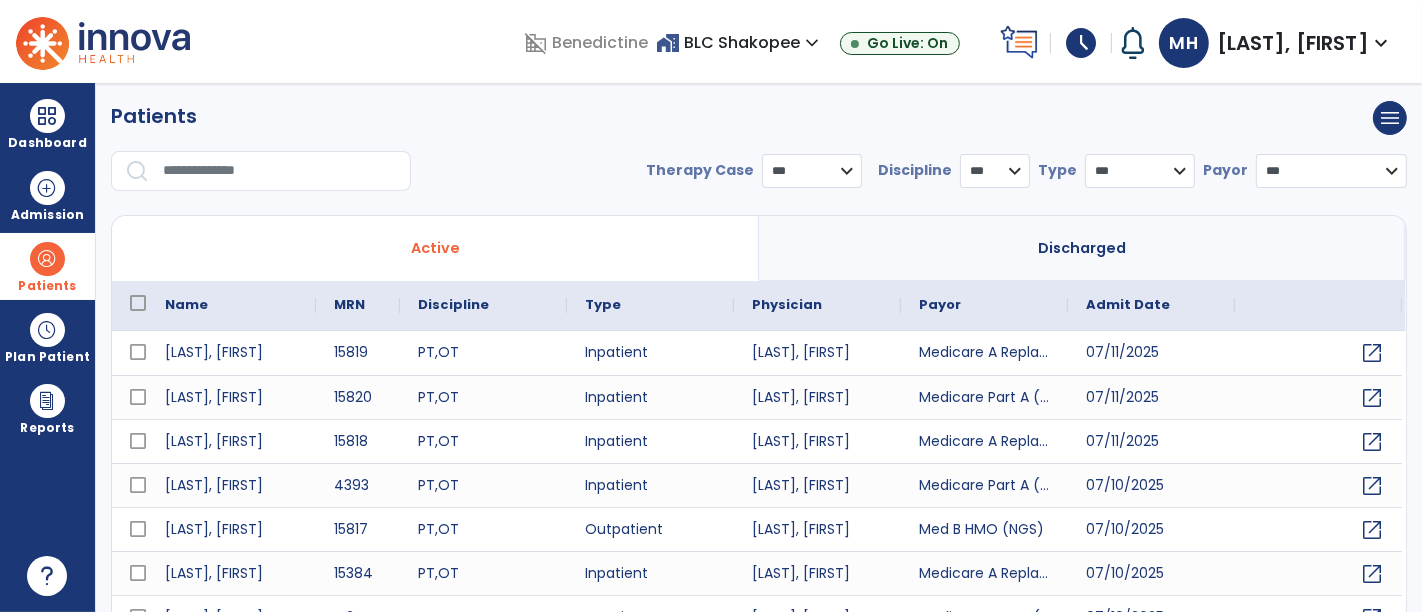 scroll, scrollTop: 0, scrollLeft: 0, axis: both 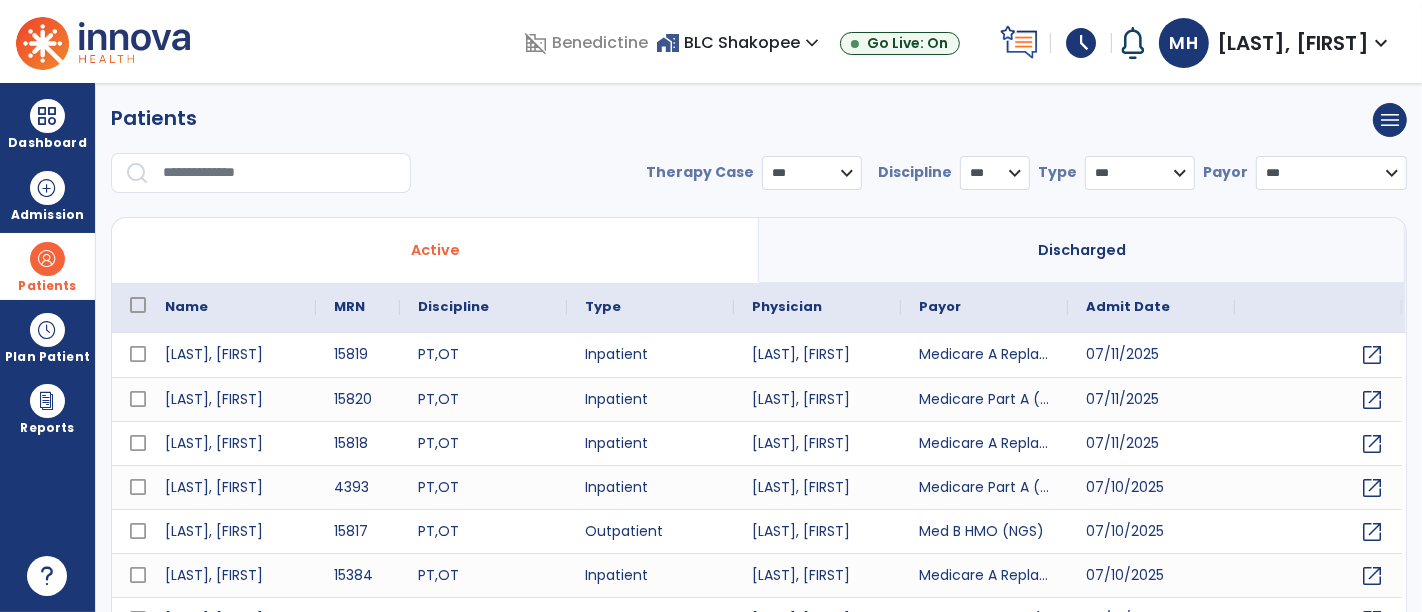 click at bounding box center [280, 173] 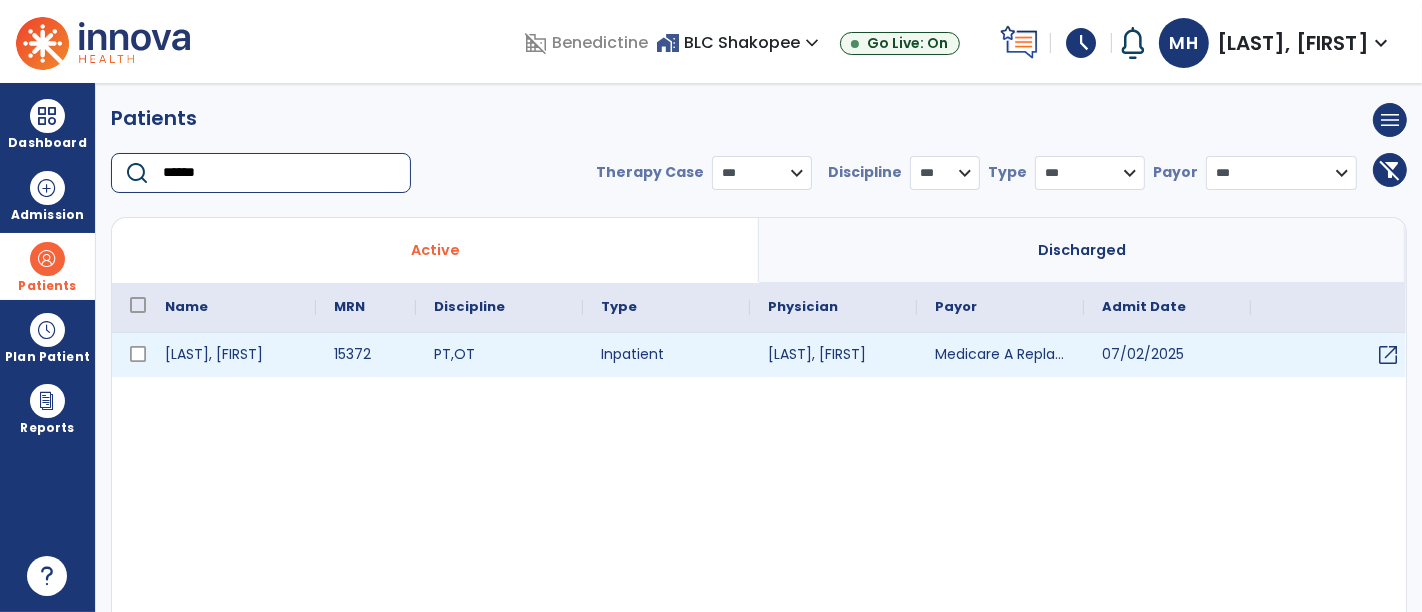 type on "******" 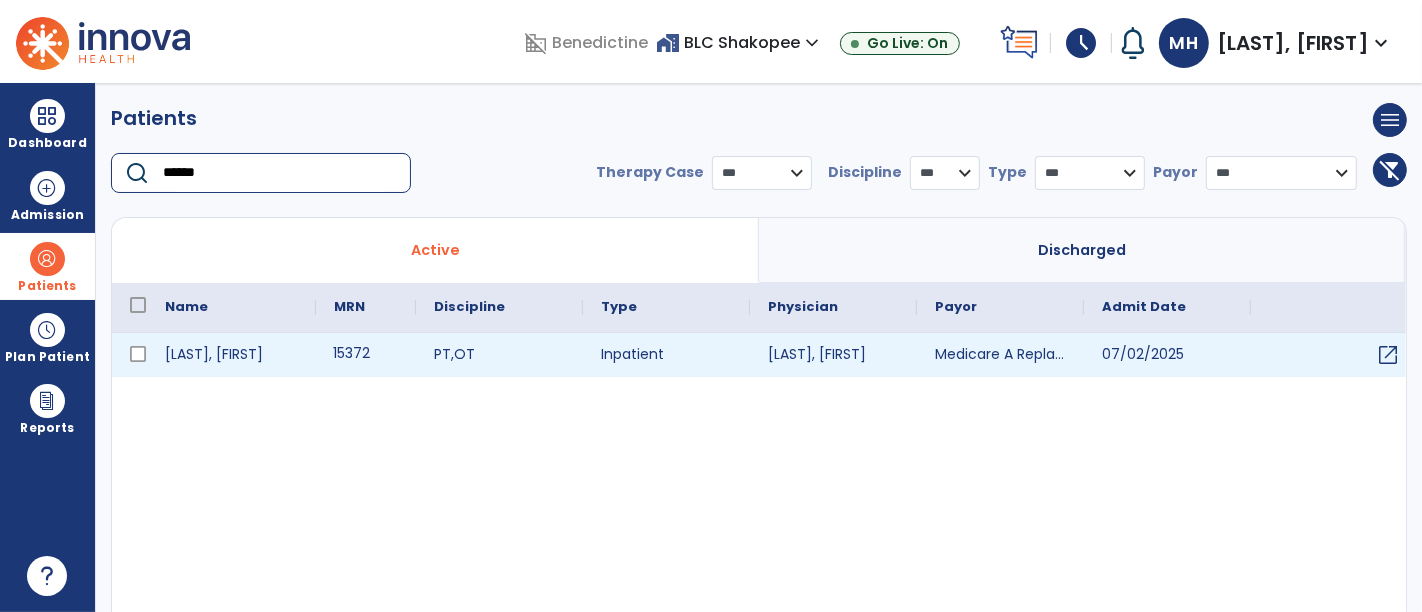 click on "15372" at bounding box center (366, 355) 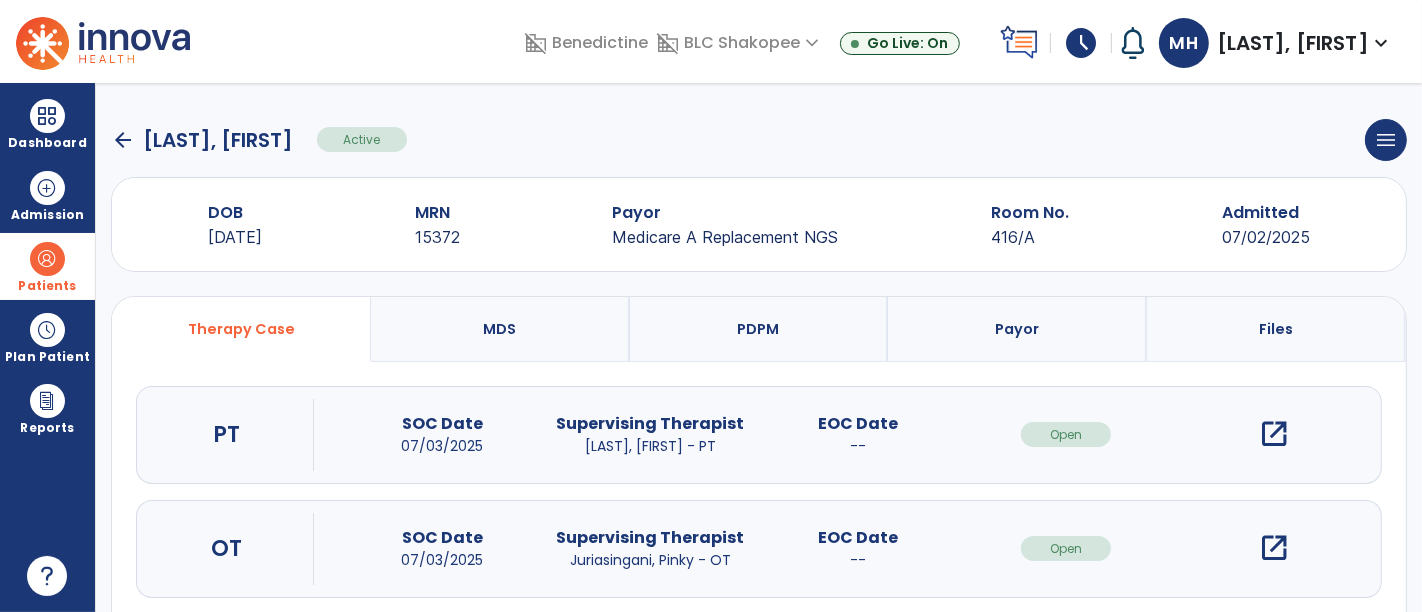 click on "open_in_new" at bounding box center [1274, 434] 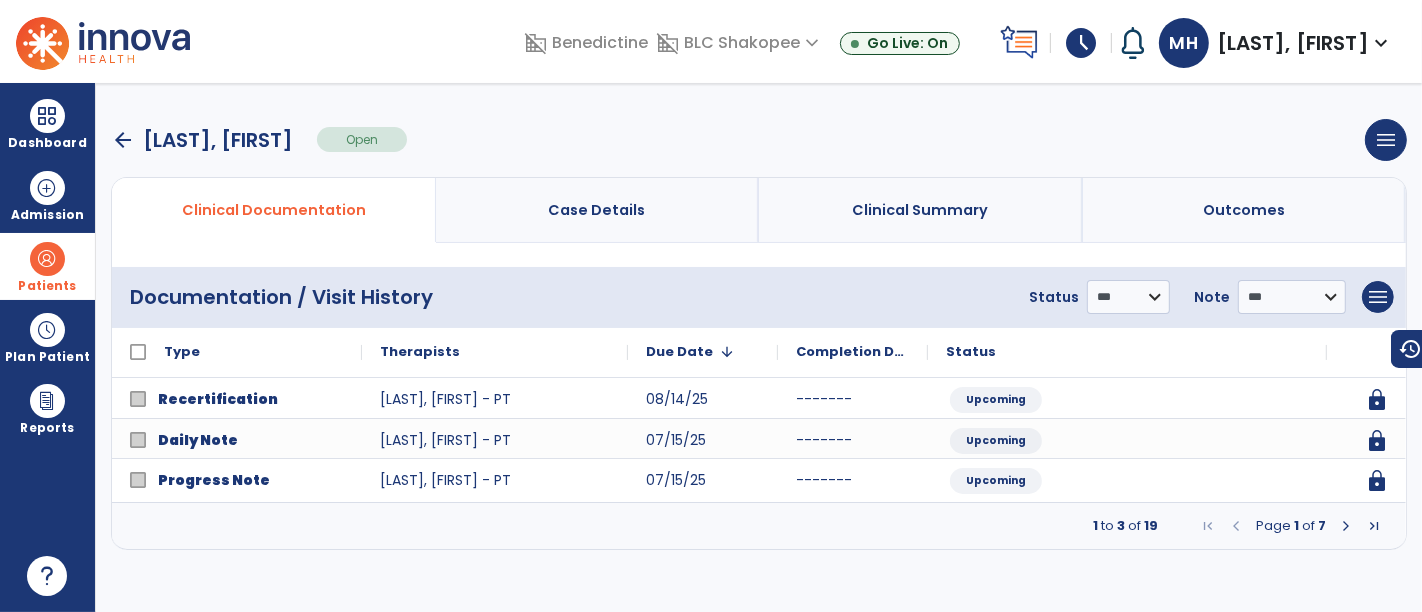 click at bounding box center (1346, 526) 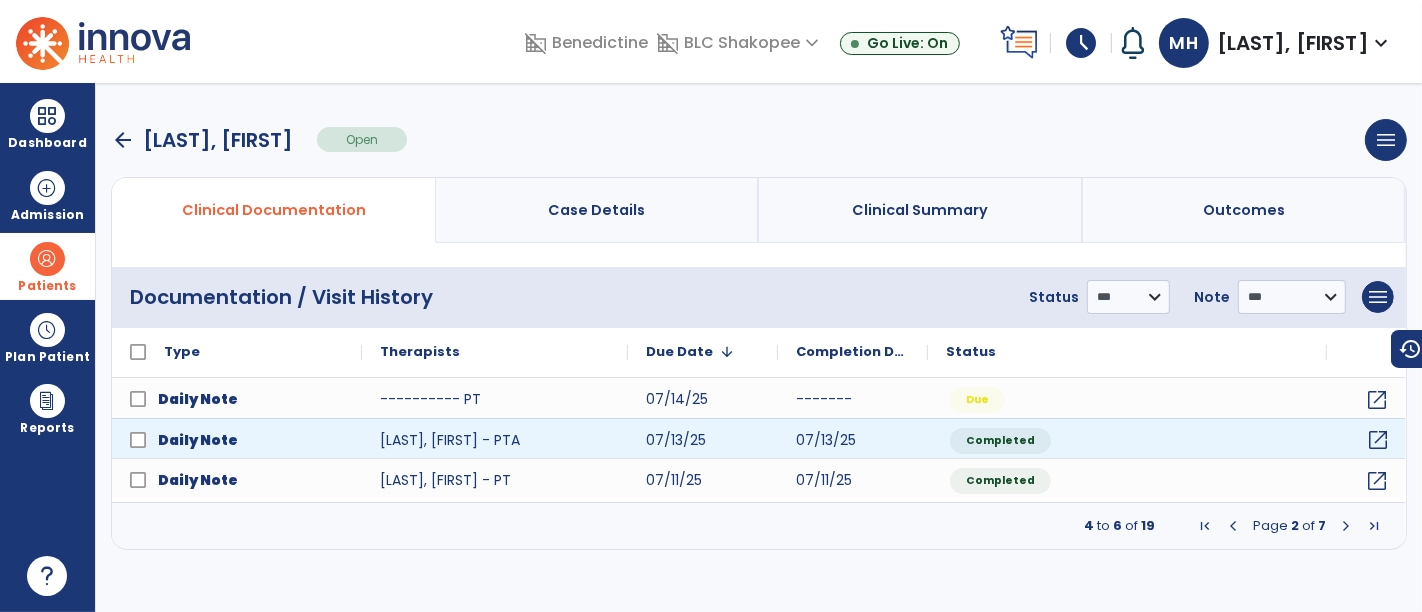 click on "open_in_new" 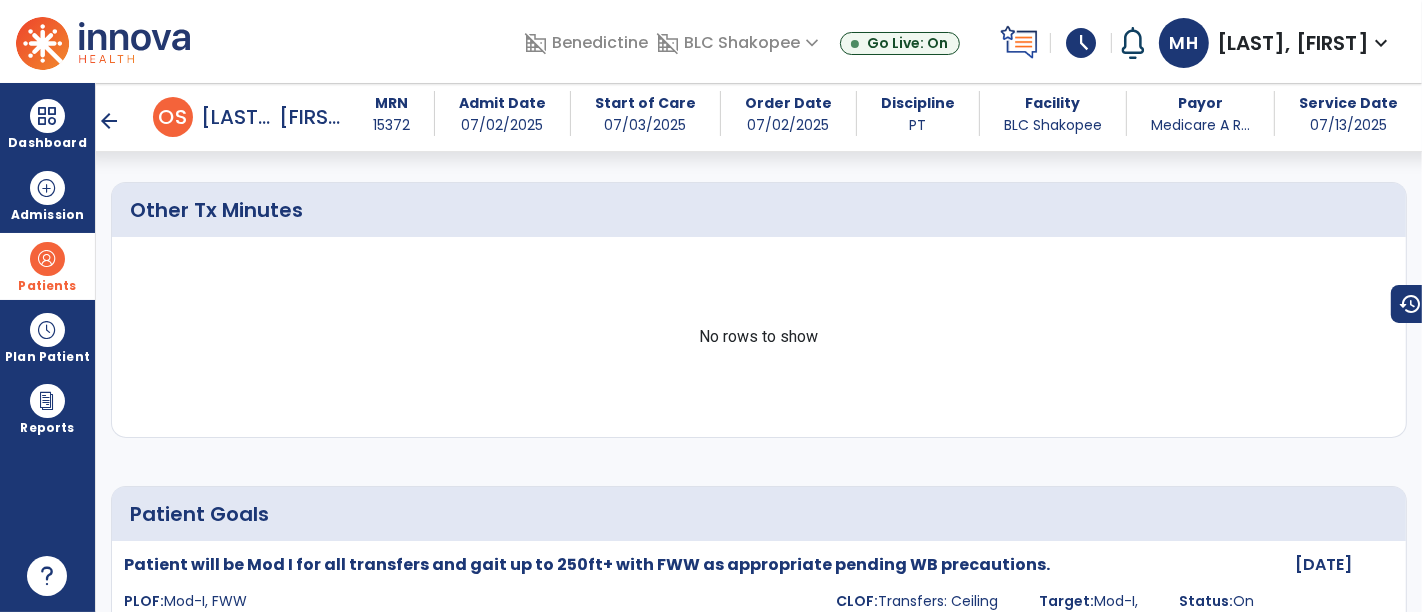 scroll, scrollTop: 2231, scrollLeft: 0, axis: vertical 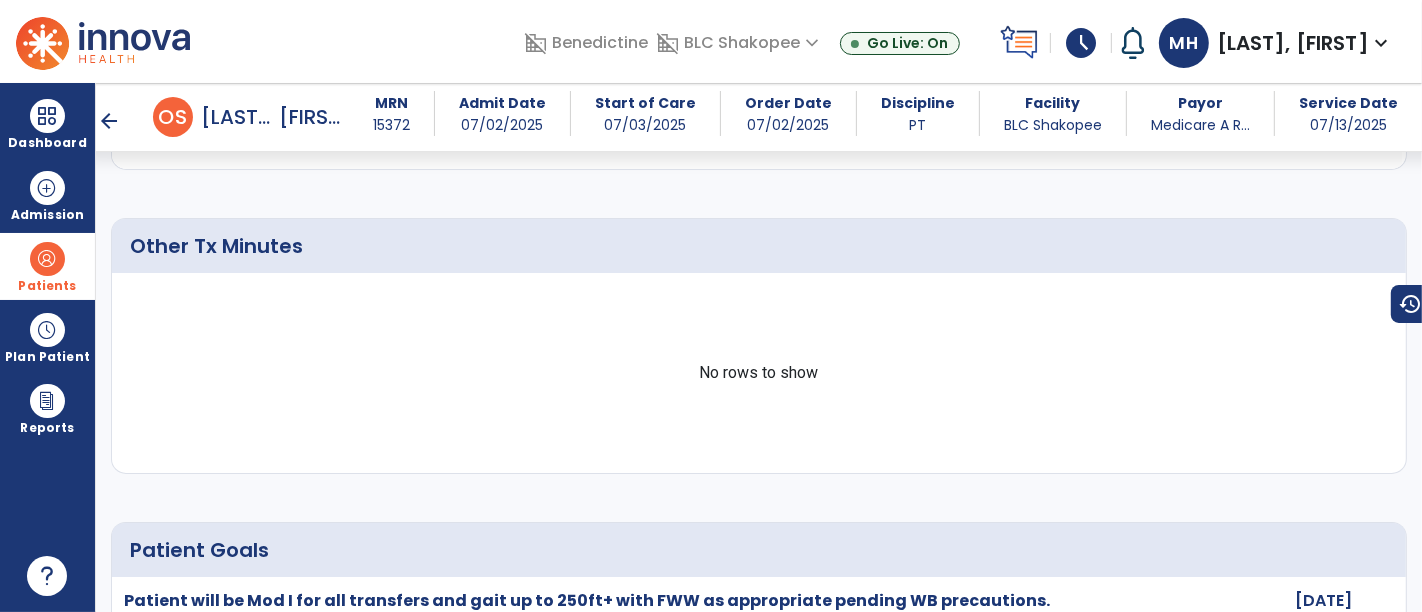 click on "Patients" at bounding box center [47, 266] 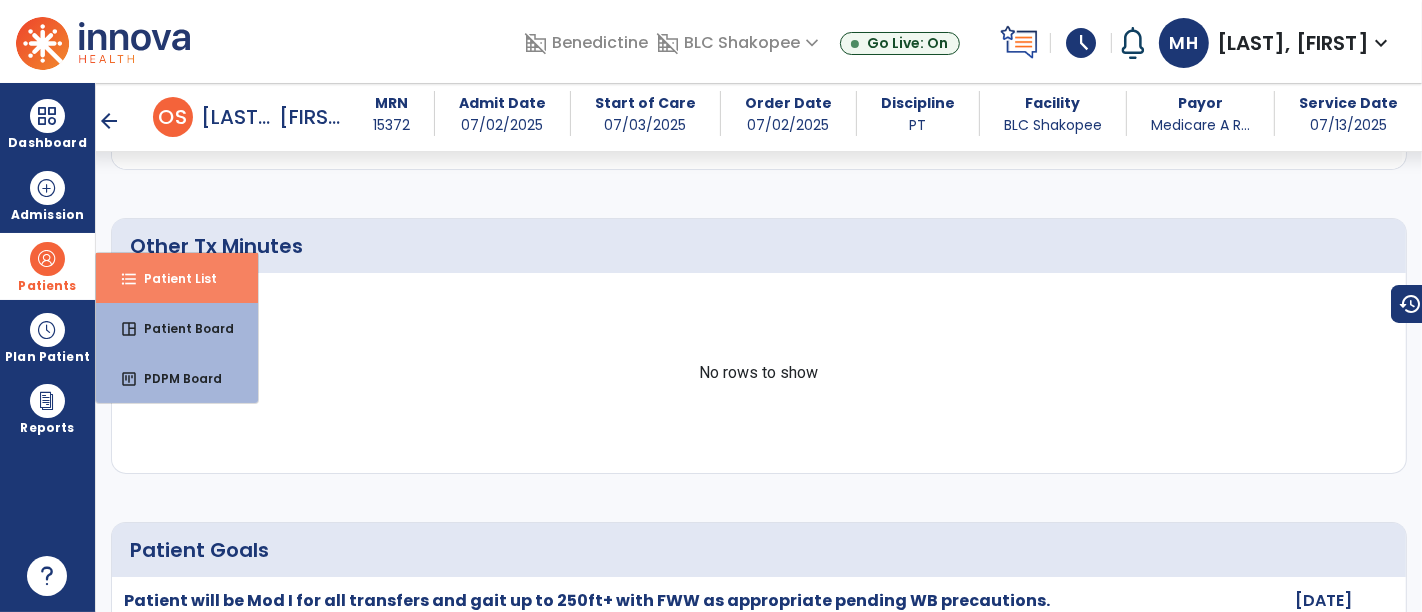 click on "format_list_bulleted" at bounding box center (129, 279) 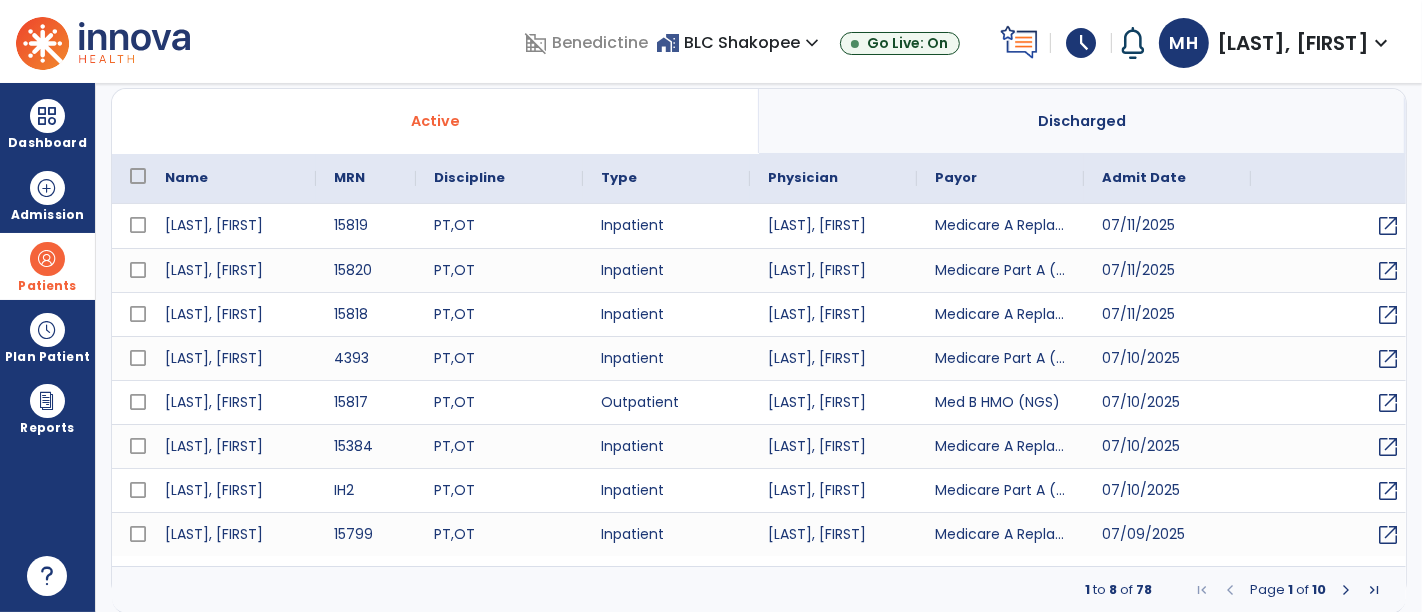 select on "***" 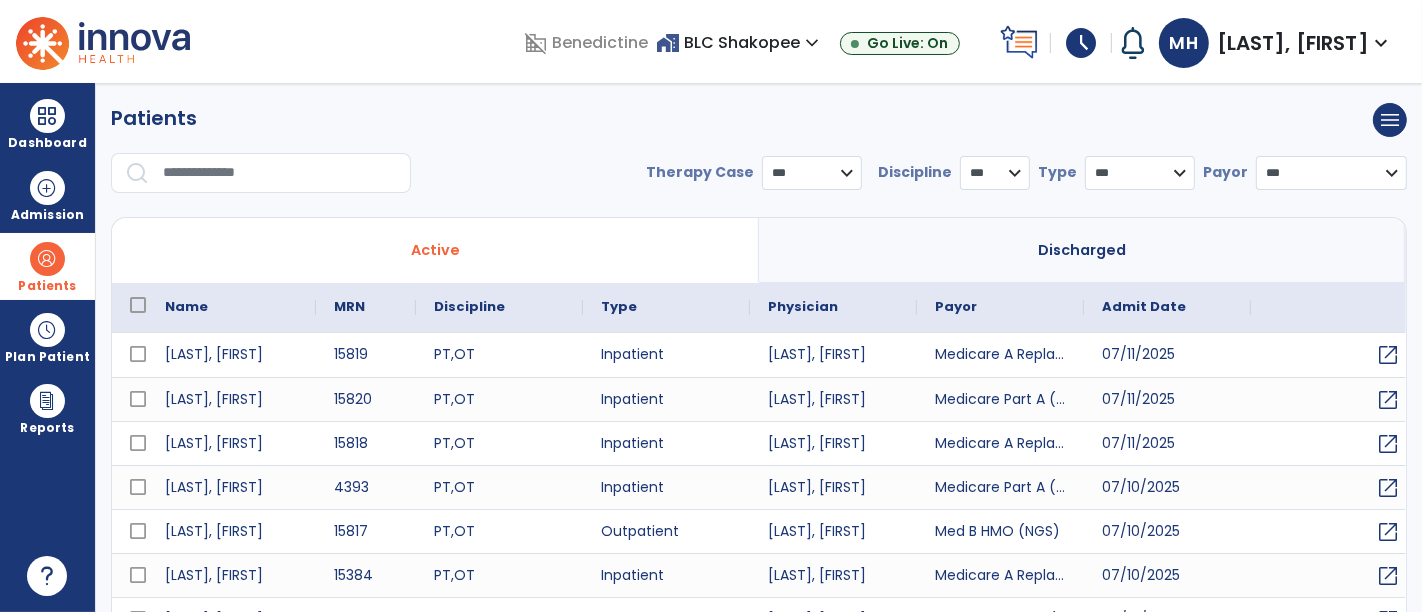 scroll, scrollTop: 0, scrollLeft: 0, axis: both 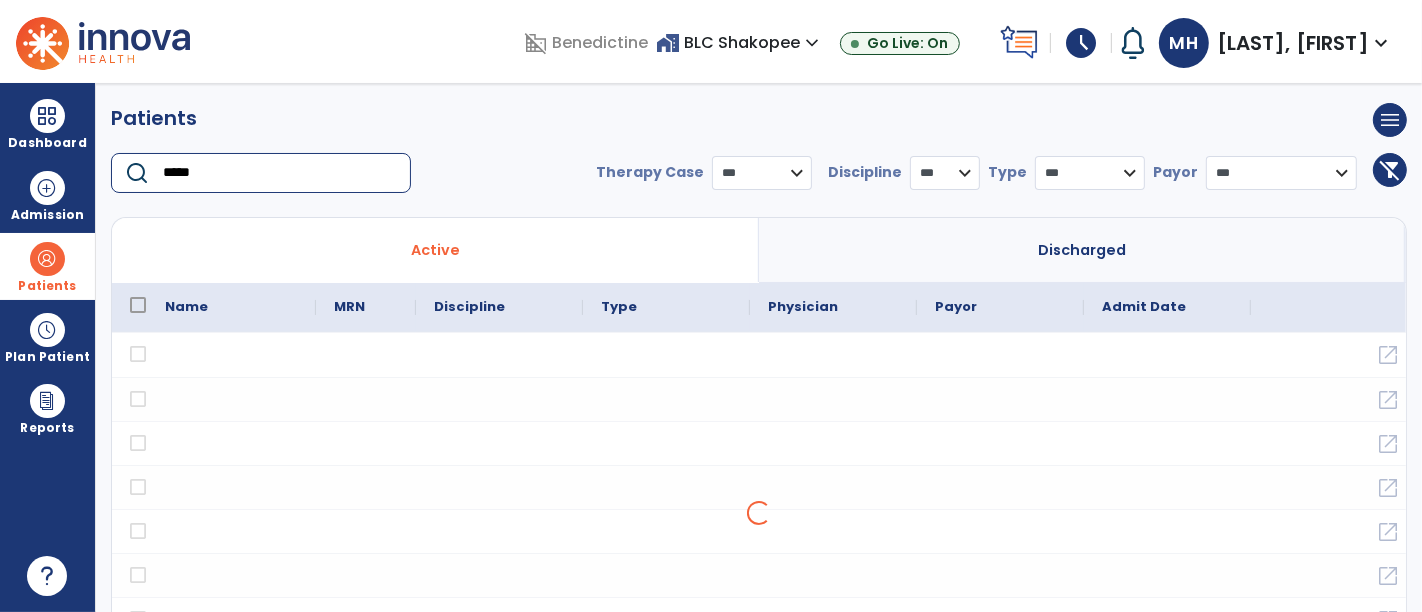 type on "*****" 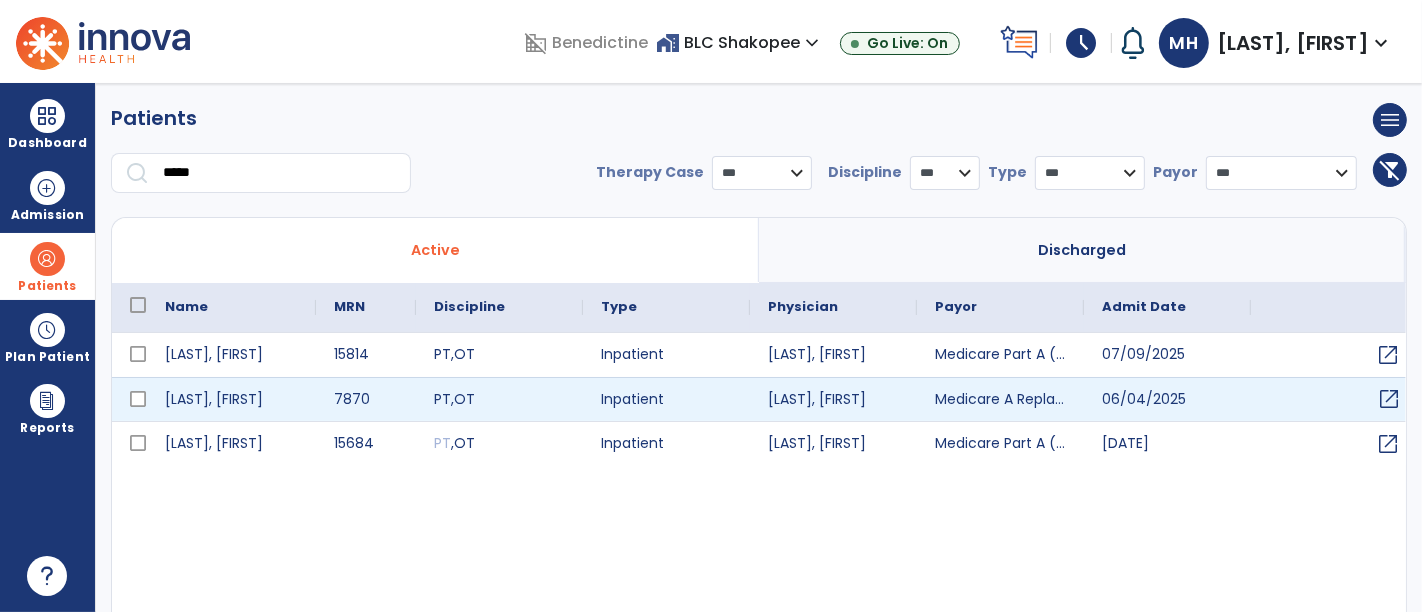 click on "open_in_new" at bounding box center [1389, 399] 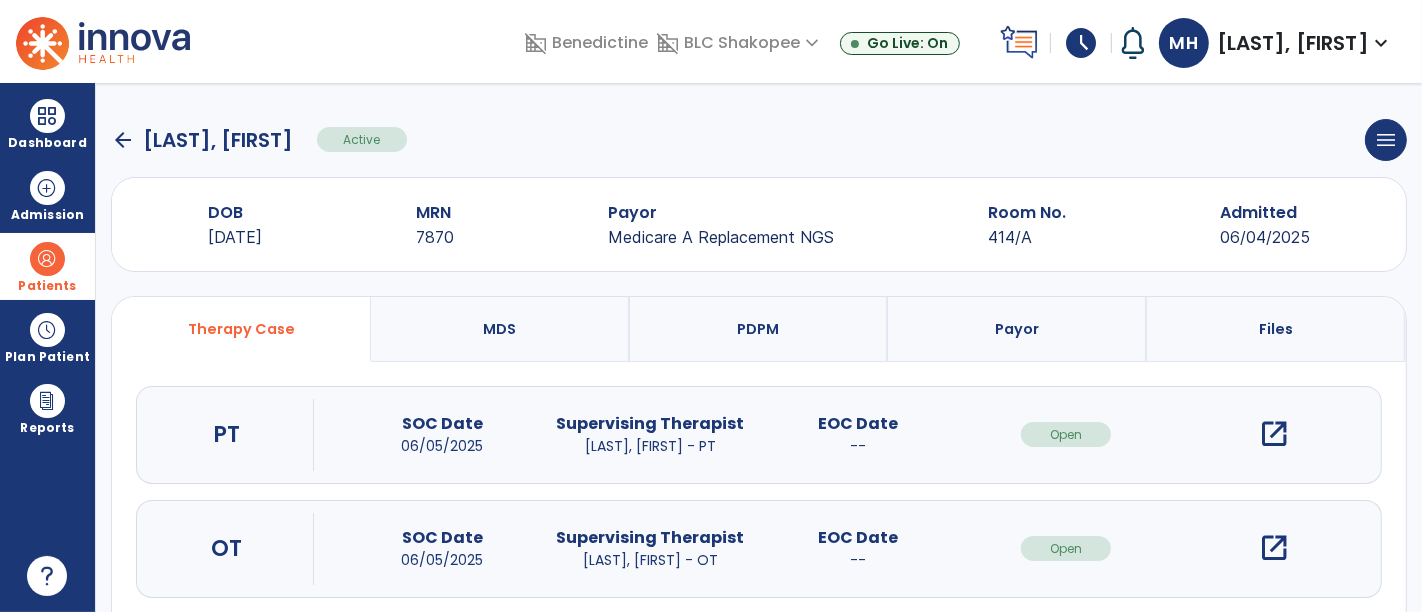 click on "open_in_new" at bounding box center [1274, 434] 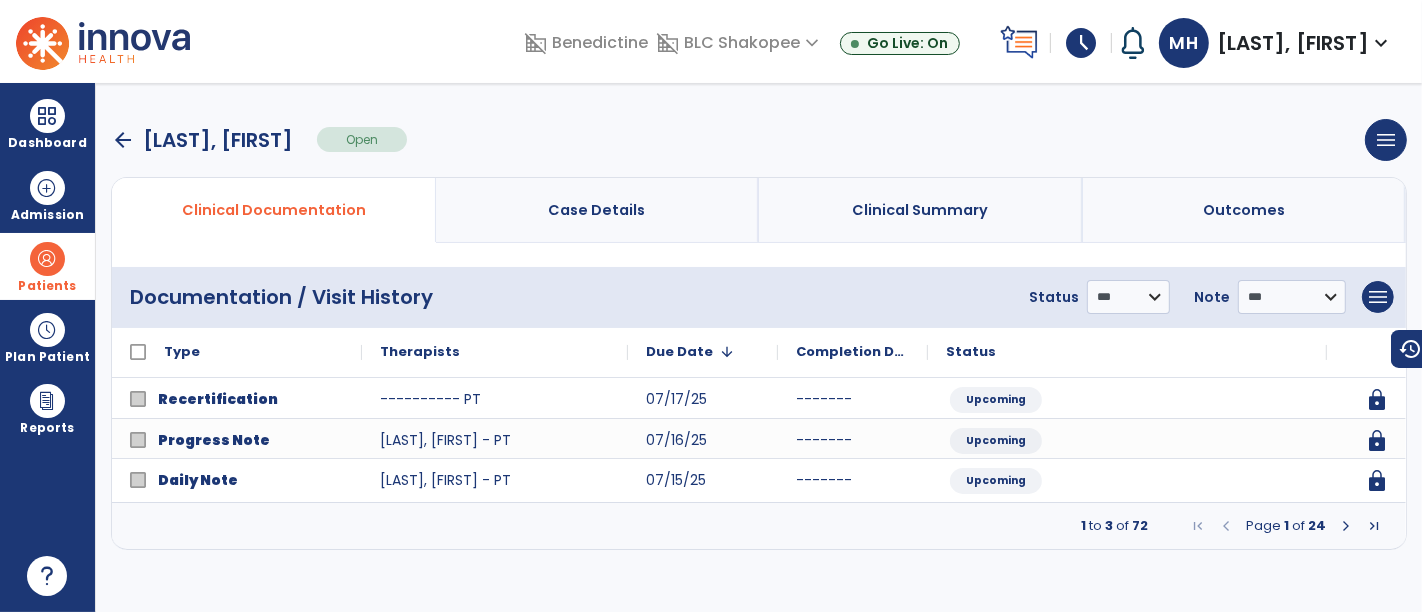 click at bounding box center [1346, 526] 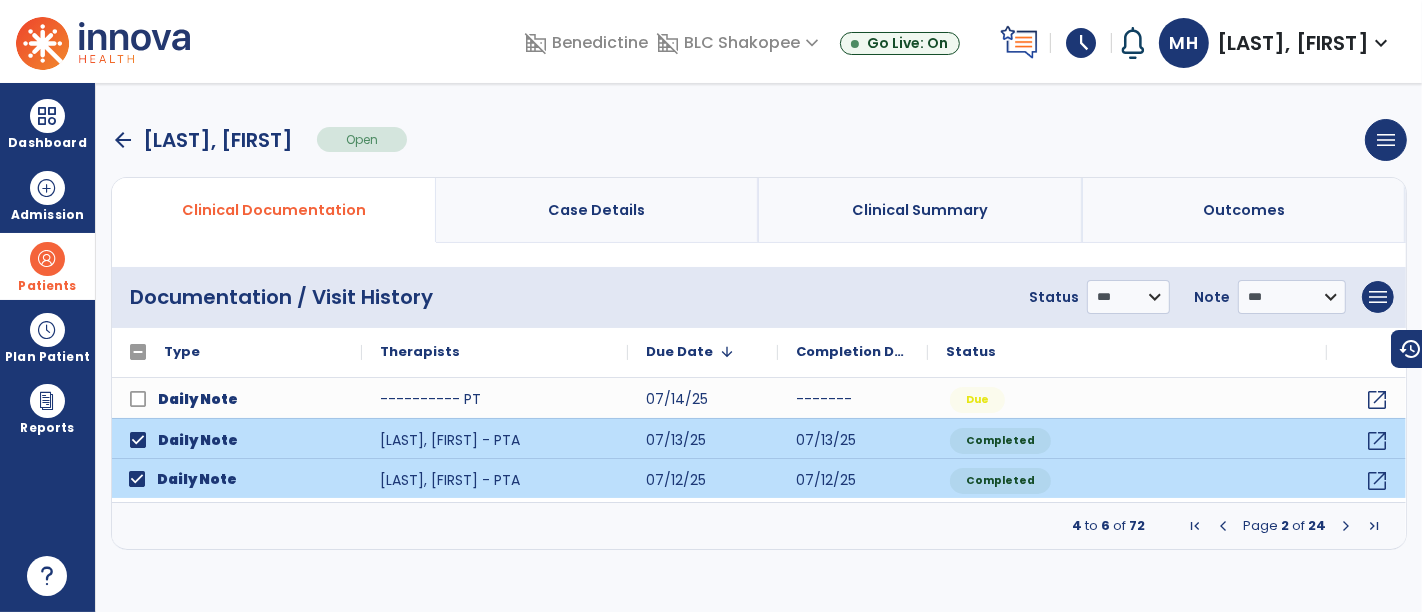 click at bounding box center [1346, 526] 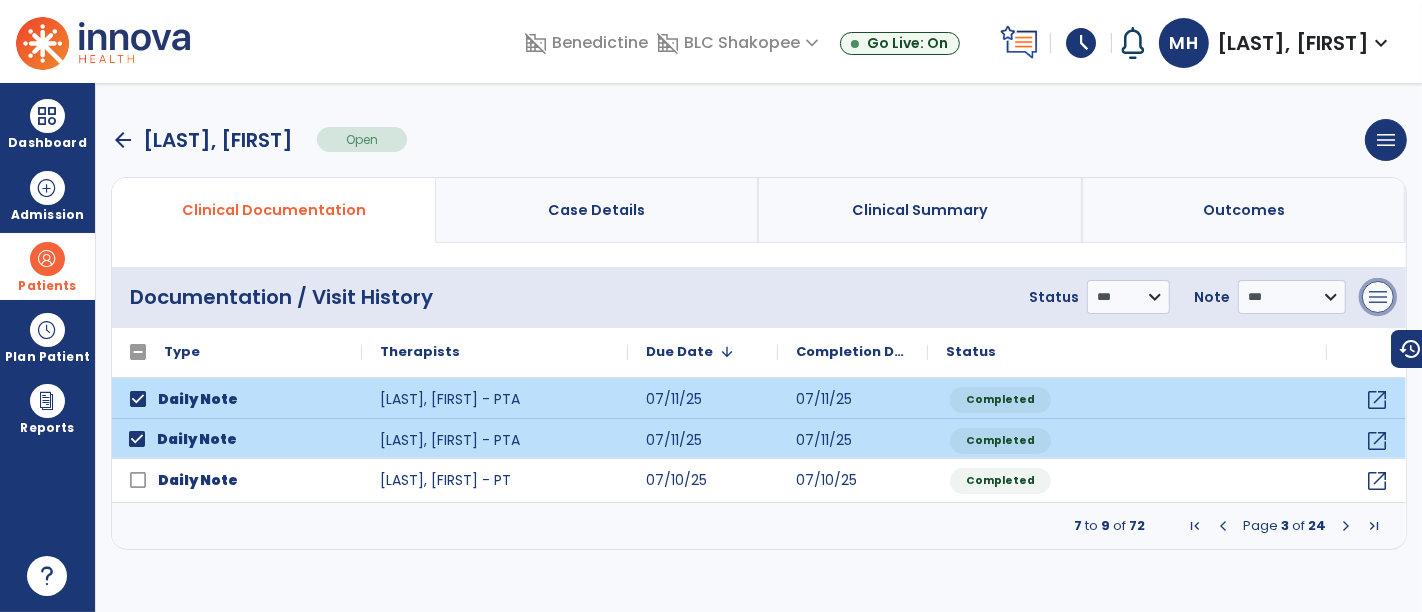 click on "menu" at bounding box center [1378, 297] 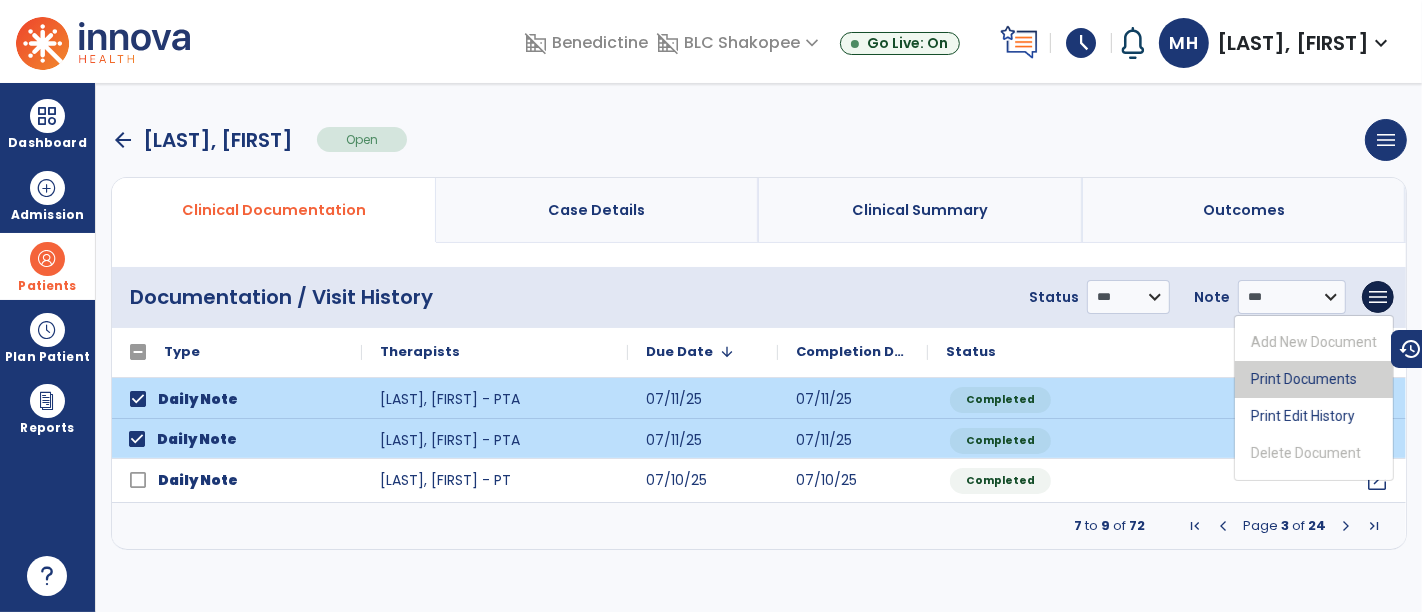 click on "Print Documents" at bounding box center [1314, 379] 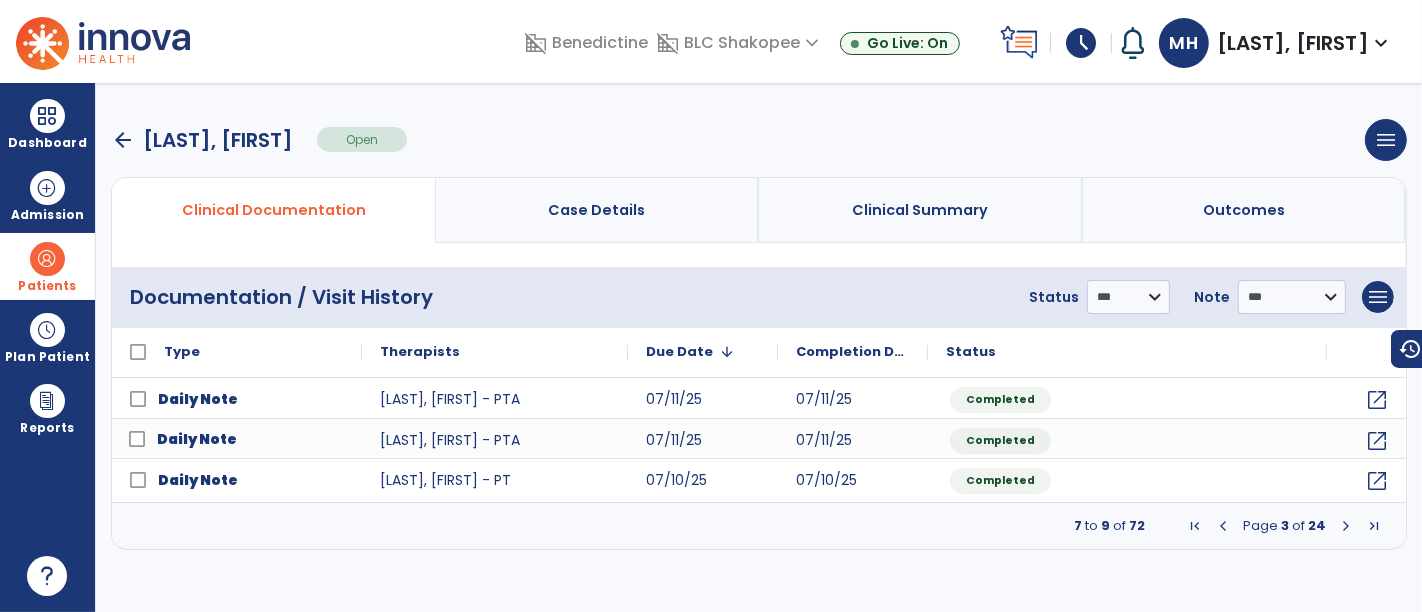 click on "Patients  format_list_bulleted  Patient List  space_dashboard  Patient Board  insert_chart  PDPM Board" at bounding box center (47, 266) 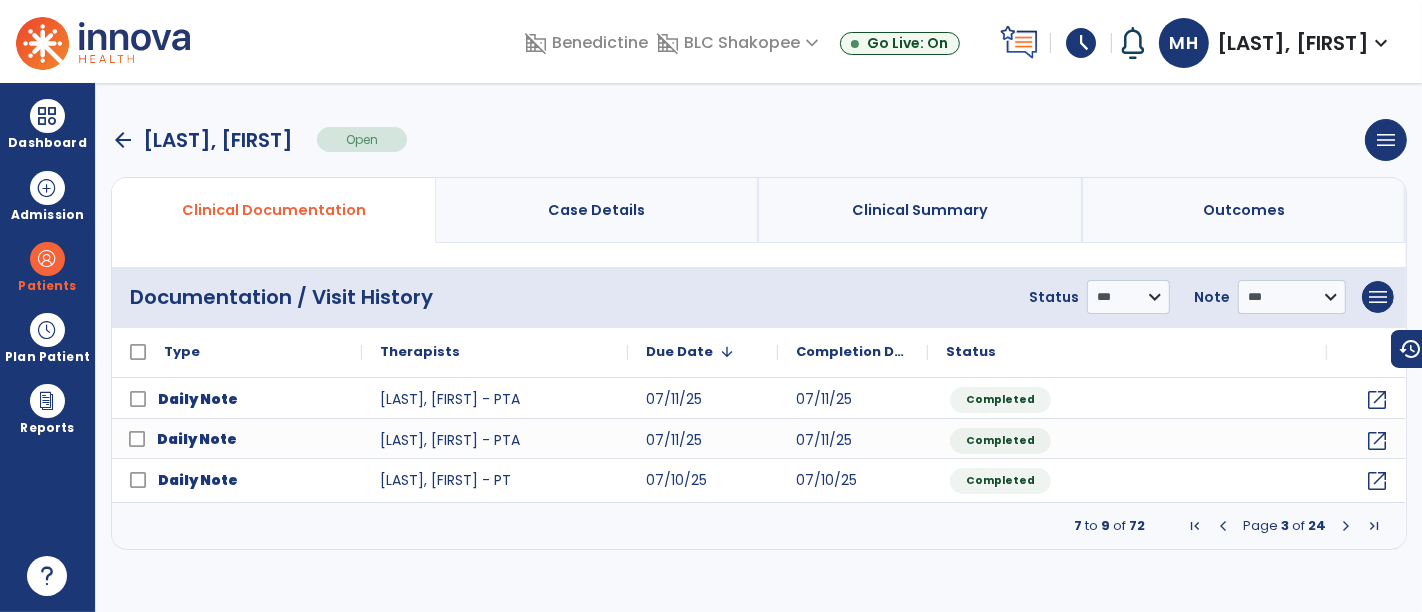 click on "**********" at bounding box center (759, 297) 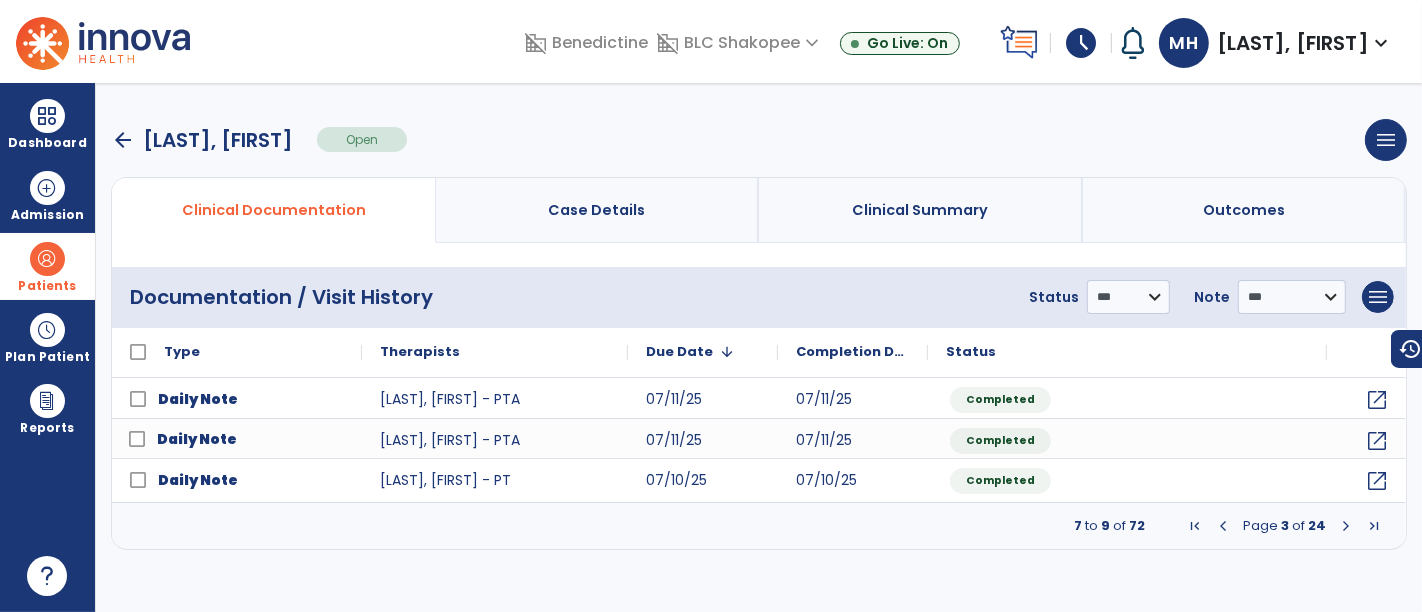 click at bounding box center [47, 259] 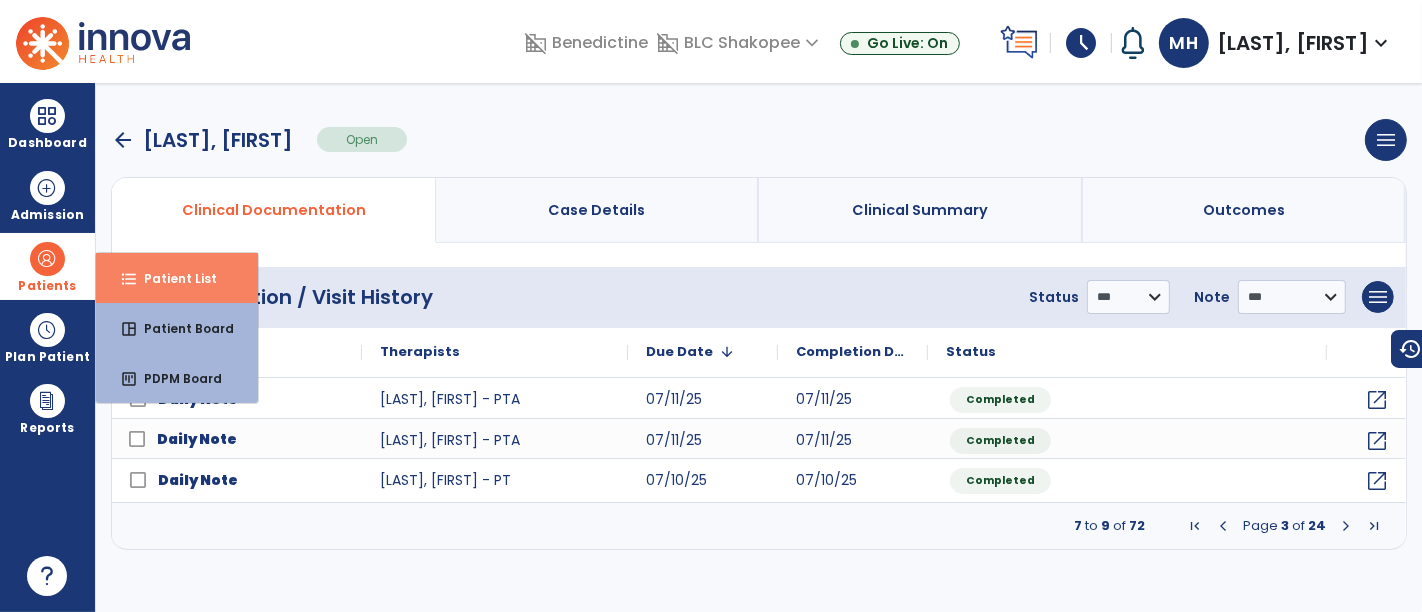 click on "format_list_bulleted" at bounding box center (129, 279) 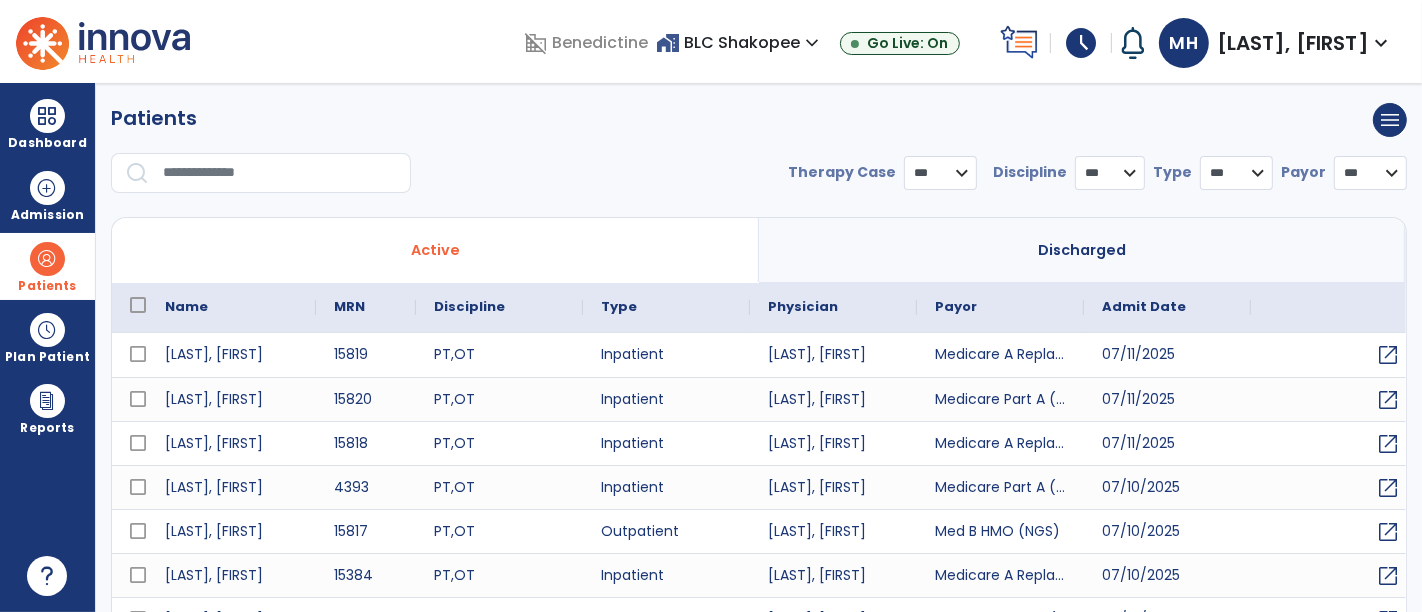 select on "***" 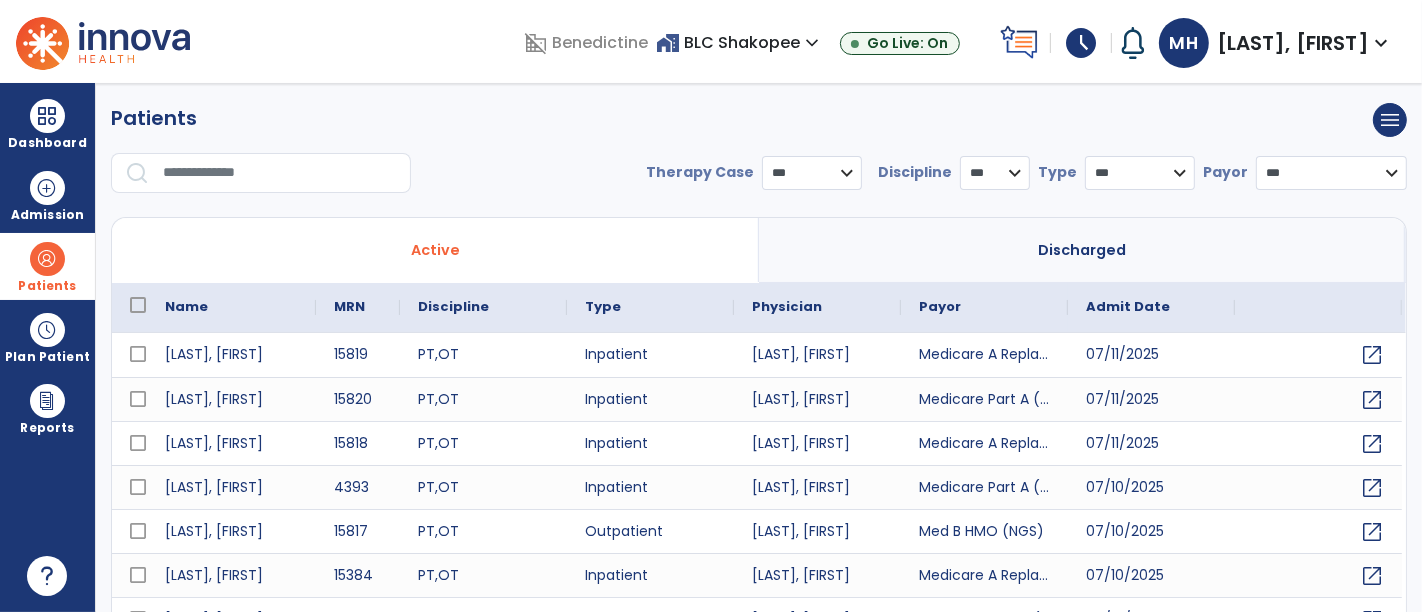 click at bounding box center [280, 173] 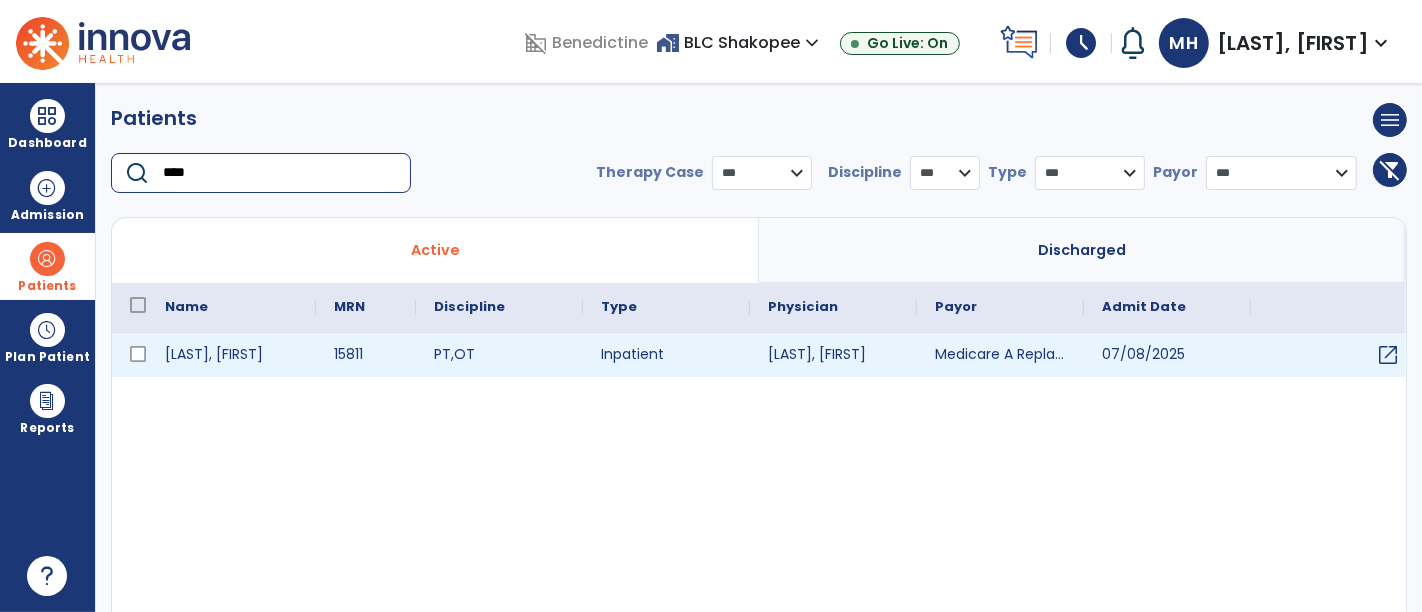 type on "****" 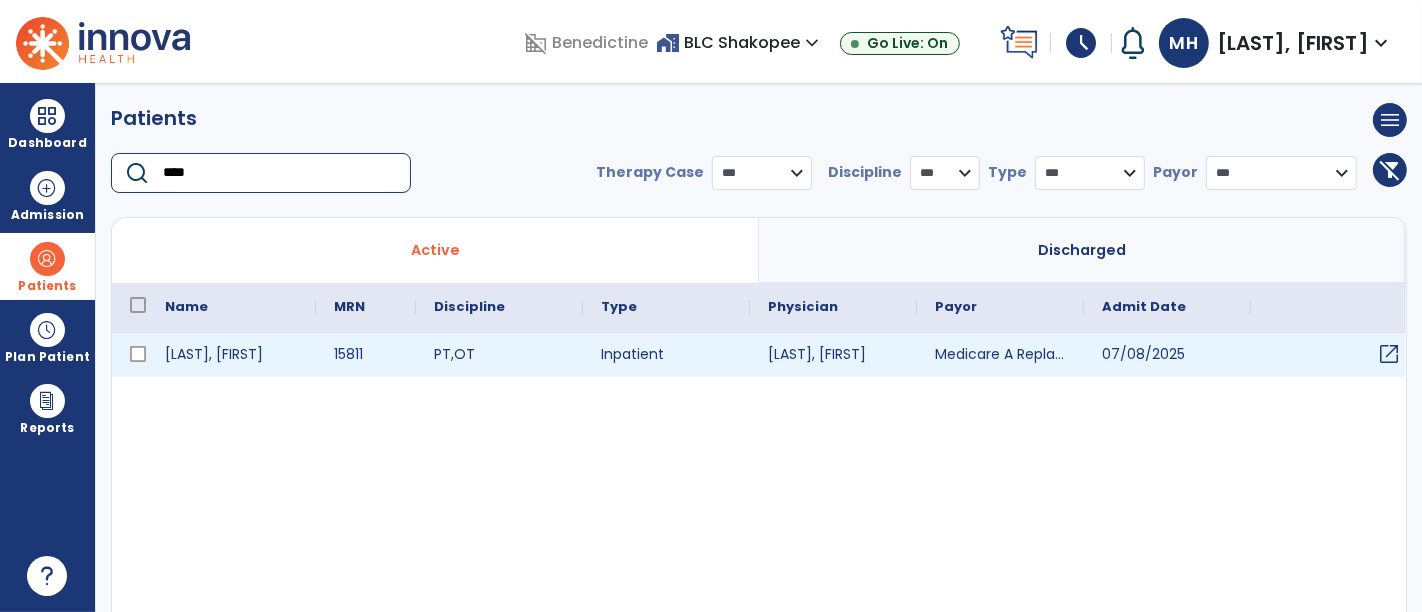 click on "open_in_new" at bounding box center [1389, 354] 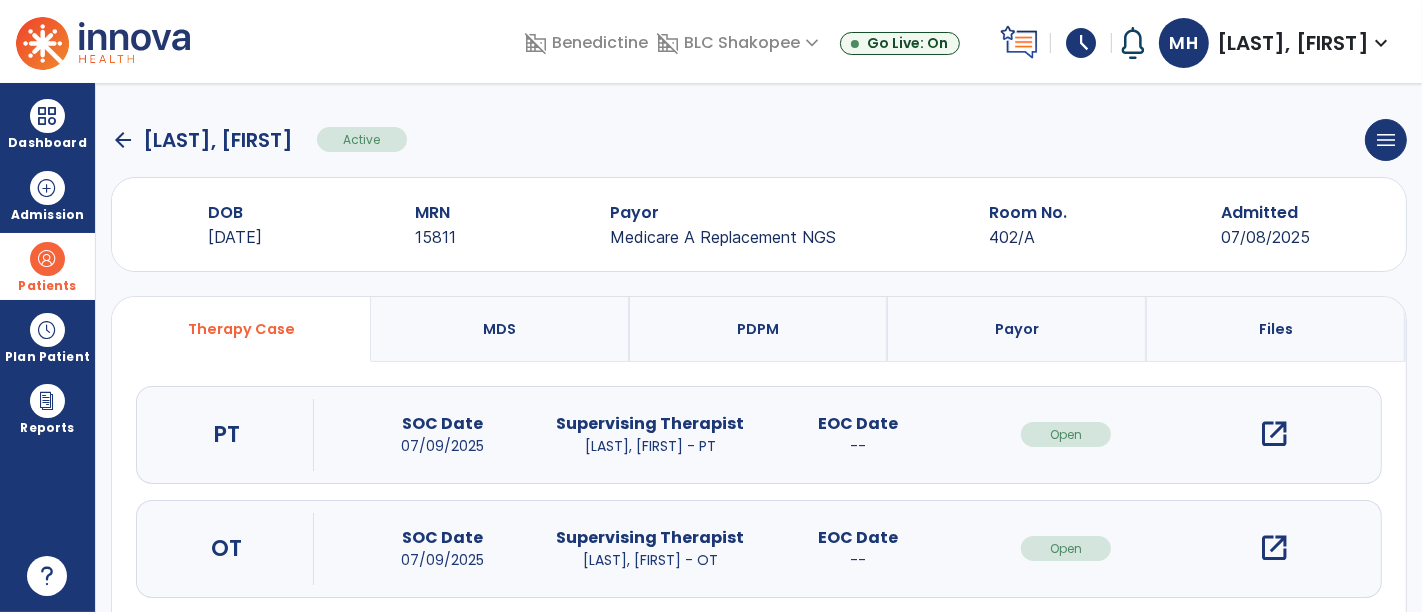 click on "open_in_new" at bounding box center (1274, 434) 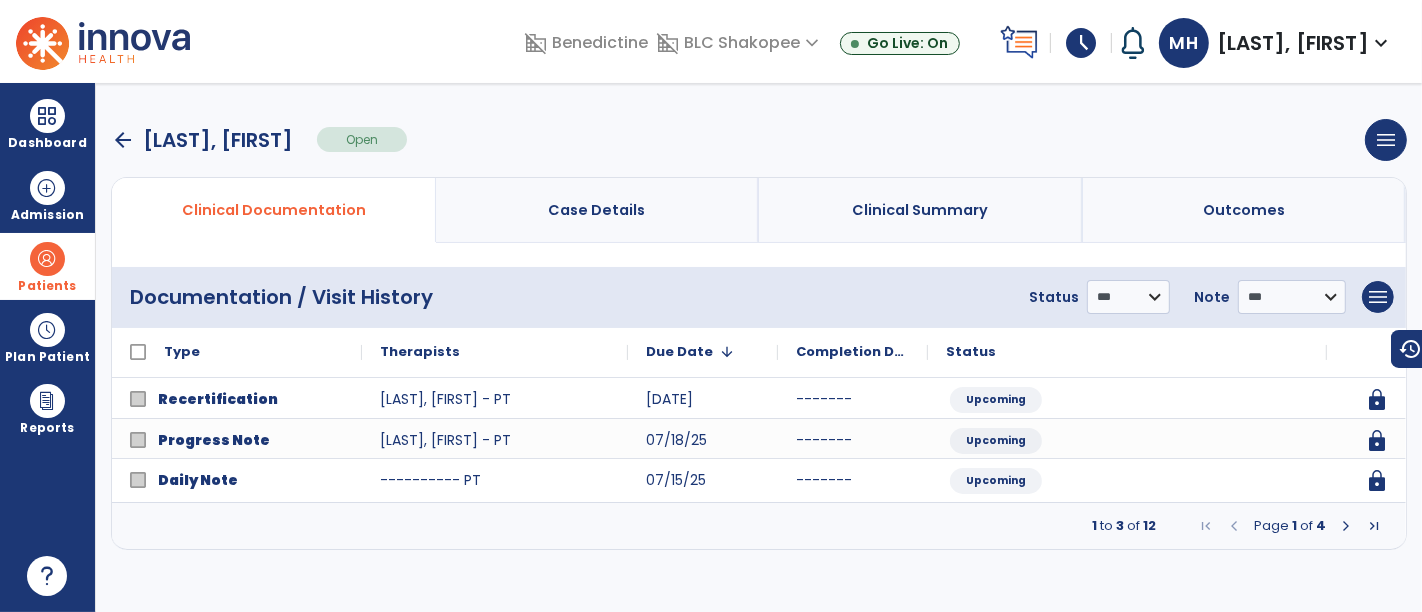 click at bounding box center (1346, 526) 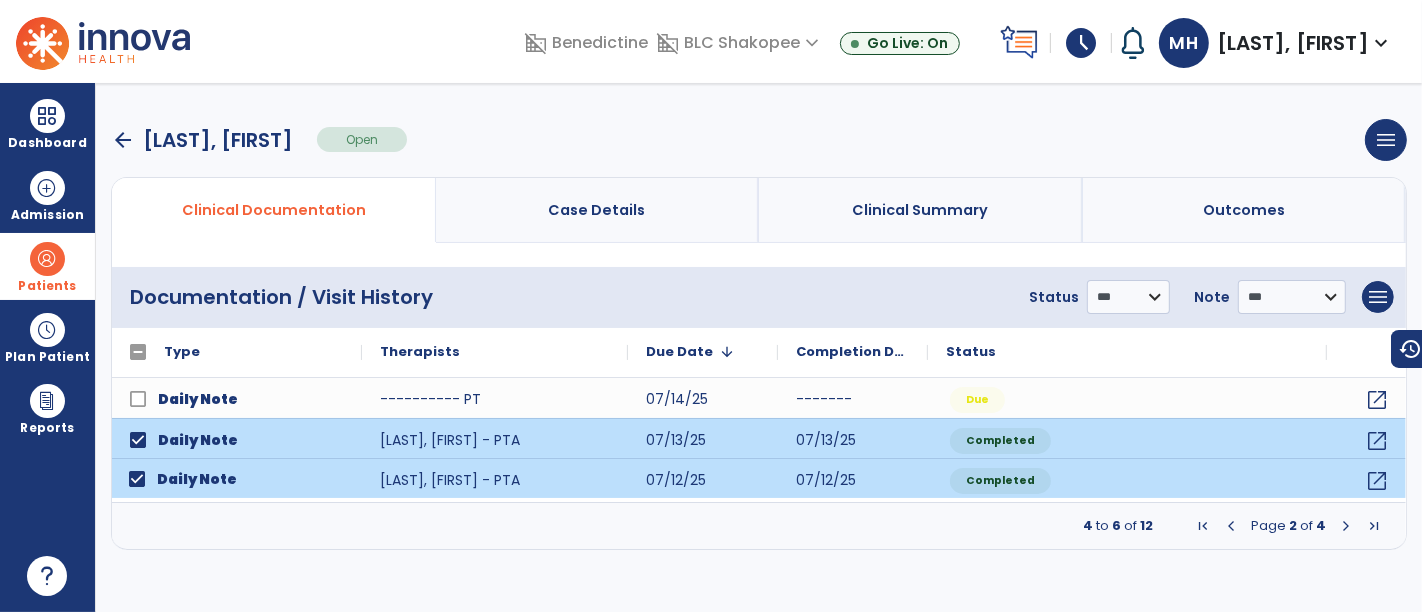 click at bounding box center (1346, 526) 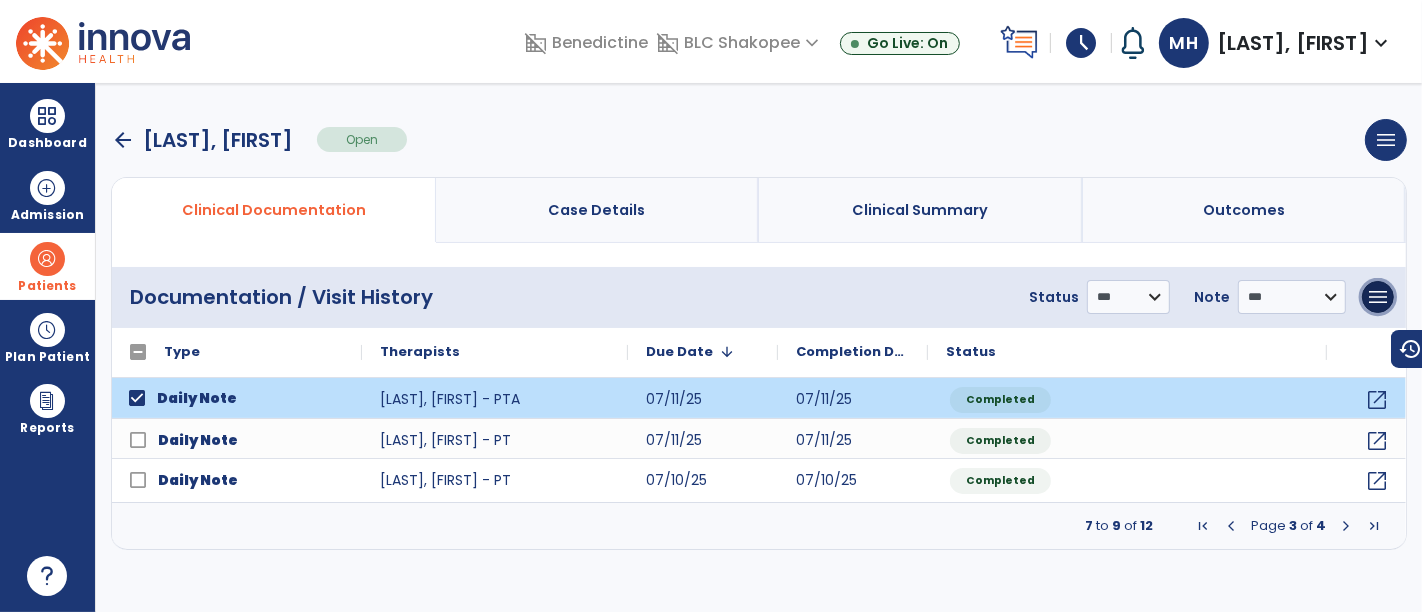 drag, startPoint x: 1375, startPoint y: 292, endPoint x: 1328, endPoint y: 340, distance: 67.17886 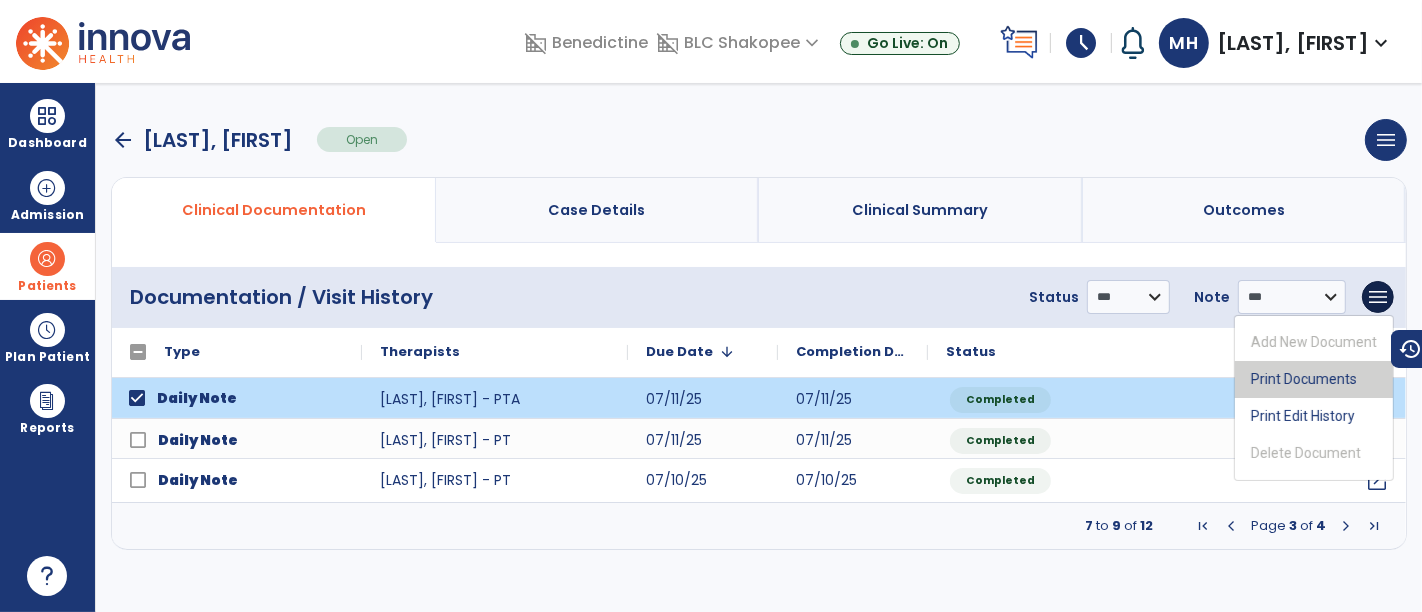 click on "Print Documents" at bounding box center (1314, 379) 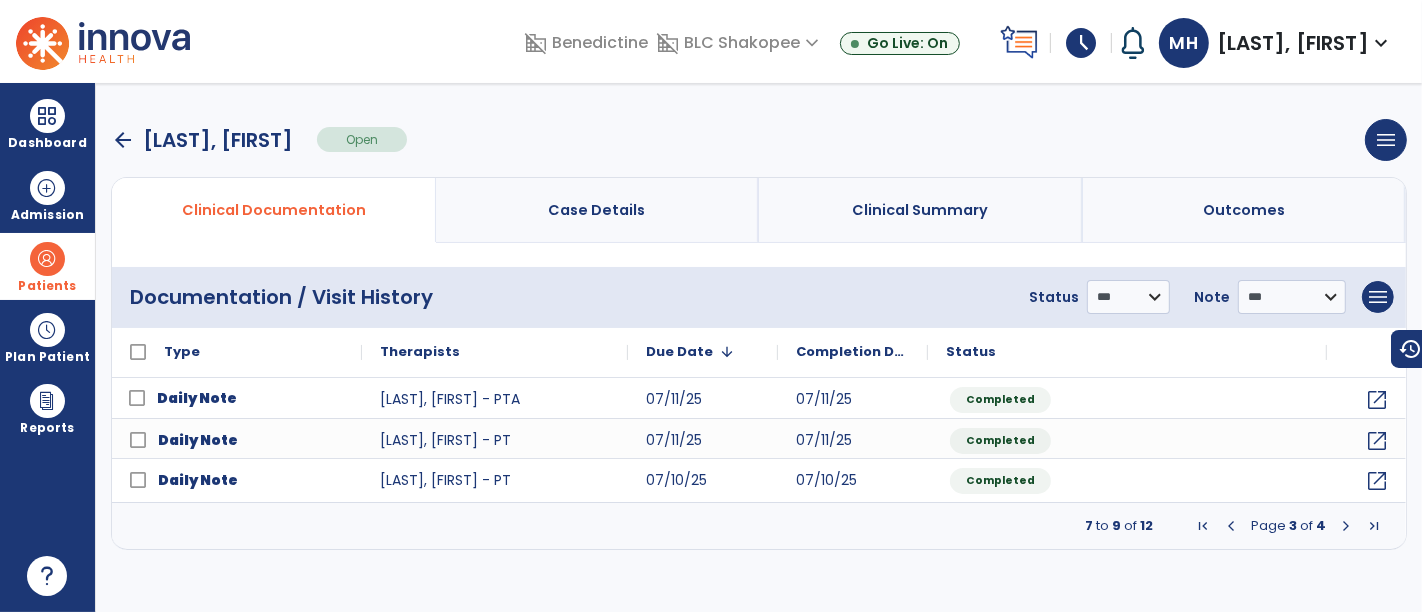 click at bounding box center (47, 259) 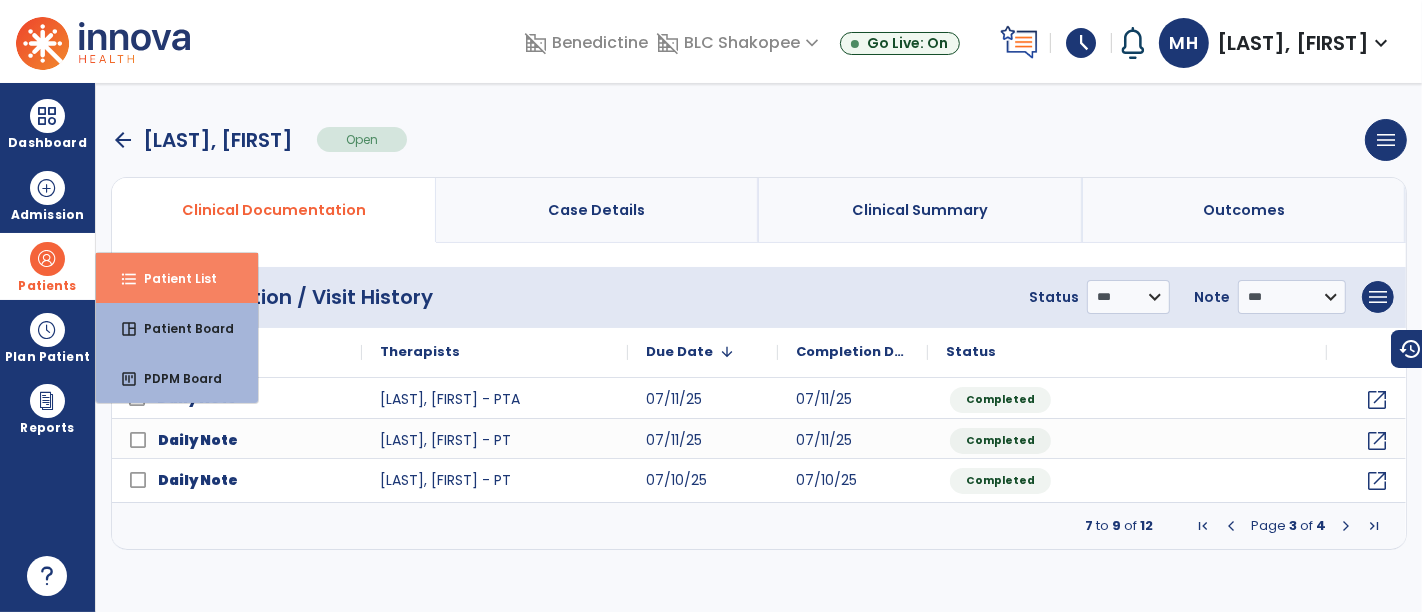 click on "format_list_bulleted  Patient List" at bounding box center [177, 278] 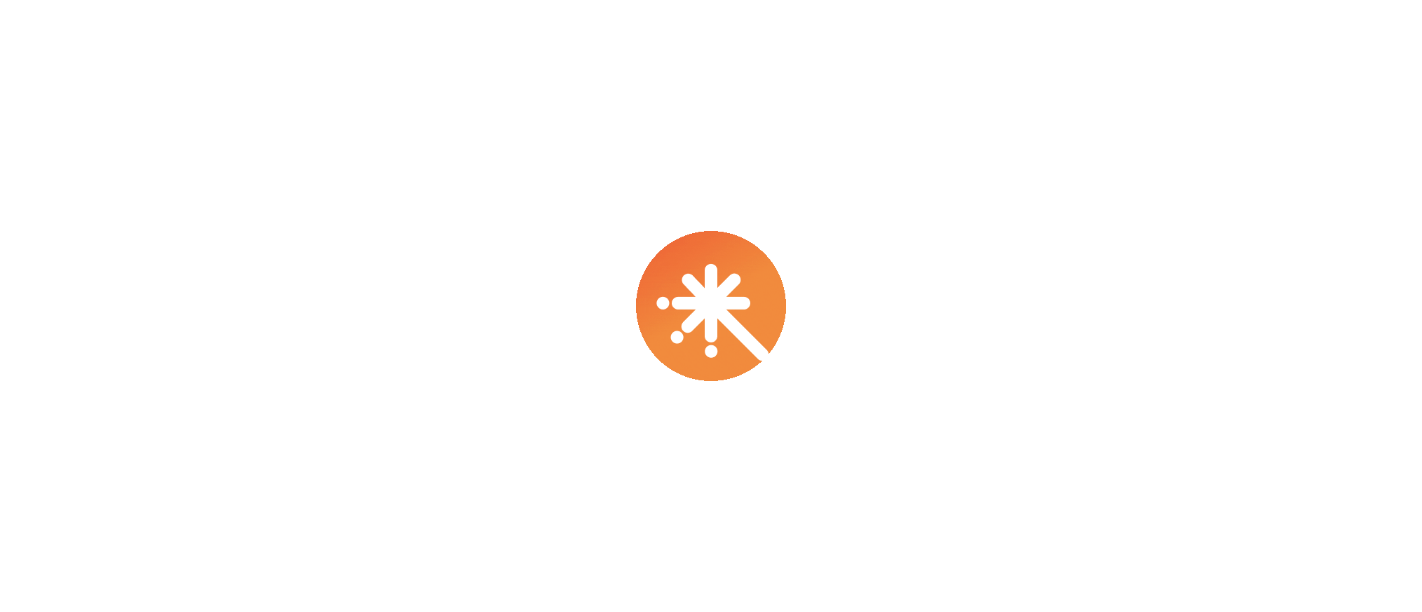 scroll, scrollTop: 0, scrollLeft: 0, axis: both 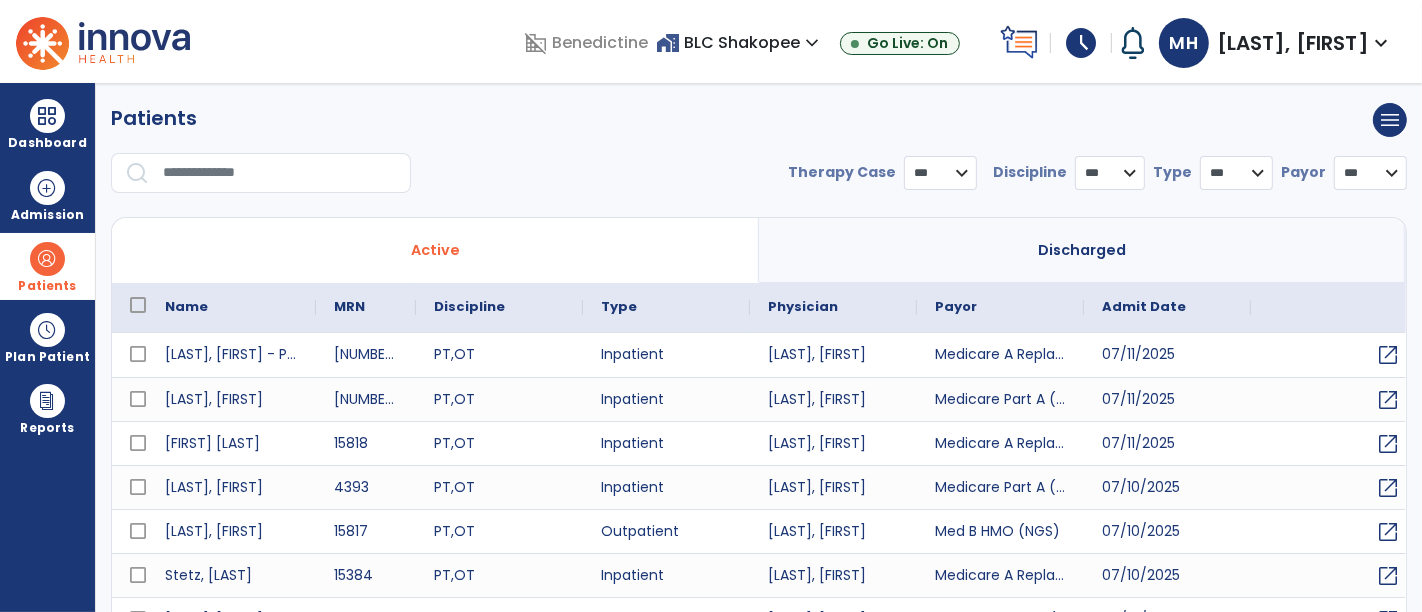 select on "***" 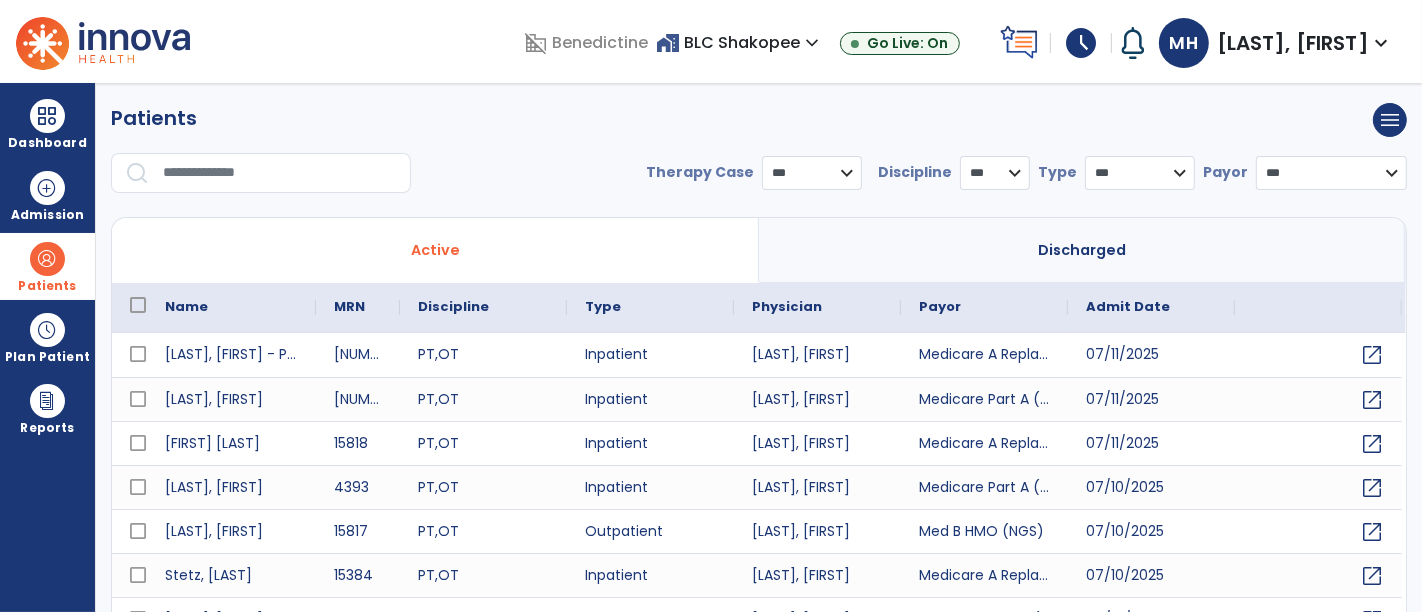 click on "Patients" at bounding box center [47, 266] 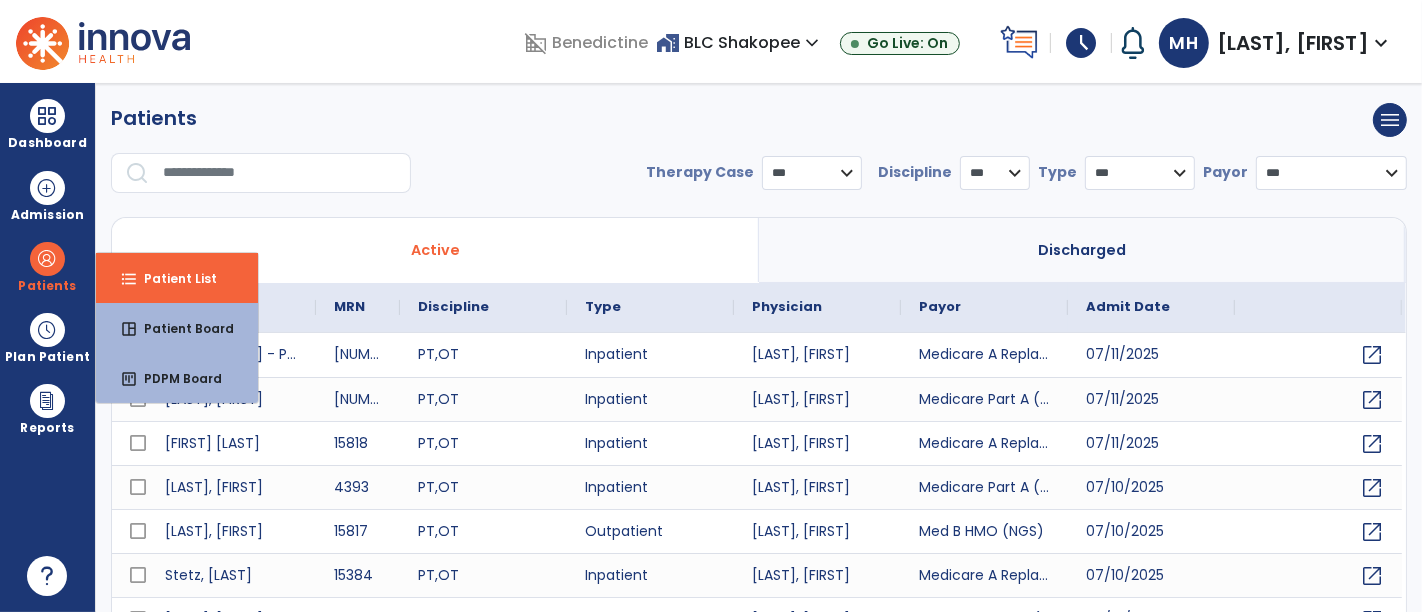 click at bounding box center (280, 173) 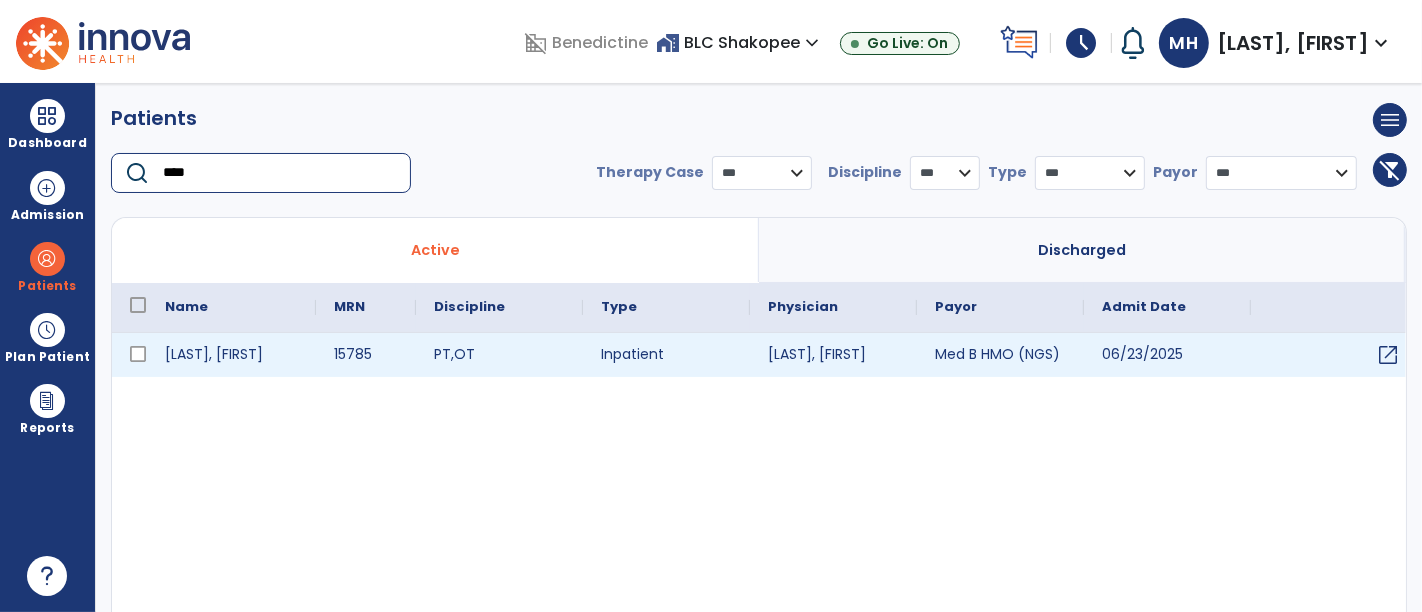 type on "****" 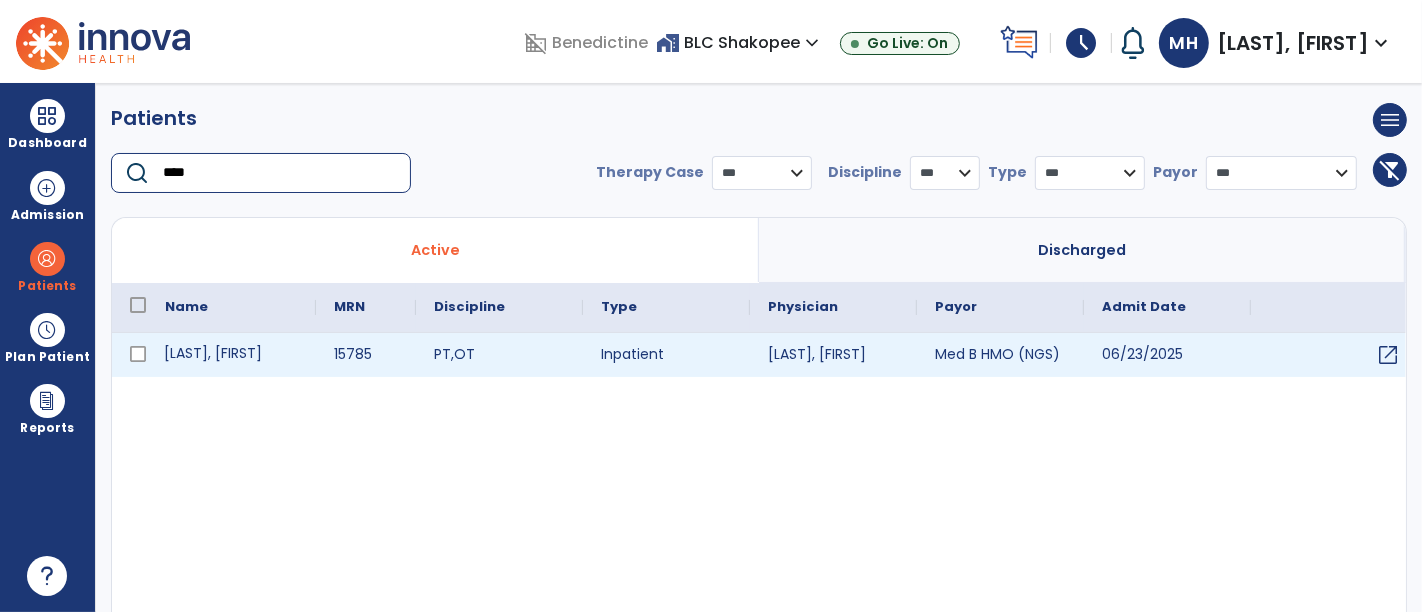 click on "[LAST], [FIRST]" at bounding box center (231, 355) 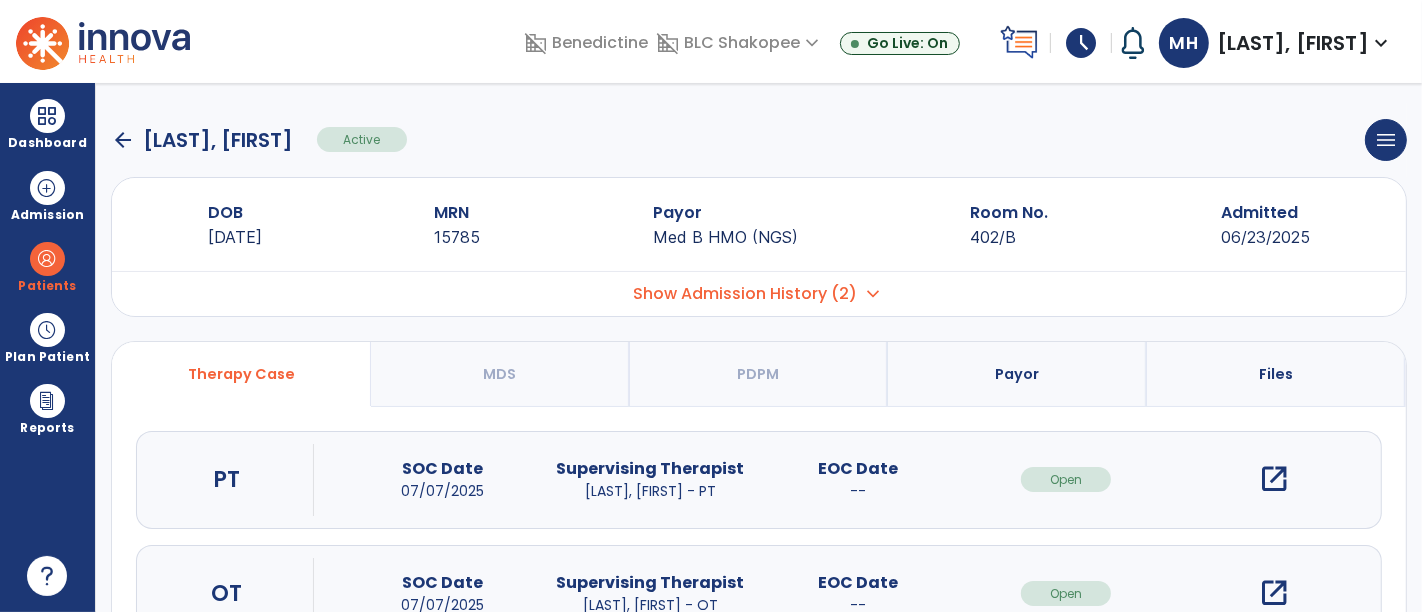 click on "open_in_new" at bounding box center (1274, 479) 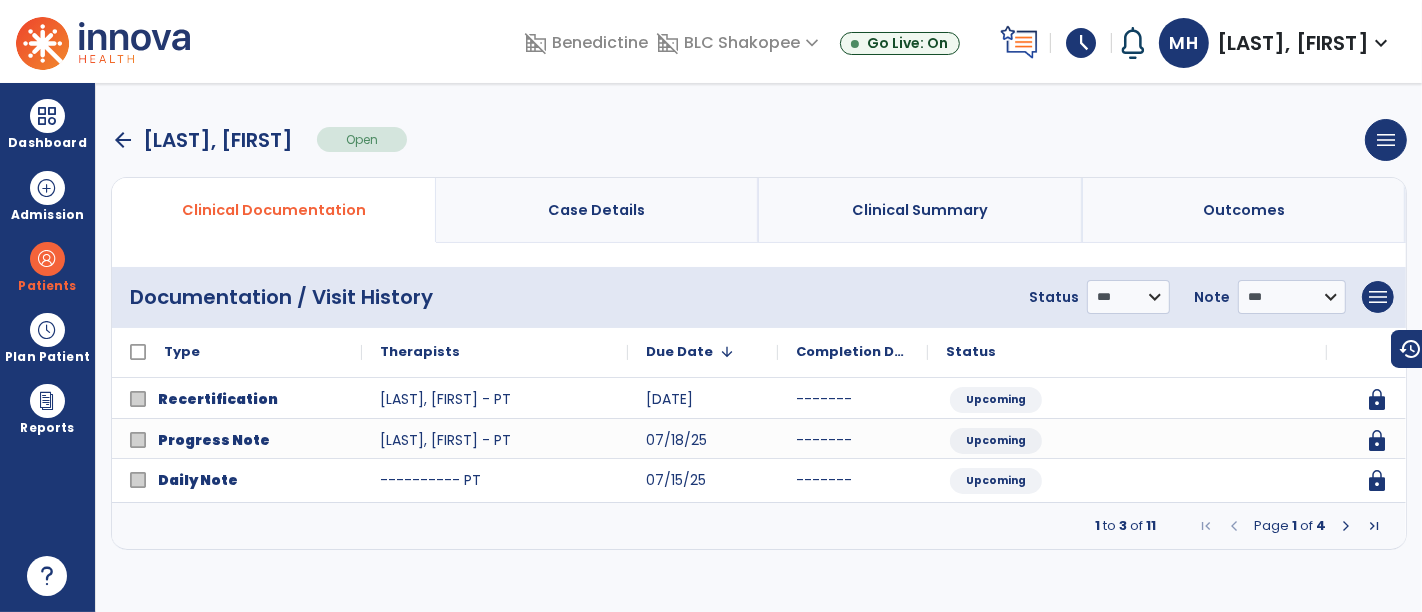 click at bounding box center (1346, 526) 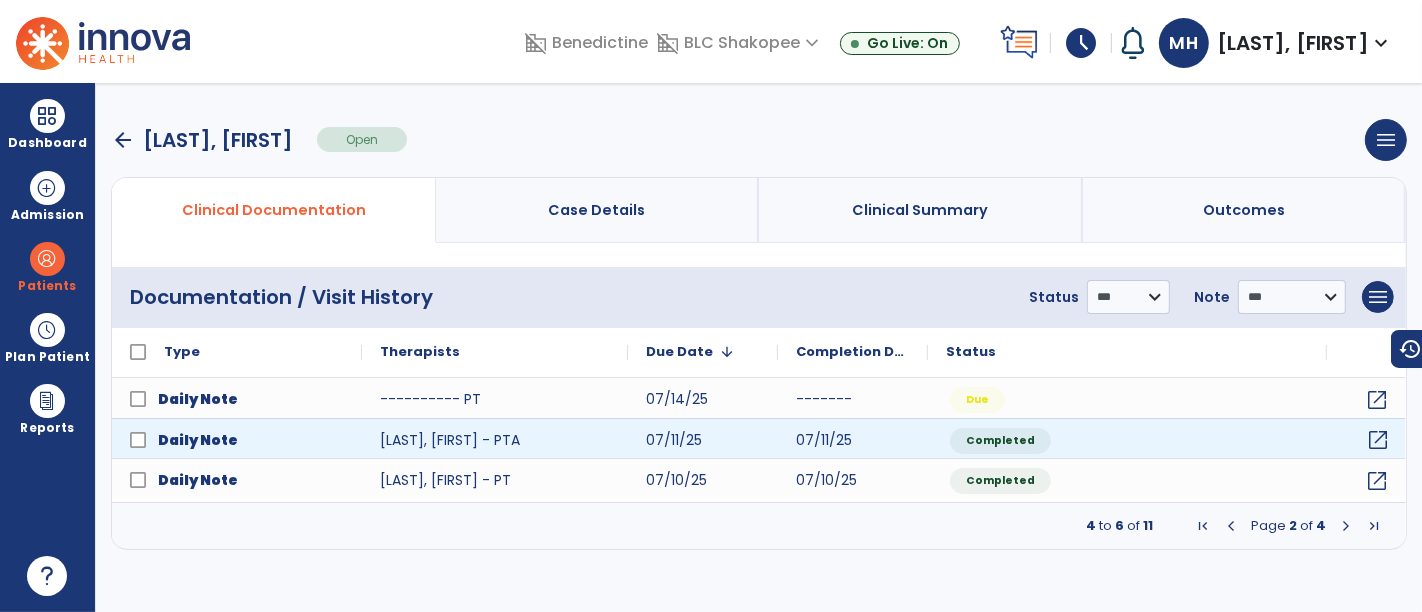 click on "open_in_new" 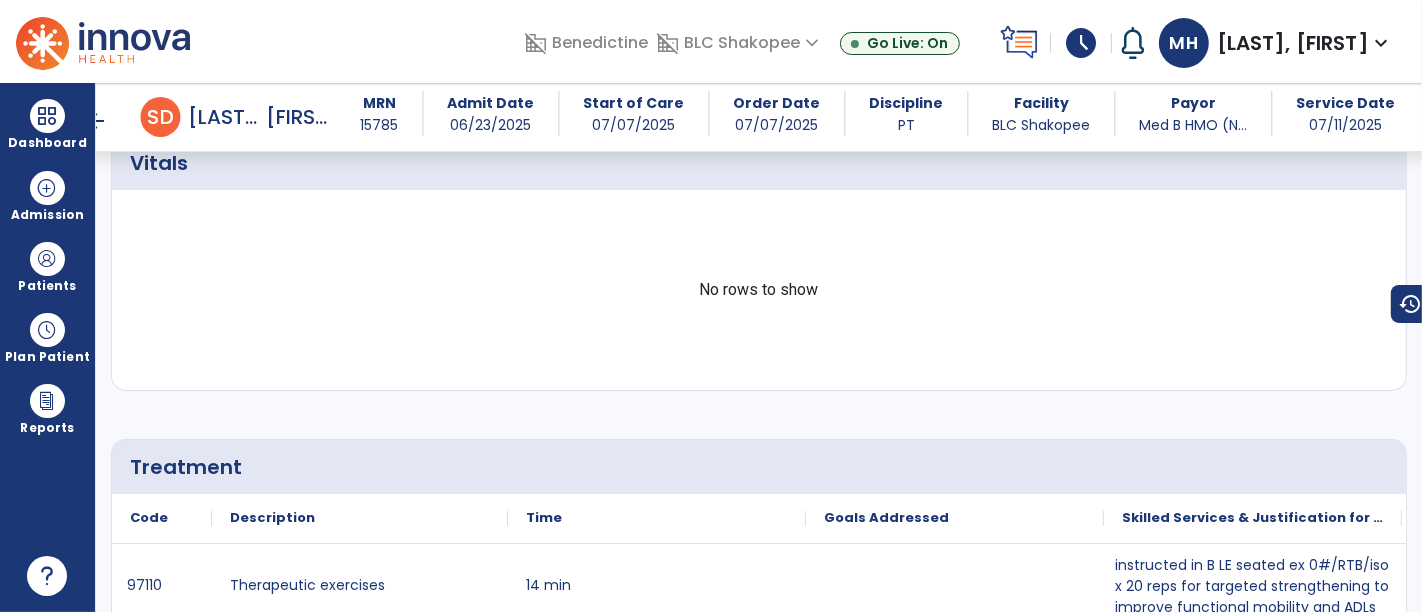scroll, scrollTop: 1088, scrollLeft: 0, axis: vertical 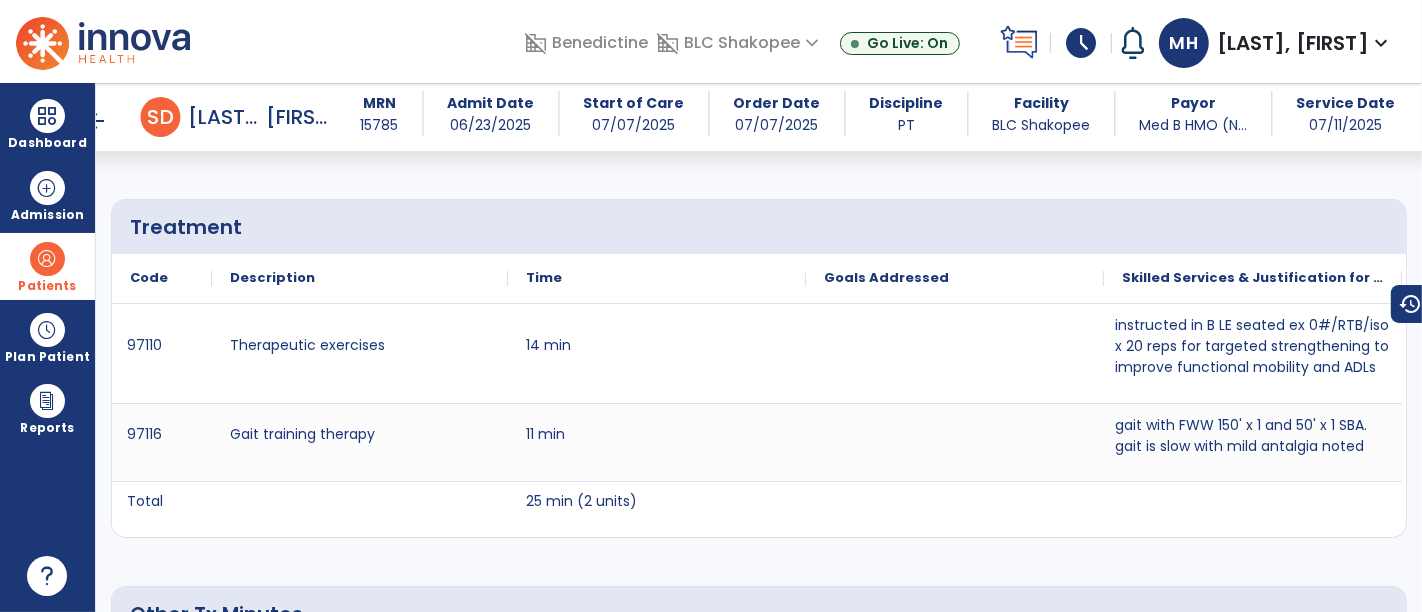 click at bounding box center (47, 259) 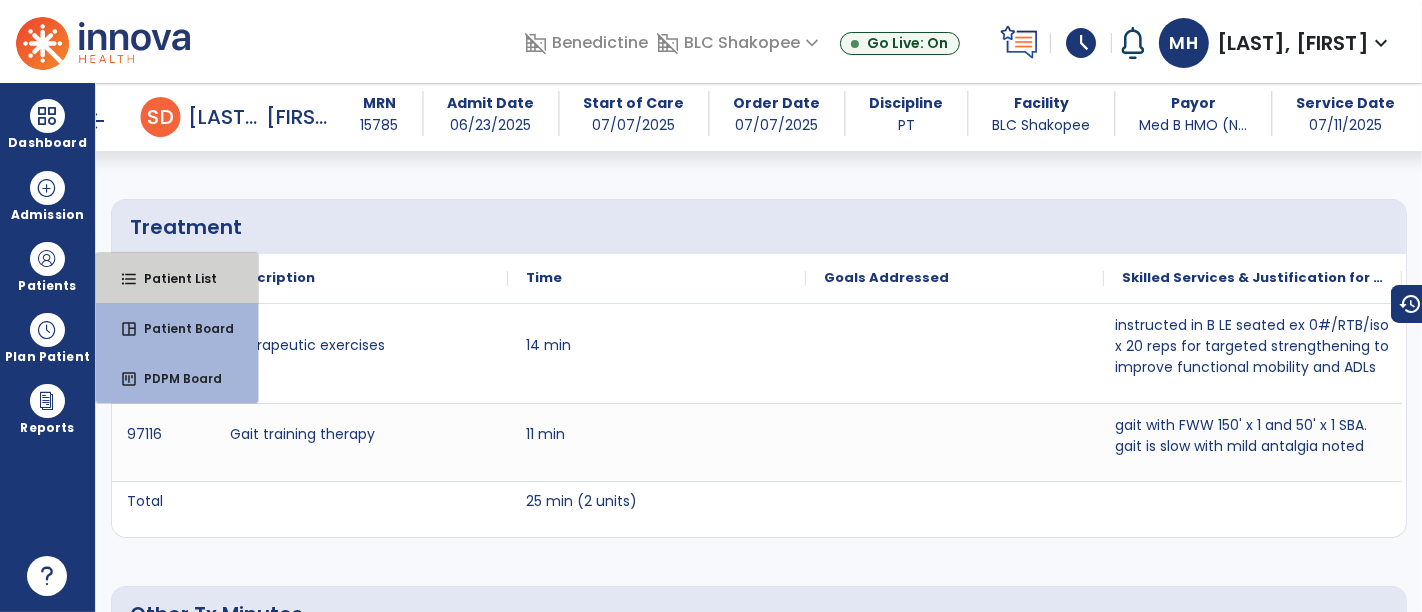 click on "format_list_bulleted  Patient List" at bounding box center (177, 278) 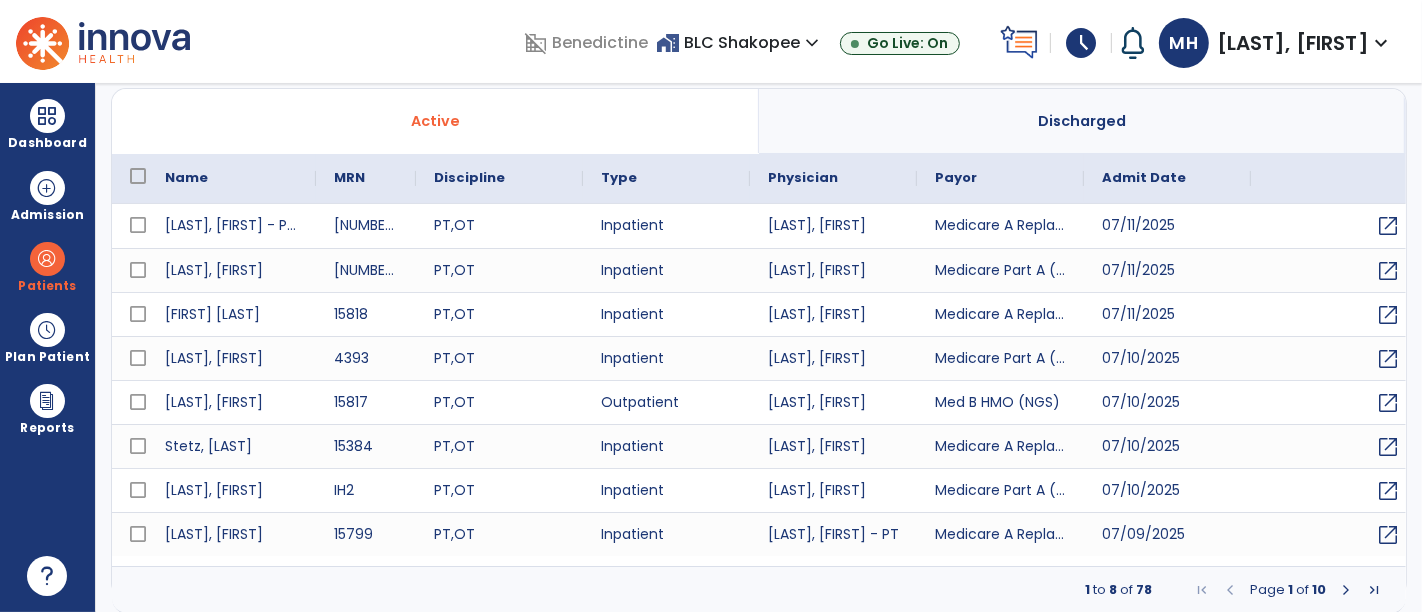 select on "***" 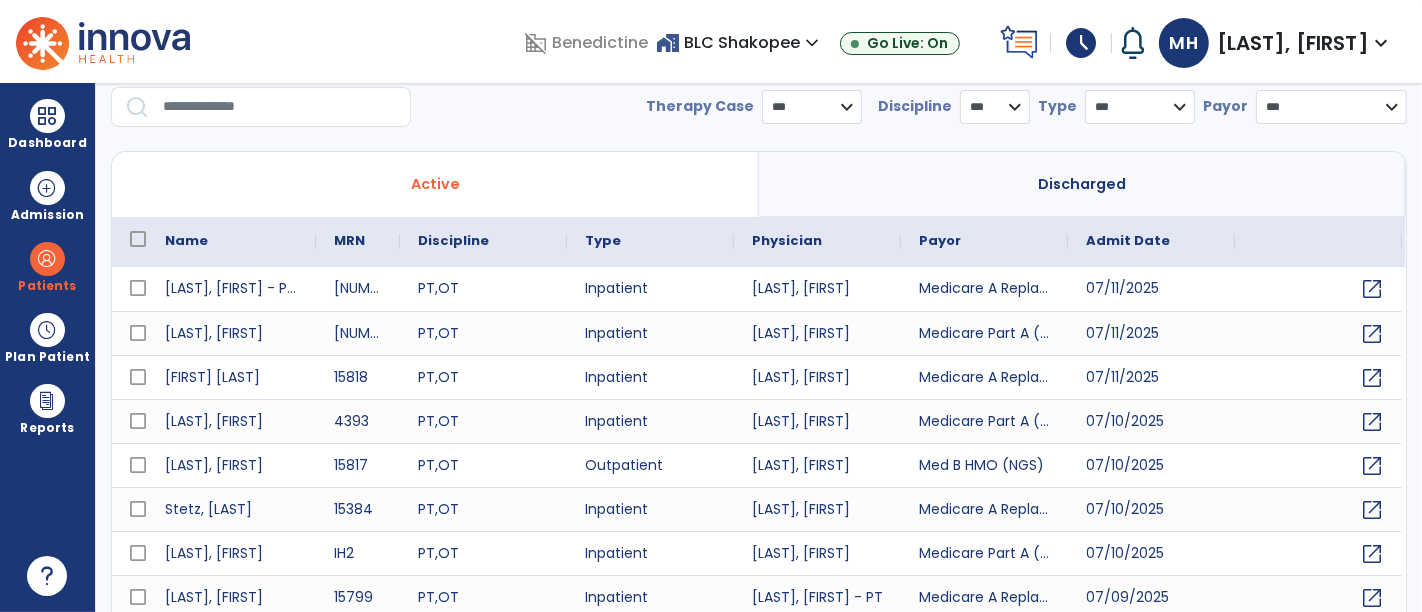 scroll, scrollTop: 18, scrollLeft: 0, axis: vertical 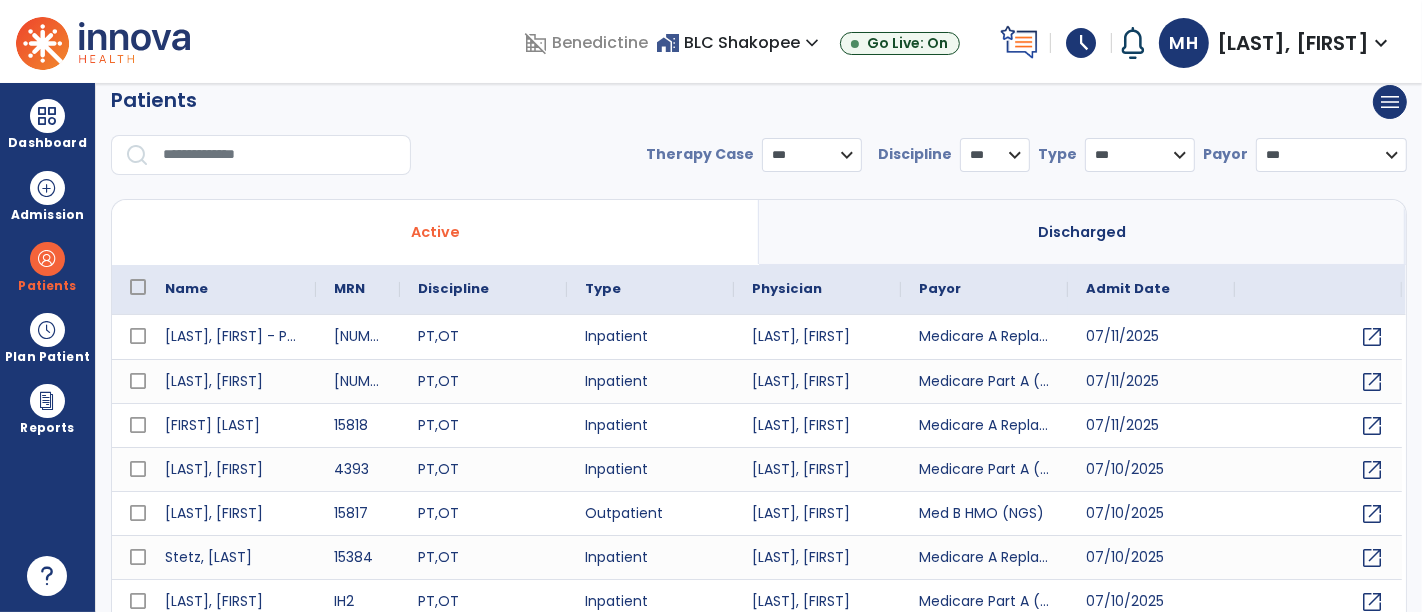 click at bounding box center (280, 155) 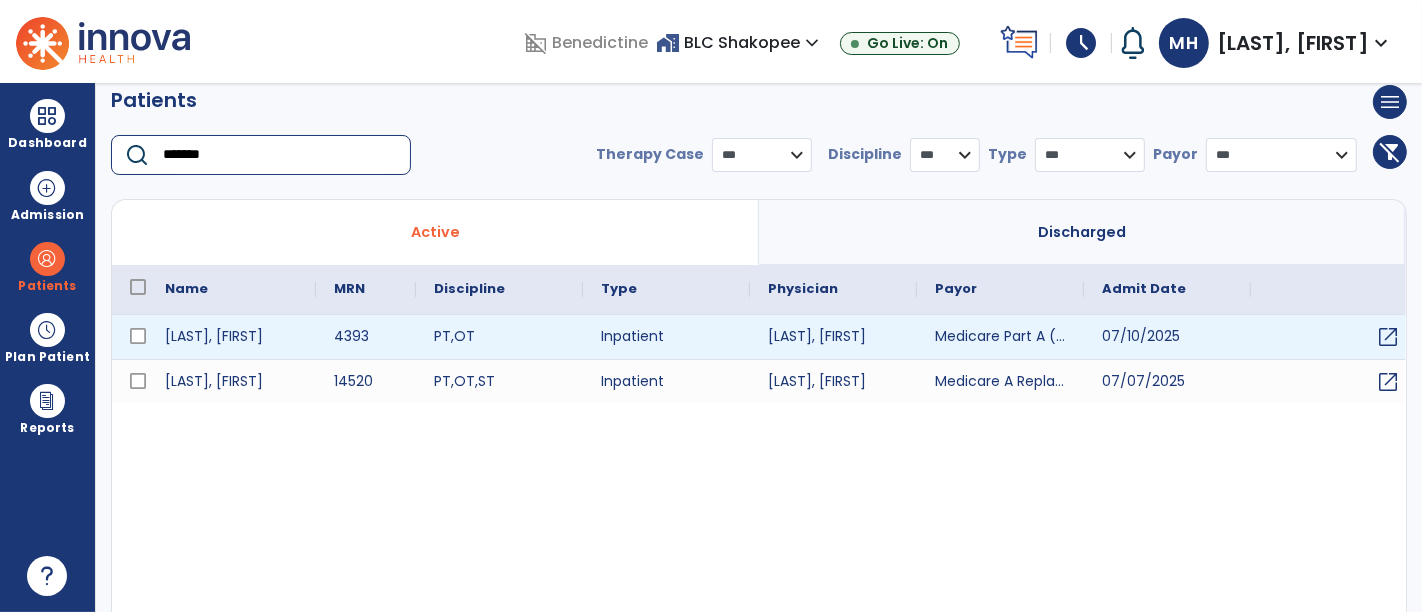 type on "*******" 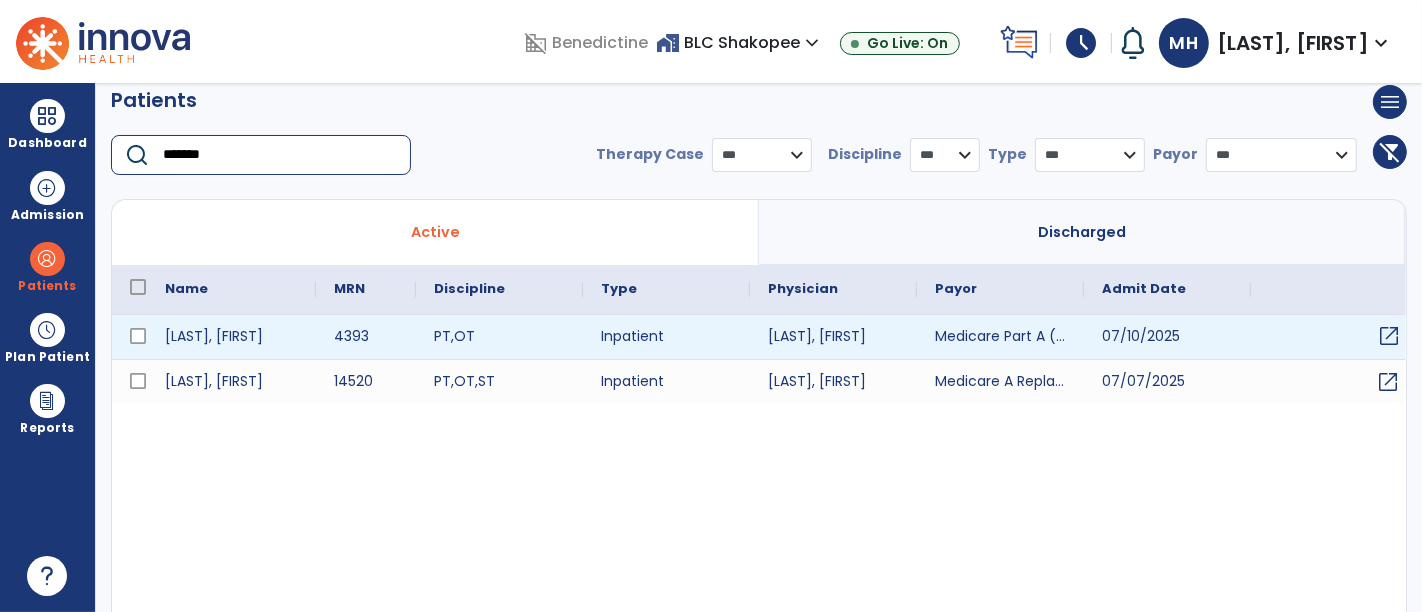 click on "open_in_new" at bounding box center (1389, 336) 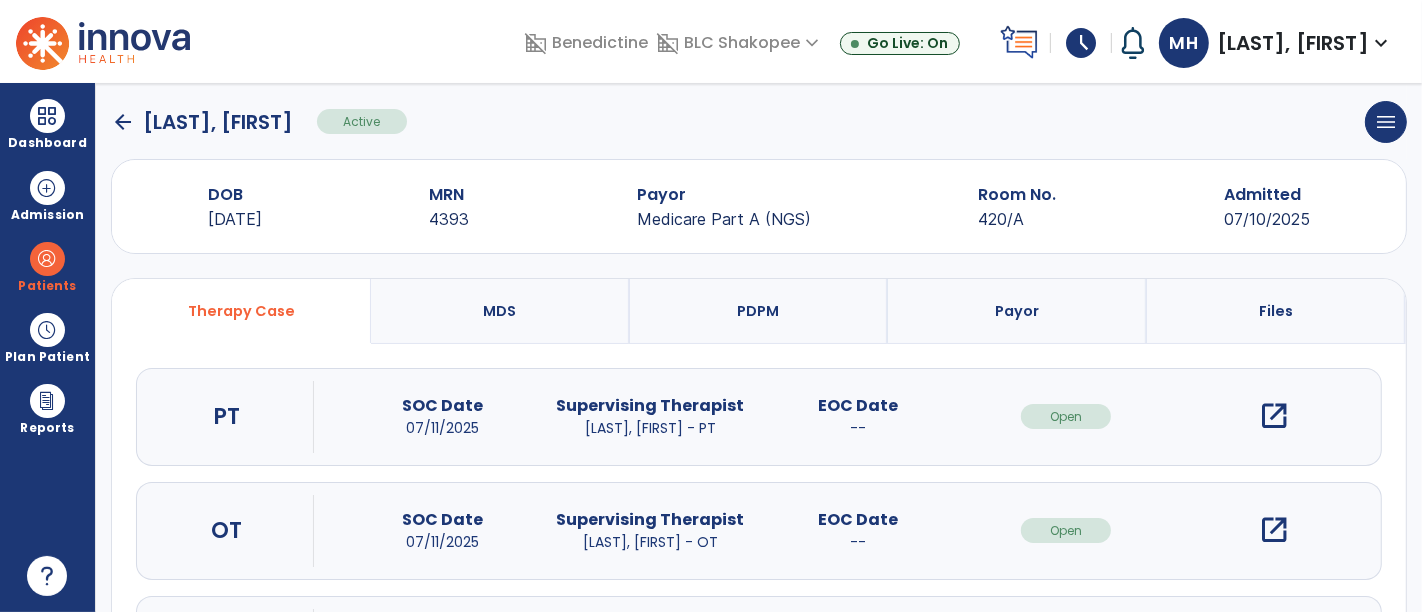 click on "open_in_new" at bounding box center (1274, 416) 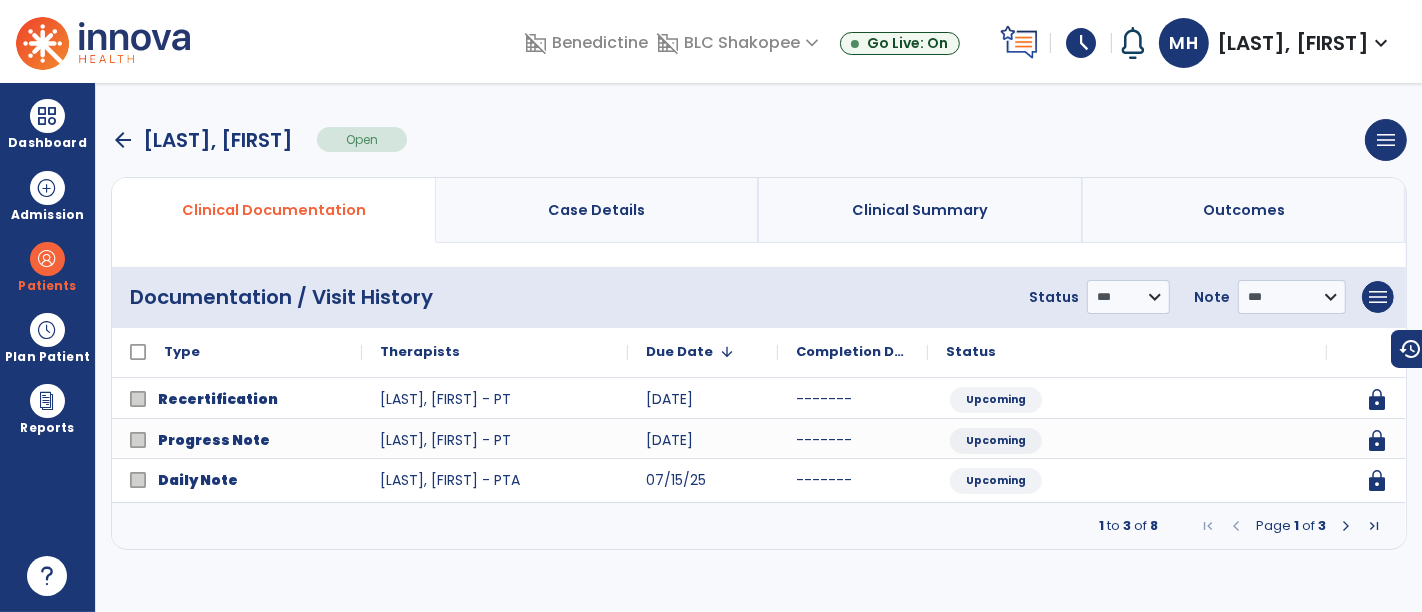 click at bounding box center (1346, 526) 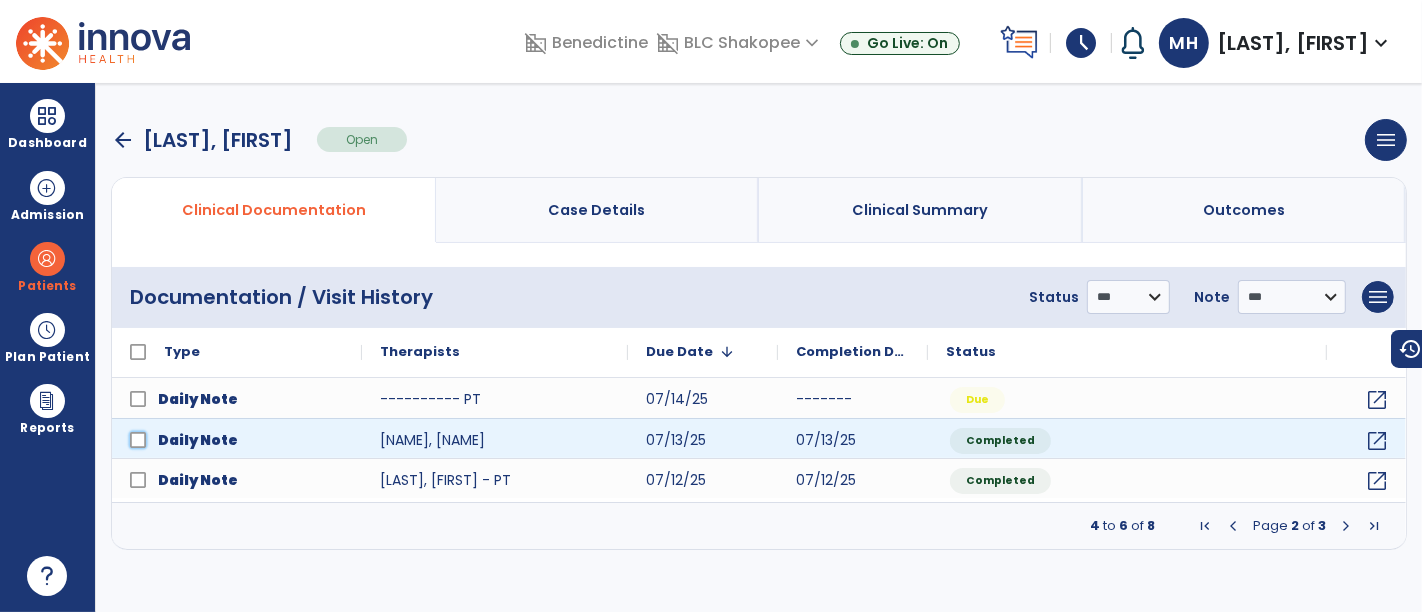 click 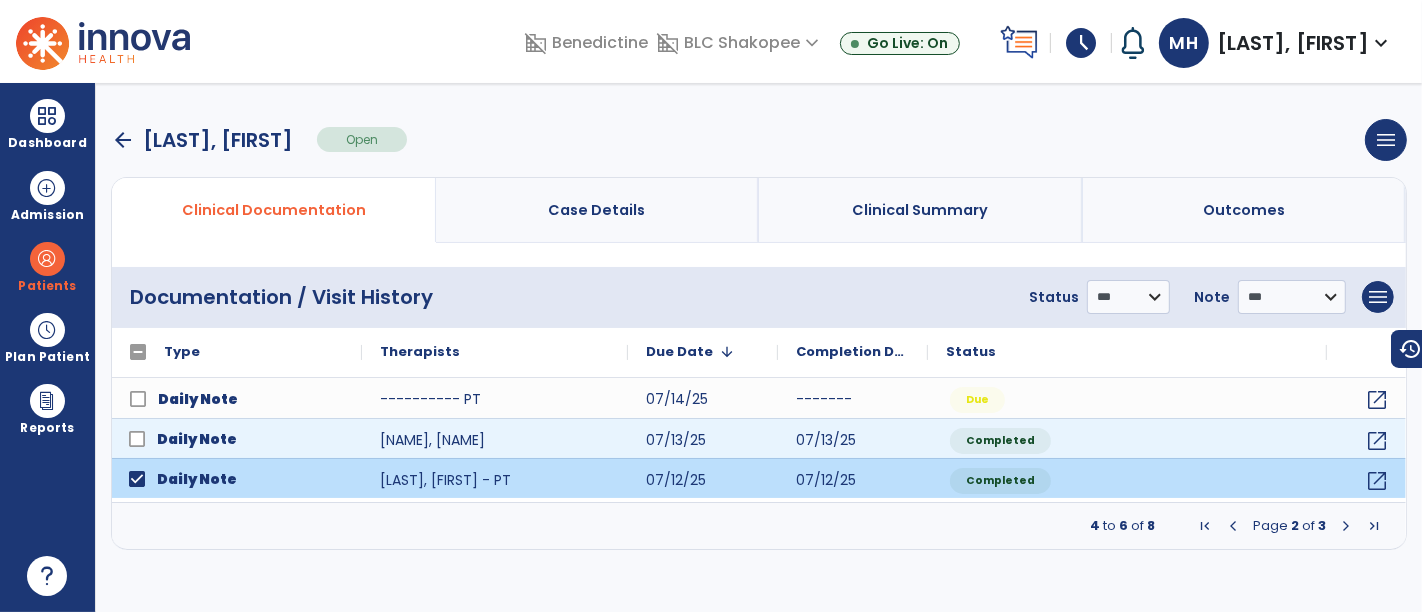 click on "Daily Note" 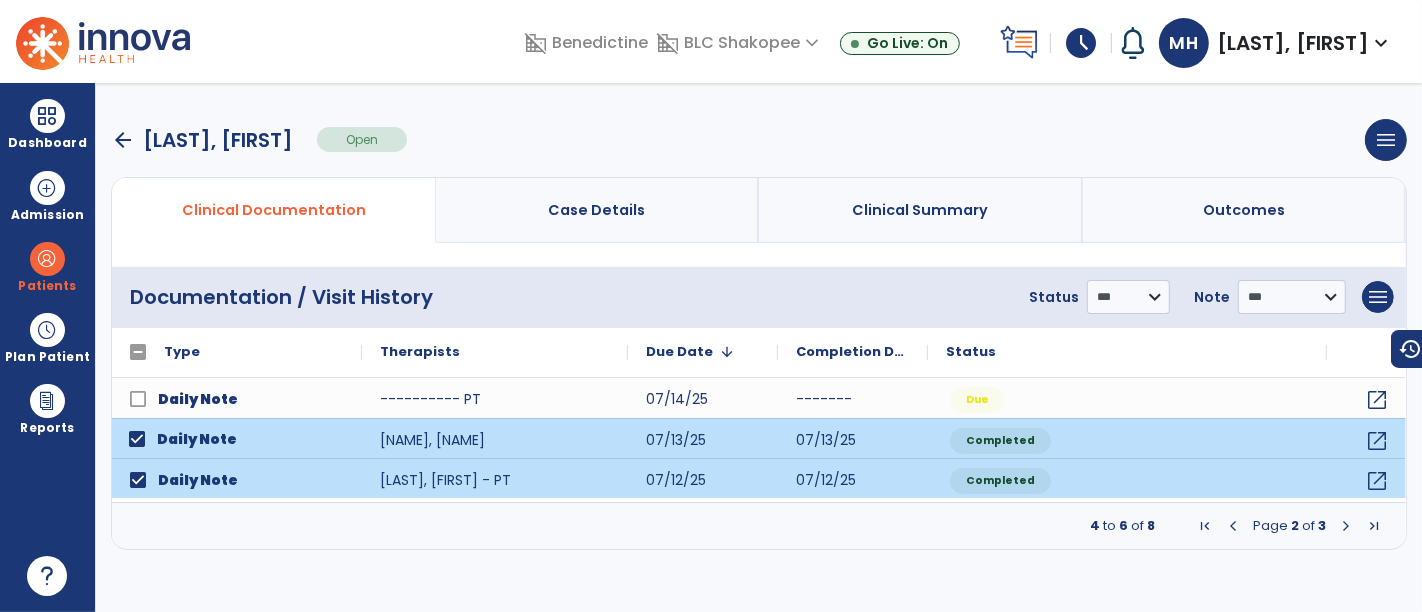 click at bounding box center (1346, 526) 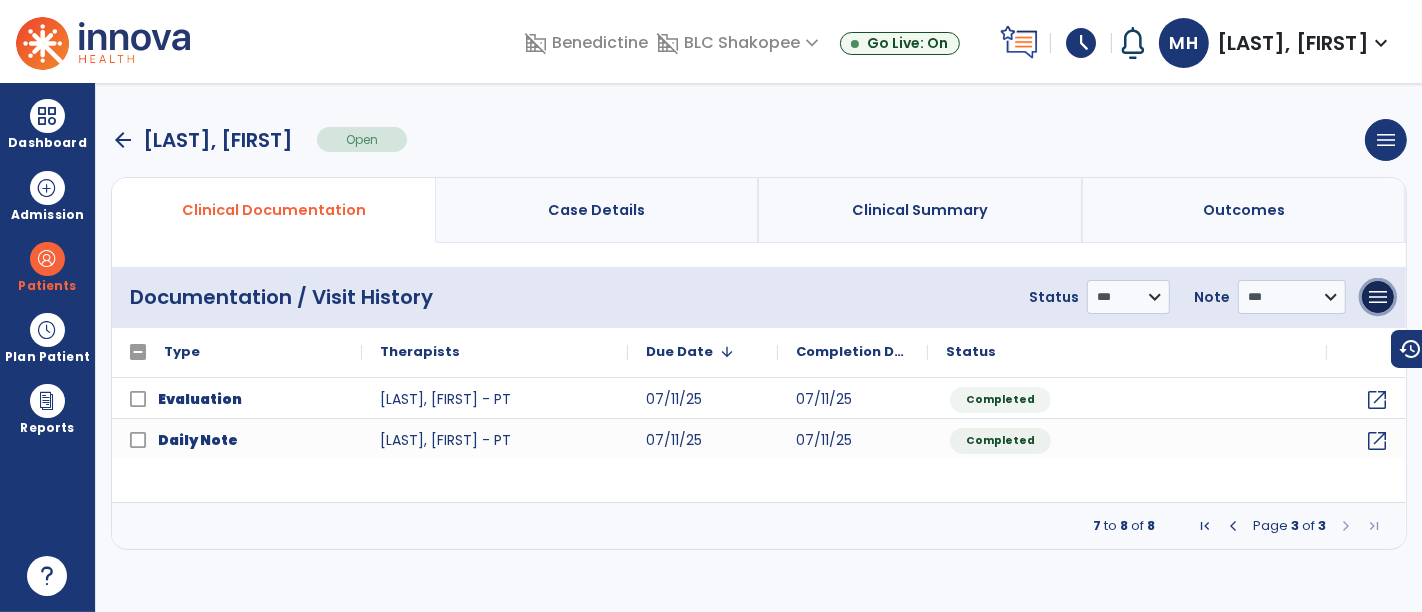 drag, startPoint x: 1388, startPoint y: 292, endPoint x: 1374, endPoint y: 322, distance: 33.105892 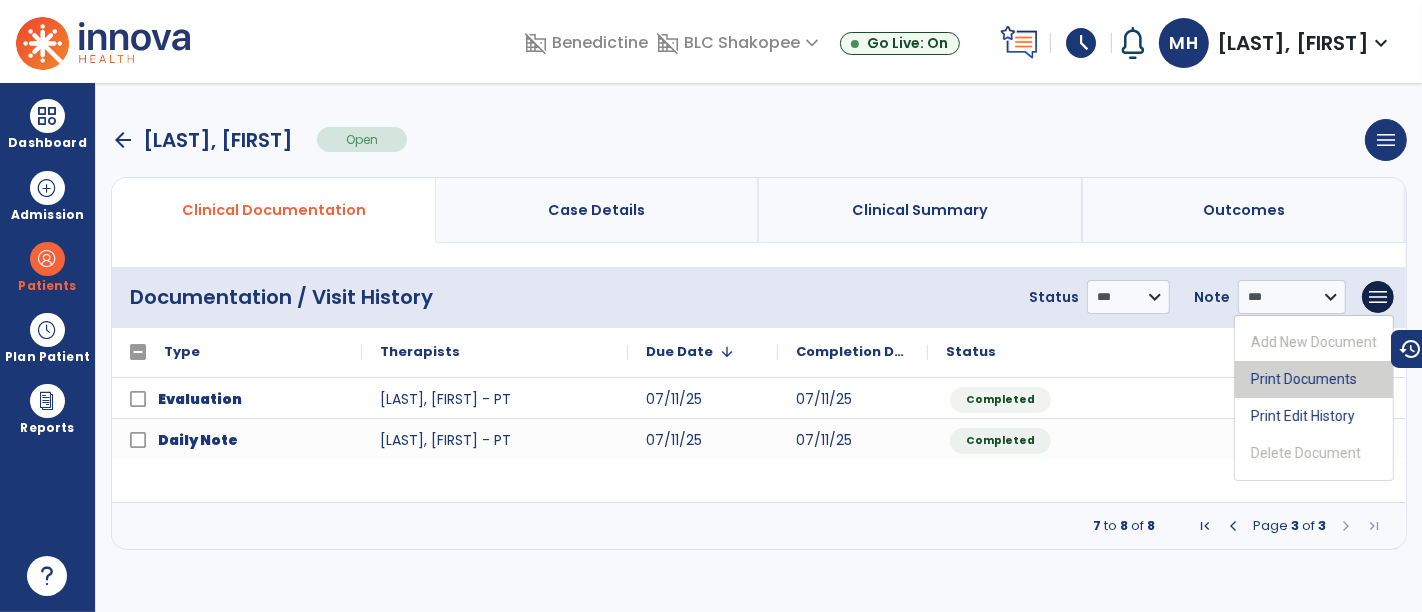 click on "Print Documents" at bounding box center [1314, 379] 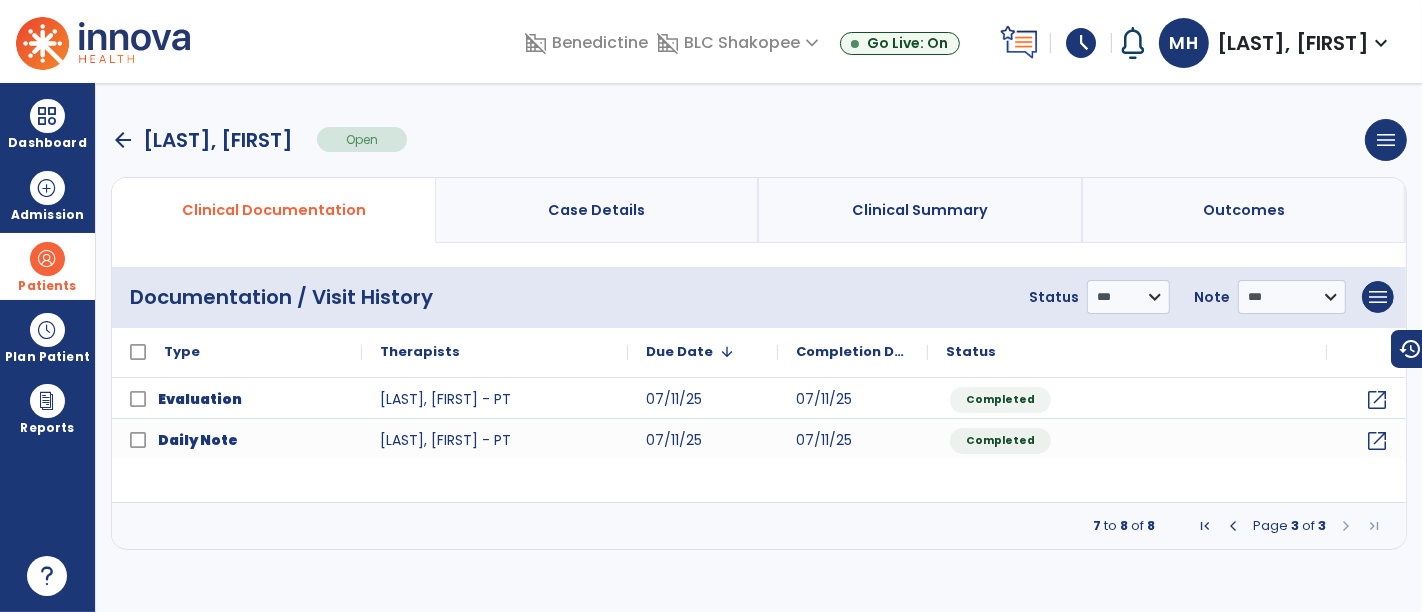 click at bounding box center (47, 259) 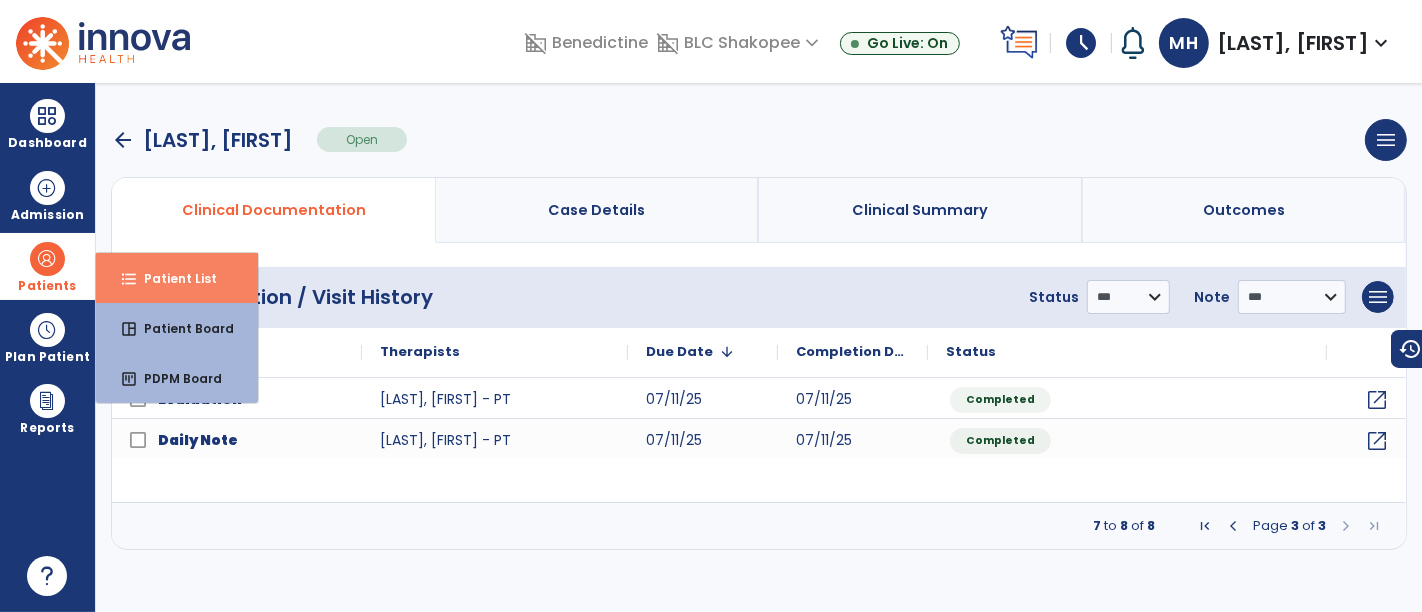 click on "format_list_bulleted  Patient List" at bounding box center [177, 278] 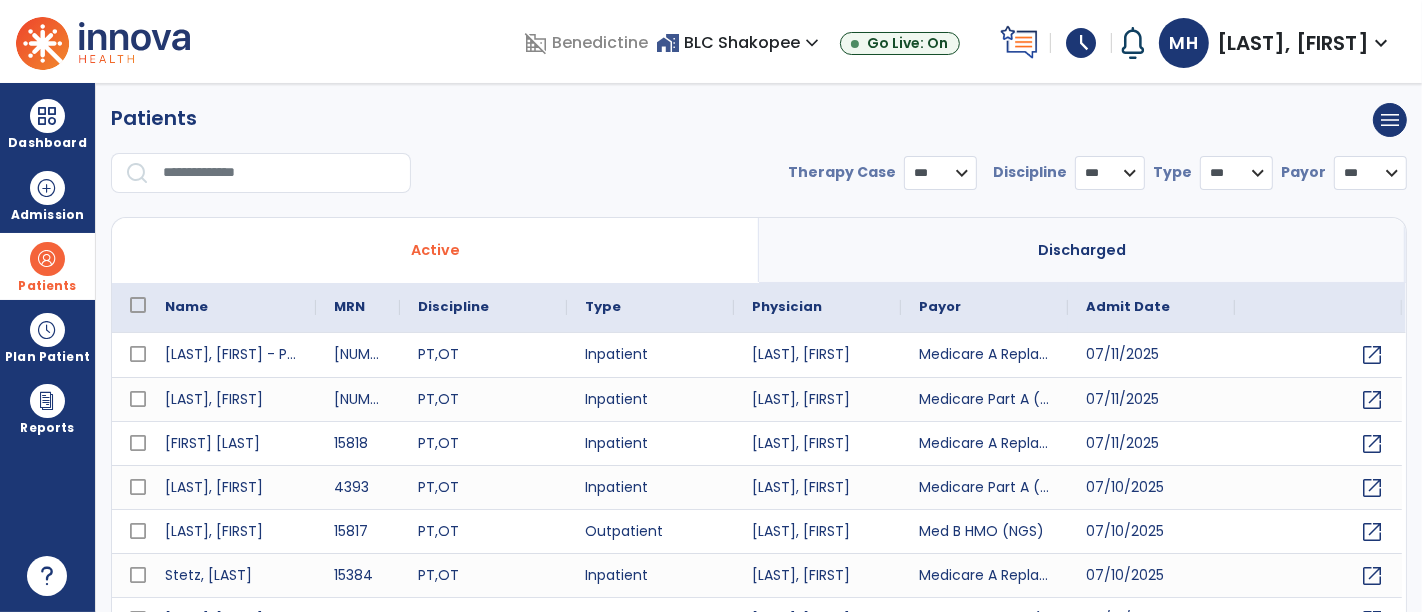 drag, startPoint x: 223, startPoint y: 148, endPoint x: 213, endPoint y: 160, distance: 15.6205 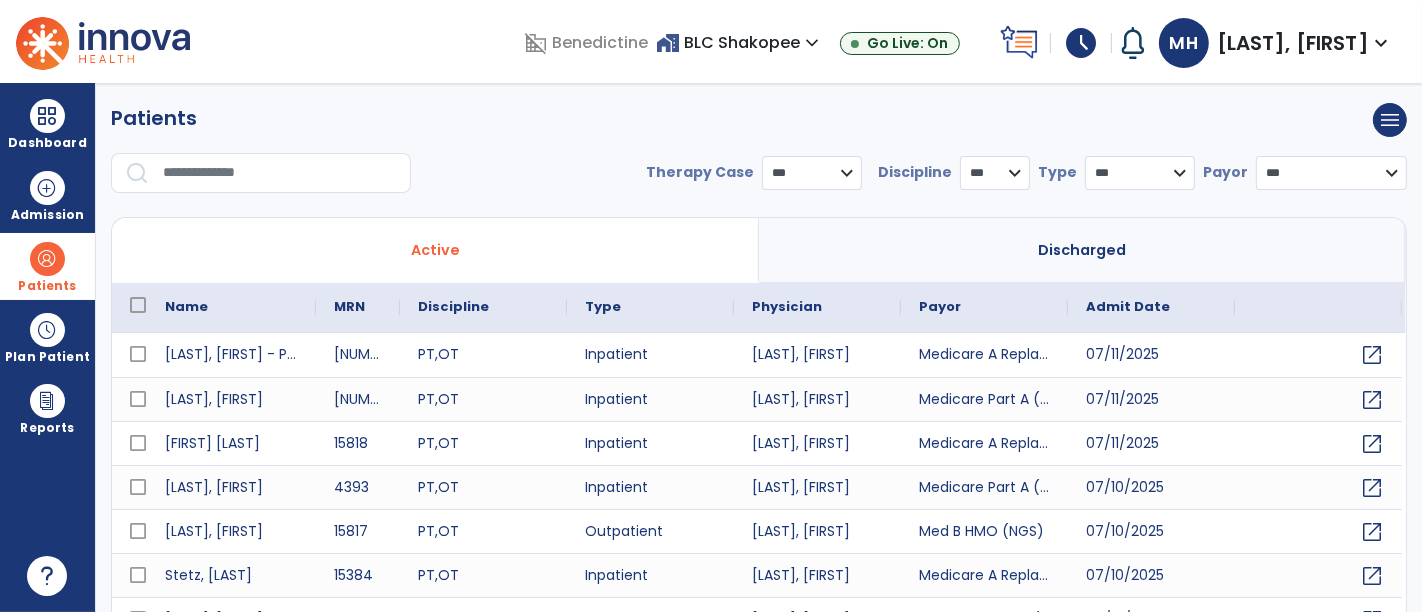 click at bounding box center (280, 173) 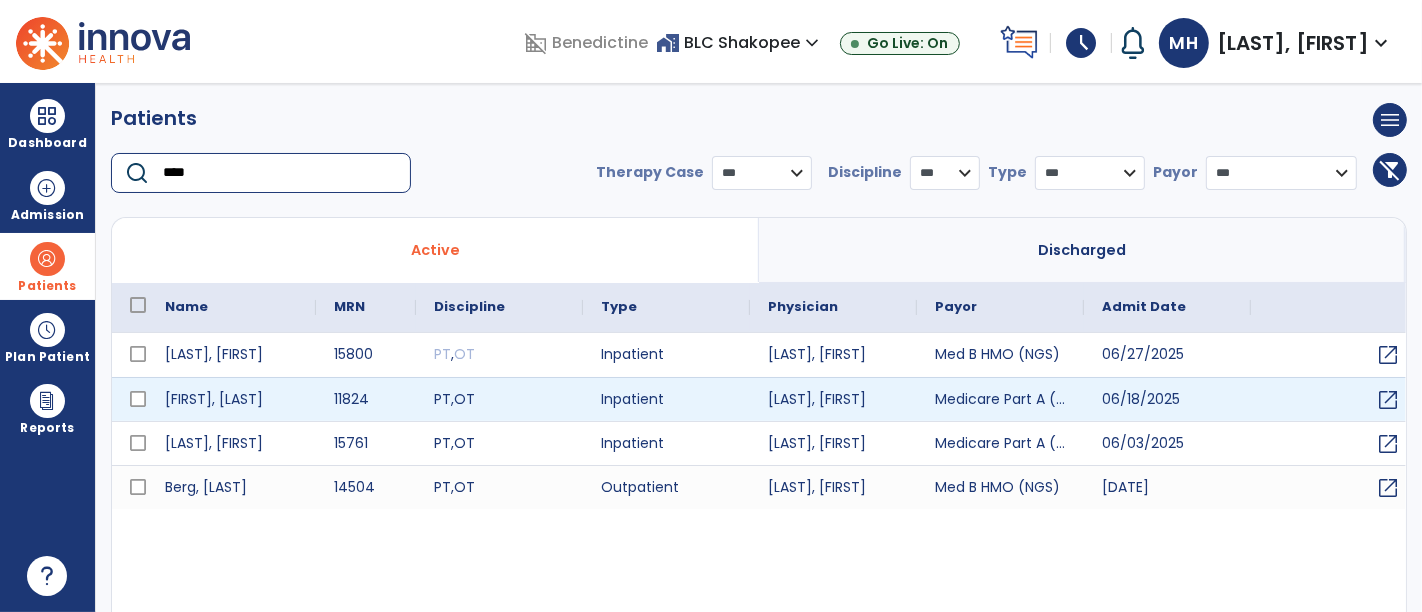 type on "****" 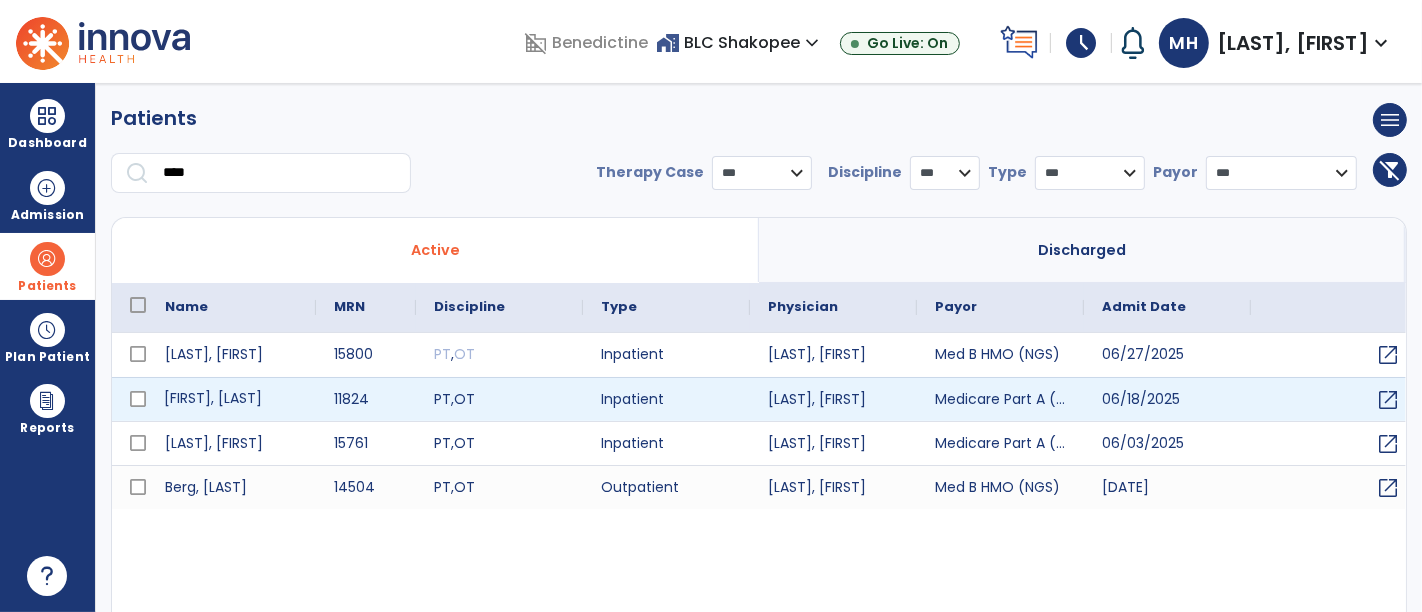 click on "[FIRST], [LAST]" at bounding box center (231, 399) 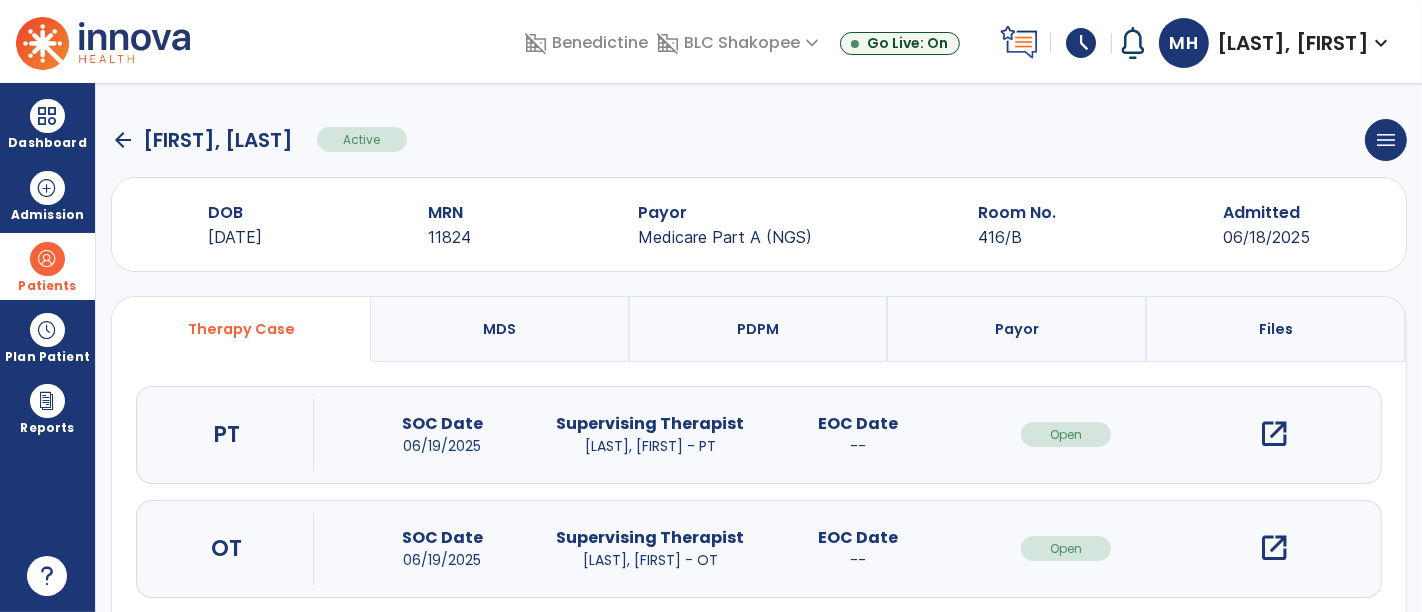 click on "open_in_new" at bounding box center (1274, 434) 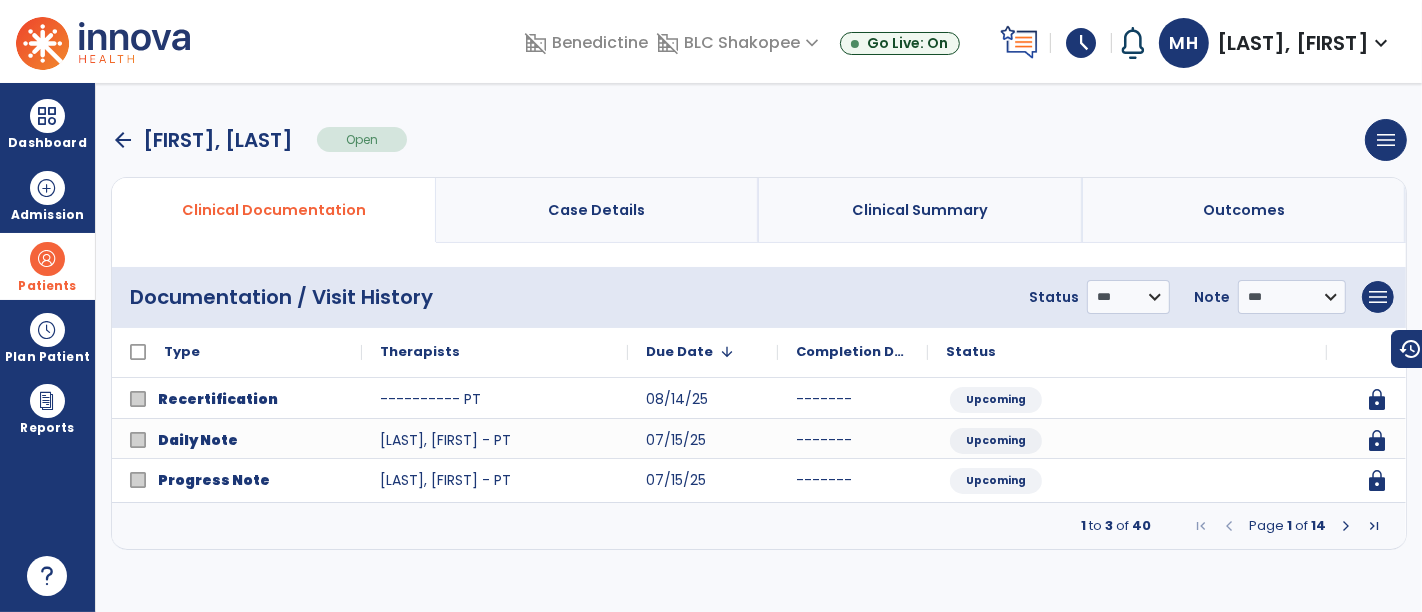click at bounding box center [1346, 526] 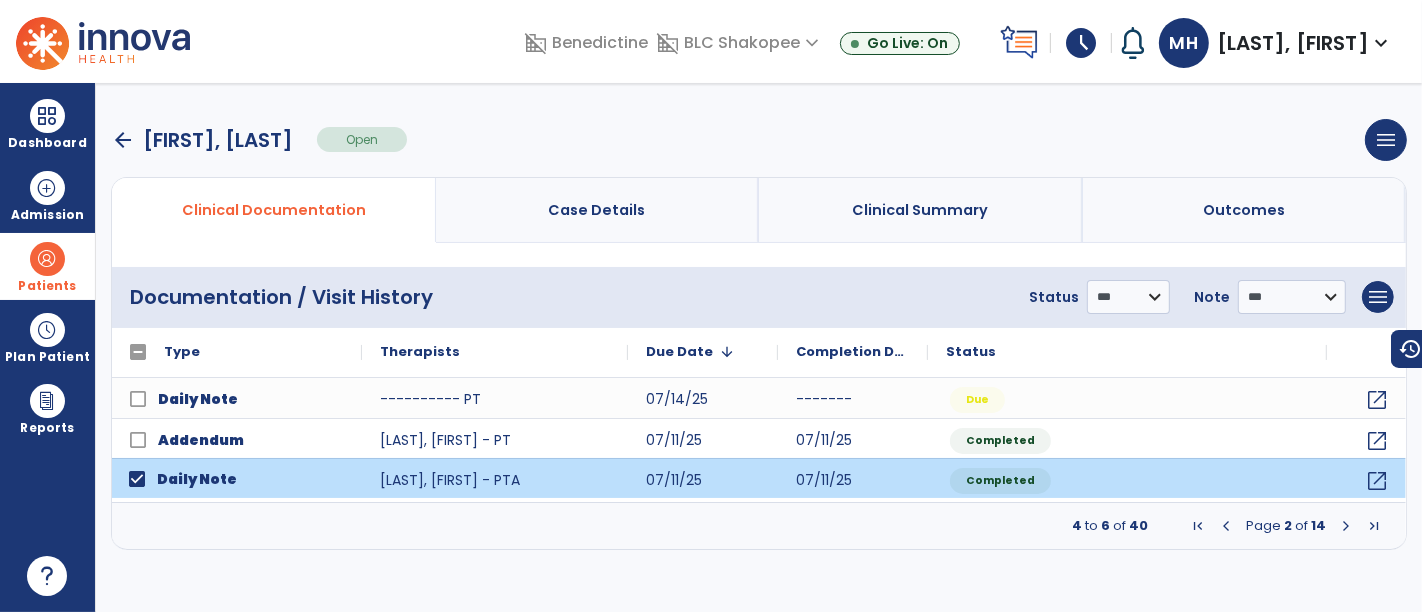 click at bounding box center (1346, 526) 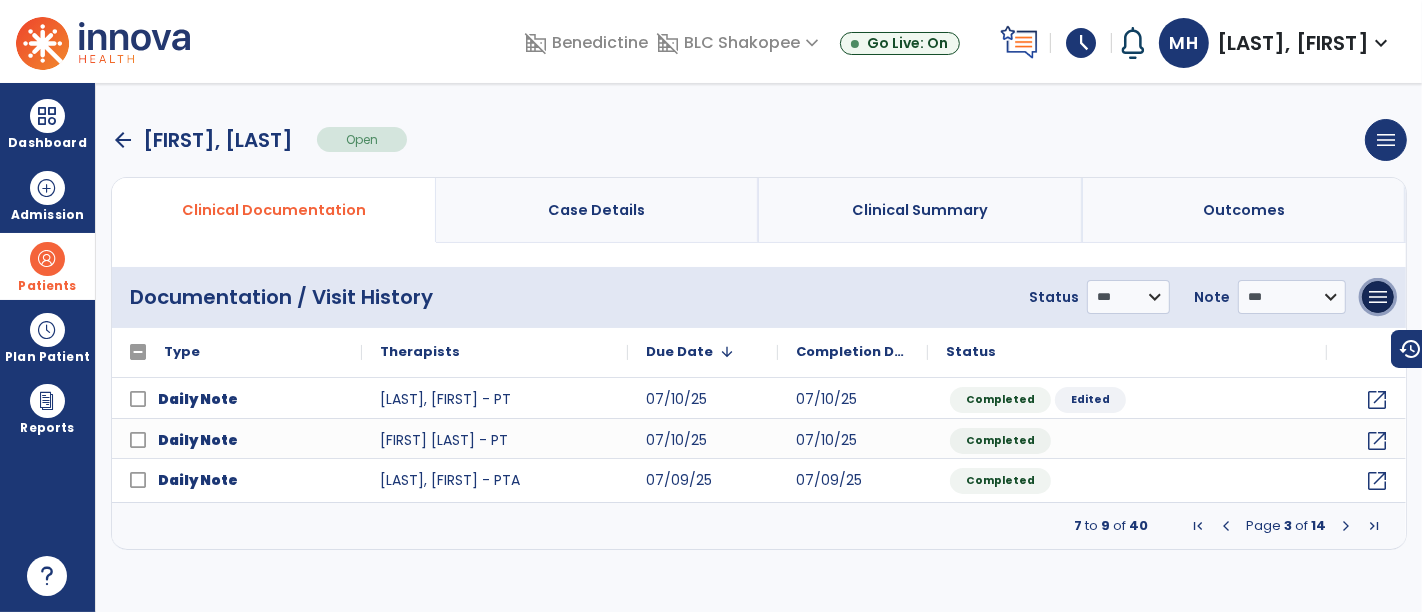 drag, startPoint x: 1378, startPoint y: 299, endPoint x: 1368, endPoint y: 315, distance: 18.867962 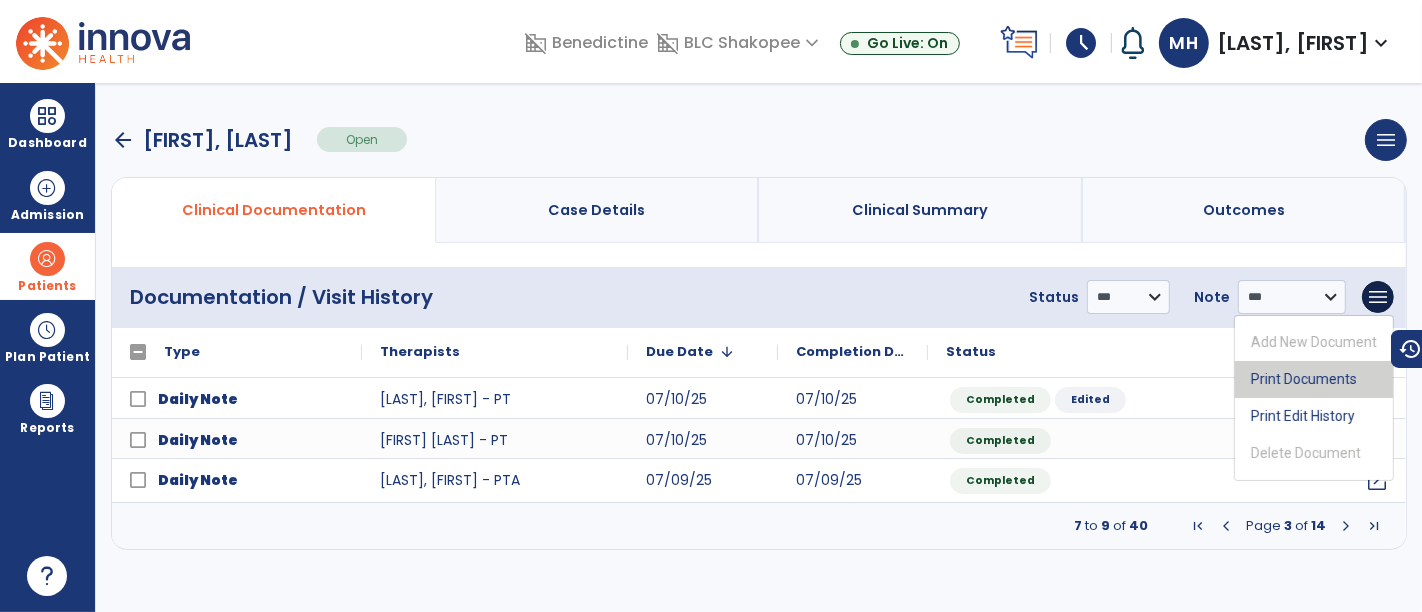 click on "Print Documents" at bounding box center (1314, 379) 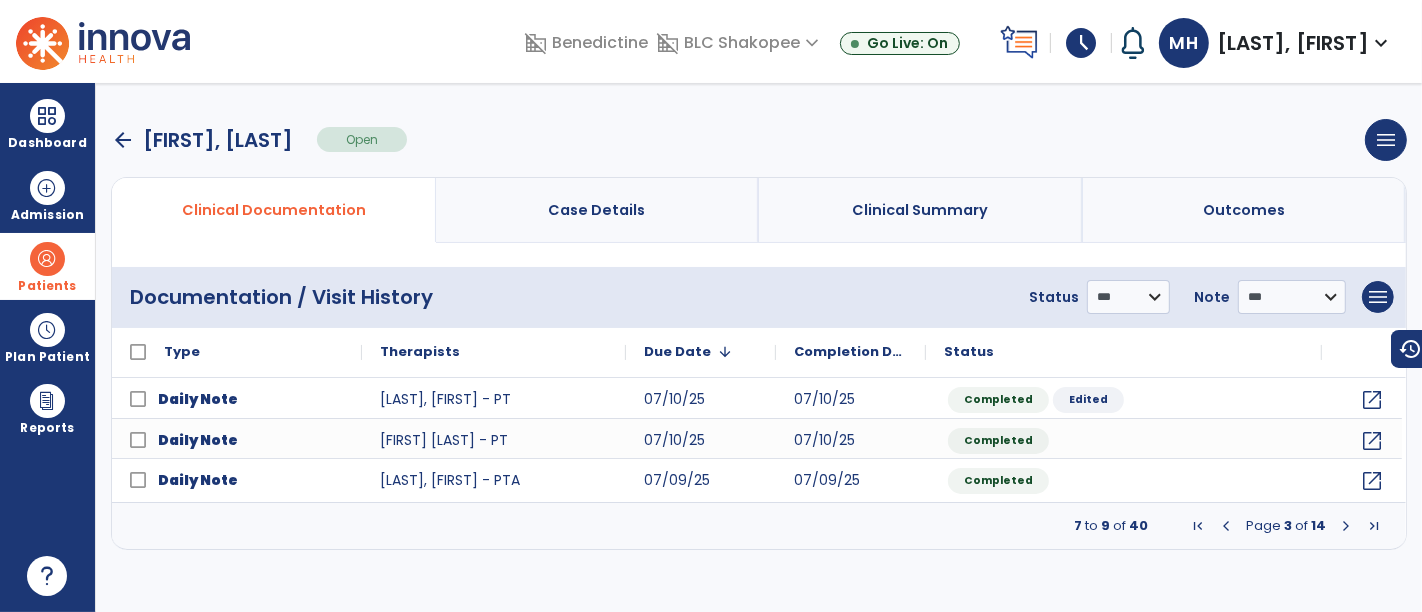 click at bounding box center (1226, 526) 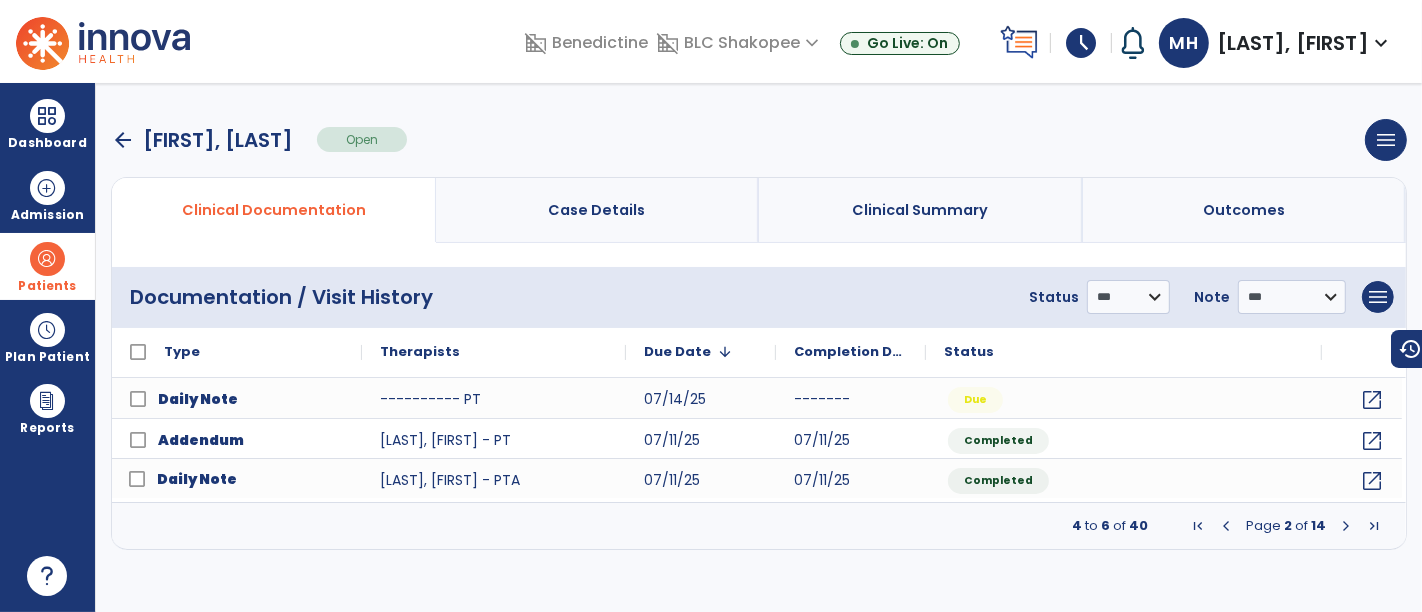 click at bounding box center [47, 259] 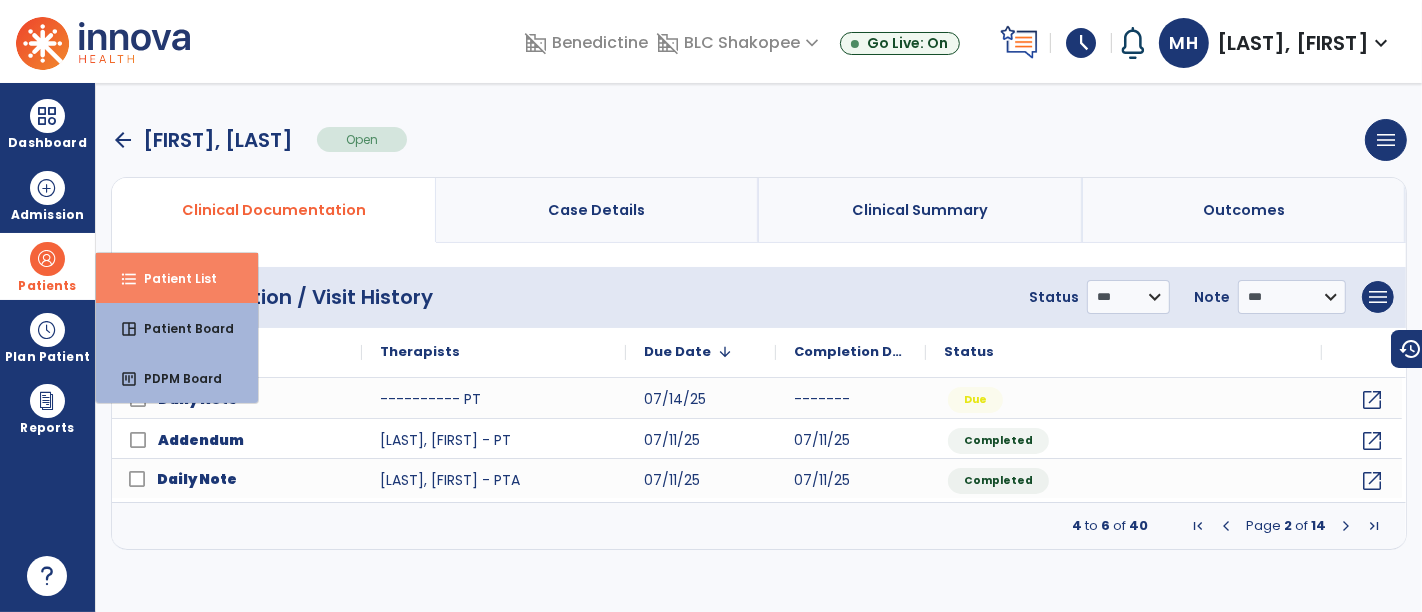 click on "format_list_bulleted  Patient List" at bounding box center (177, 278) 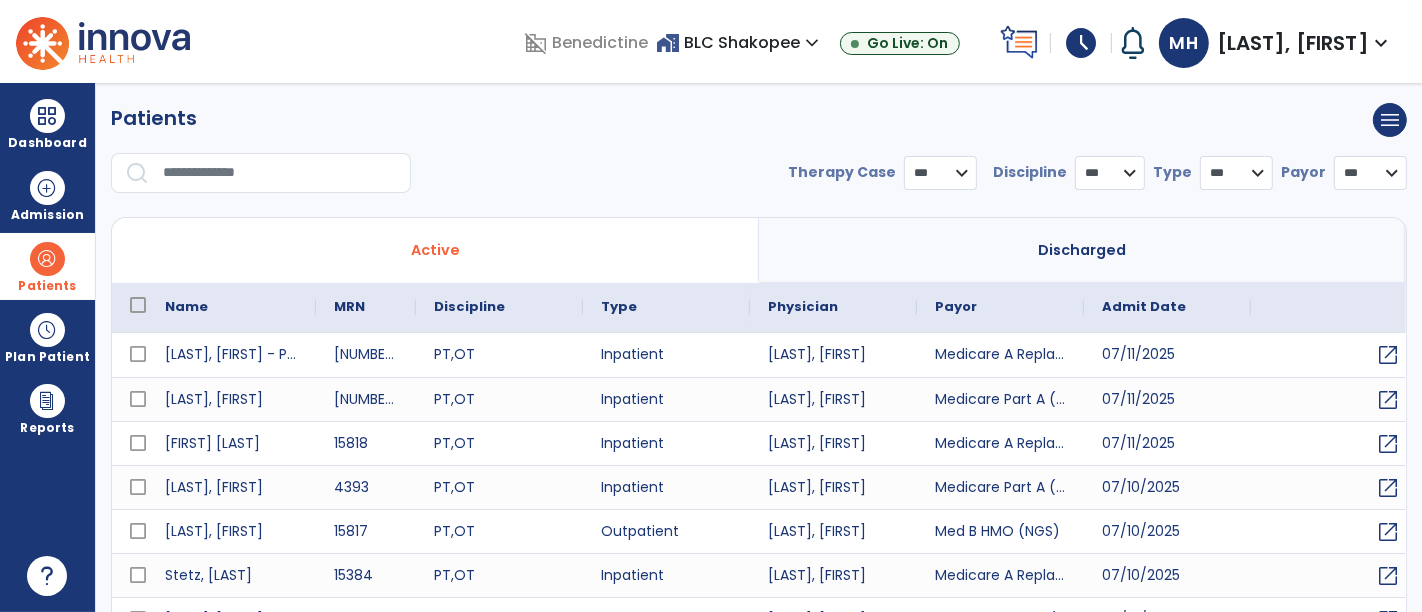 select on "***" 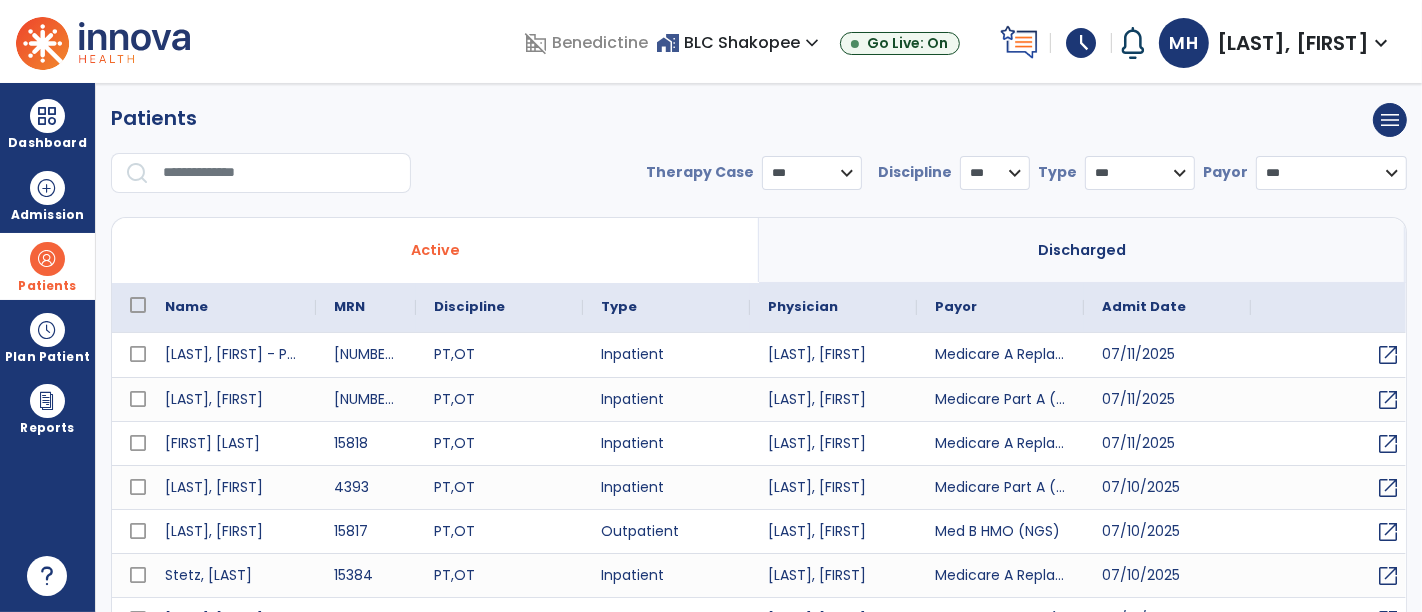 click at bounding box center (280, 173) 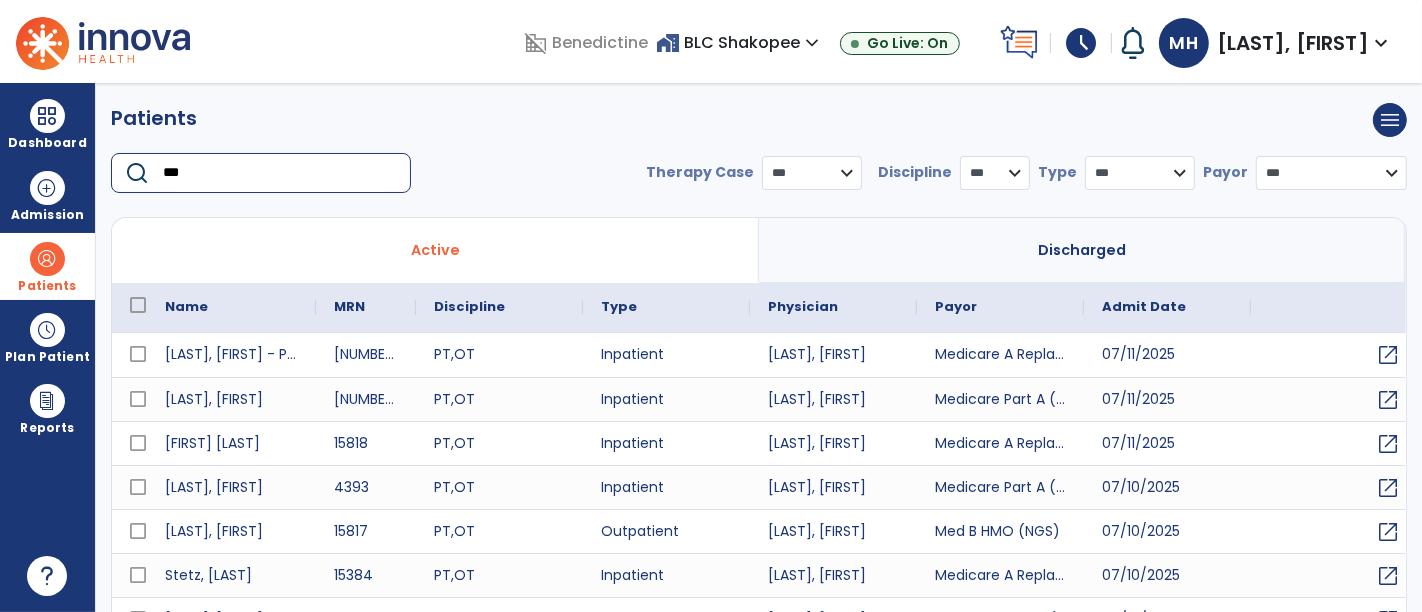 type on "****" 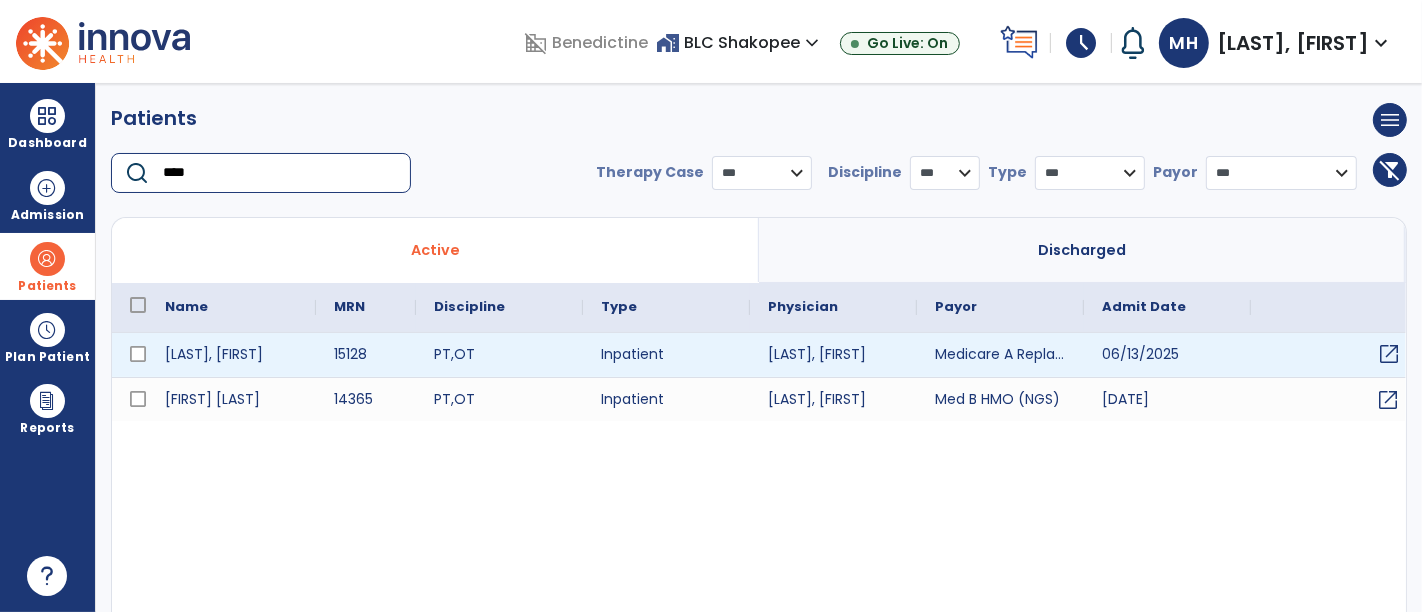 click on "open_in_new" at bounding box center [1389, 354] 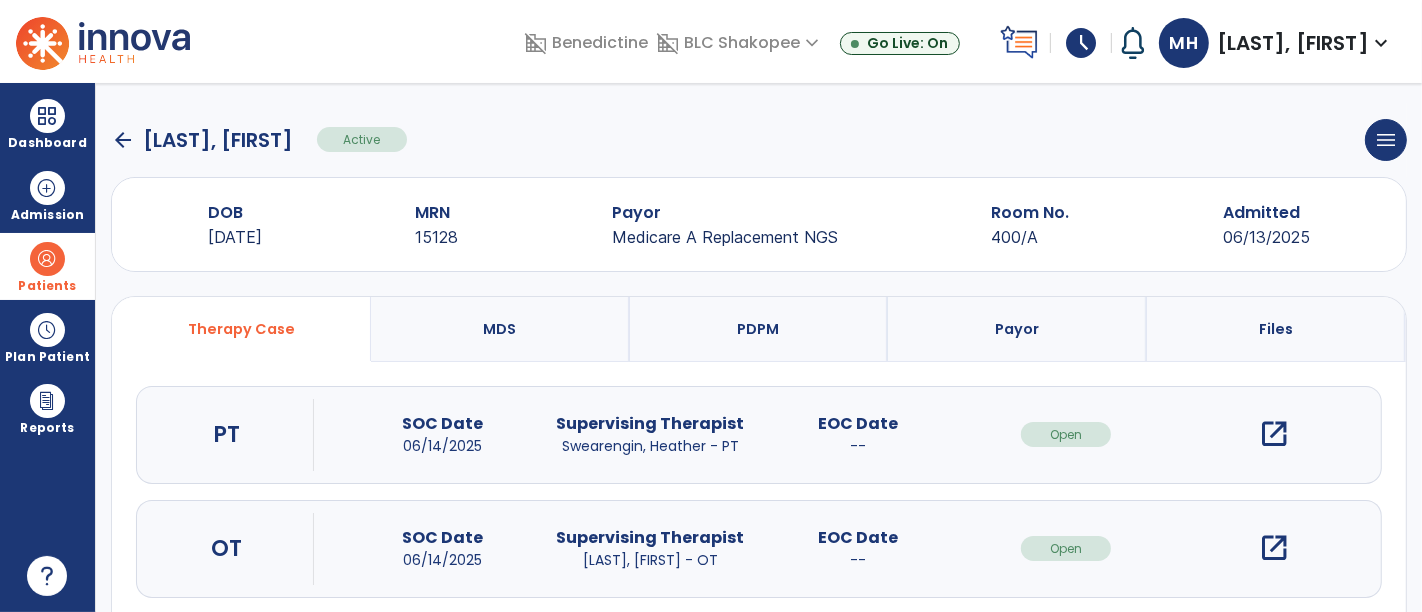 click on "open_in_new" at bounding box center (1274, 434) 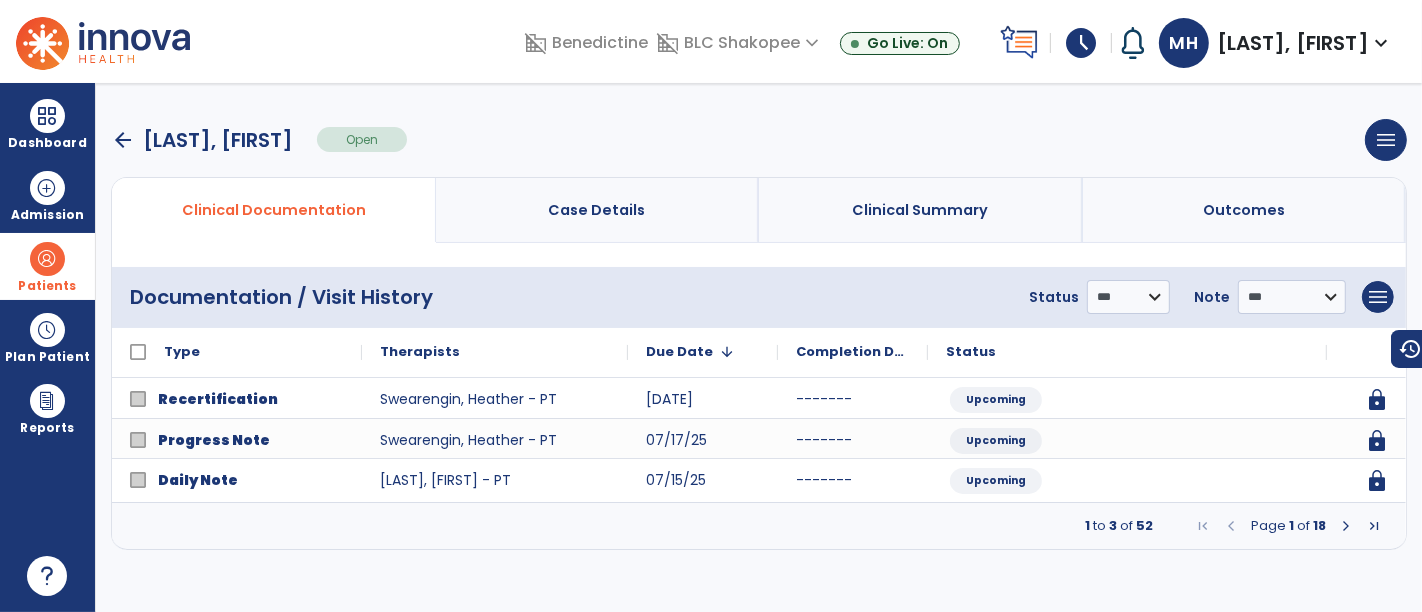 click at bounding box center [1346, 526] 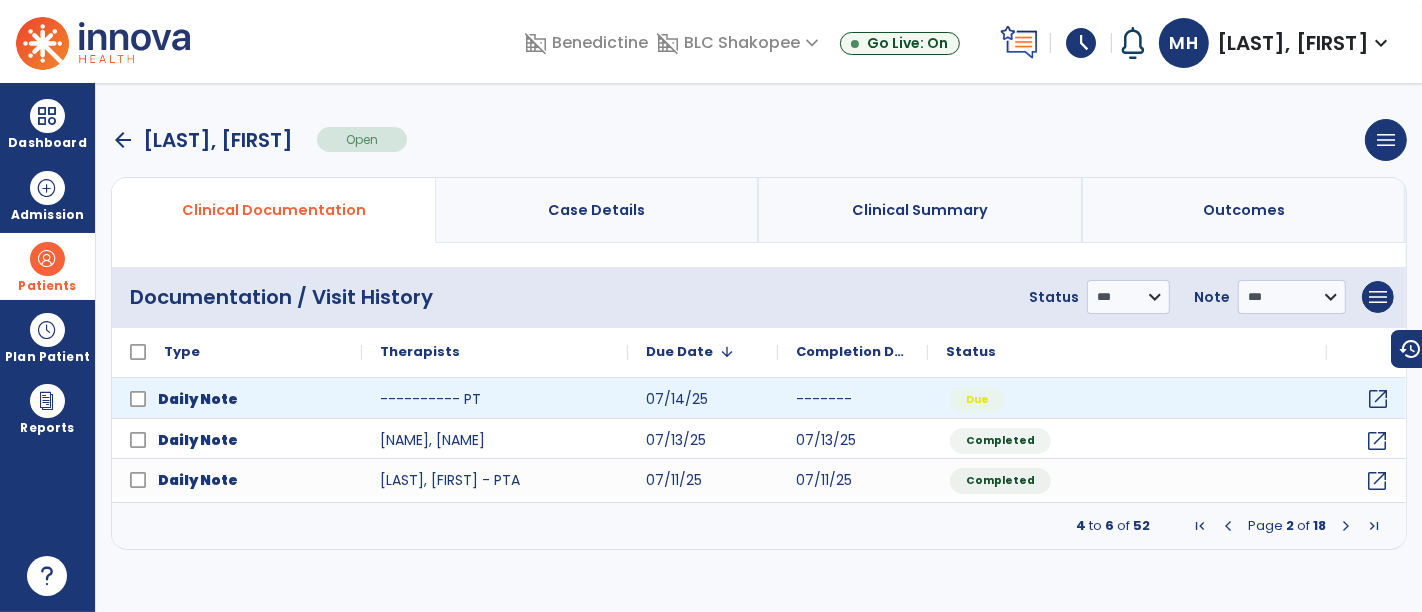 click on "open_in_new" 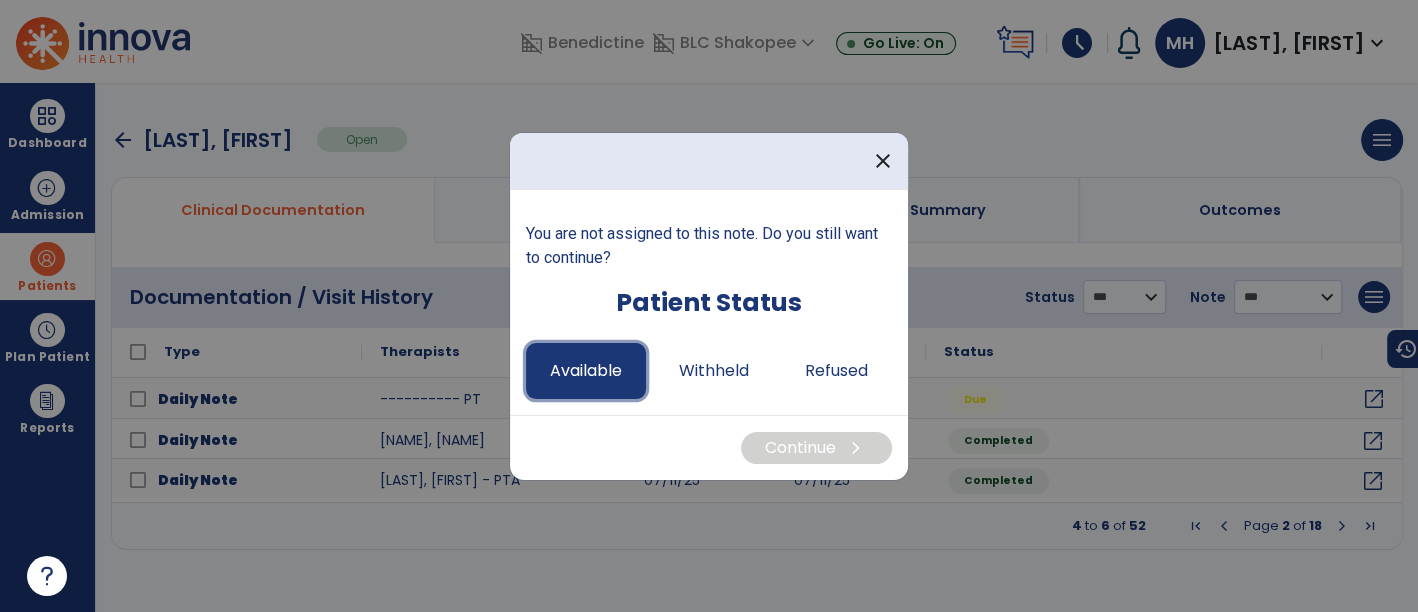 click on "Available" at bounding box center (586, 371) 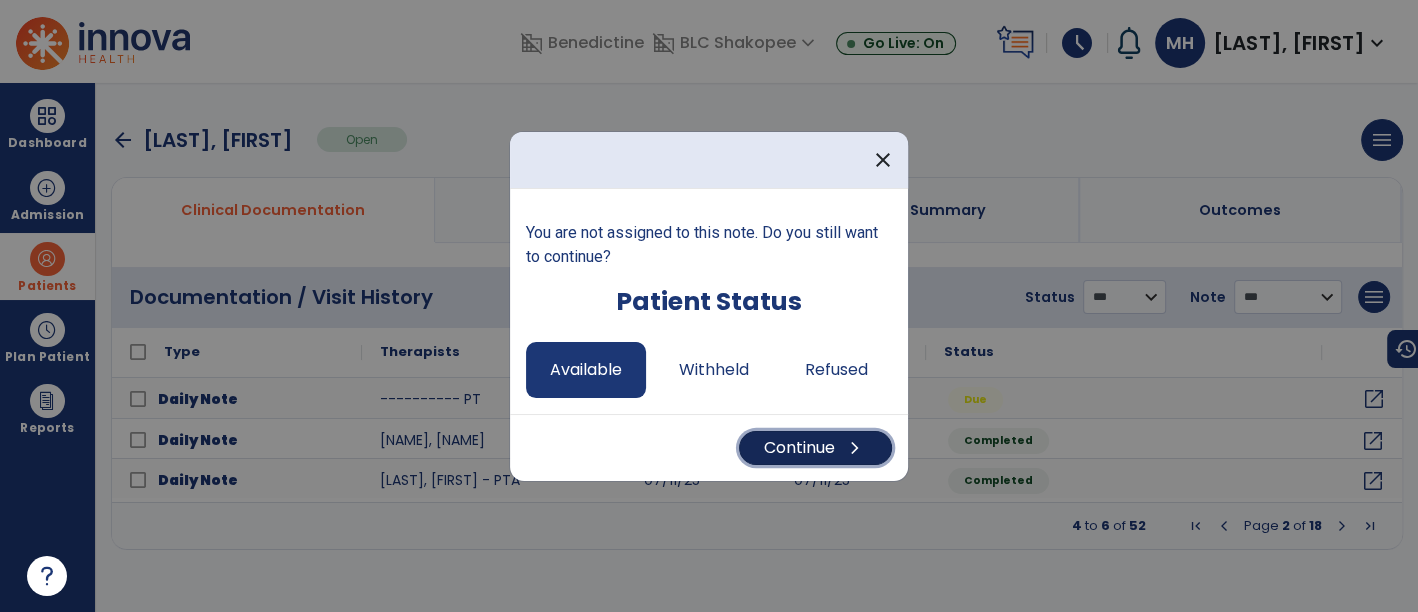 click on "Continue   chevron_right" at bounding box center [815, 448] 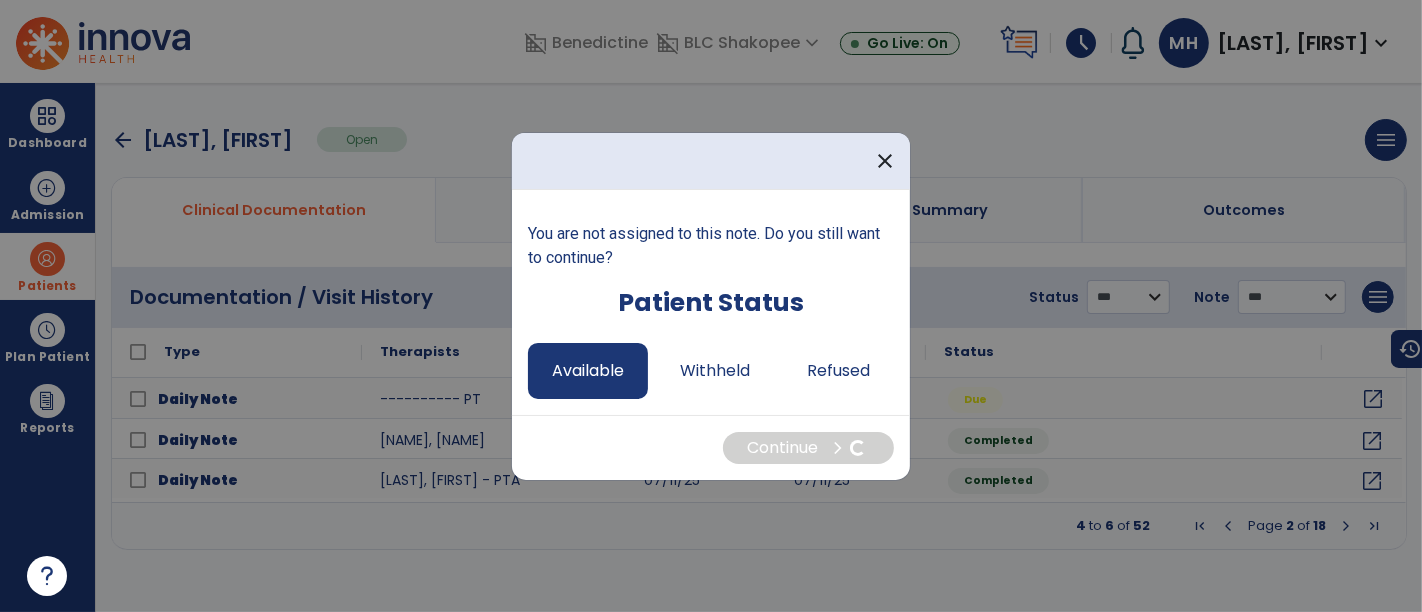 select on "*" 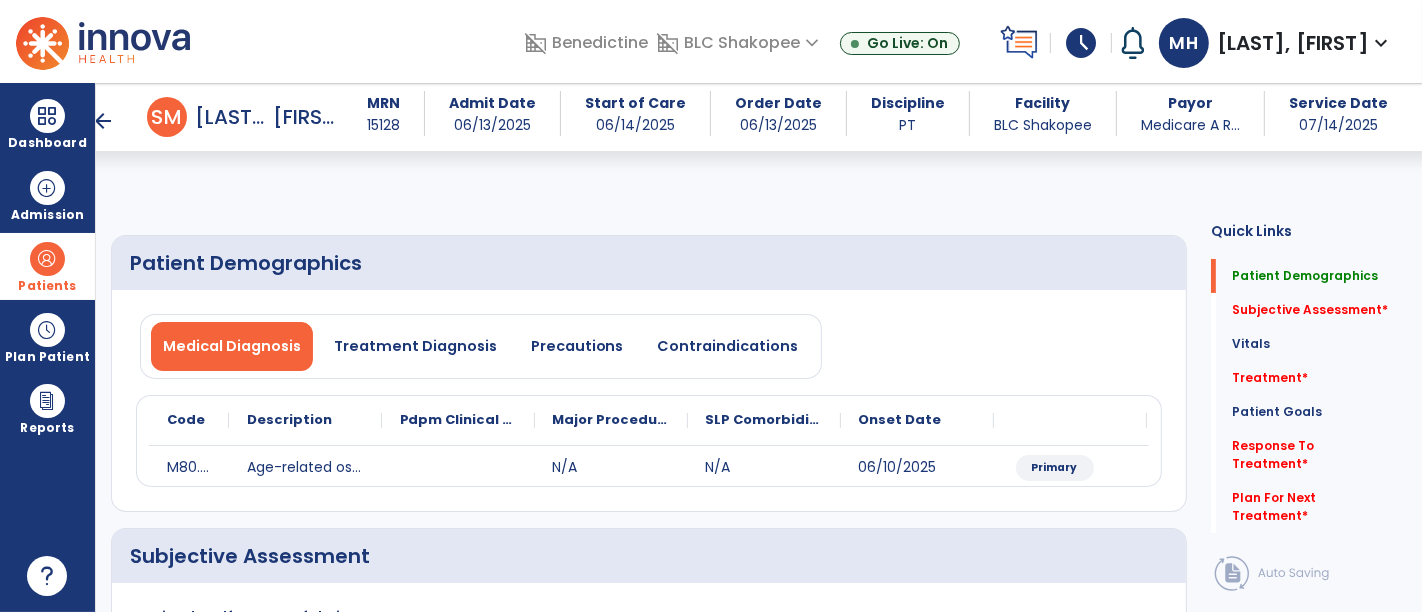 scroll, scrollTop: 333, scrollLeft: 0, axis: vertical 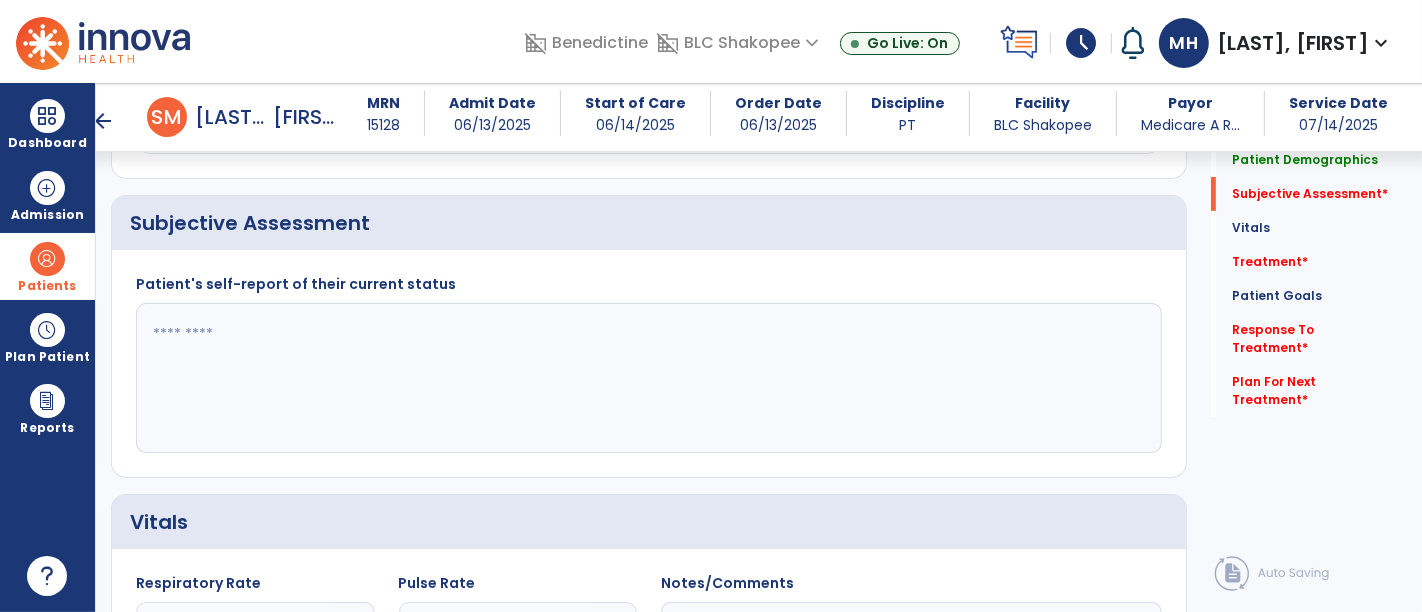 click 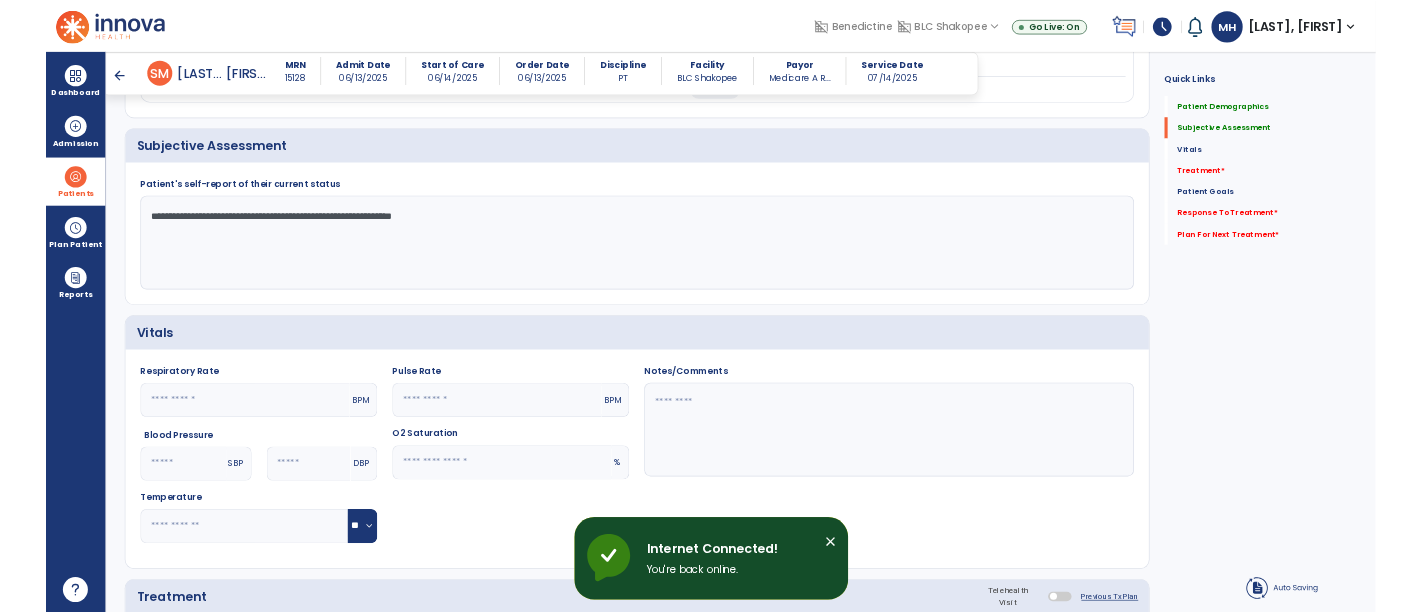 scroll, scrollTop: 333, scrollLeft: 0, axis: vertical 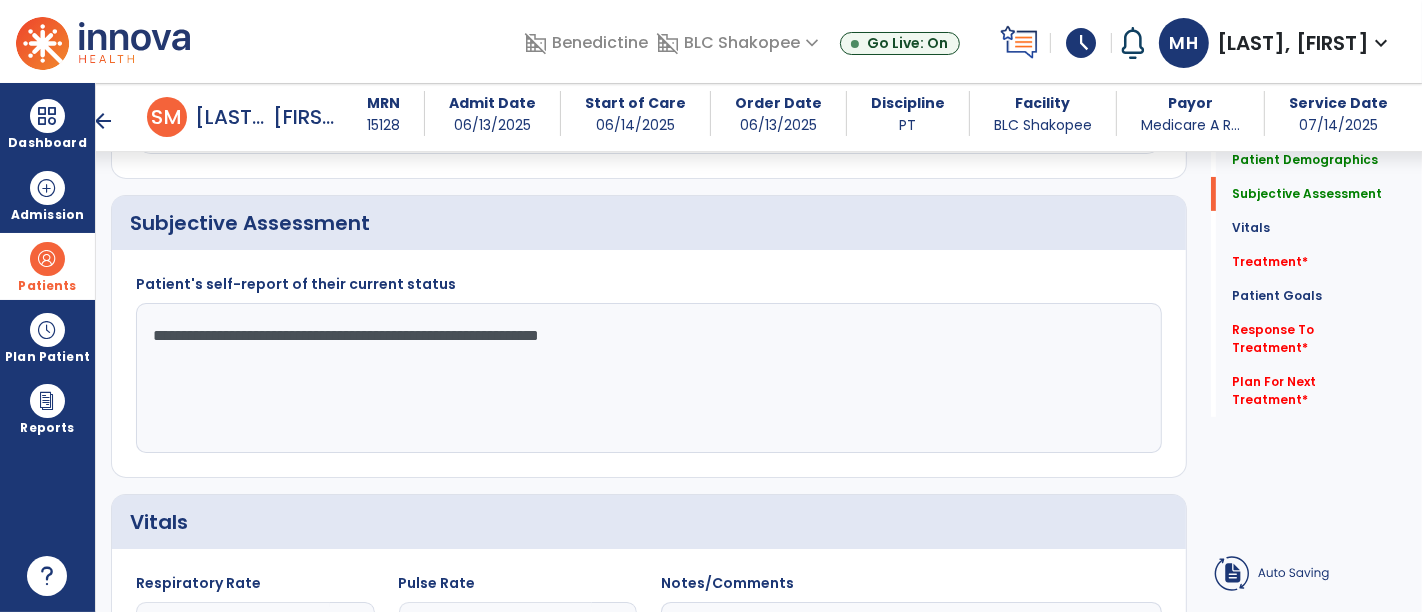 click on "**********" 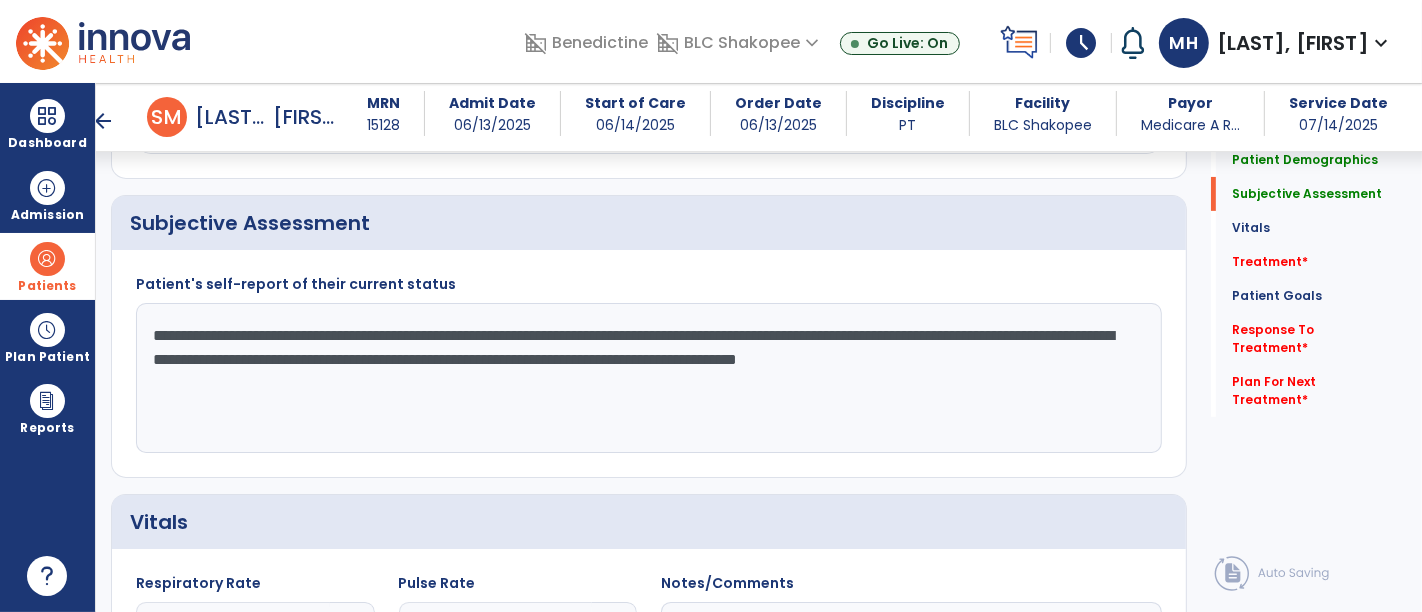 type on "**********" 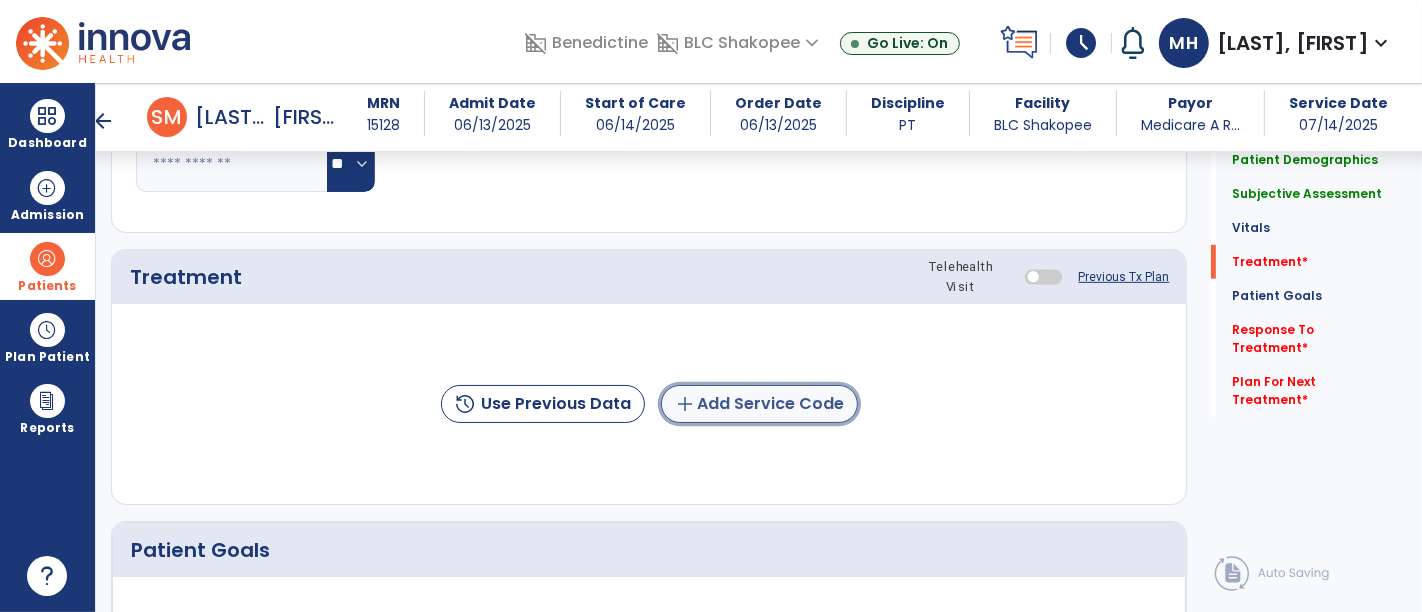 click on "add  Add Service Code" 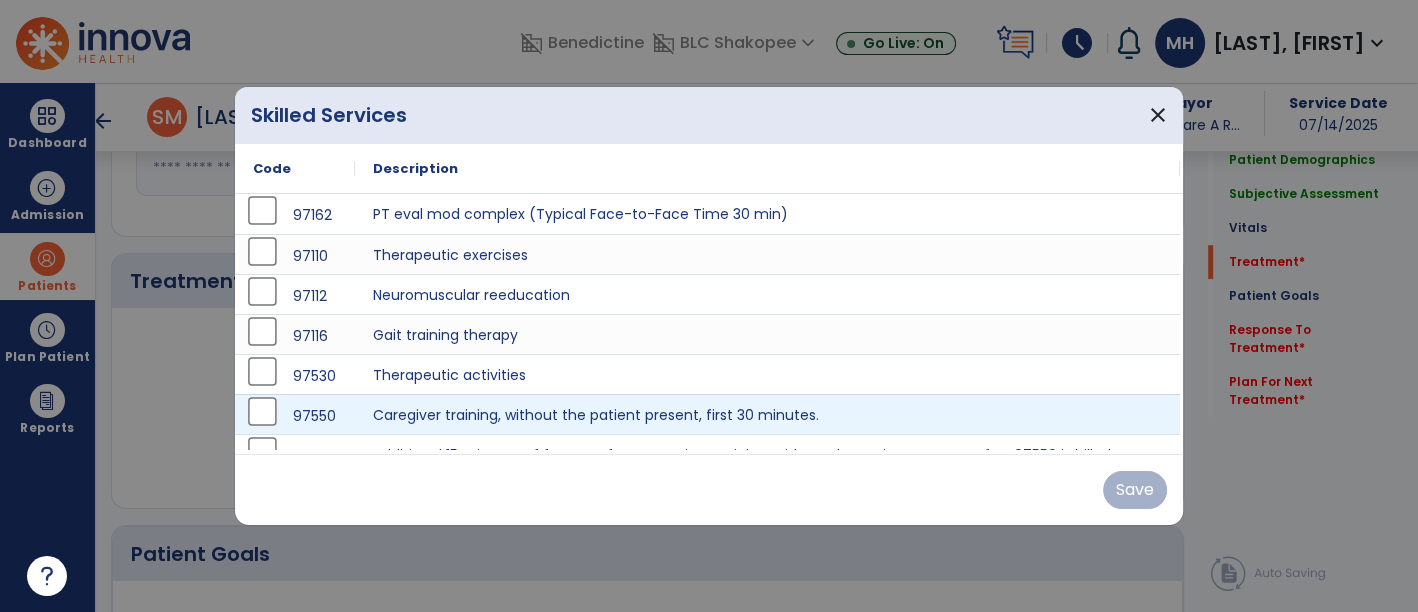 scroll, scrollTop: 1000, scrollLeft: 0, axis: vertical 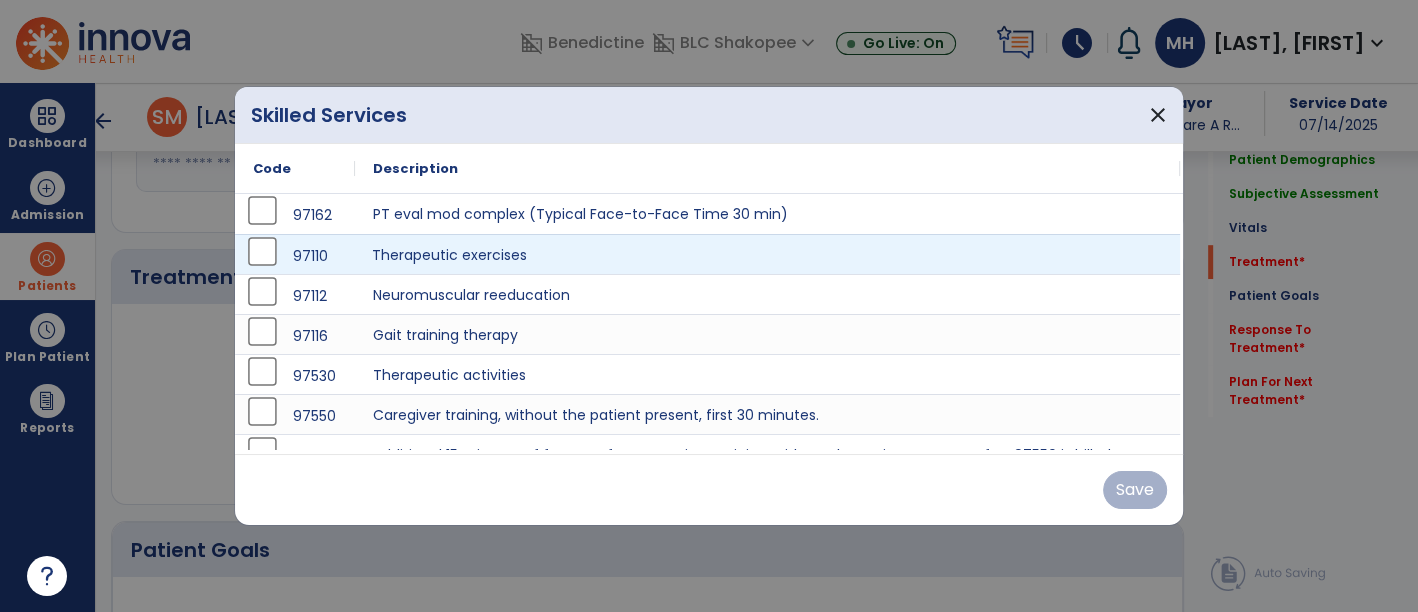 click on "Therapeutic exercises" at bounding box center [767, 254] 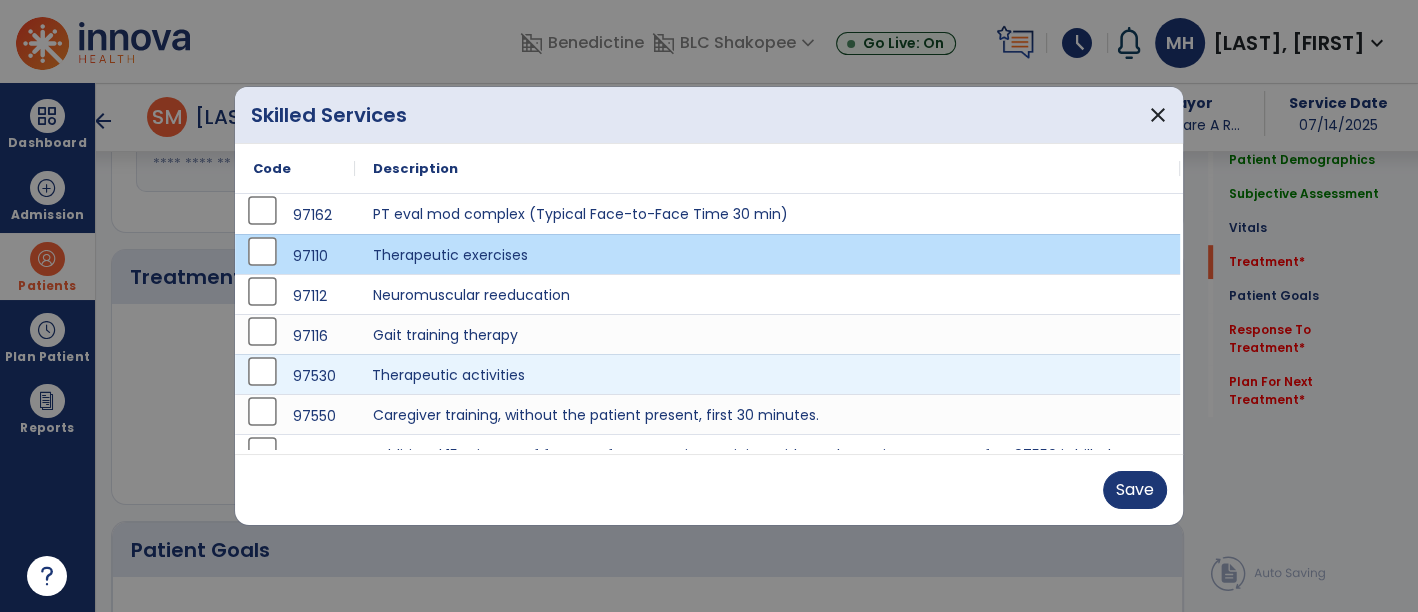 click on "Therapeutic activities" at bounding box center (767, 374) 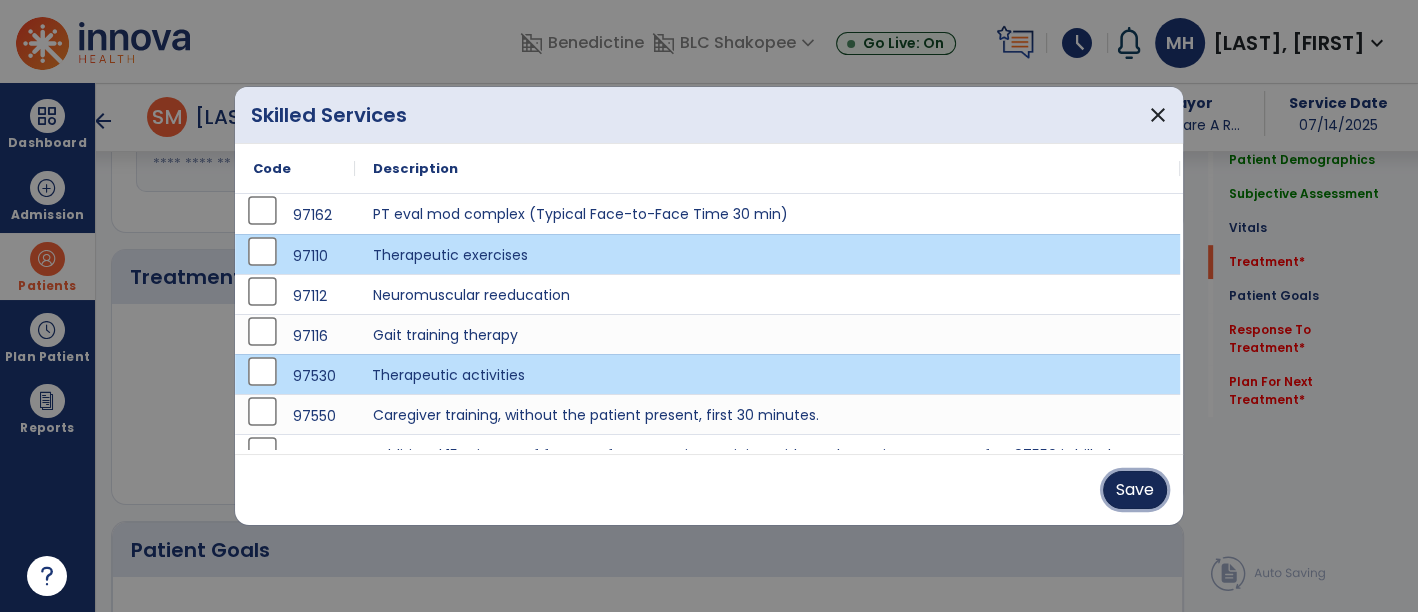 click on "Save" at bounding box center [1135, 490] 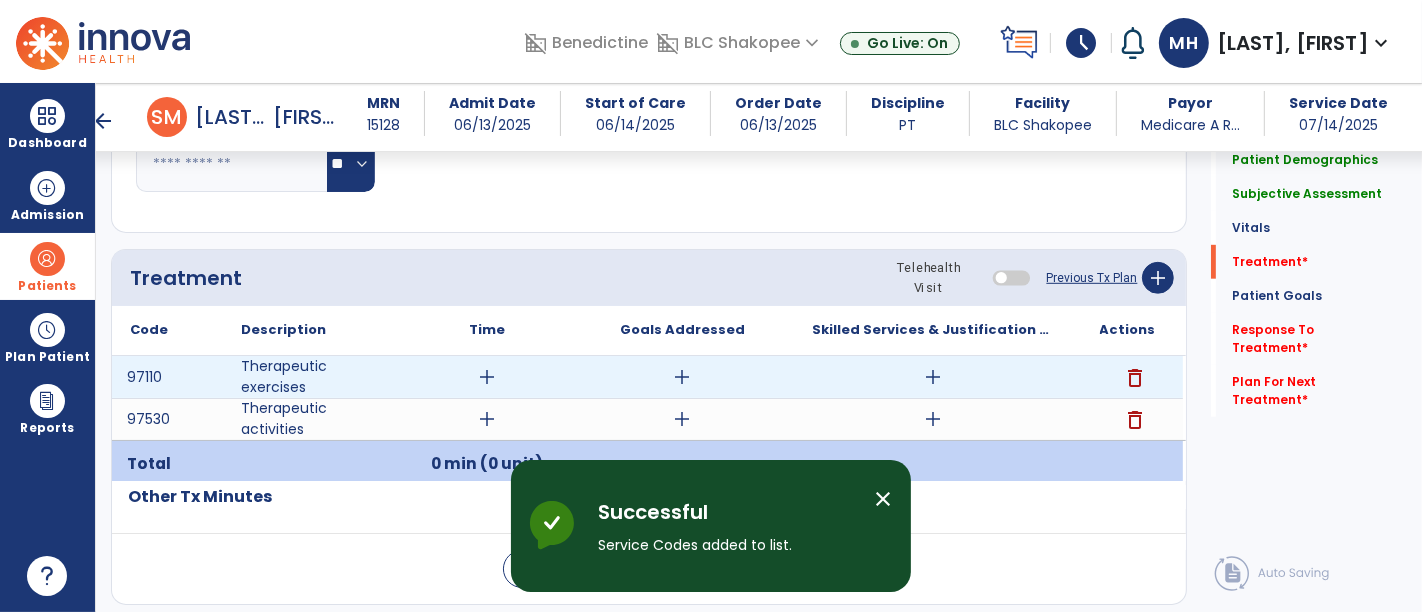 click on "add" at bounding box center [488, 377] 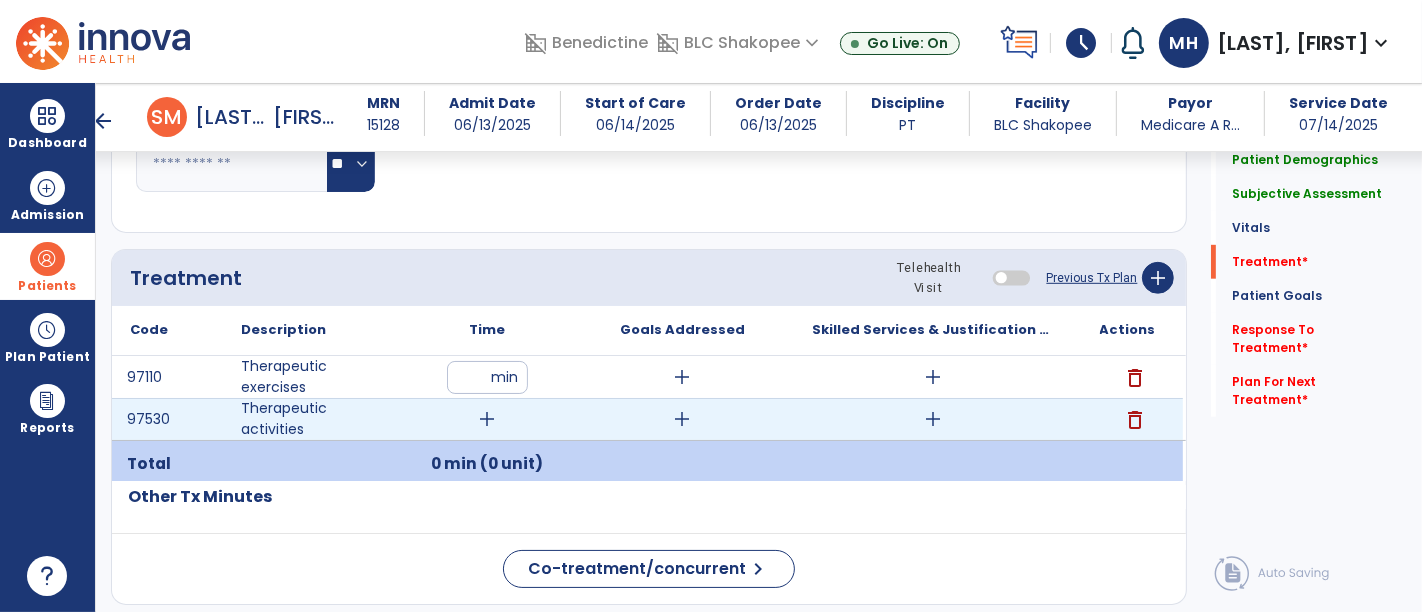 type on "**" 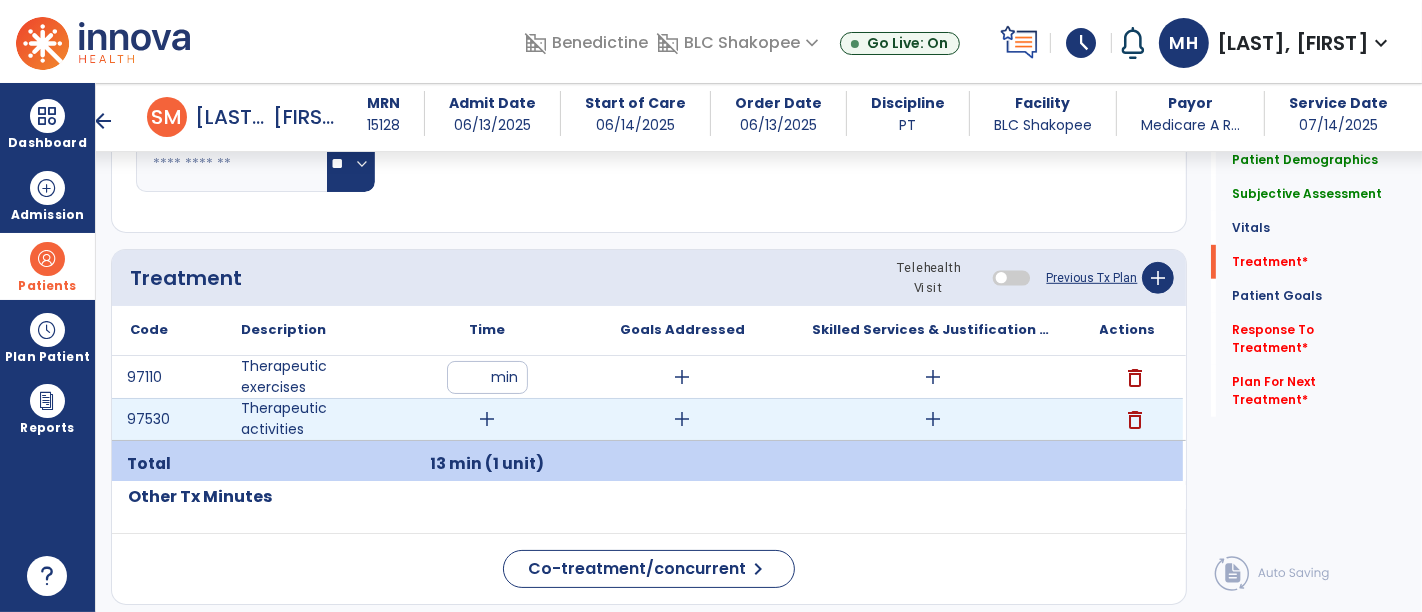 click on "add" at bounding box center [488, 419] 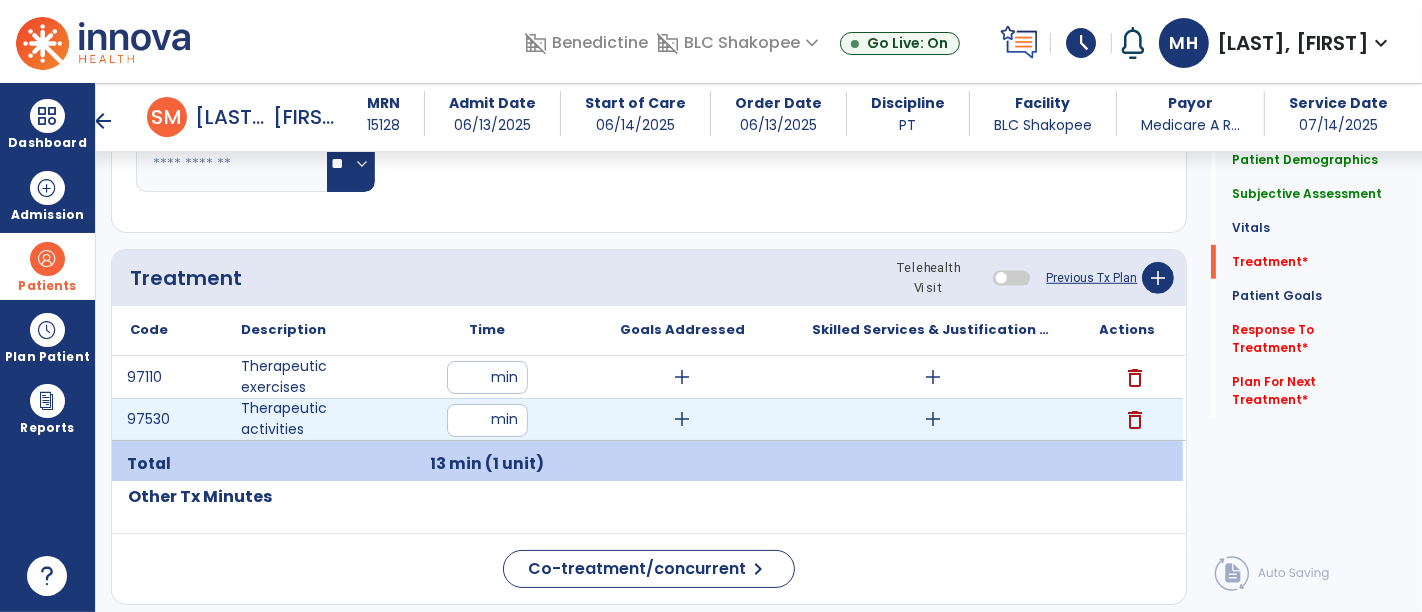 type on "*" 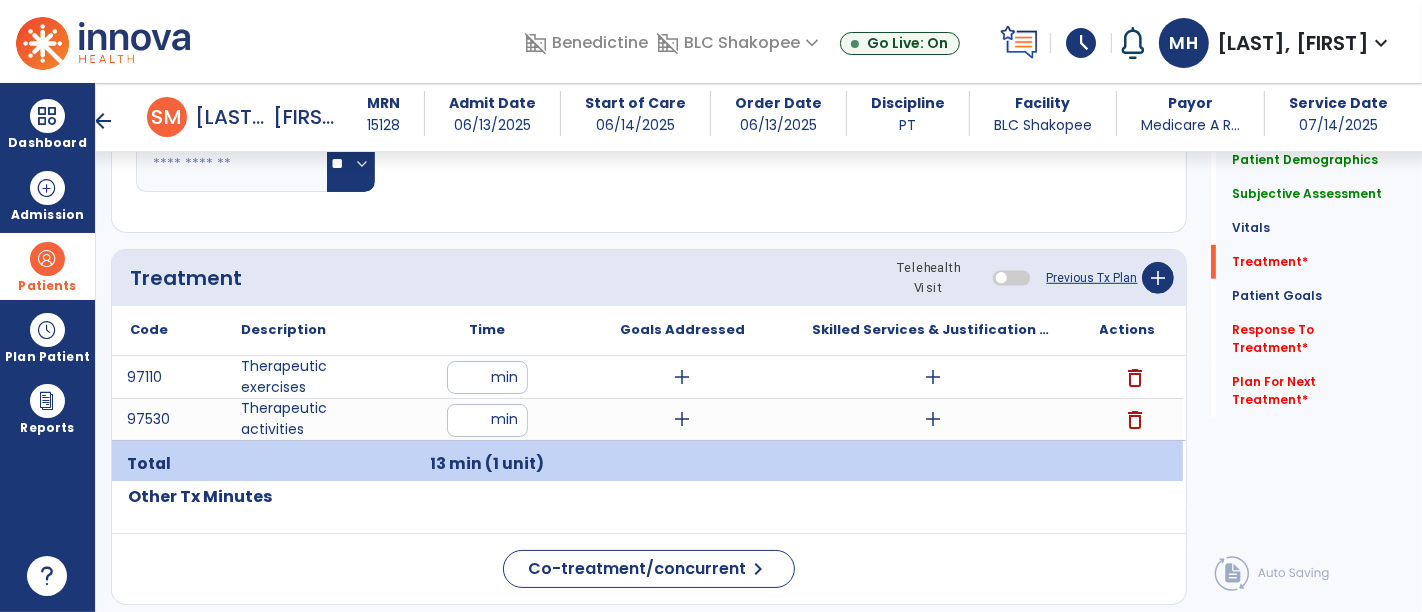 type on "**" 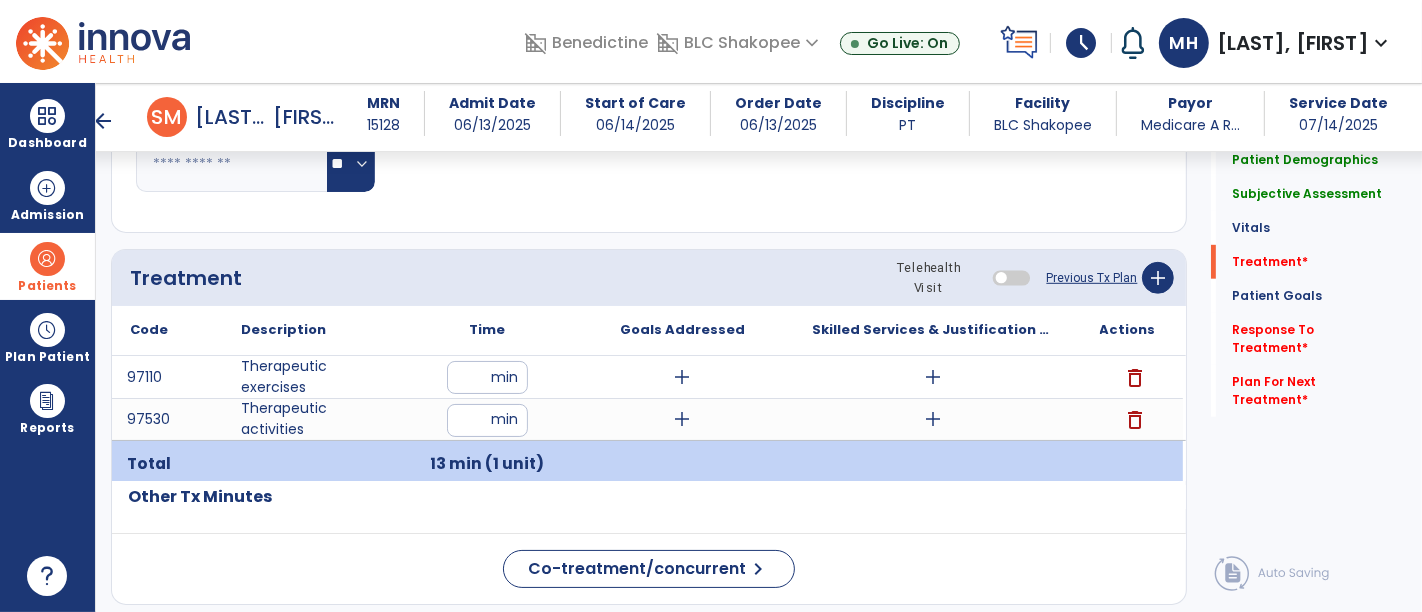 click on "Code
Description
Time" 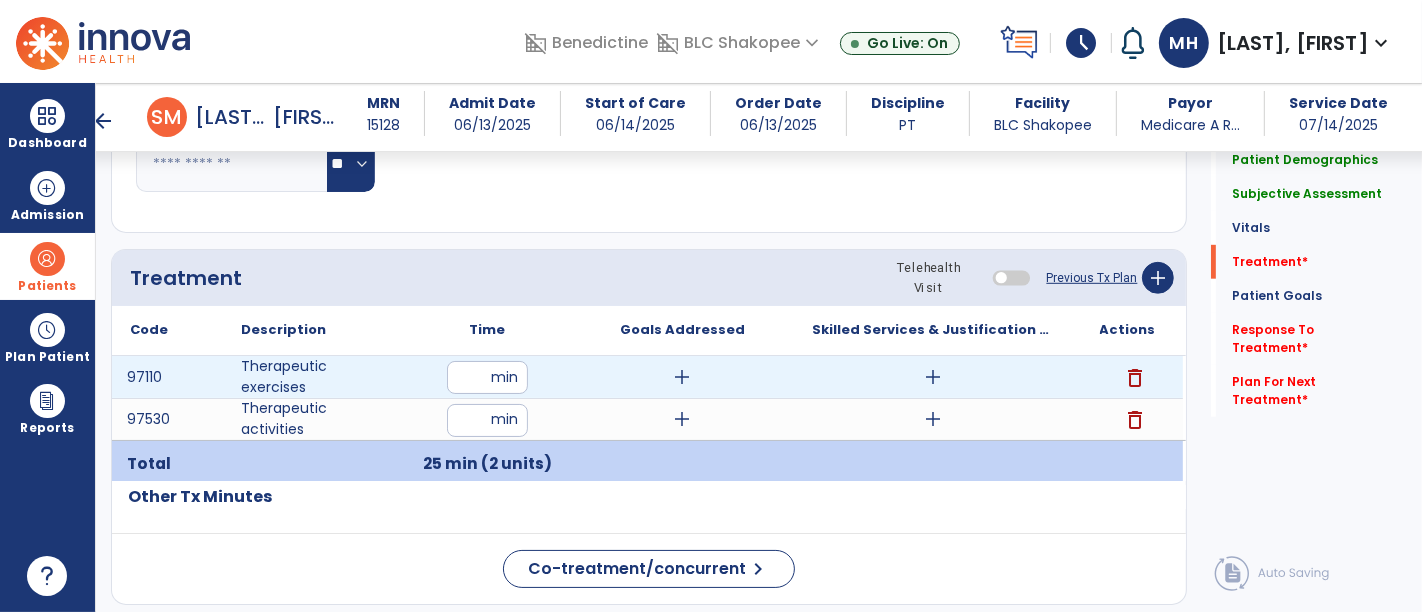 click on "add" at bounding box center [933, 377] 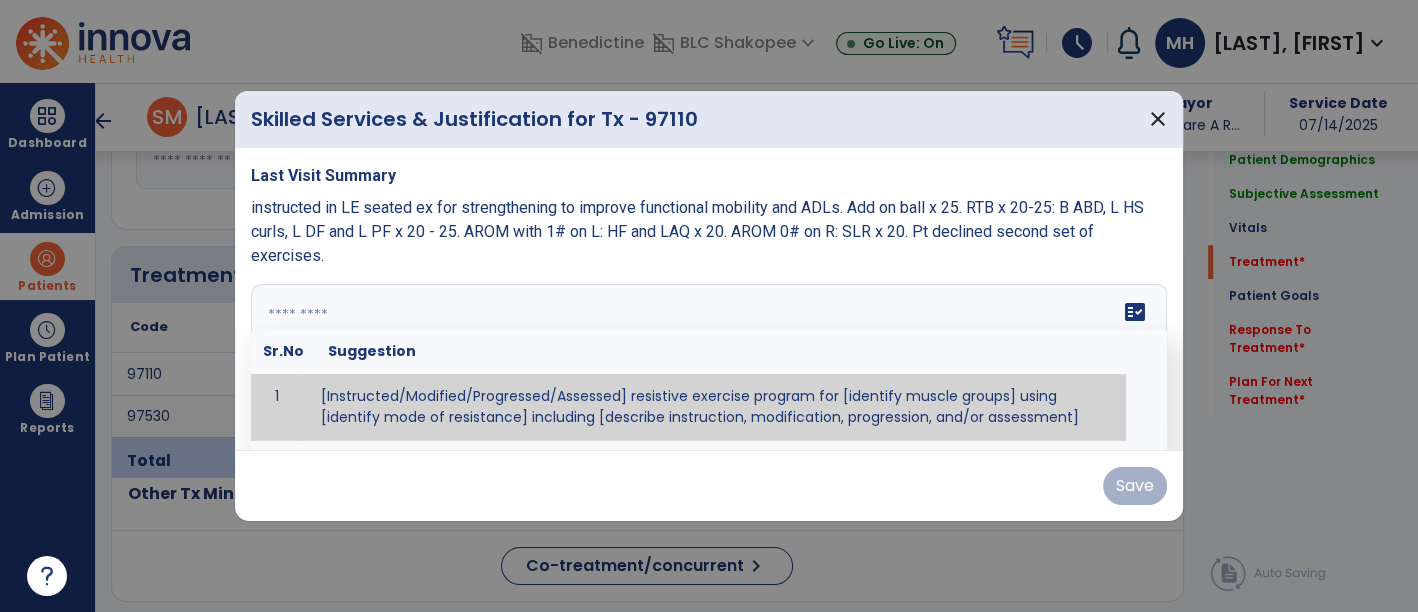 scroll, scrollTop: 1000, scrollLeft: 0, axis: vertical 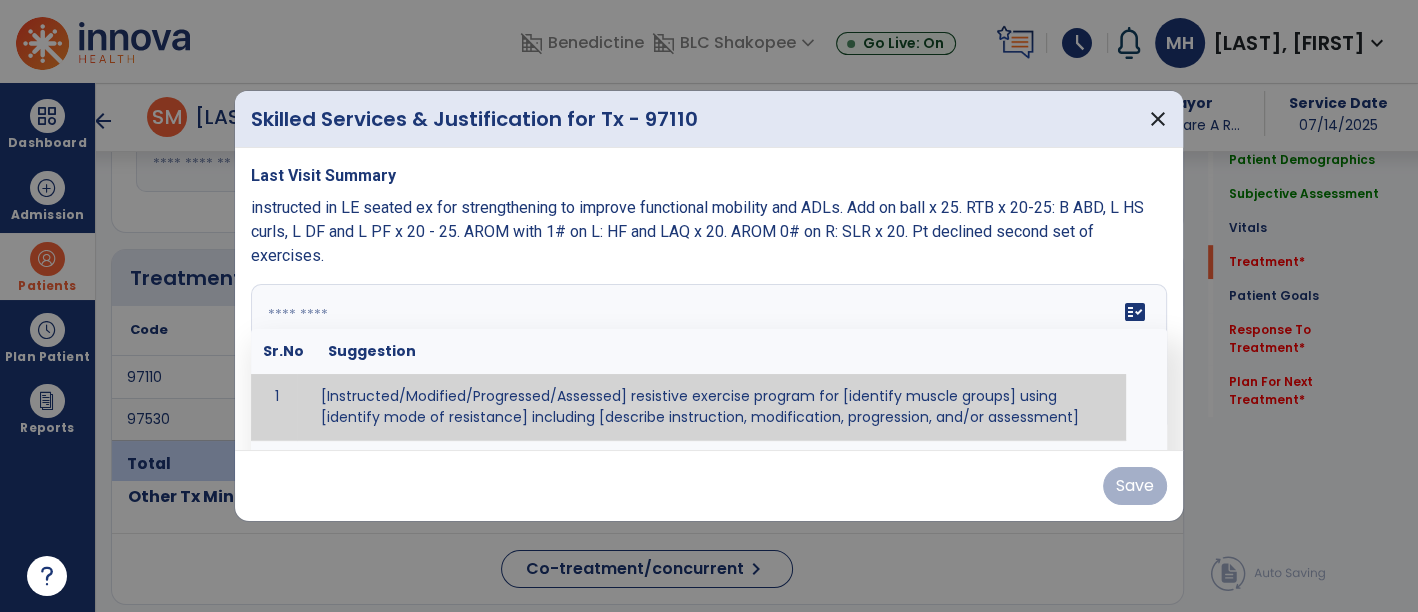 click on "fact_check  Sr.No Suggestion 1 [Instructed/Modified/Progressed/Assessed] resistive exercise program for [identify muscle groups] using [identify mode of resistance] including [describe instruction, modification, progression, and/or assessment] 2 [Instructed/Modified/Progressed/Assessed] aerobic exercise program using [identify equipment/mode] including [describe instruction, modification,progression, and/or assessment] 3 [Instructed/Modified/Progressed/Assessed] [PROM/A/AROM/AROM] program for [identify joint movements] using [contract-relax, over-pressure, inhibitory techniques, other] 4 [Assessed/Tested] aerobic capacity with administration of [aerobic capacity test]" at bounding box center (709, 359) 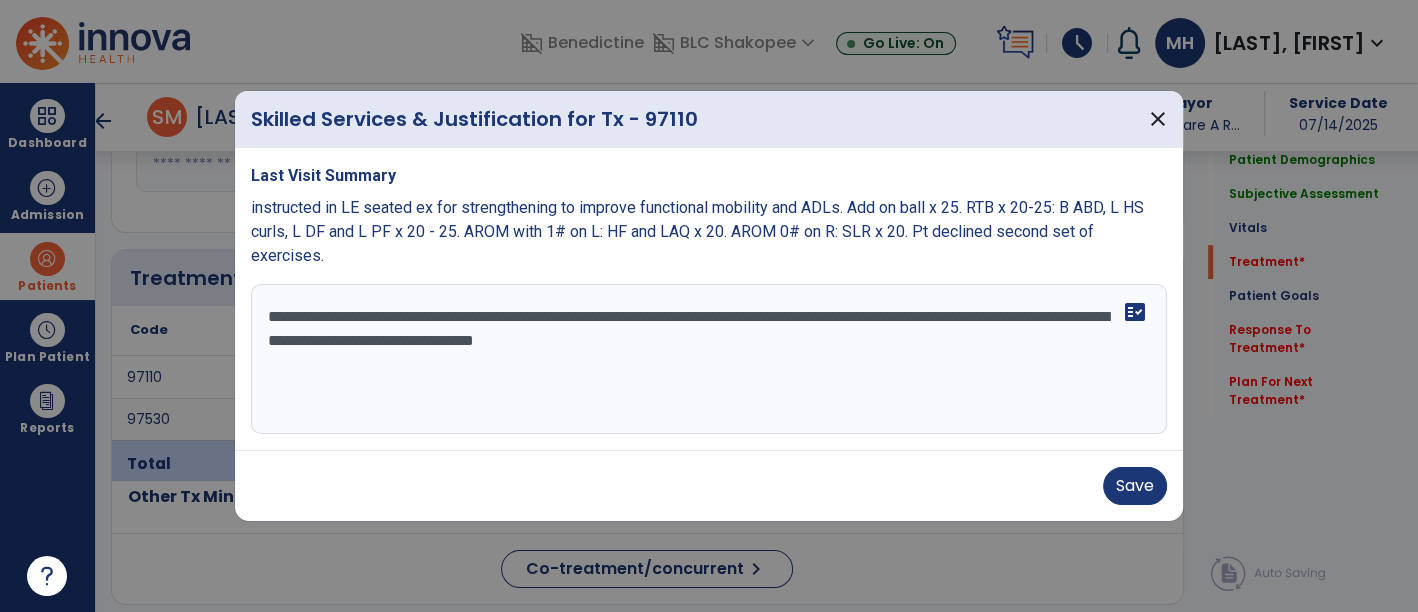 click on "**********" at bounding box center [709, 359] 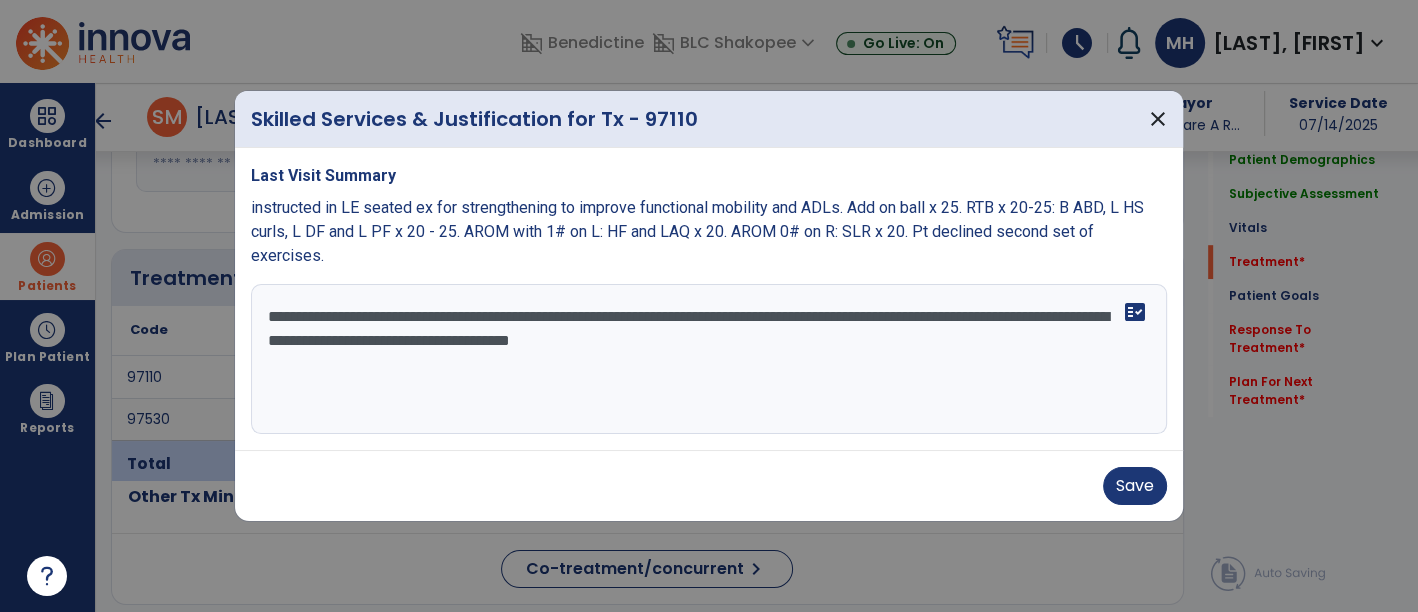 click on "**********" at bounding box center (709, 359) 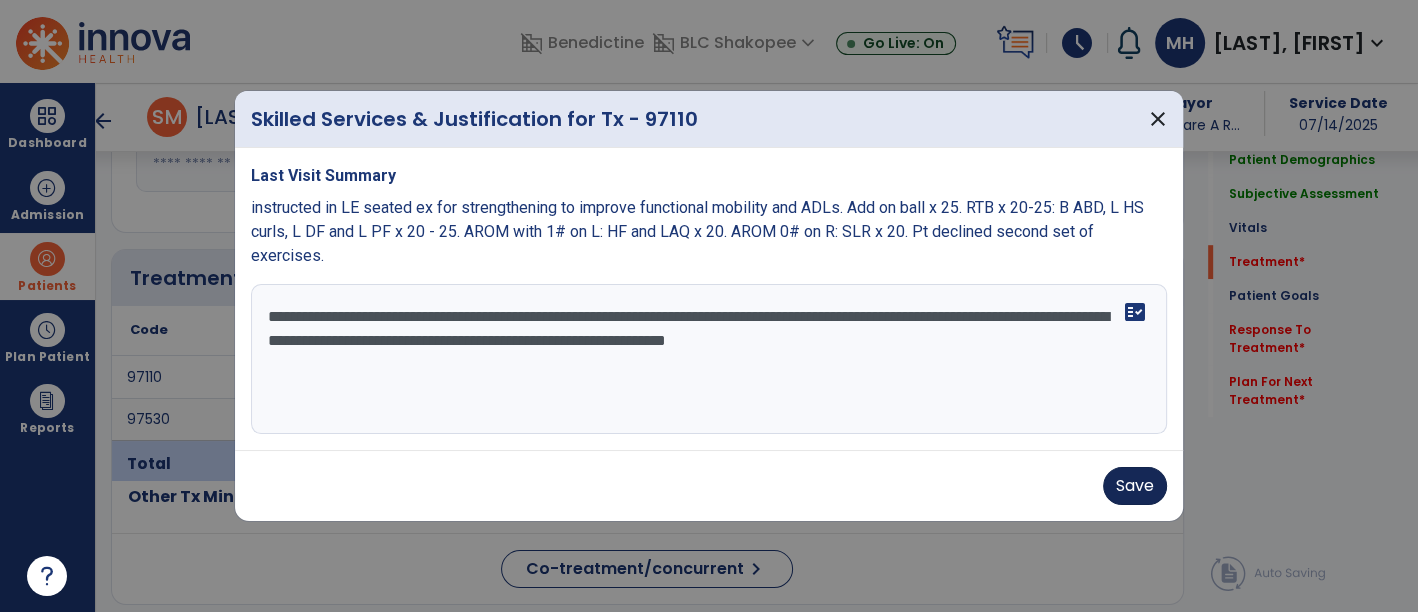 type on "**********" 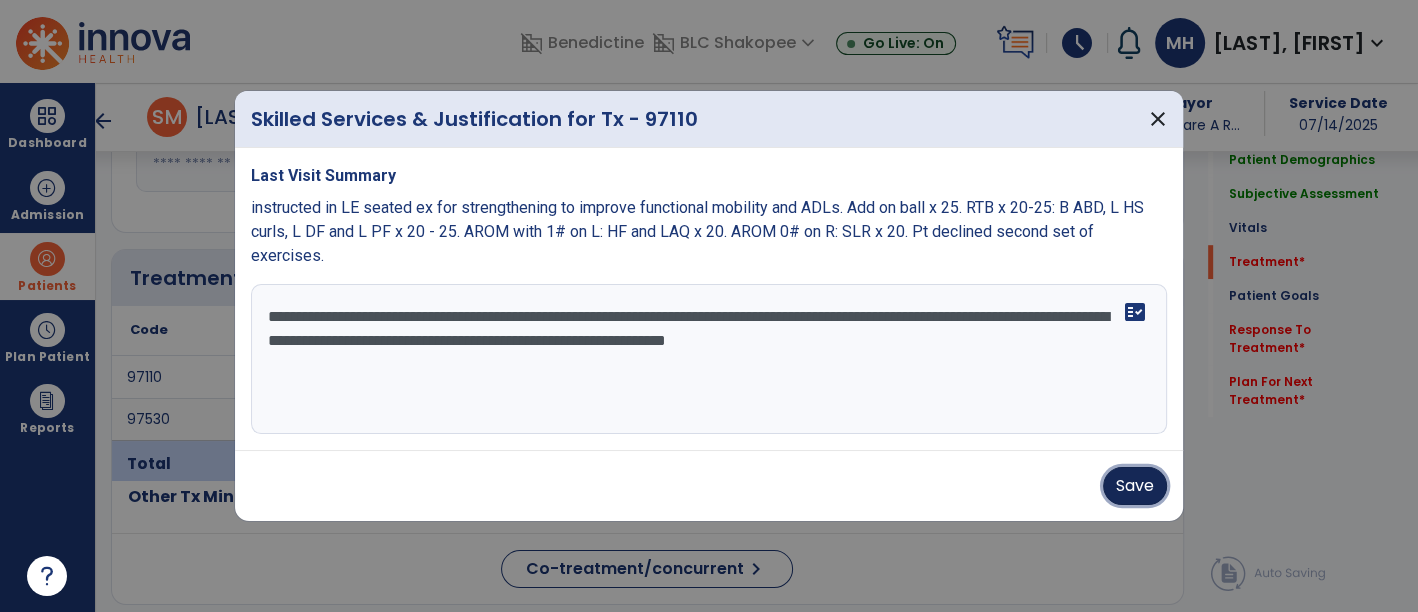 click on "Save" at bounding box center [1135, 486] 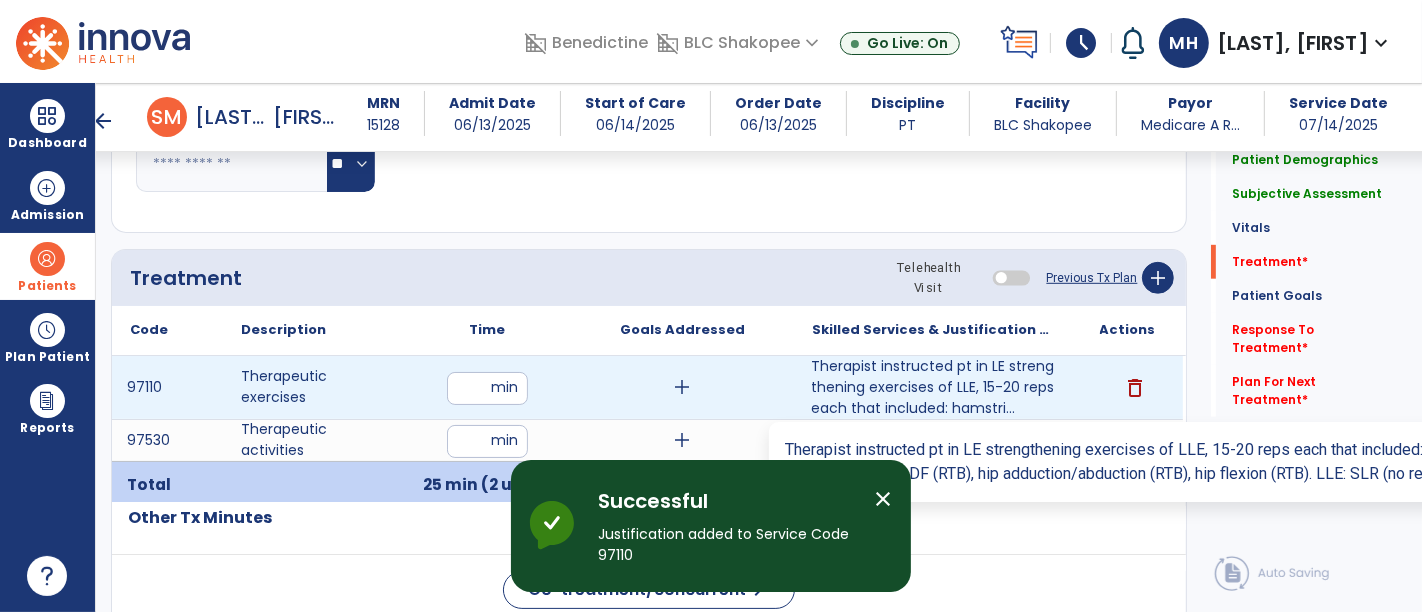 click on "Therapist instructed pt in LE strengthening exercises of LLE, 15-20 reps each that included: hamstri..." at bounding box center [933, 387] 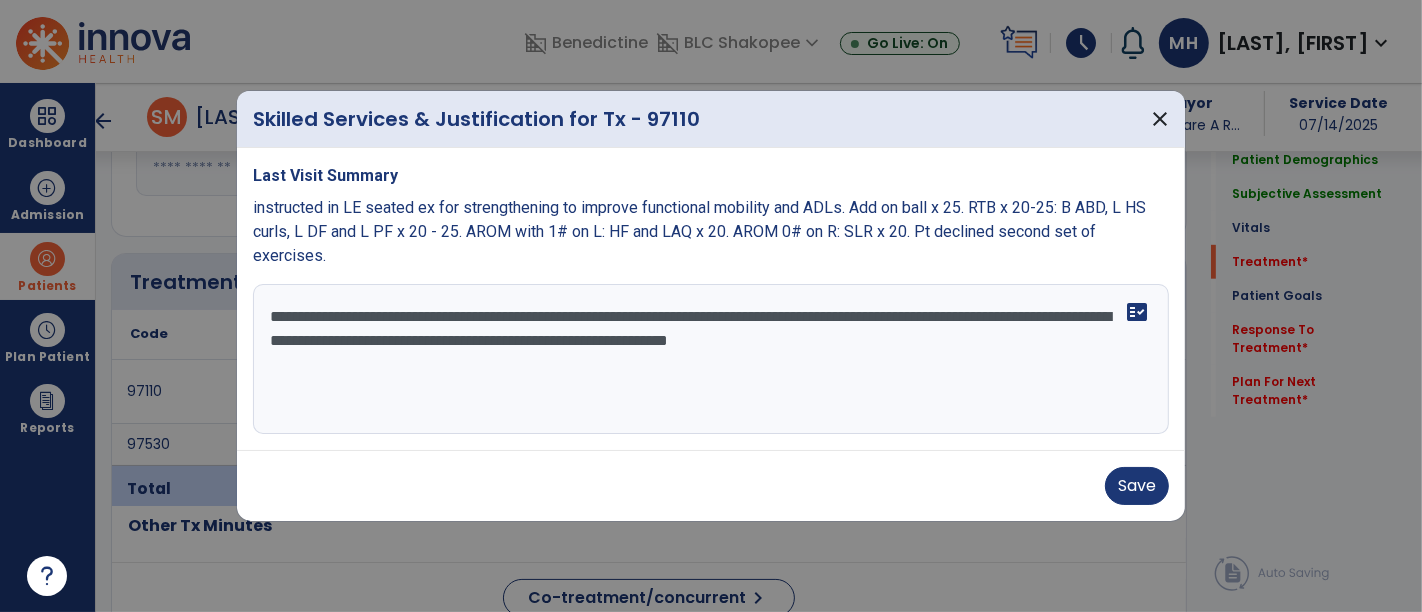 scroll, scrollTop: 1000, scrollLeft: 0, axis: vertical 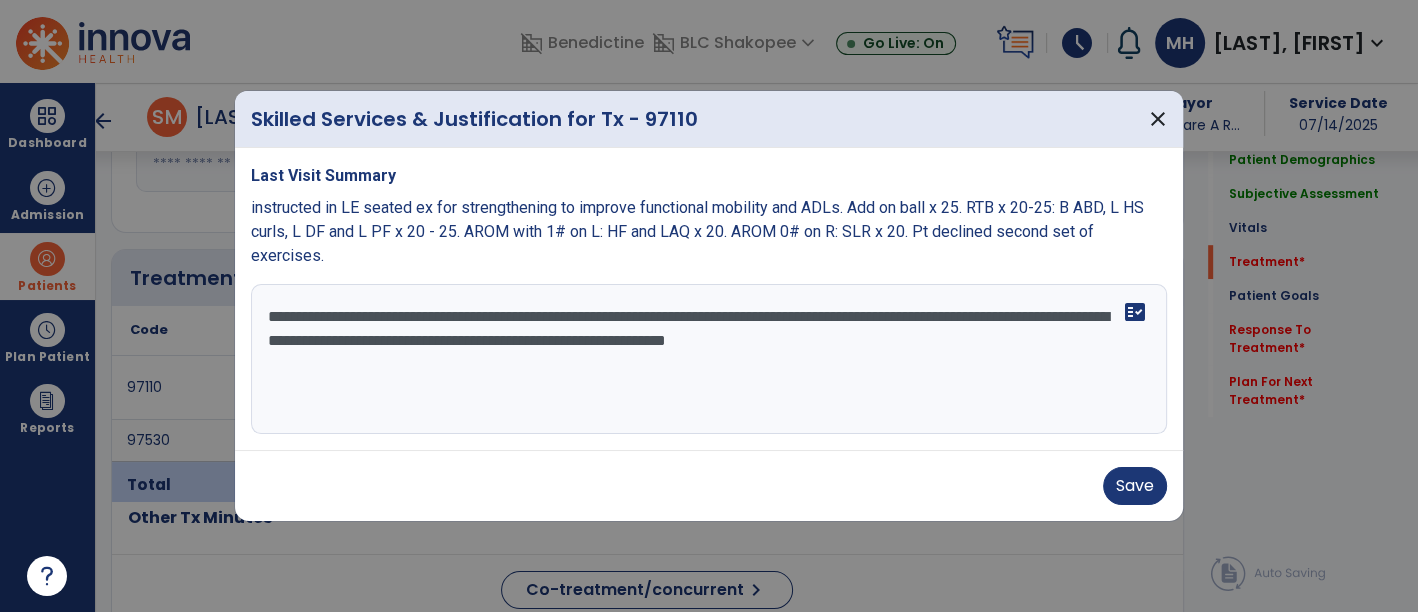 click on "**********" at bounding box center [709, 359] 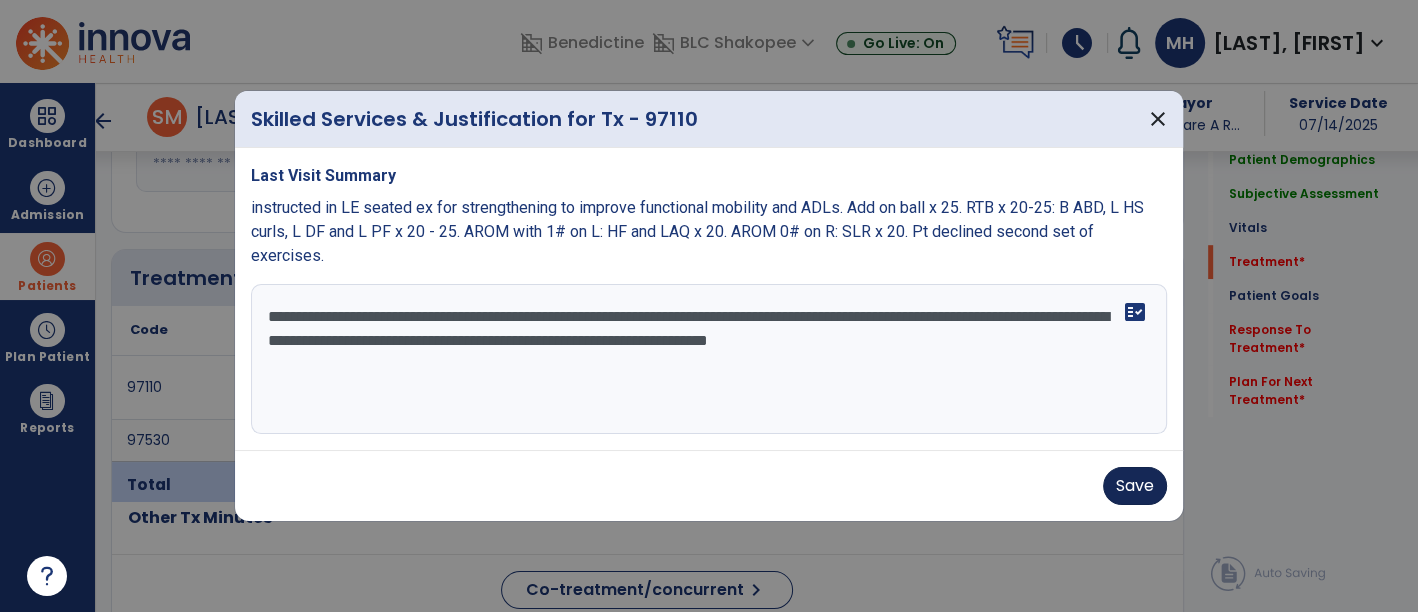 type on "**********" 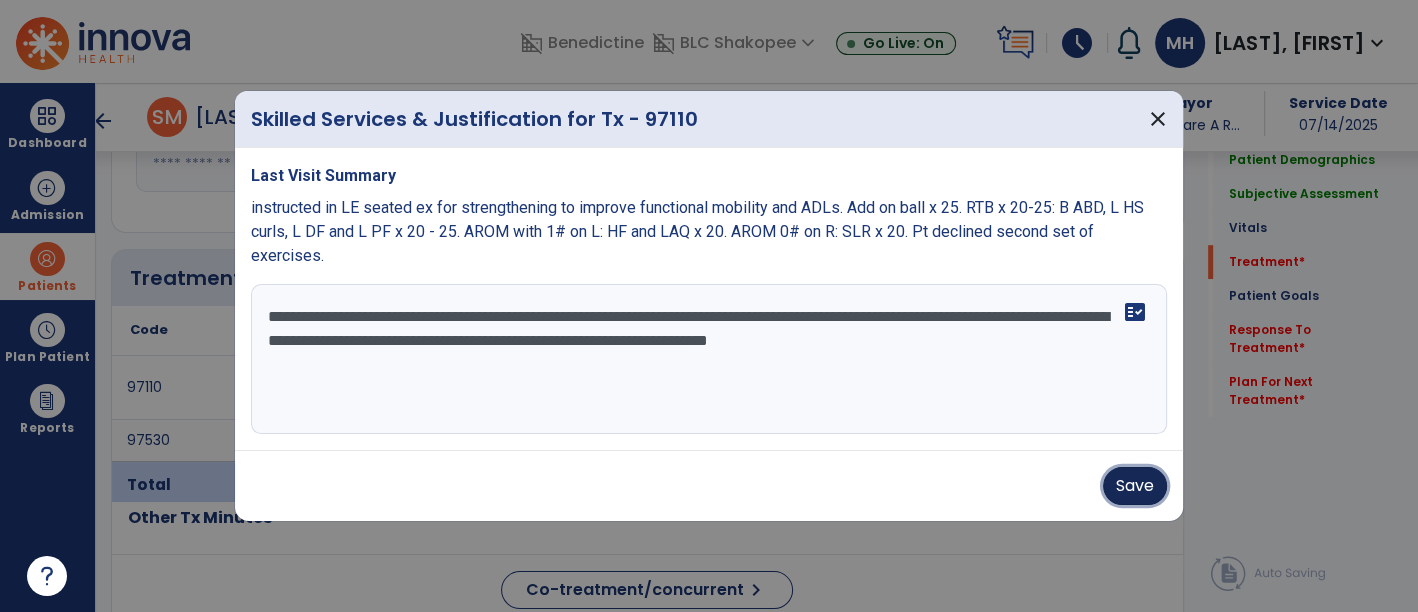 click on "Save" at bounding box center [1135, 486] 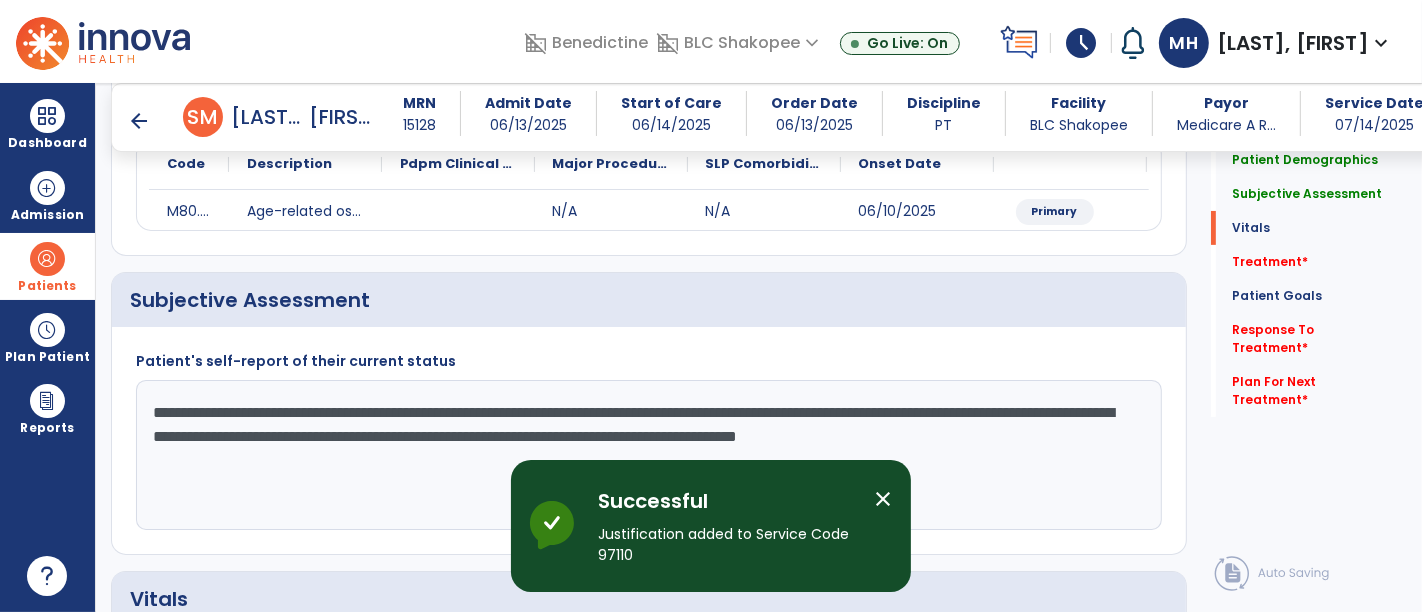 scroll, scrollTop: 333, scrollLeft: 0, axis: vertical 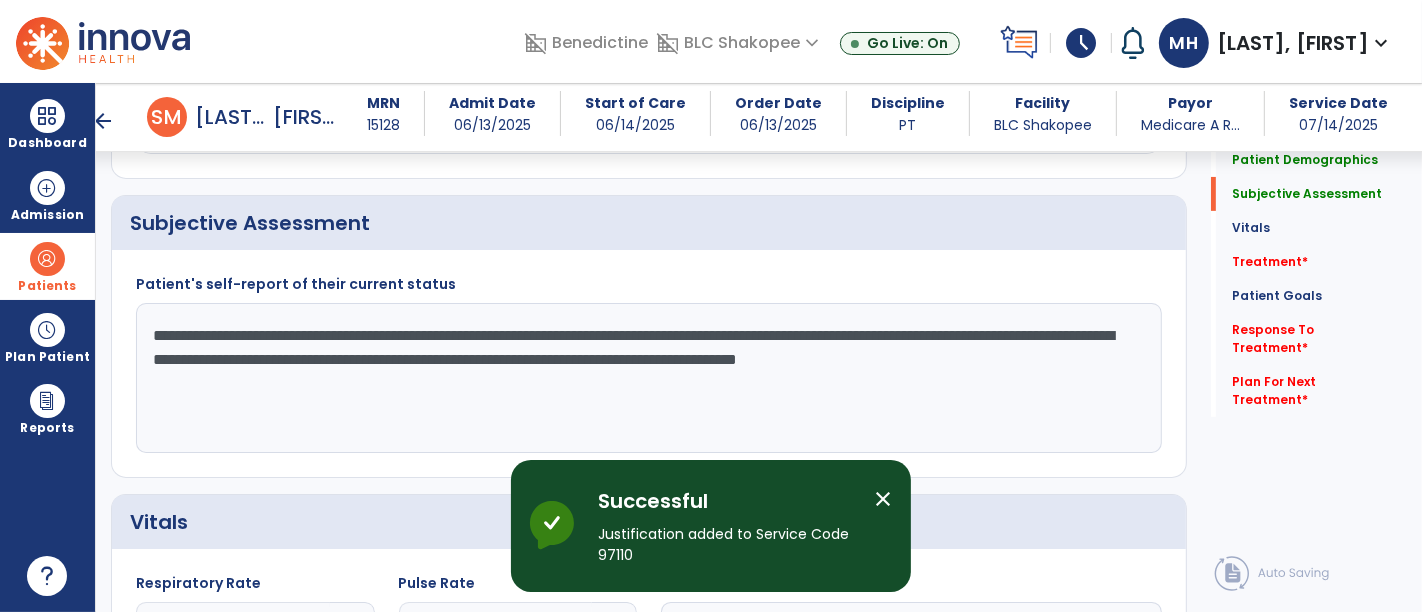click on "**********" 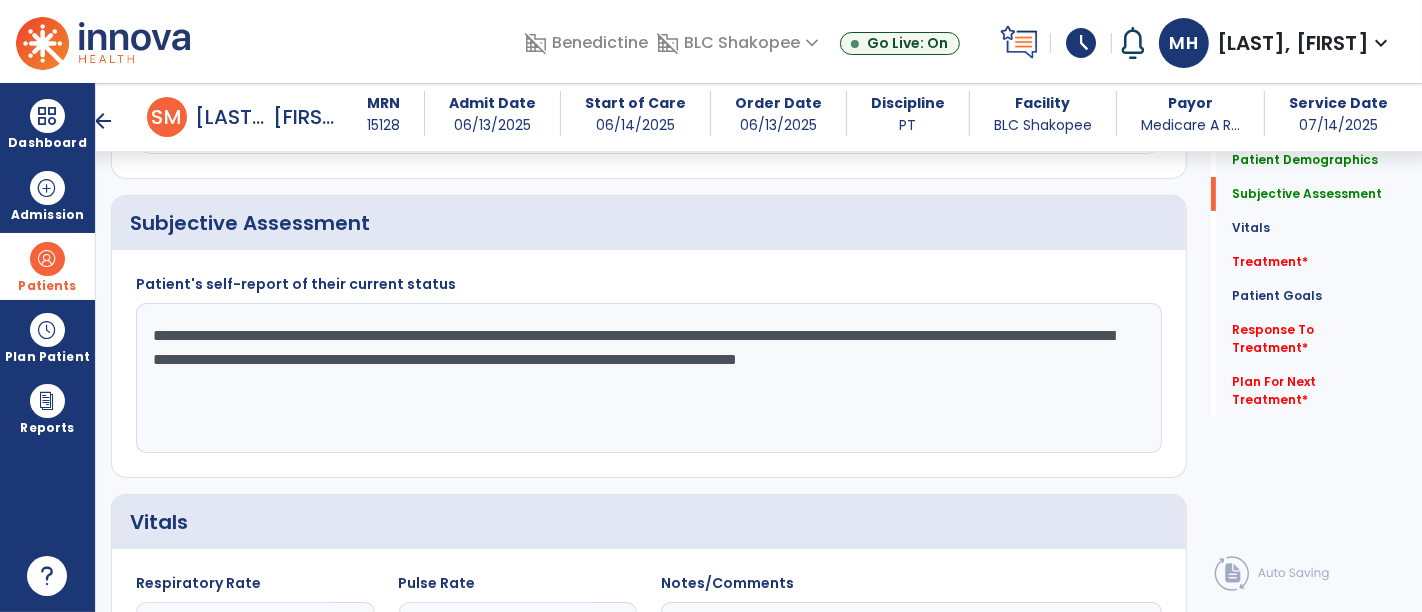 drag, startPoint x: 264, startPoint y: 335, endPoint x: 177, endPoint y: 334, distance: 87.005745 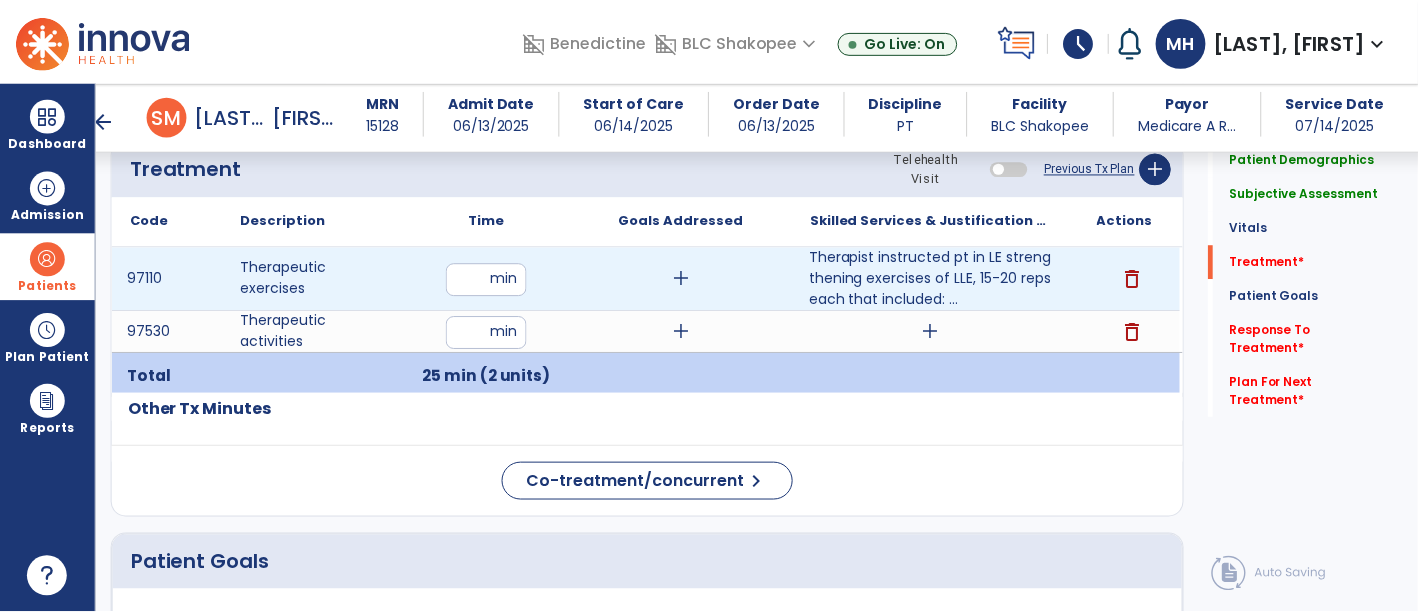 scroll, scrollTop: 1111, scrollLeft: 0, axis: vertical 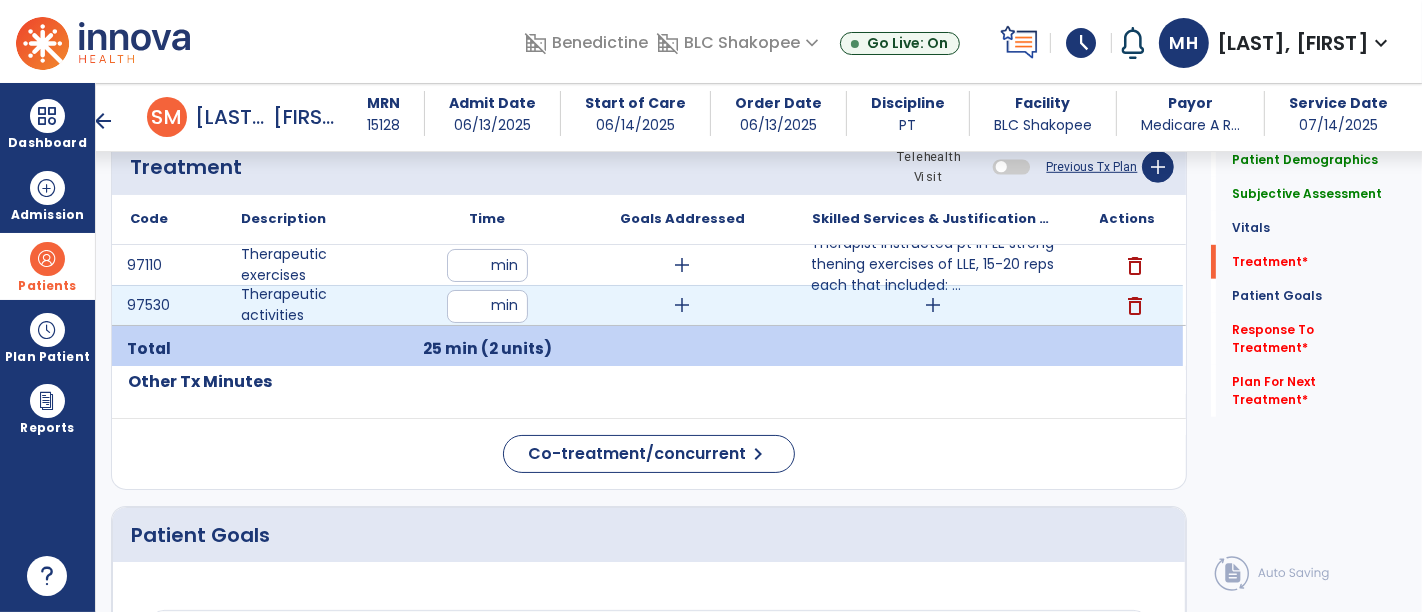 type on "**********" 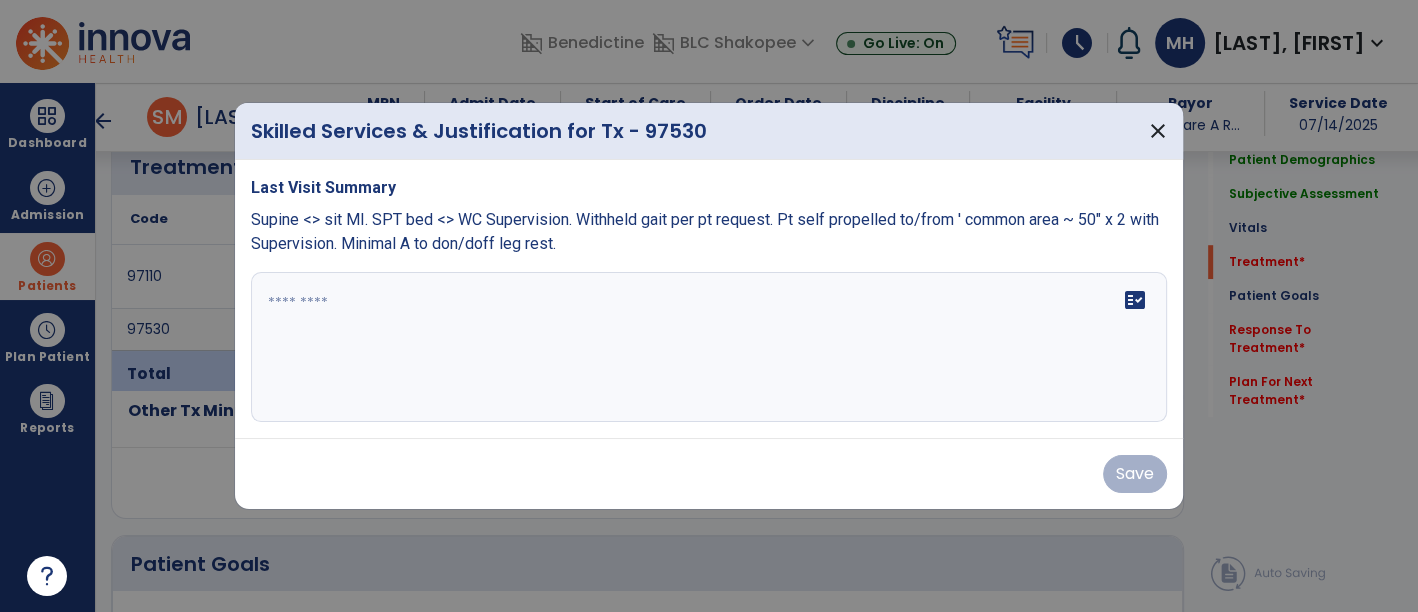 scroll, scrollTop: 1111, scrollLeft: 0, axis: vertical 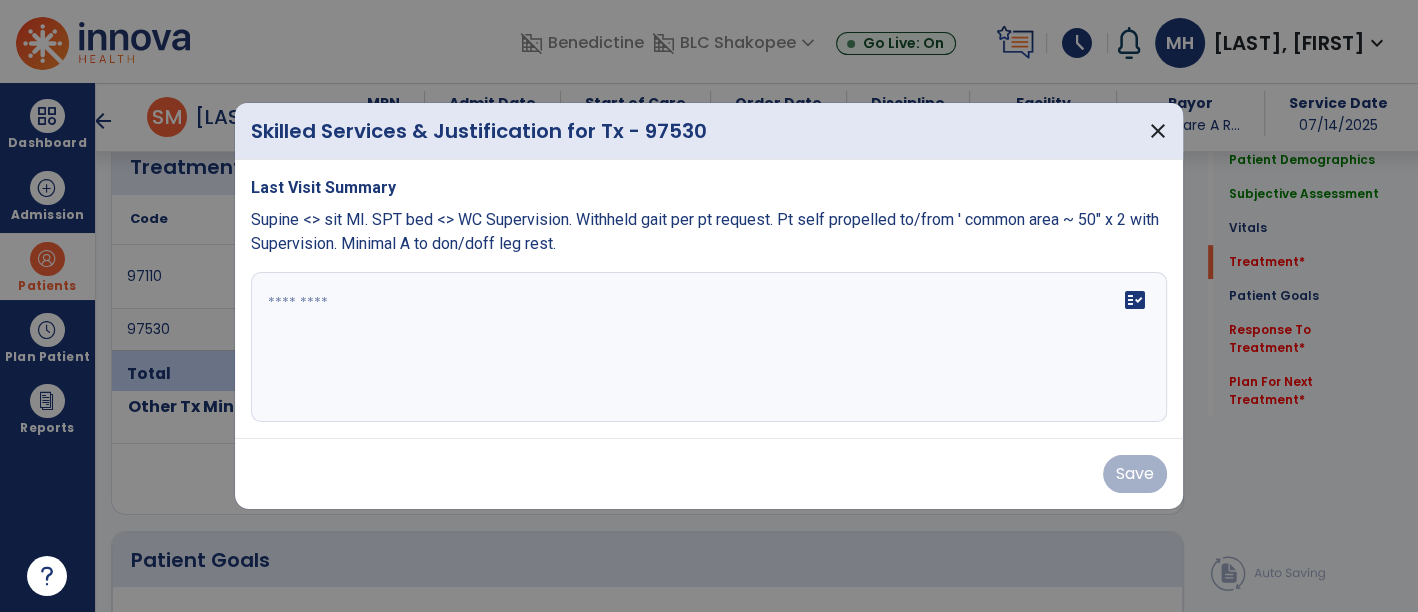 click on "fact_check" at bounding box center (709, 347) 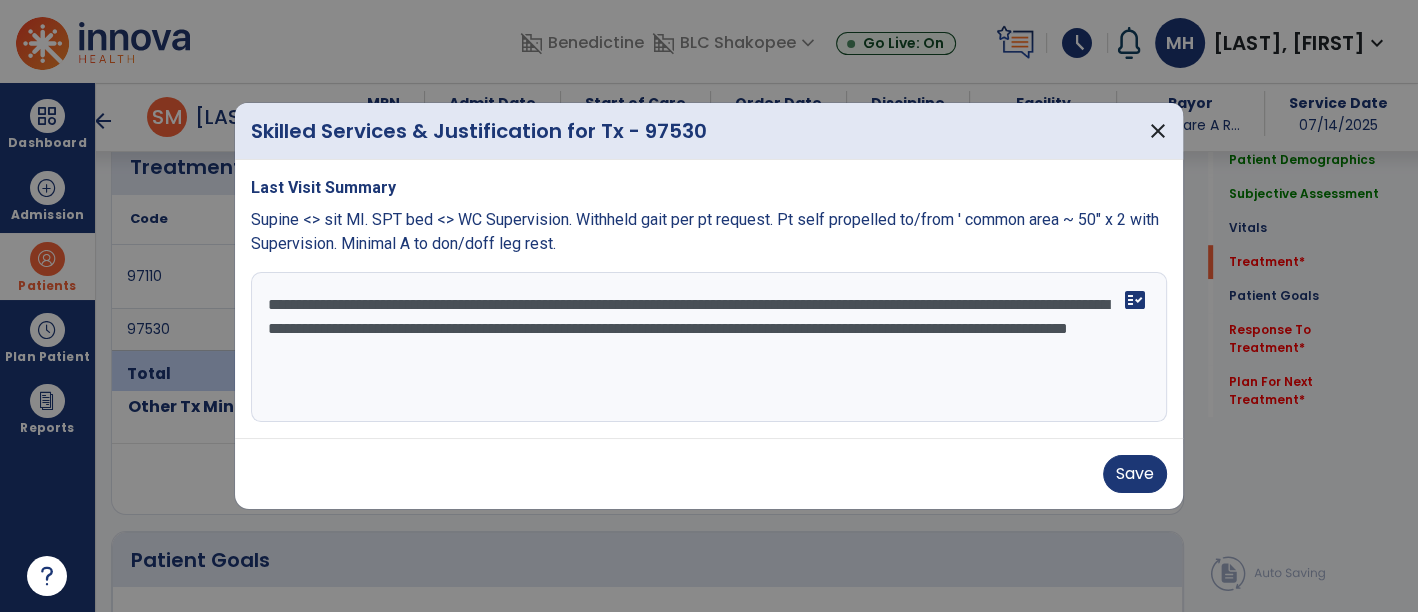 click on "**********" at bounding box center [709, 347] 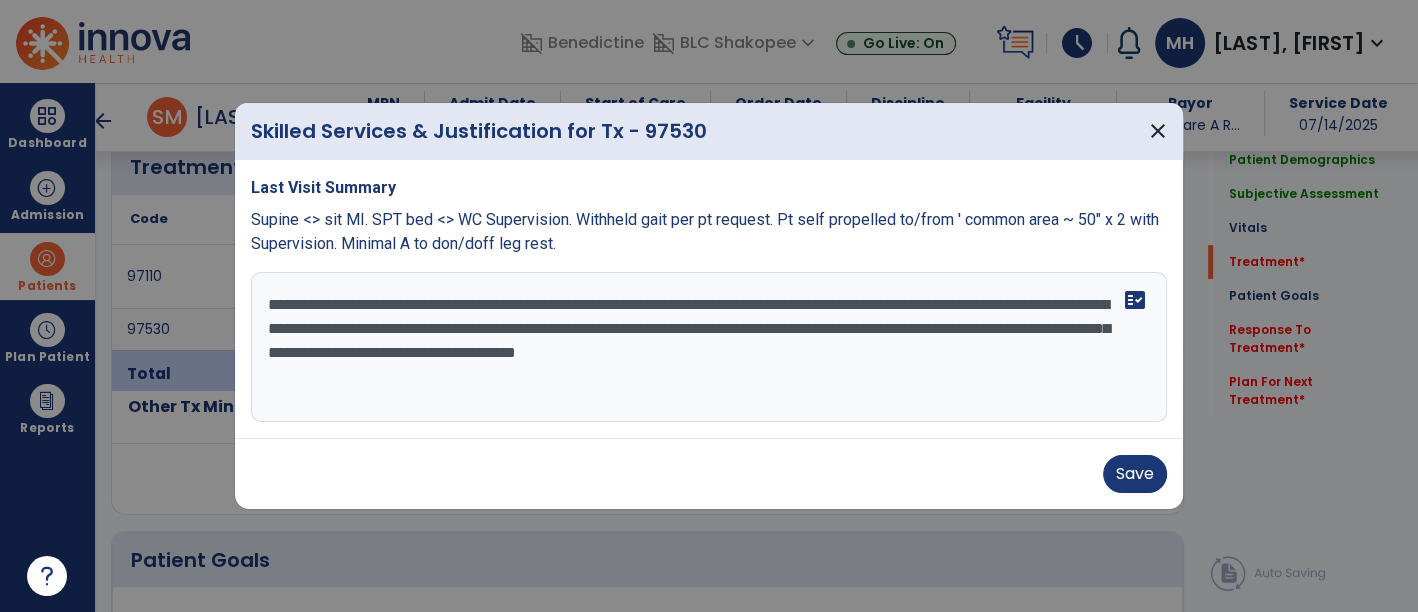 click on "**********" at bounding box center (709, 347) 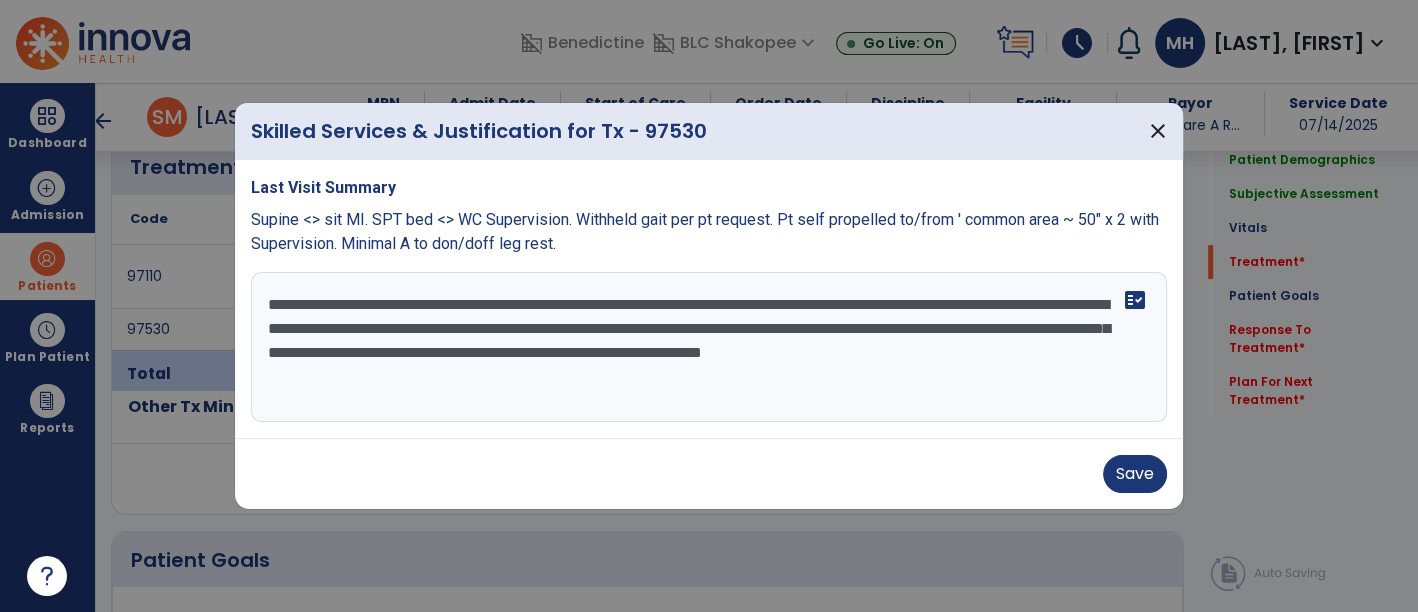 click on "**********" at bounding box center [709, 347] 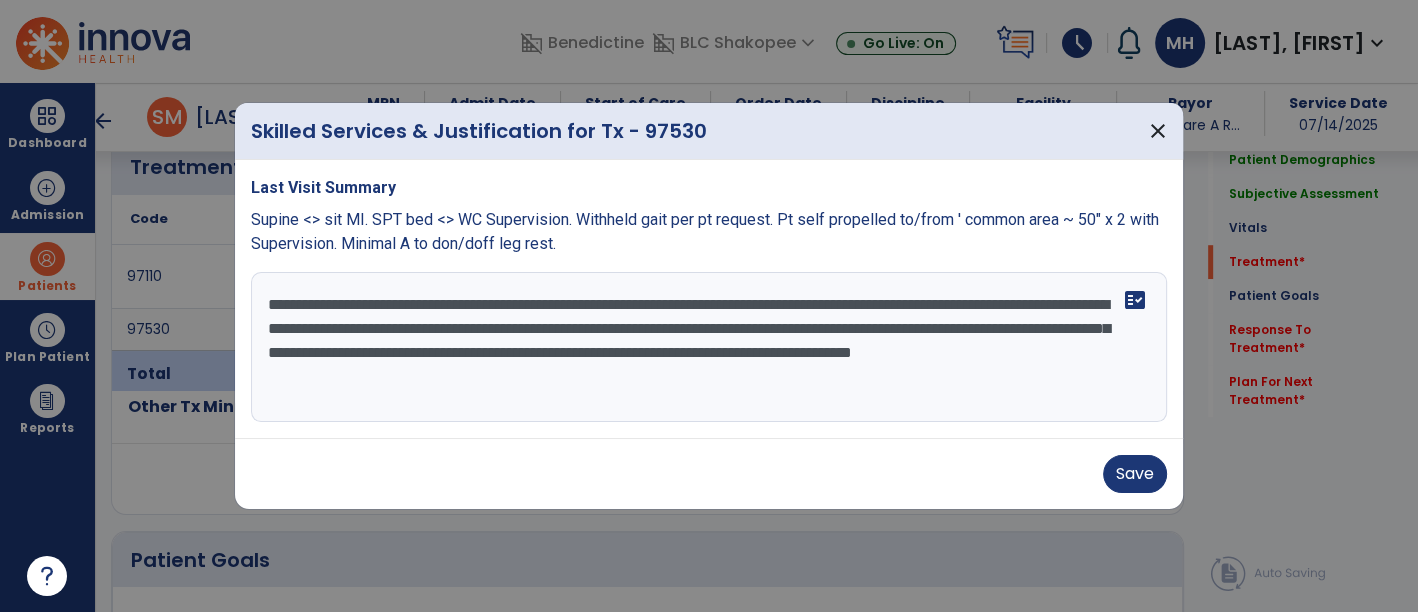type on "**********" 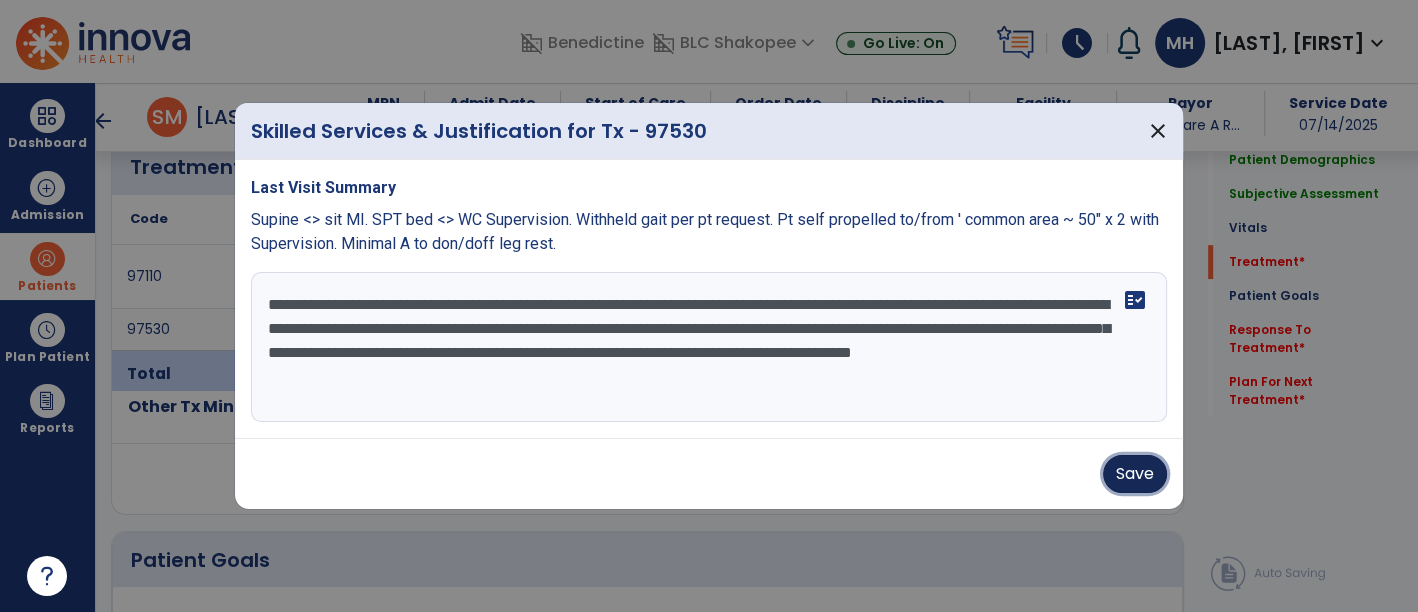 click on "Save" at bounding box center (1135, 474) 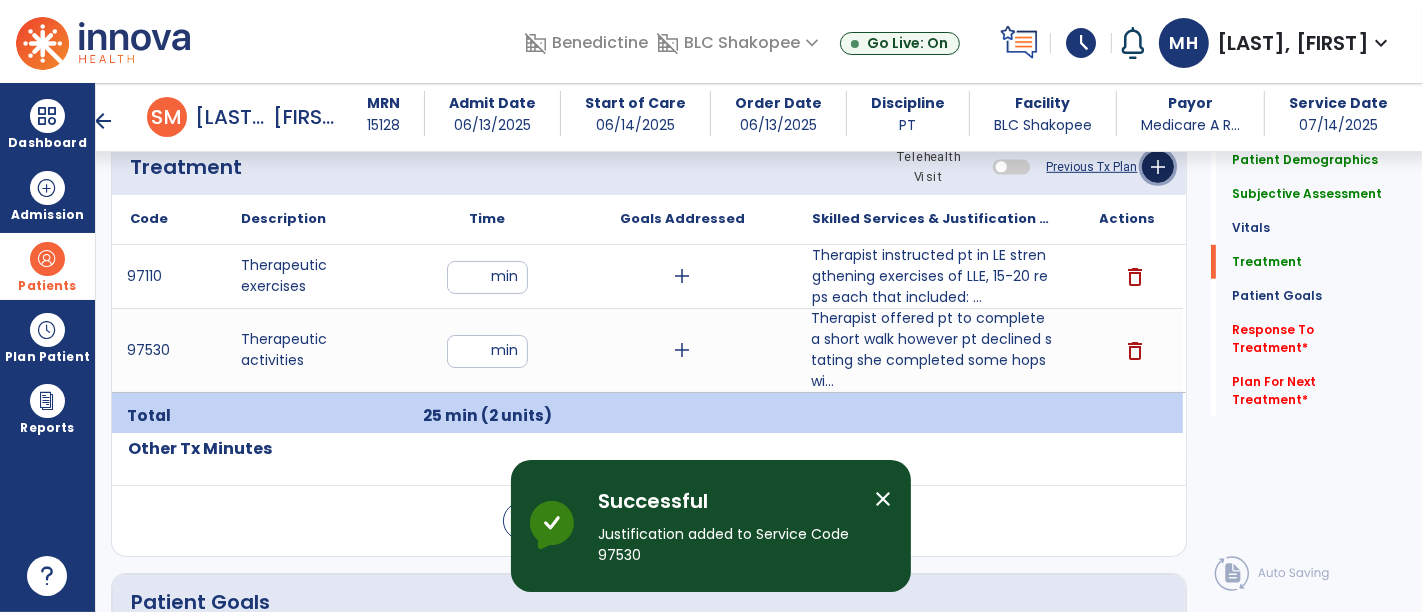 click on "add" 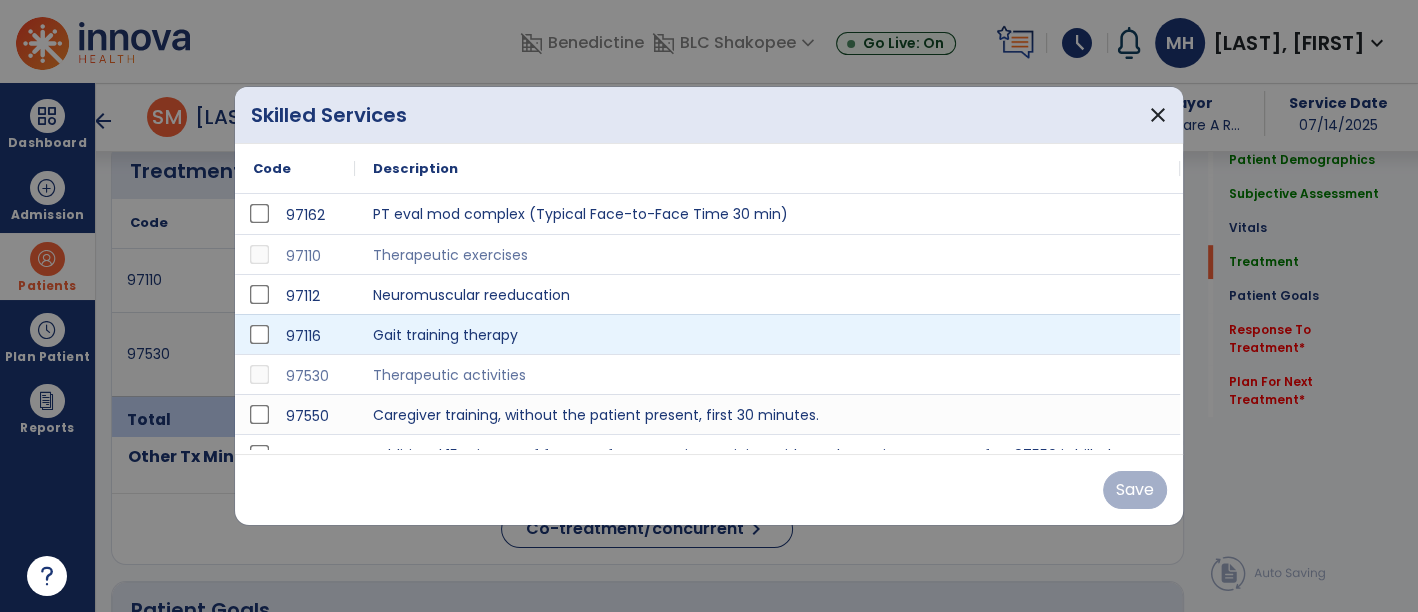 scroll, scrollTop: 1111, scrollLeft: 0, axis: vertical 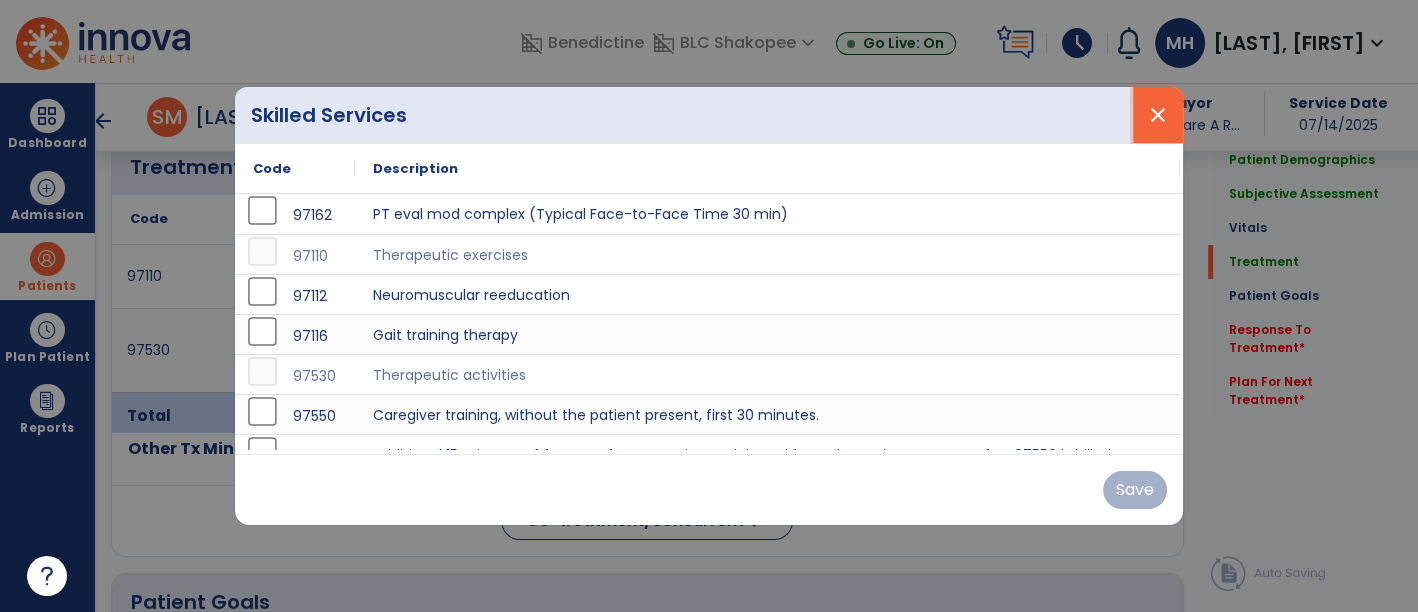 click on "close" at bounding box center (1158, 115) 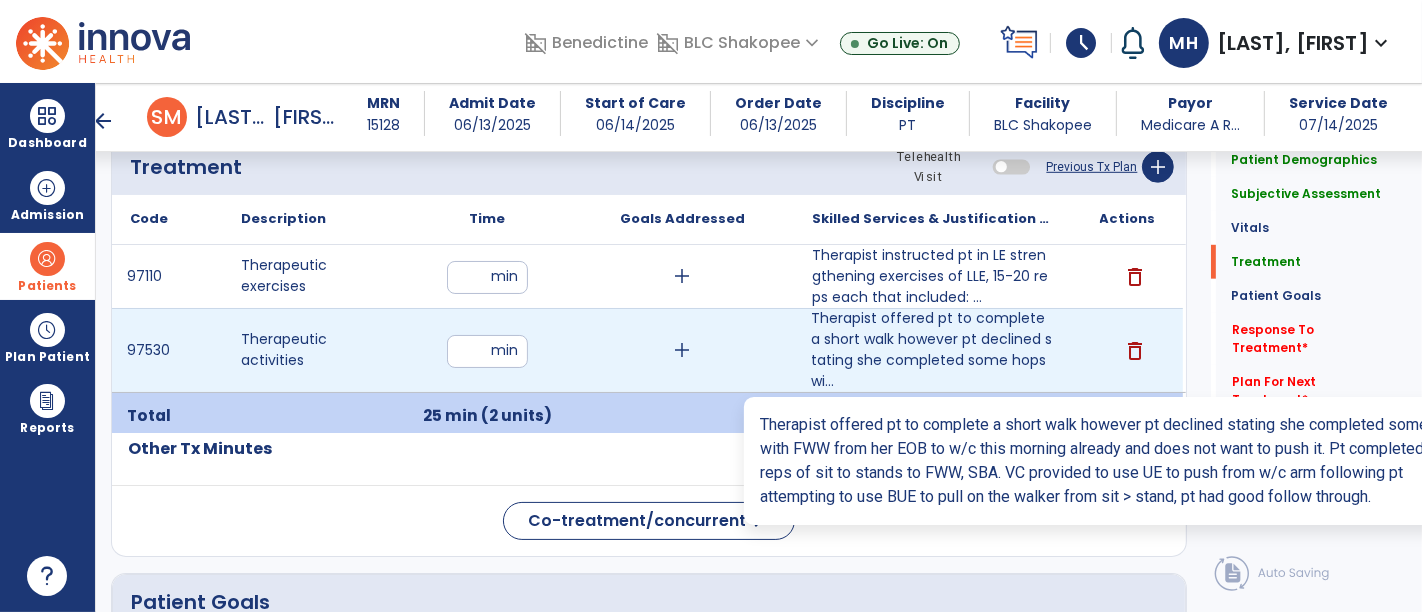 click on "Therapist offered pt to complete a short walk however pt declined stating she completed some hops wi..." at bounding box center (933, 350) 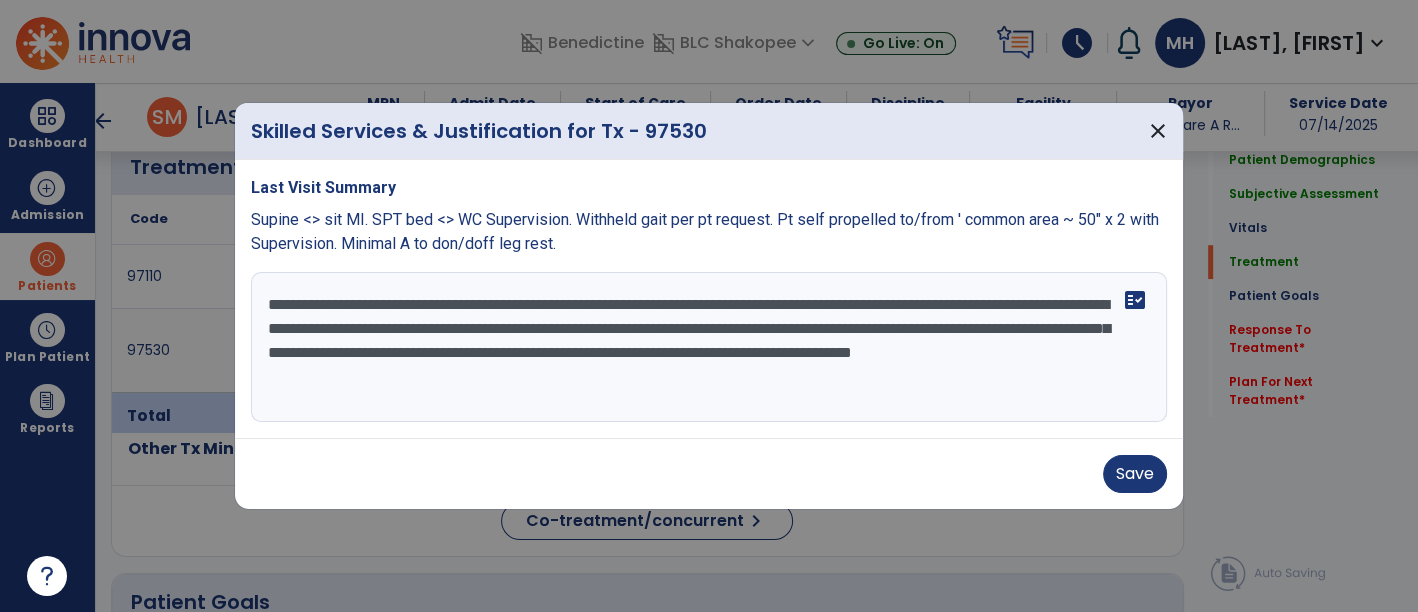 scroll, scrollTop: 1111, scrollLeft: 0, axis: vertical 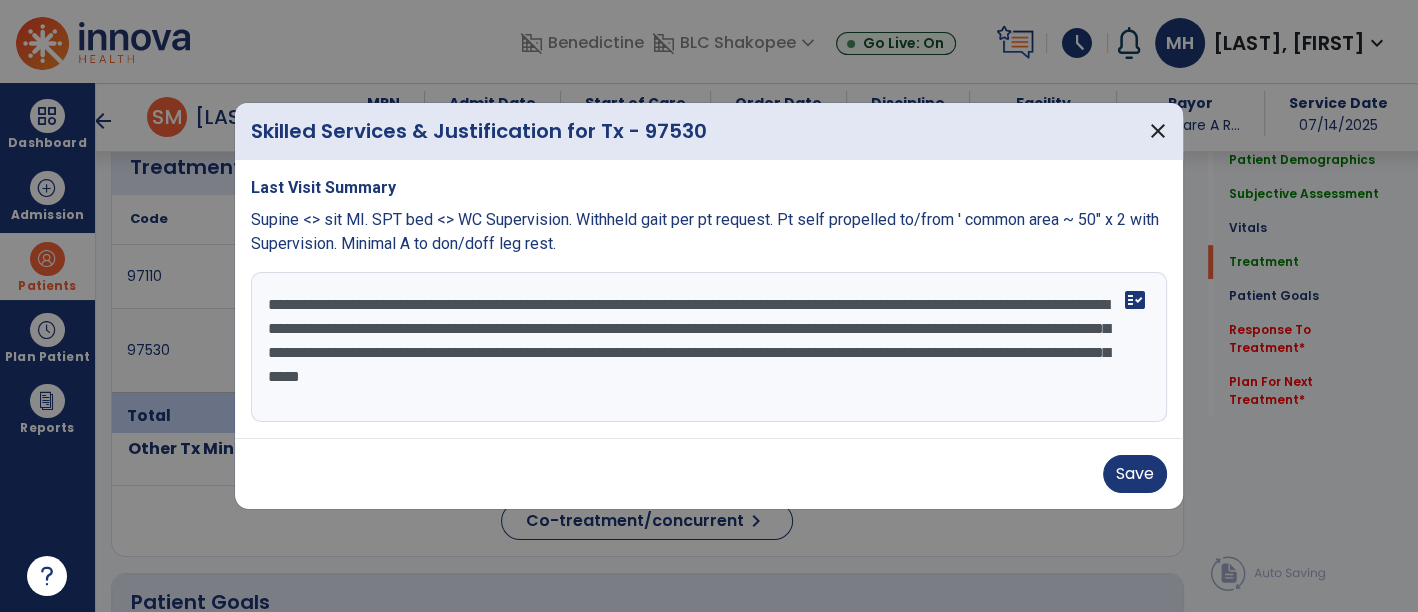 click on "**********" at bounding box center [709, 347] 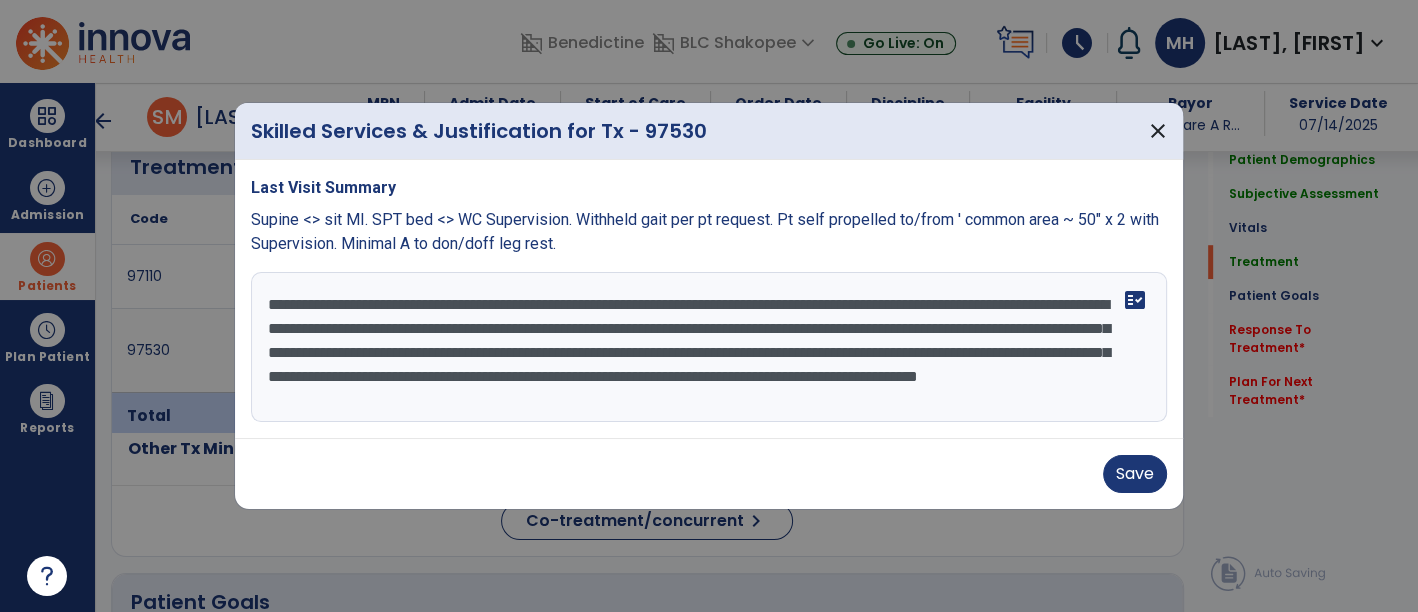 scroll, scrollTop: 15, scrollLeft: 0, axis: vertical 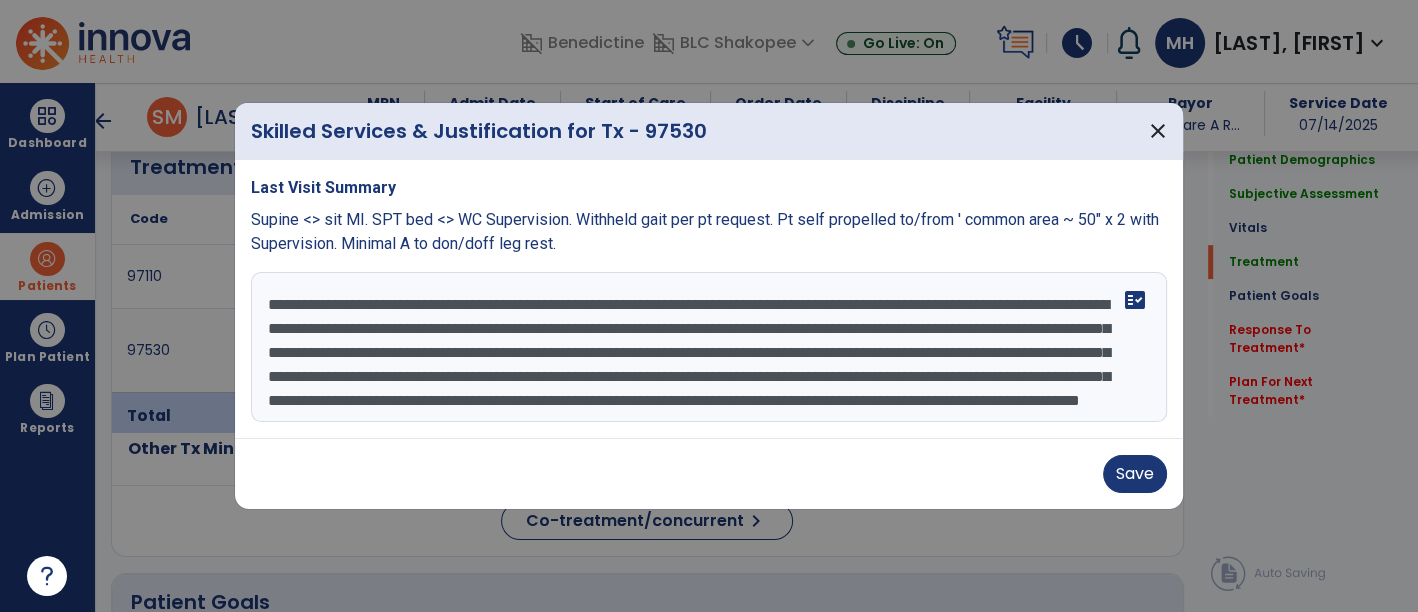 click on "**********" at bounding box center (709, 347) 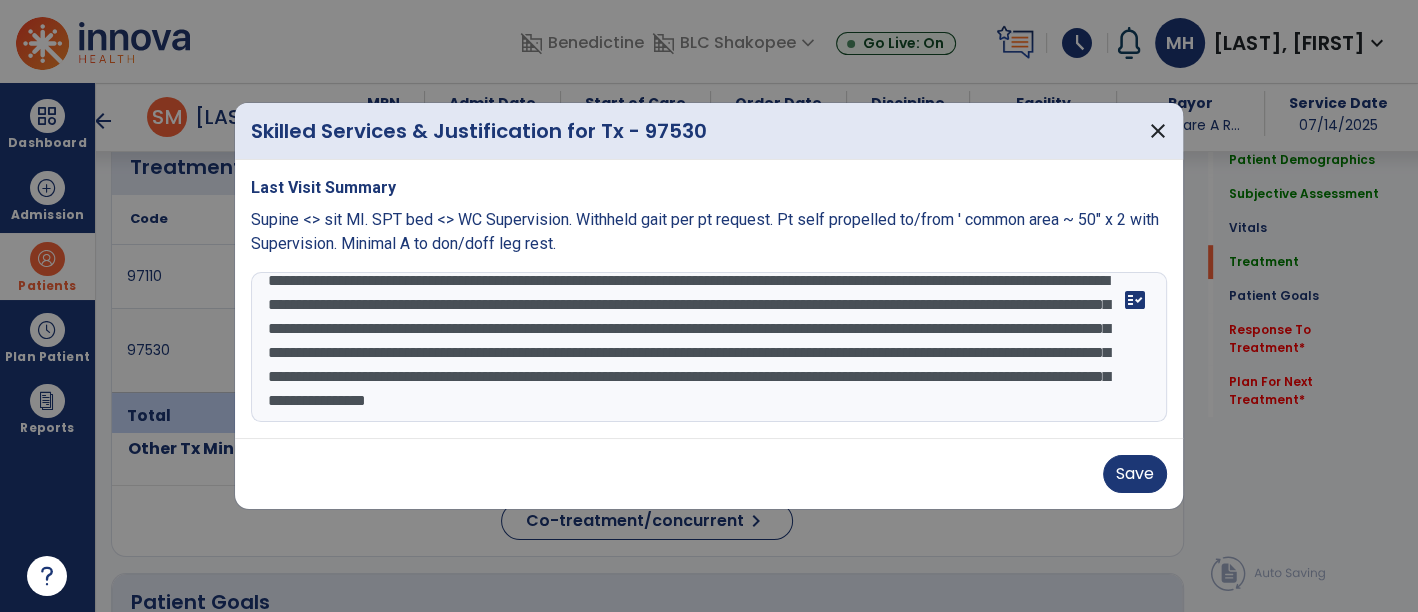 scroll, scrollTop: 45, scrollLeft: 0, axis: vertical 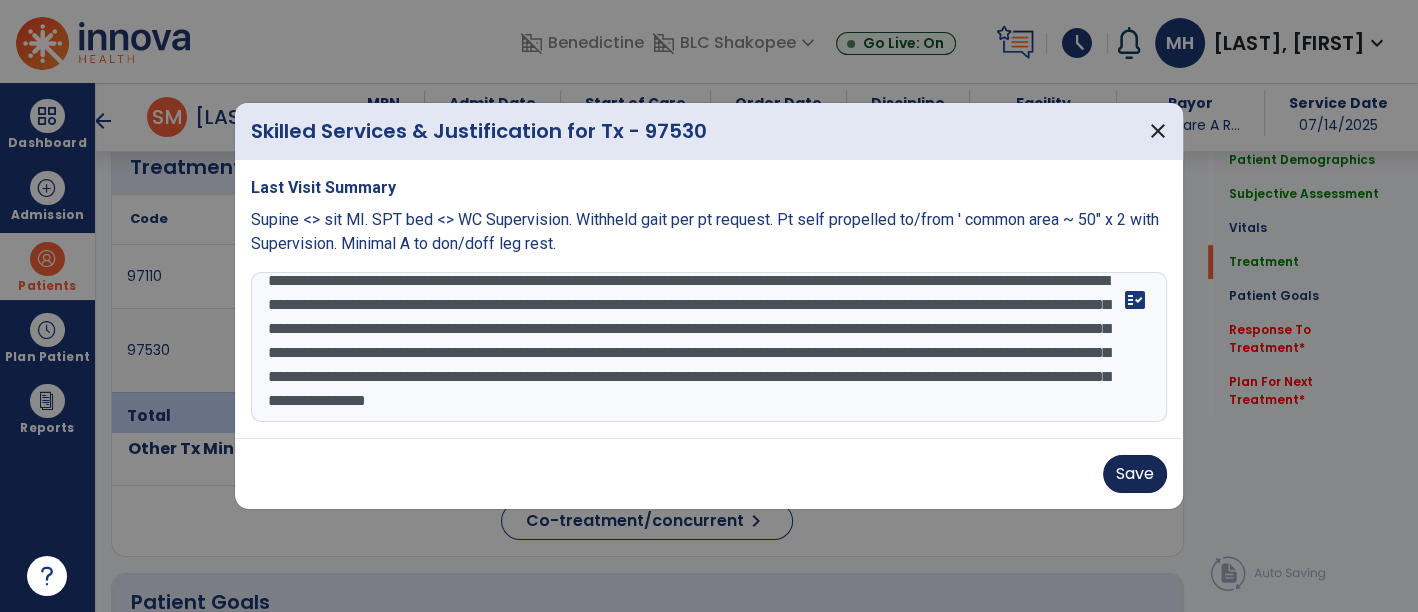 type on "**********" 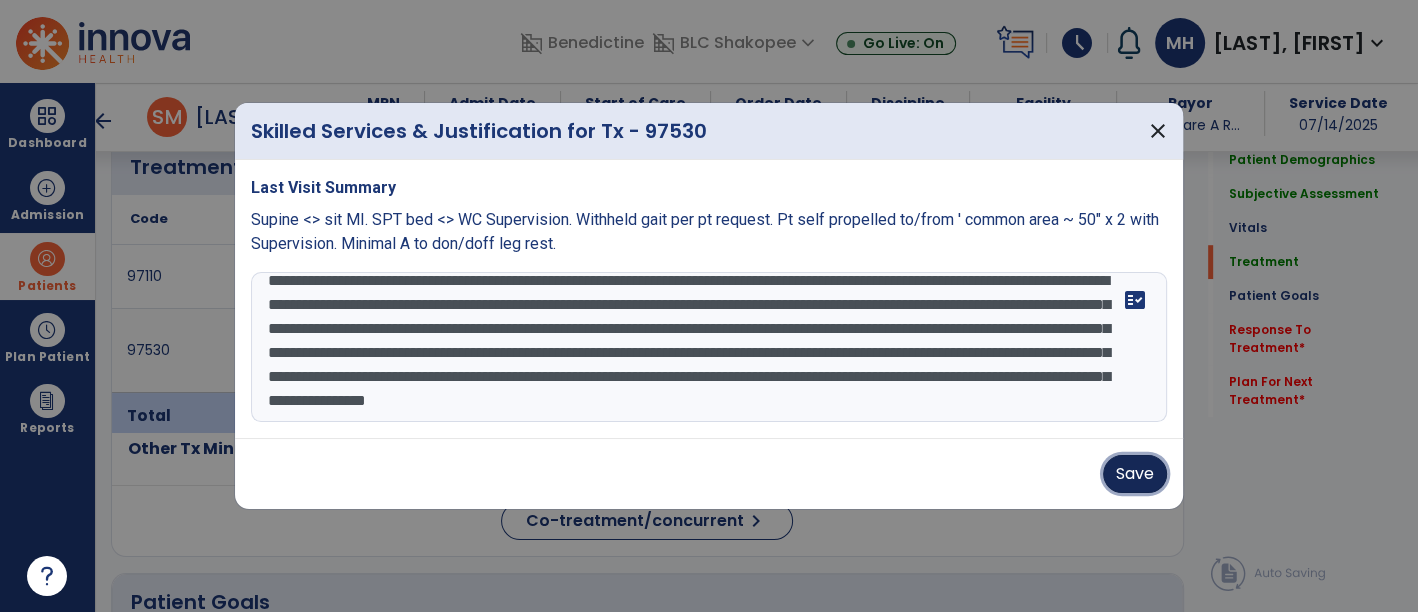 drag, startPoint x: 1123, startPoint y: 474, endPoint x: 1108, endPoint y: 450, distance: 28.301943 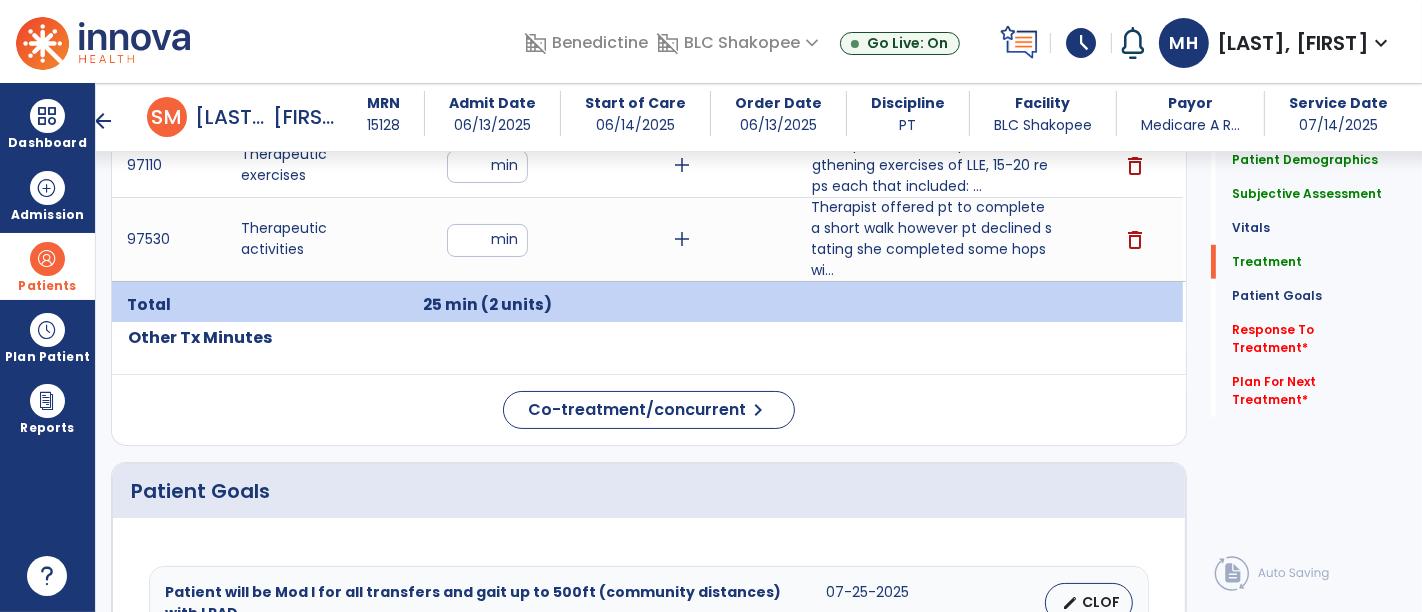 scroll, scrollTop: 1111, scrollLeft: 0, axis: vertical 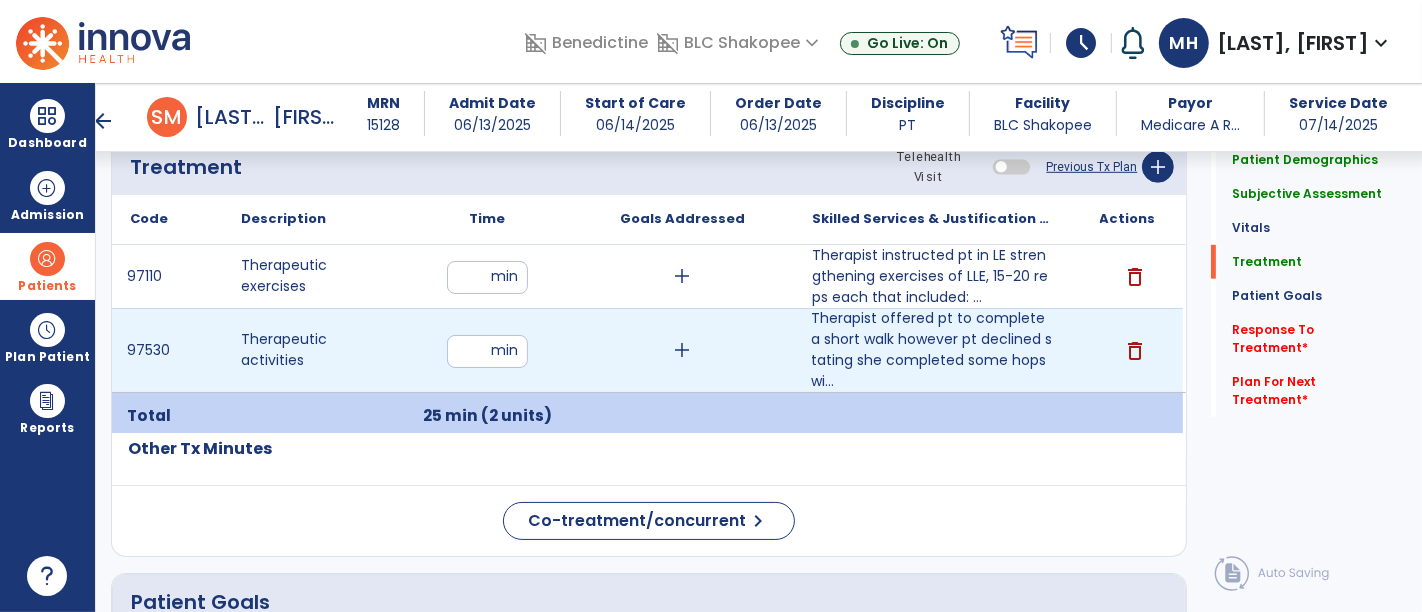 click on "**" at bounding box center (487, 351) 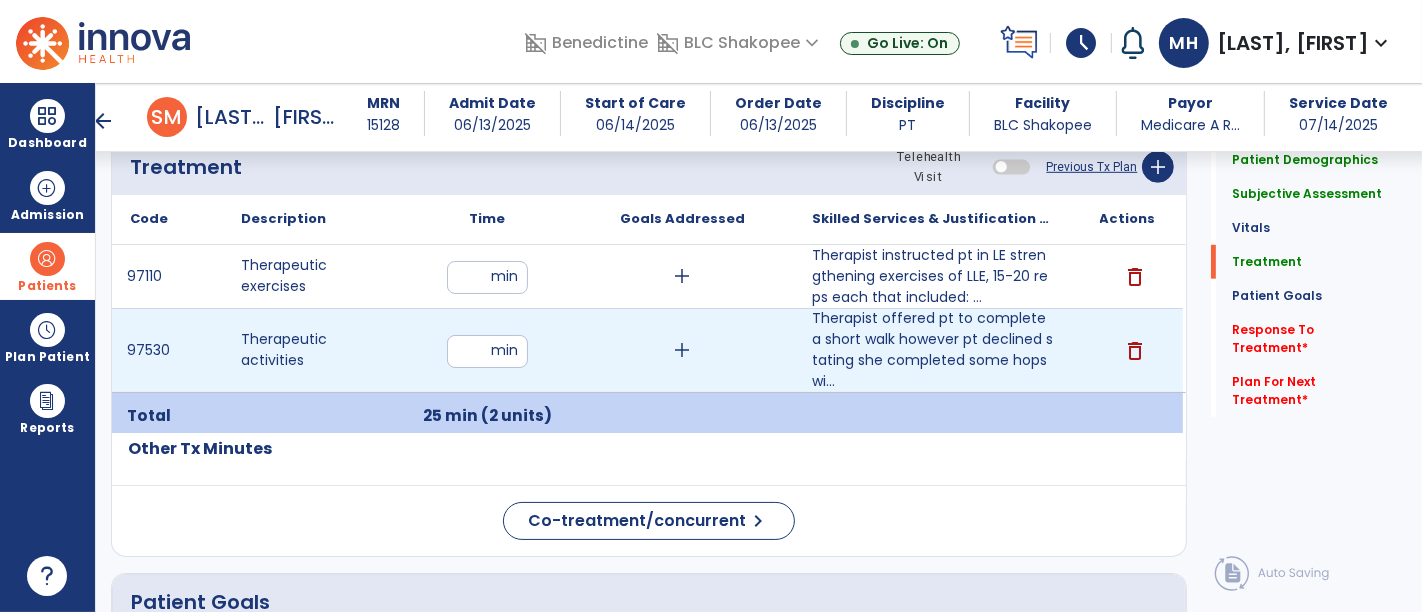 type on "**" 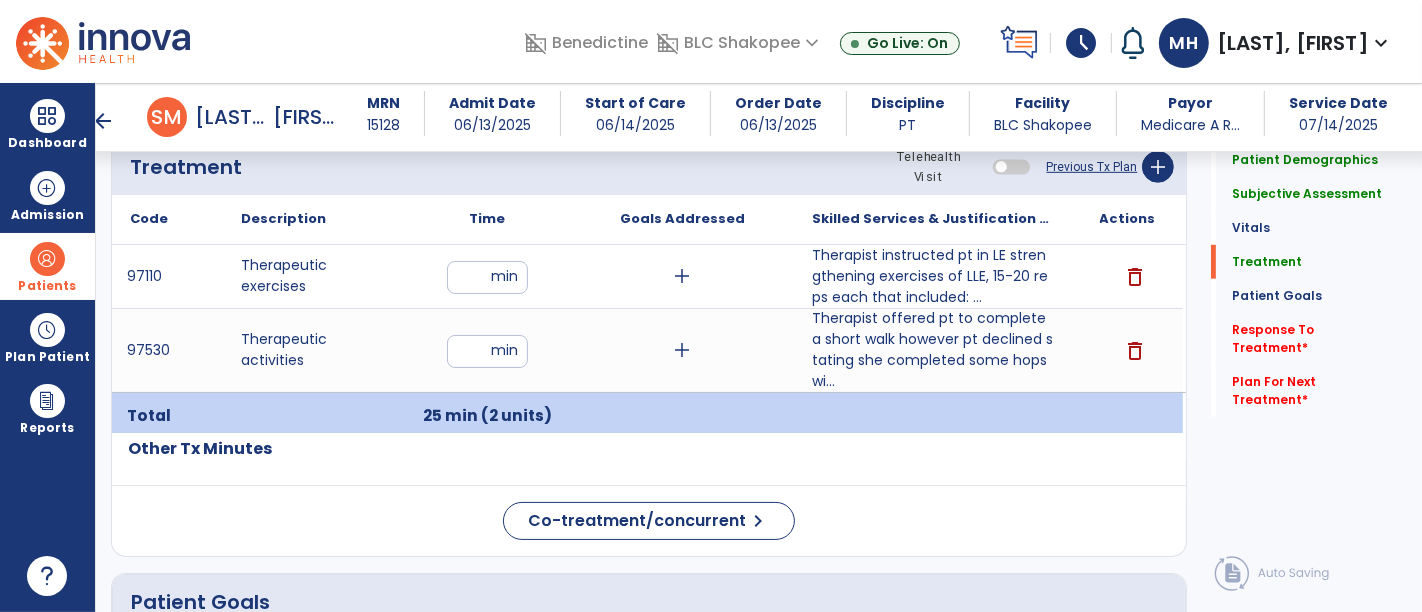 click on "Patient Demographics  Medical Diagnosis   Treatment Diagnosis   Precautions   Contraindications
Code
Description
Pdpm Clinical Category
M80.061D" 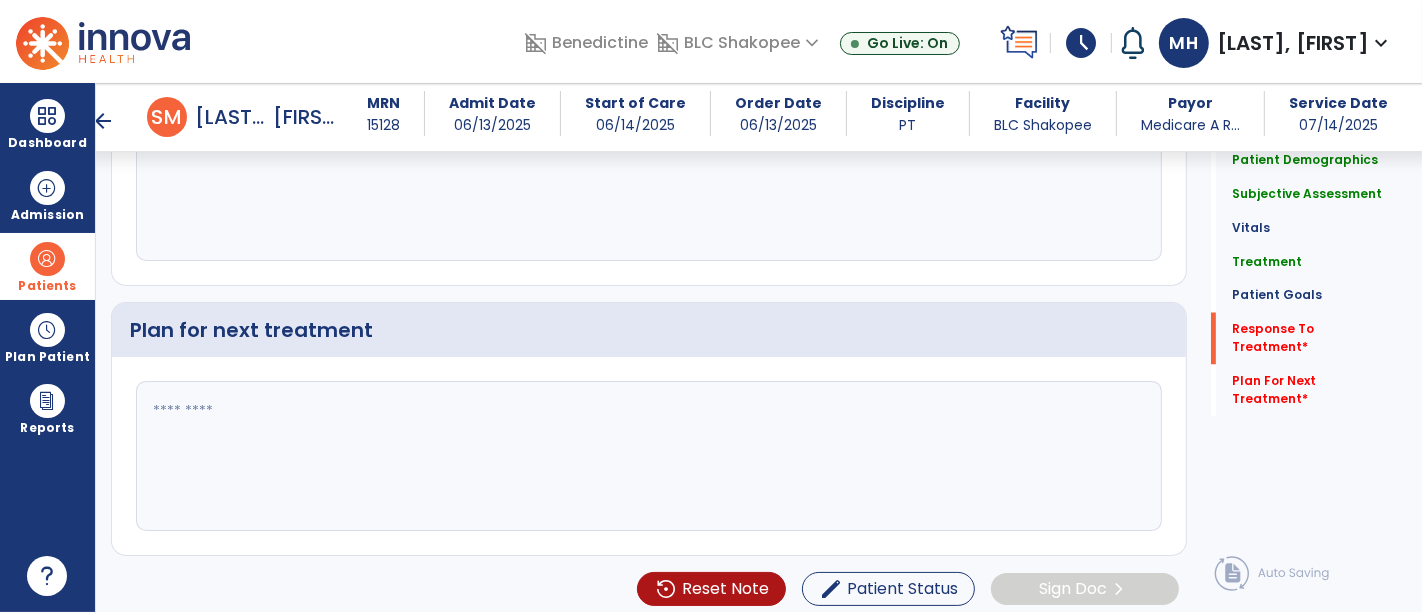 scroll, scrollTop: 2874, scrollLeft: 0, axis: vertical 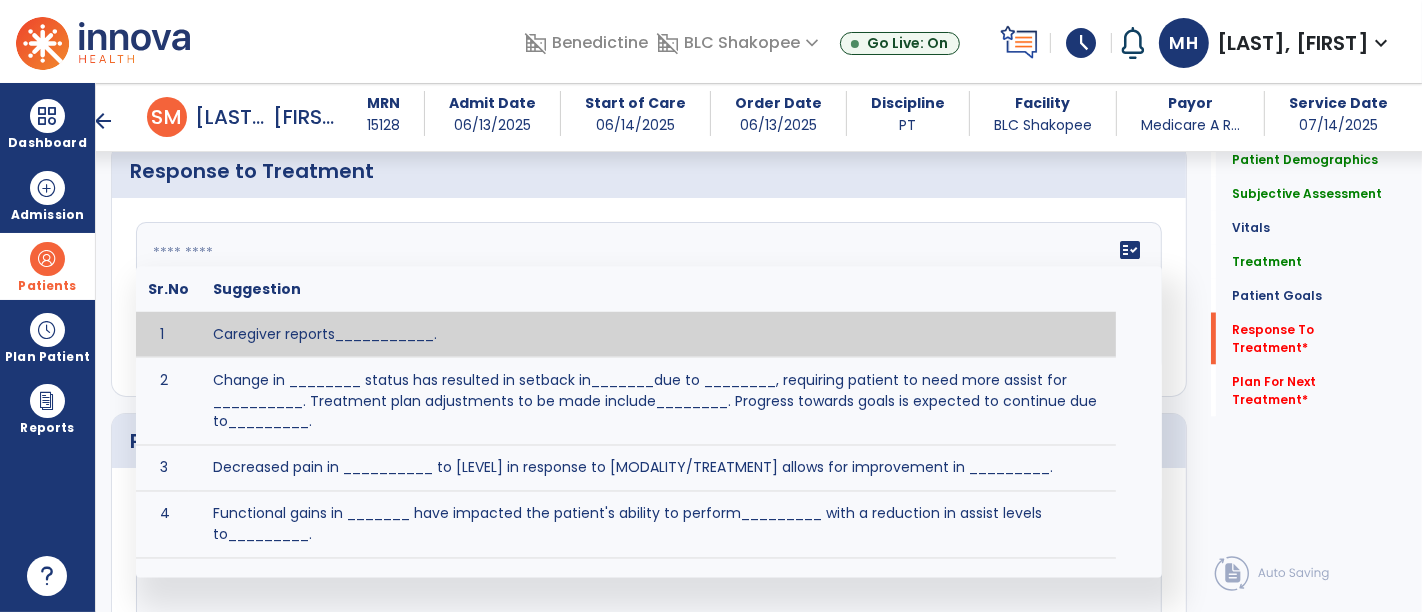 click on "fact_check  Sr.No Suggestion 1 Caregiver reports___________. 2 Change in ________ status has resulted in setback in_______due to ________, requiring patient to need more assist for __________.   Treatment plan adjustments to be made include________.  Progress towards goals is expected to continue due to_________. 3 Decreased pain in __________ to [LEVEL] in response to [MODALITY/TREATMENT] allows for improvement in _________. 4 Functional gains in _______ have impacted the patient's ability to perform_________ with a reduction in assist levels to_________. 5 Functional progress this week has been significant due to__________. 6 Gains in ________ have improved the patient's ability to perform ______with decreased levels of assist to___________. 7 Improvement in ________allows patient to tolerate higher levels of challenges in_________. 8 Pain in [AREA] has decreased to [LEVEL] in response to [TREATMENT/MODALITY], allowing fore ease in completing__________. 9 10 11 12 13 14 15 16 17 18 19 20 21" 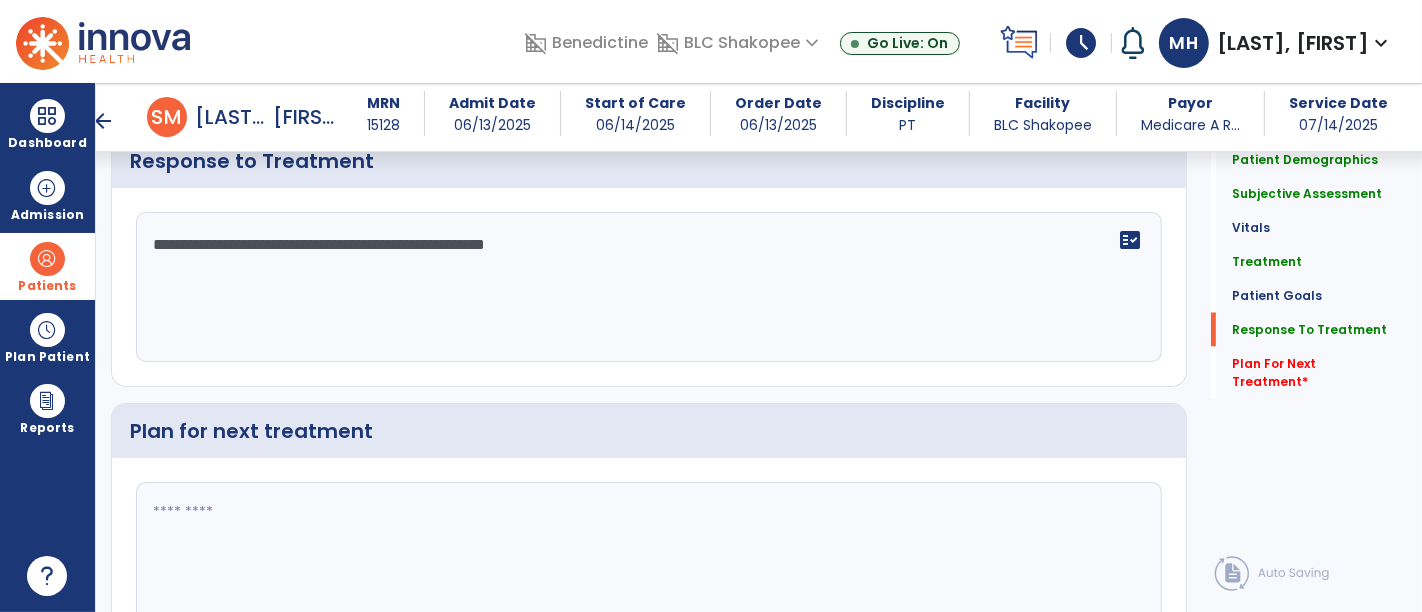 scroll, scrollTop: 2874, scrollLeft: 0, axis: vertical 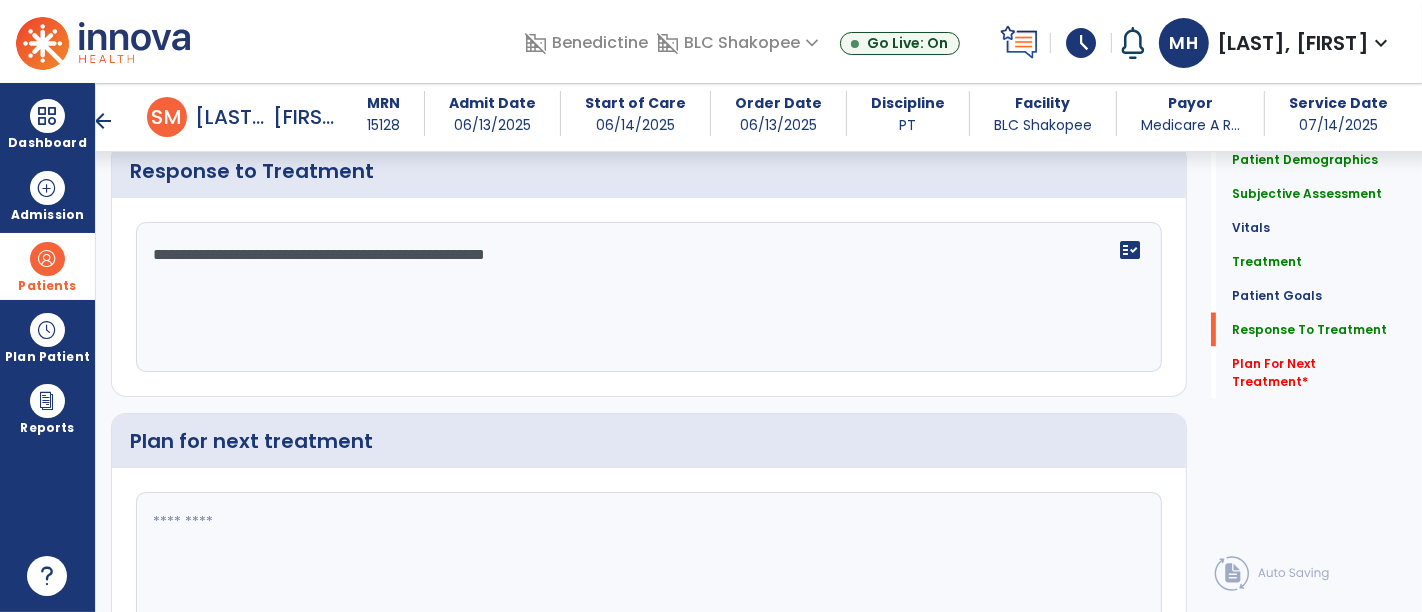 click on "**********" 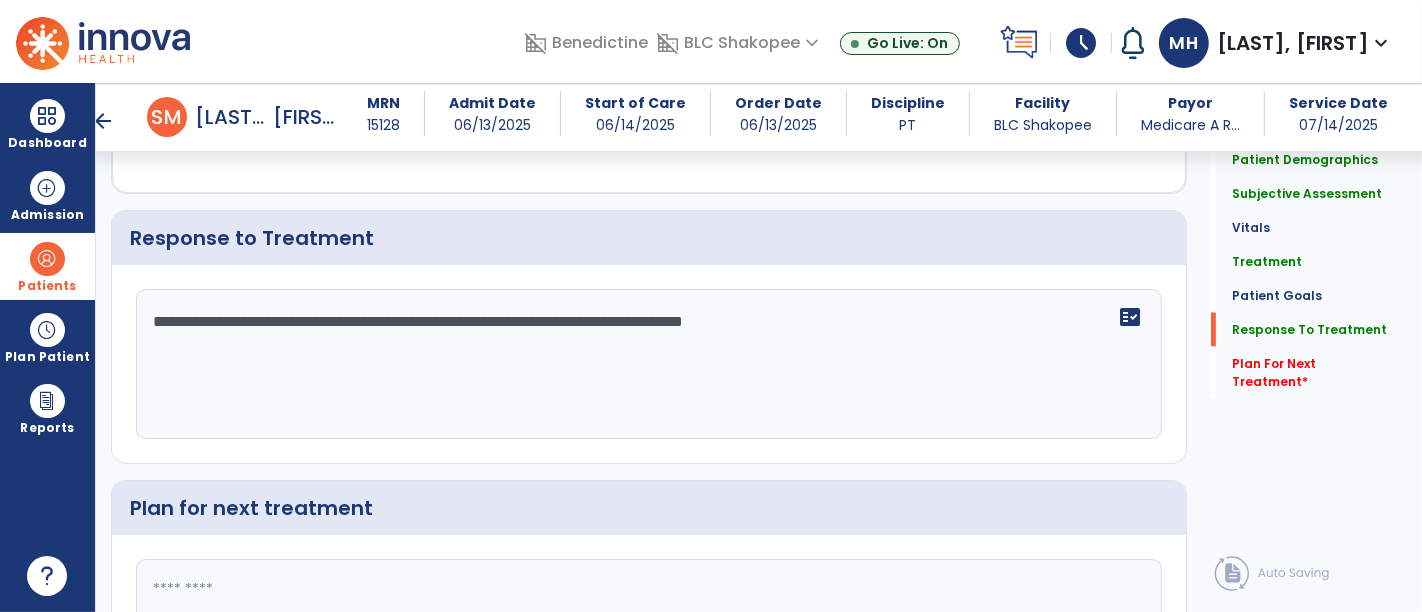 scroll, scrollTop: 2874, scrollLeft: 0, axis: vertical 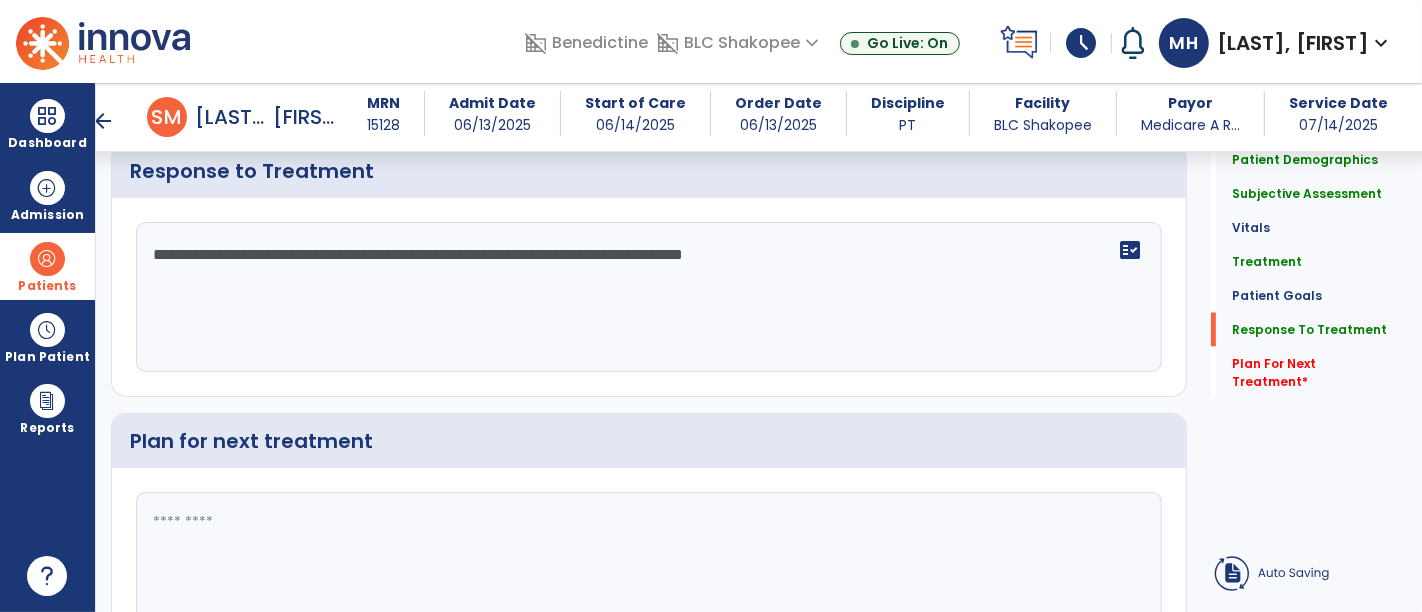 drag, startPoint x: 491, startPoint y: 239, endPoint x: 408, endPoint y: 237, distance: 83.02409 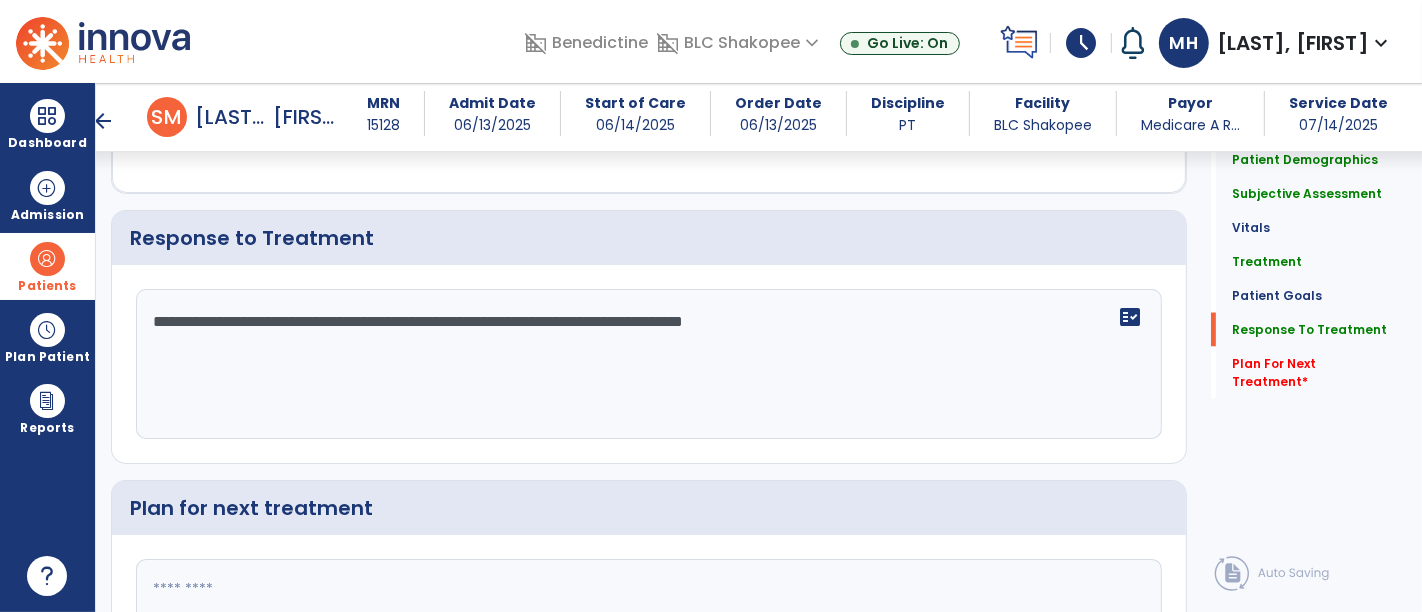 scroll, scrollTop: 2874, scrollLeft: 0, axis: vertical 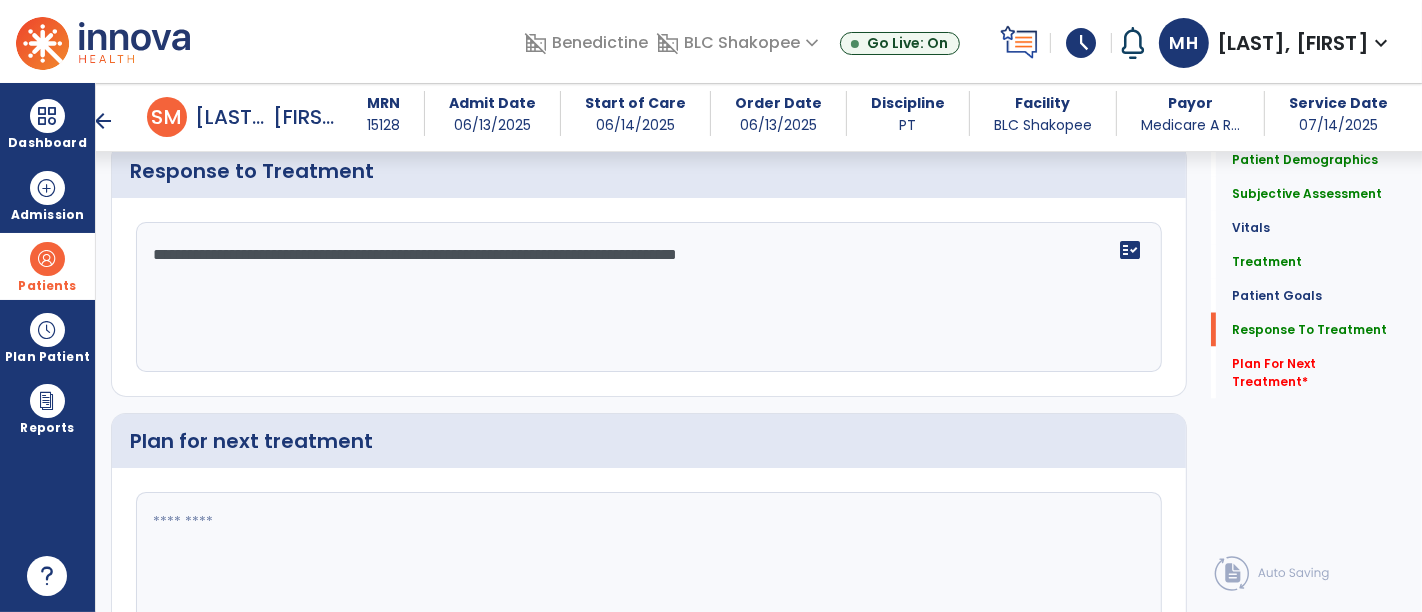 type on "**********" 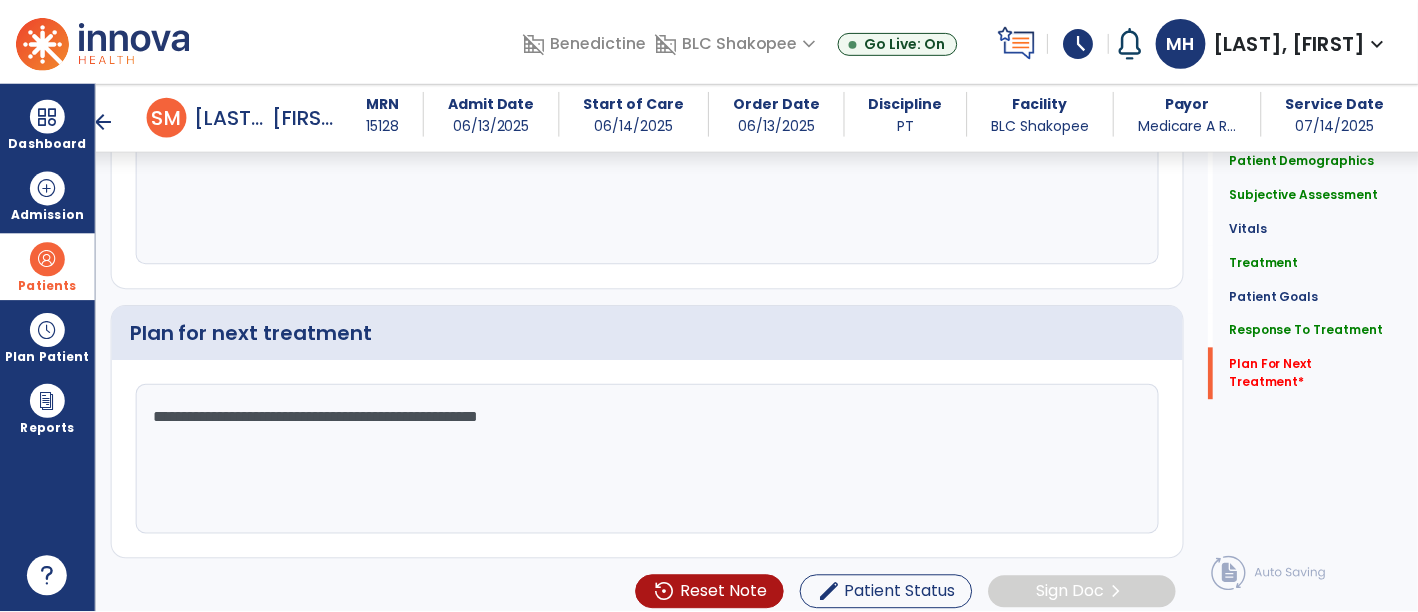 scroll, scrollTop: 2985, scrollLeft: 0, axis: vertical 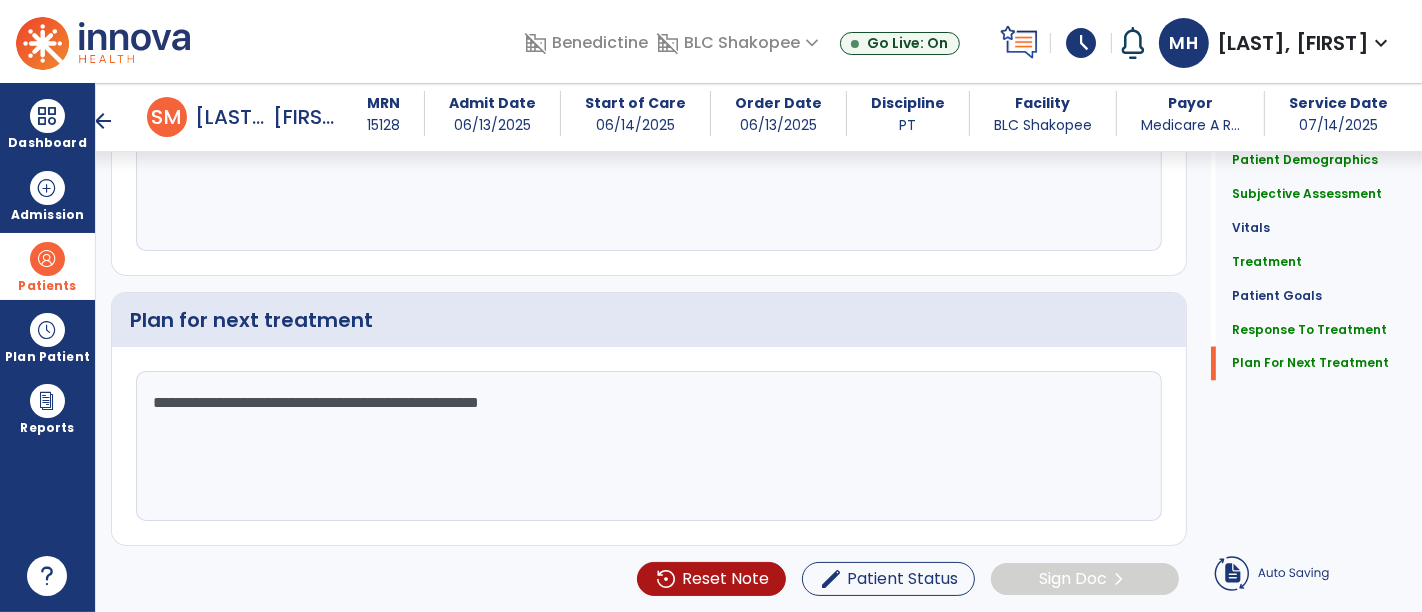 type on "**********" 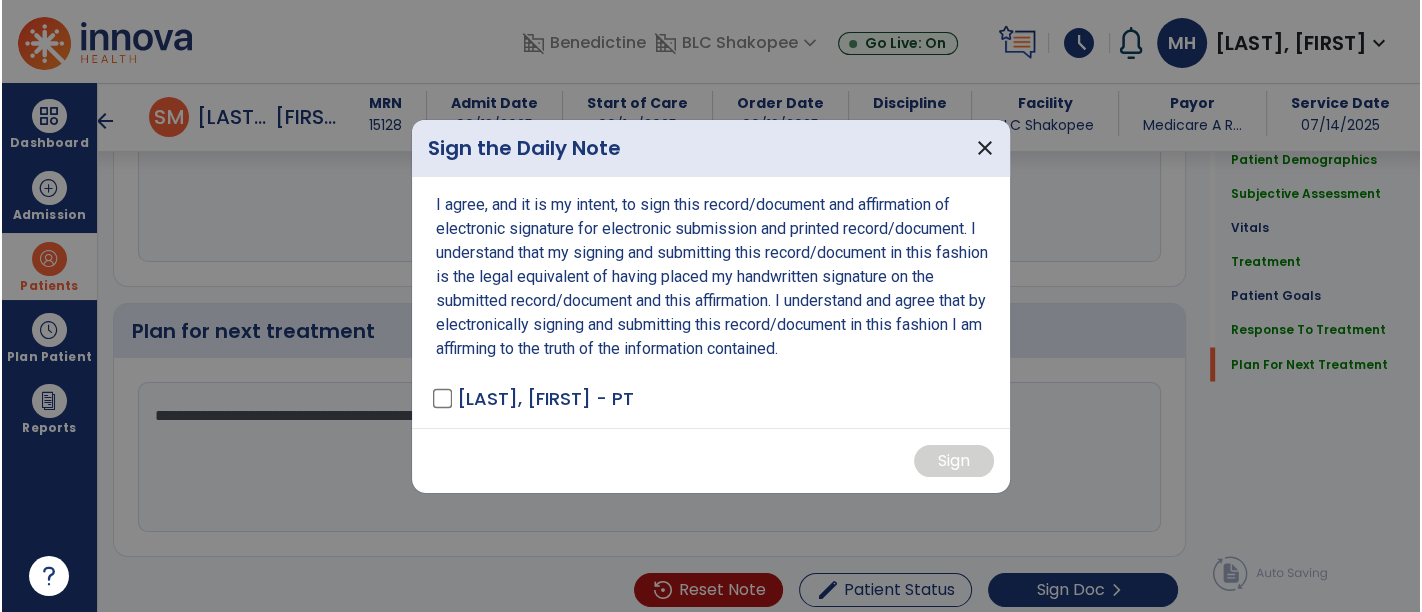 scroll, scrollTop: 2985, scrollLeft: 0, axis: vertical 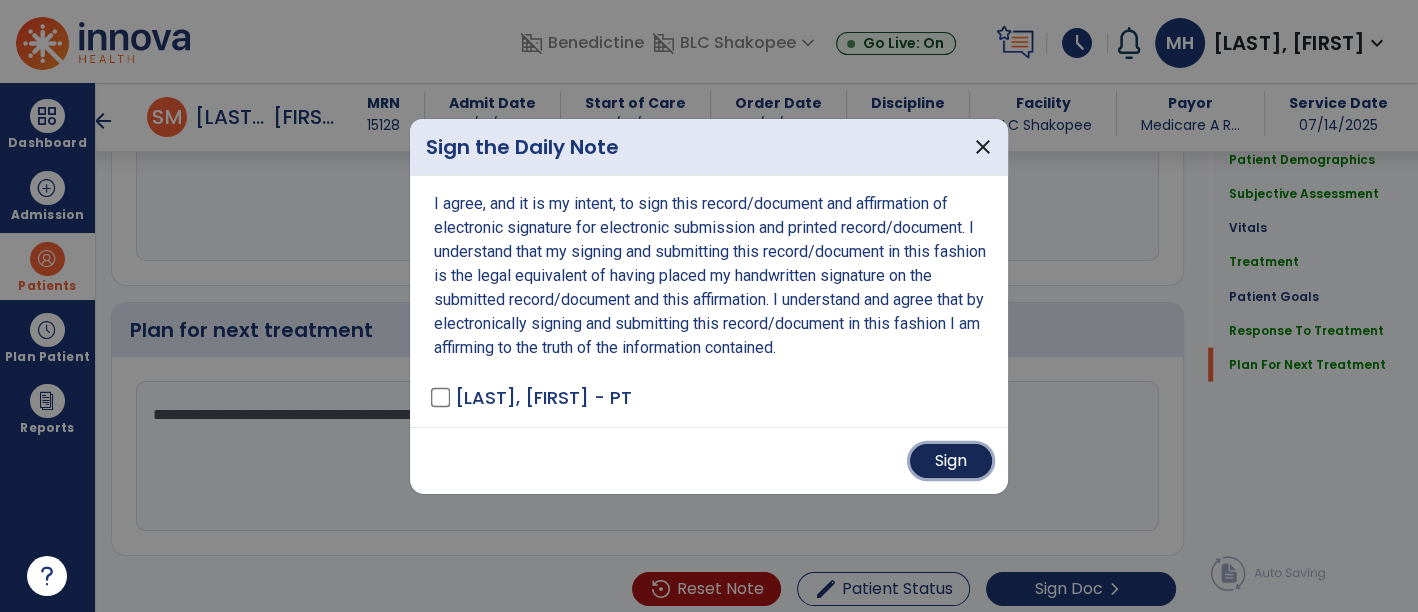 click on "Sign" at bounding box center (951, 461) 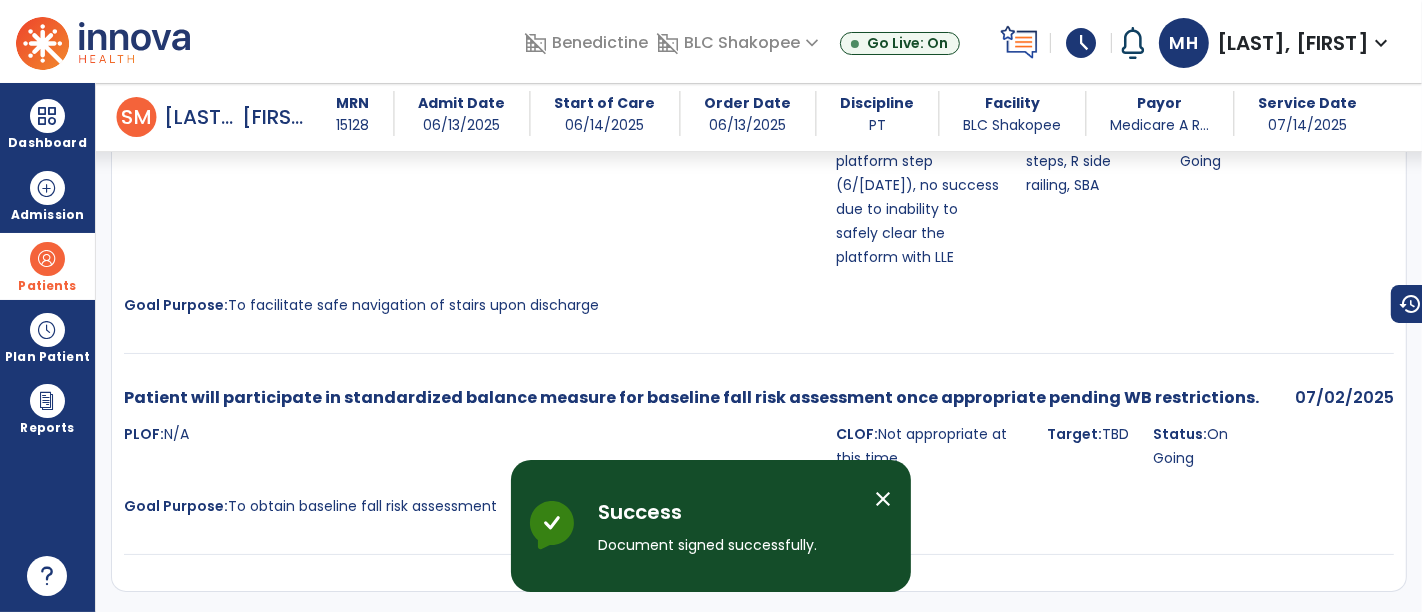 scroll, scrollTop: 3832, scrollLeft: 0, axis: vertical 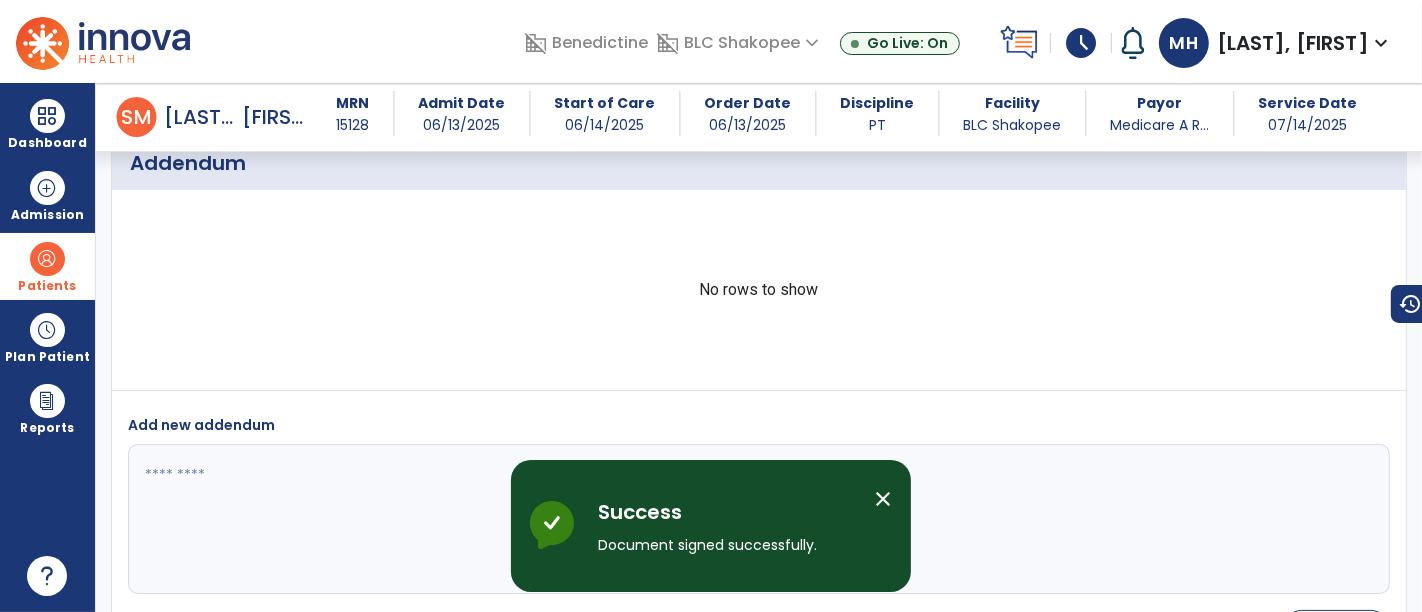 click at bounding box center [47, 259] 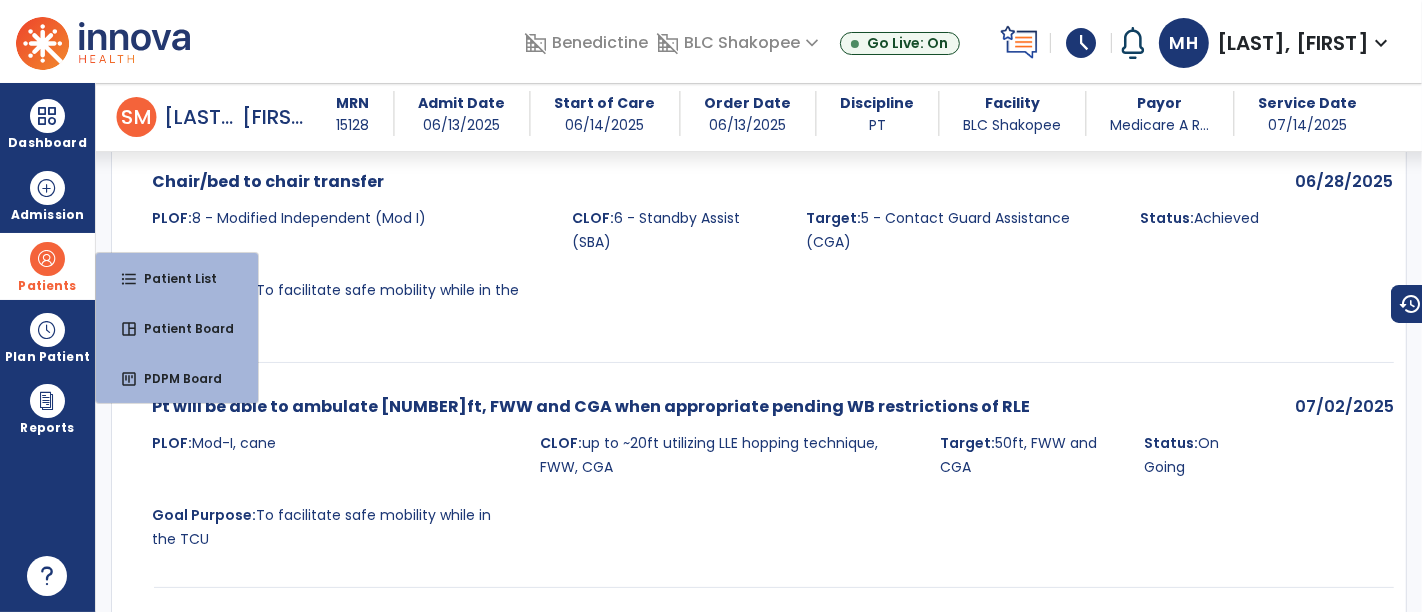 click on "format_list_bulleted  Patient List" at bounding box center (177, 278) 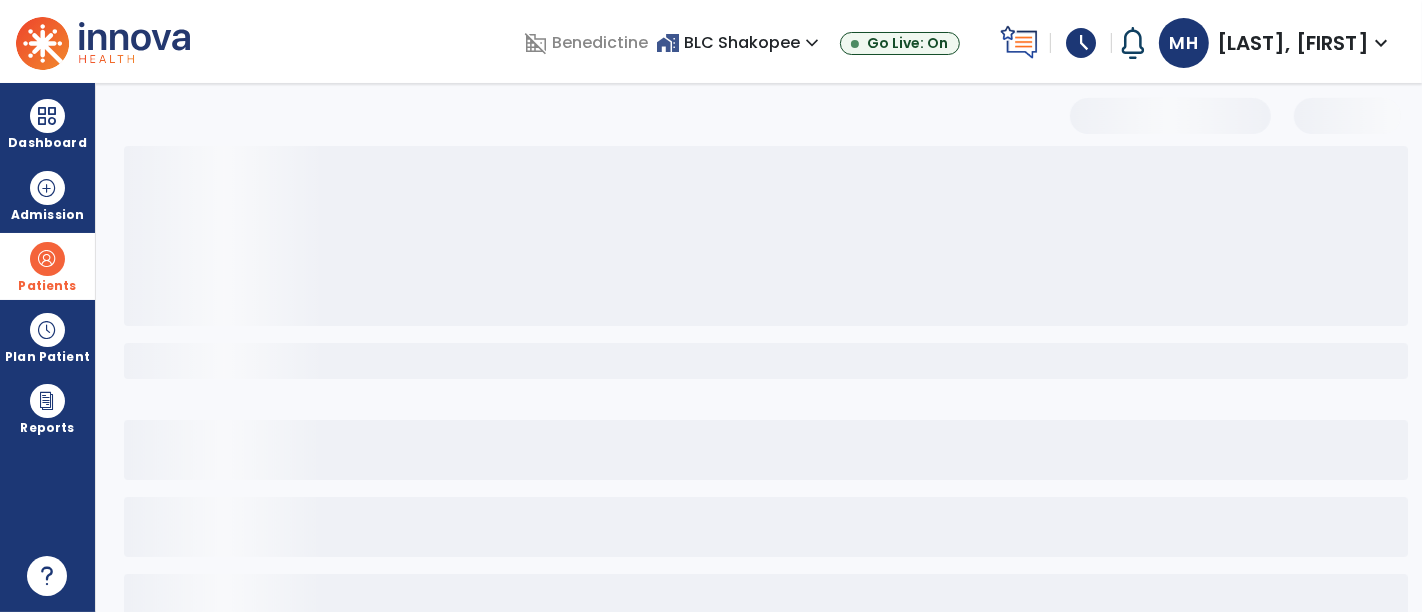 select on "***" 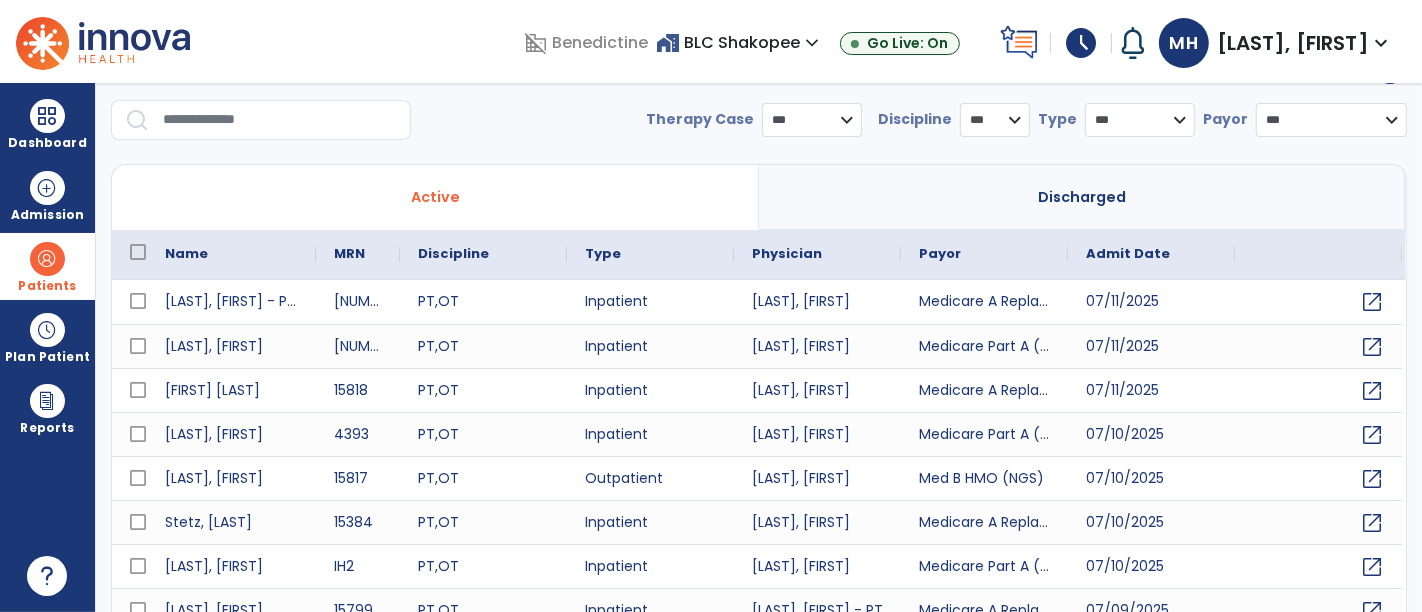 scroll, scrollTop: 18, scrollLeft: 0, axis: vertical 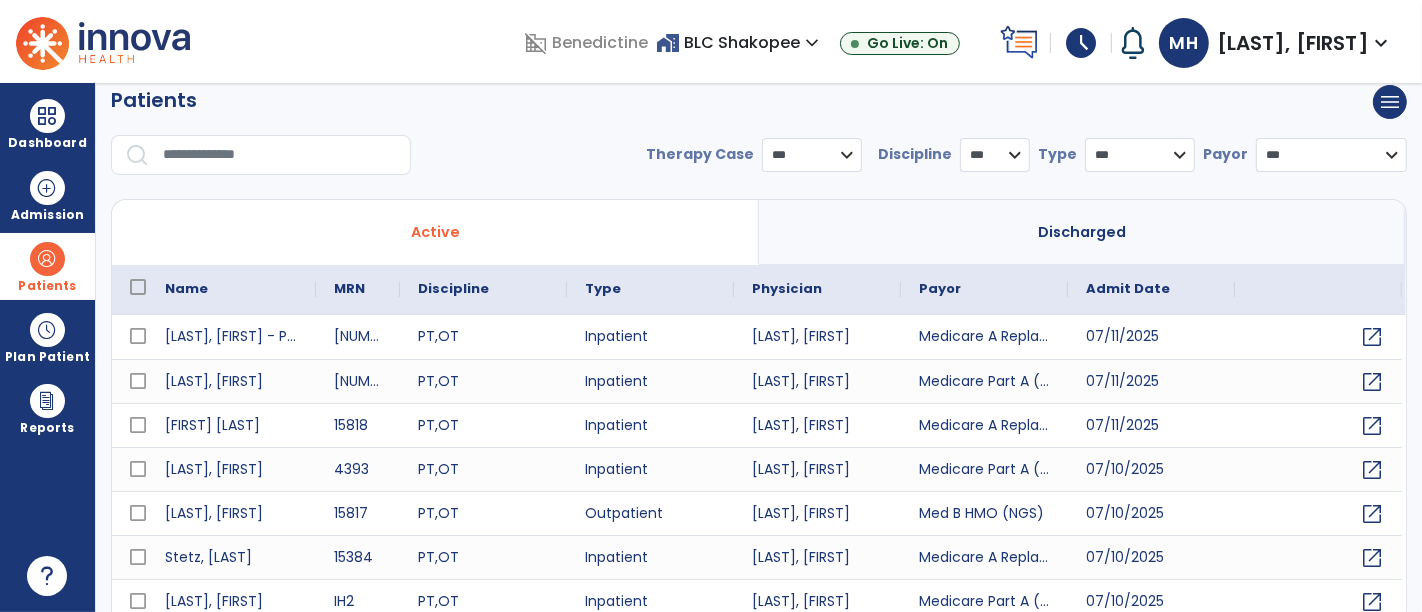 click at bounding box center (280, 155) 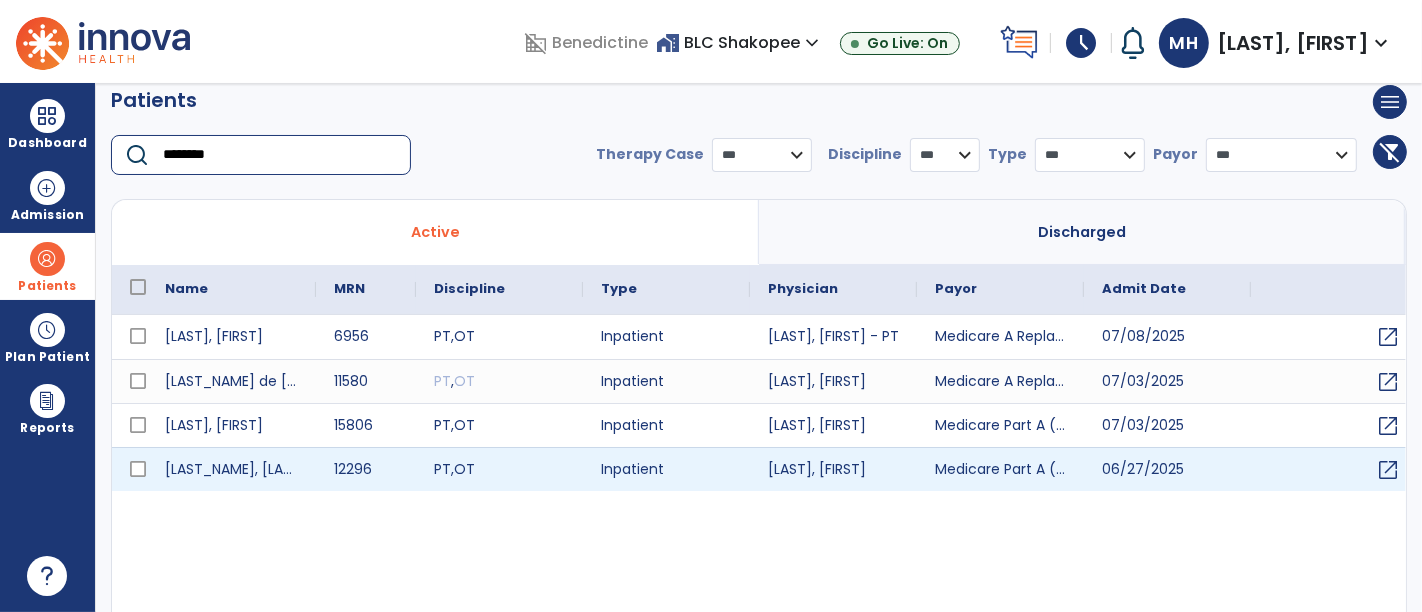 type on "********" 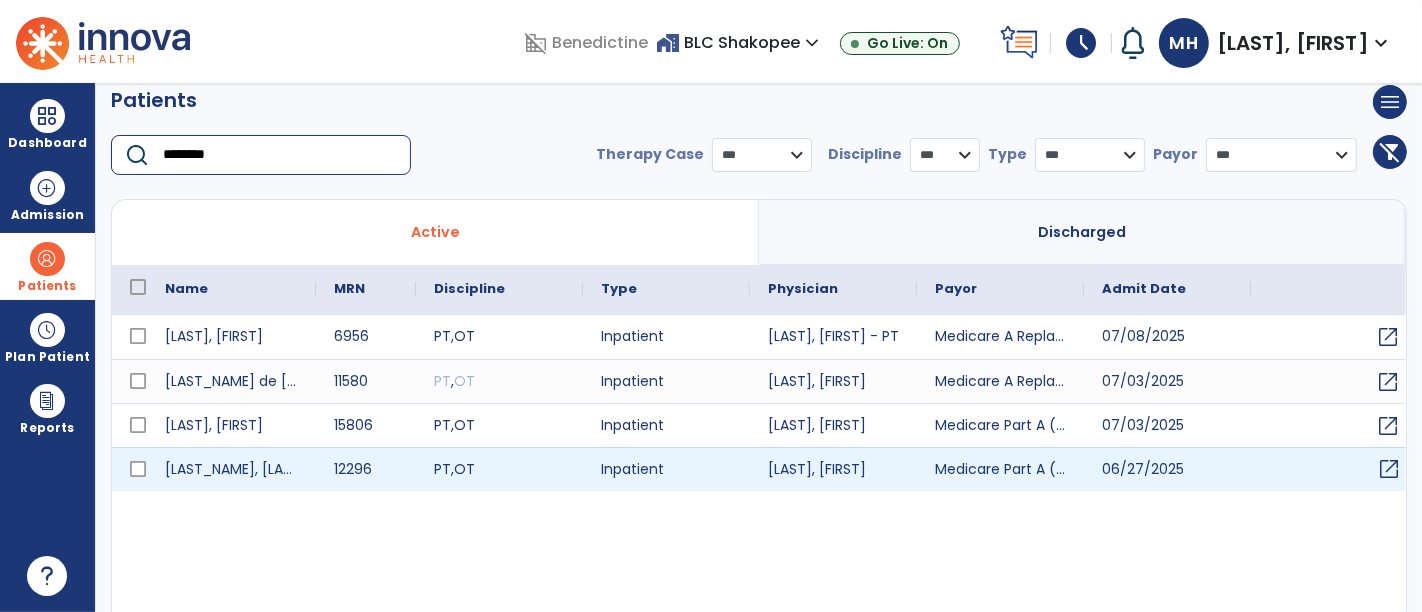 click on "open_in_new" at bounding box center (1389, 469) 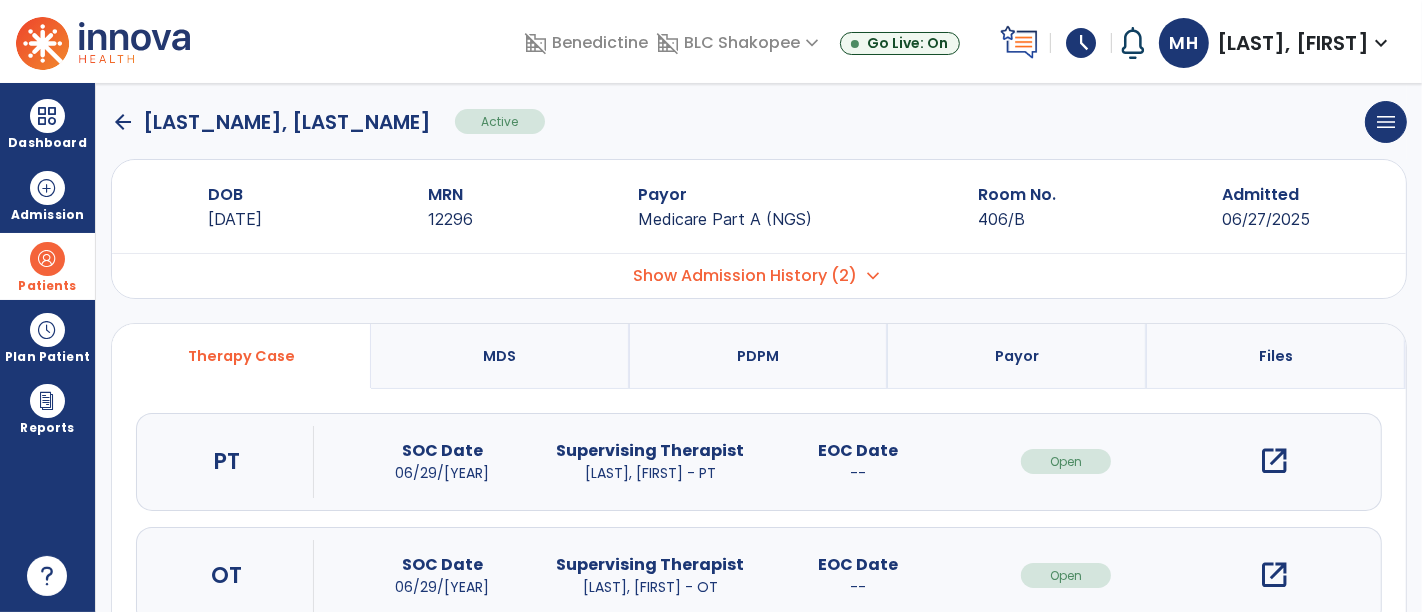 scroll, scrollTop: 0, scrollLeft: 0, axis: both 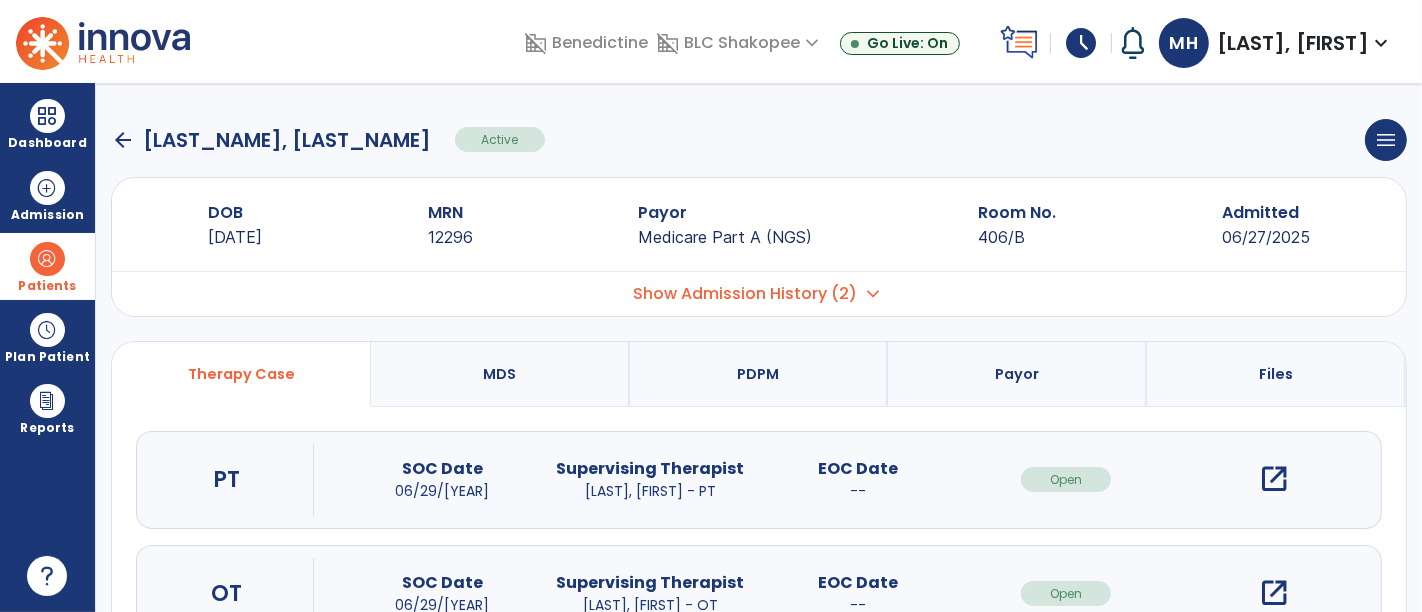 click on "open_in_new" at bounding box center (1274, 479) 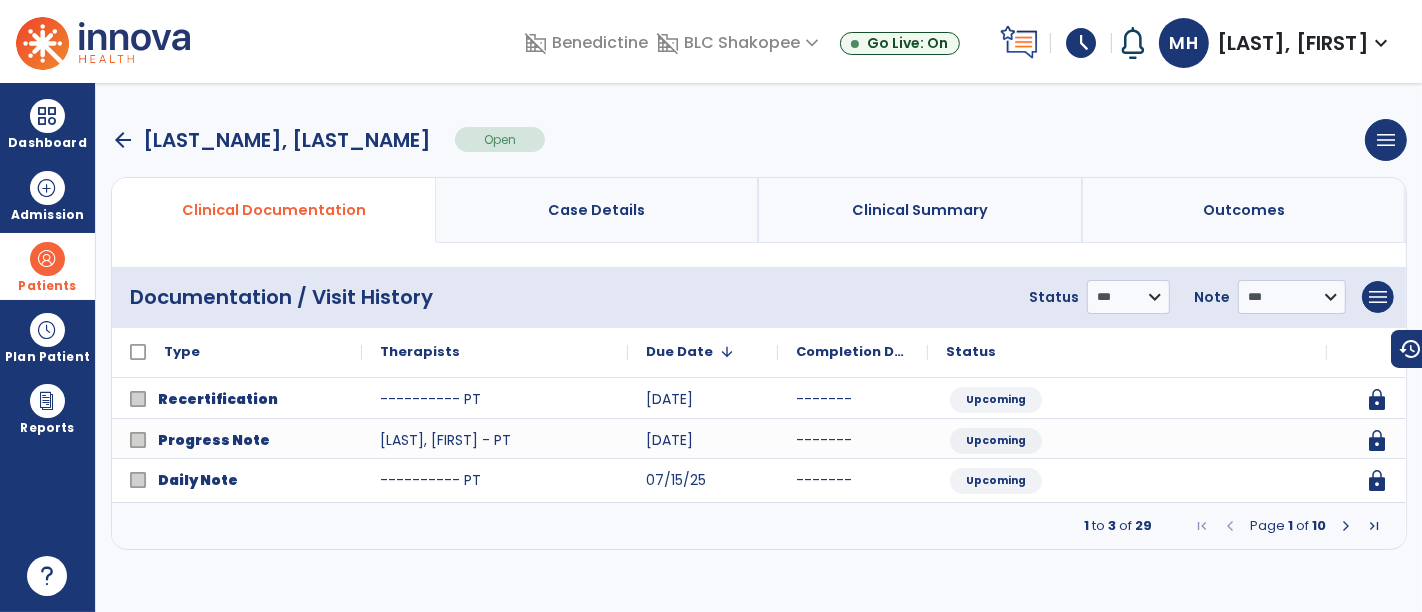 click at bounding box center [1346, 526] 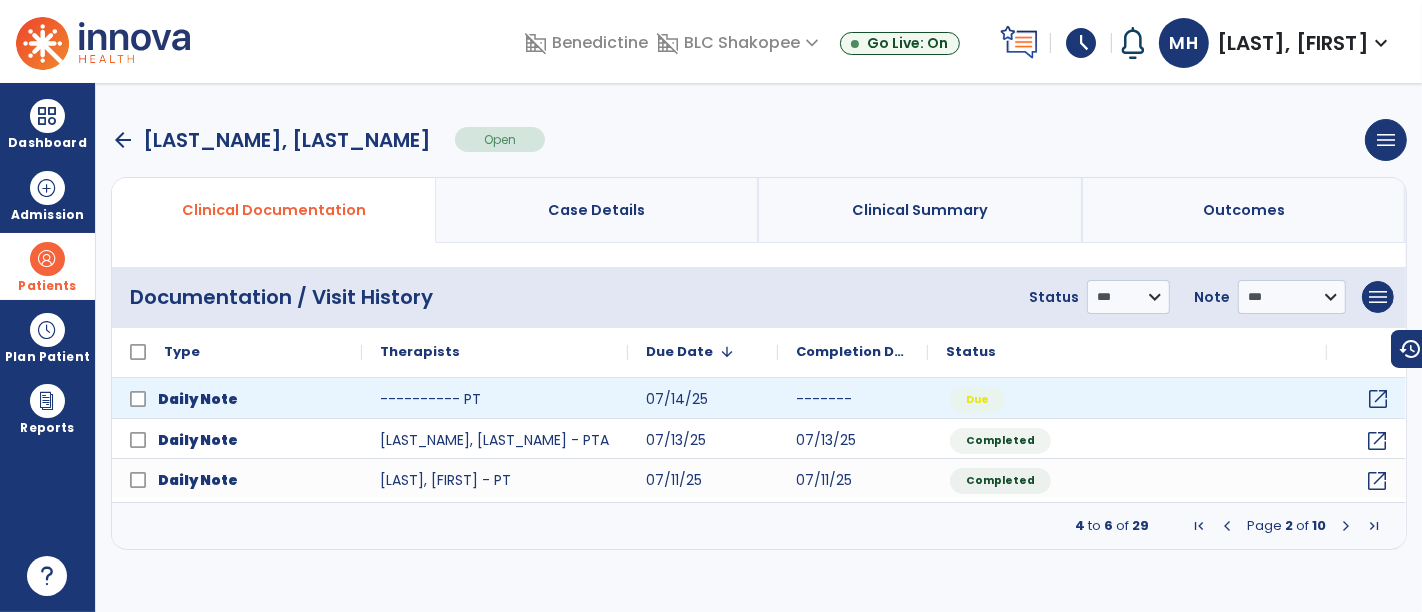 click on "open_in_new" 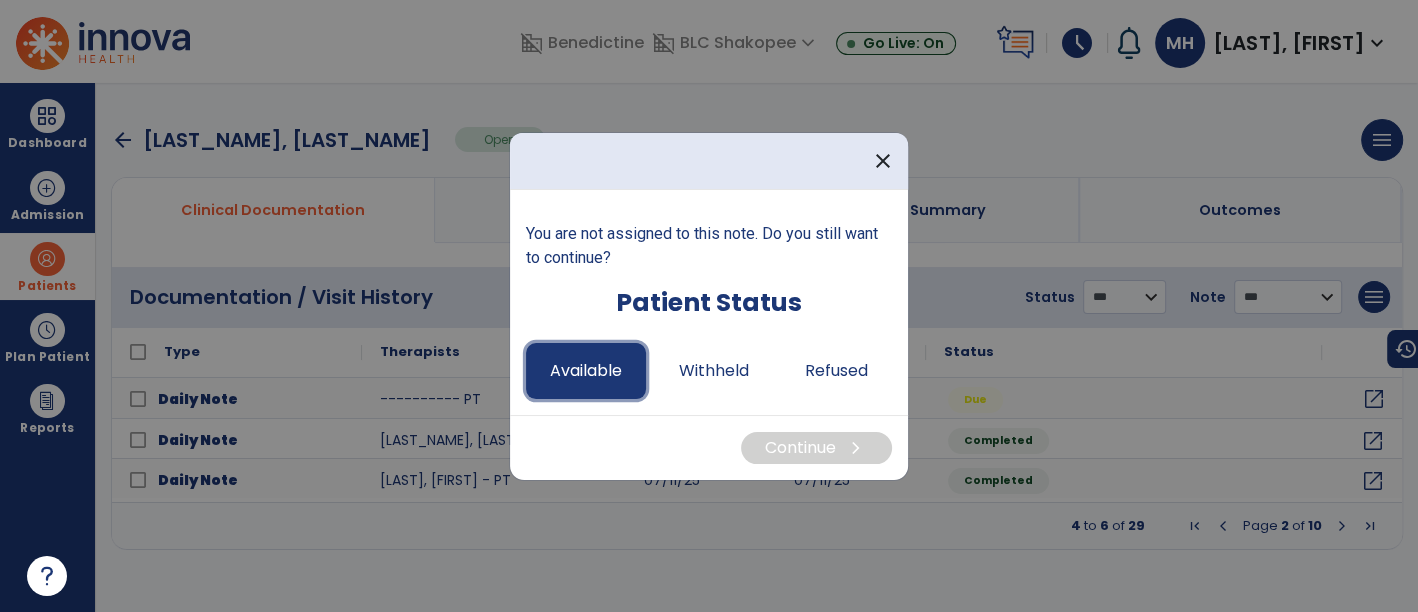 click on "Available" at bounding box center (586, 371) 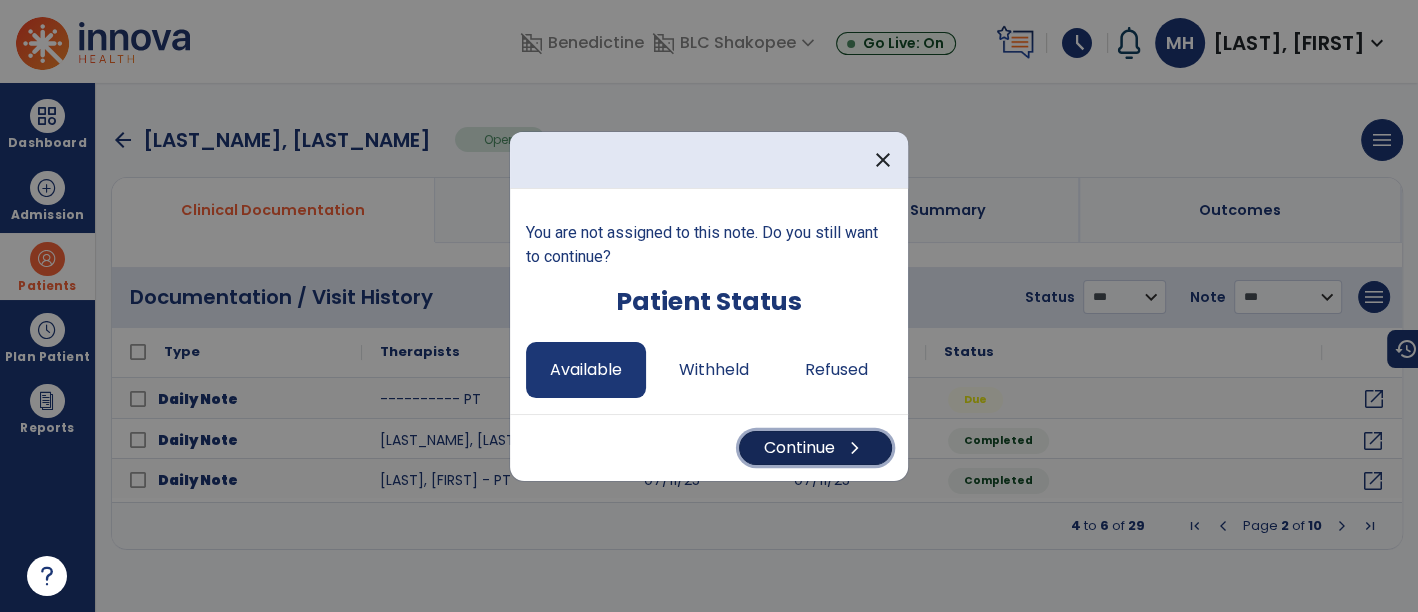click on "Continue   chevron_right" at bounding box center [815, 448] 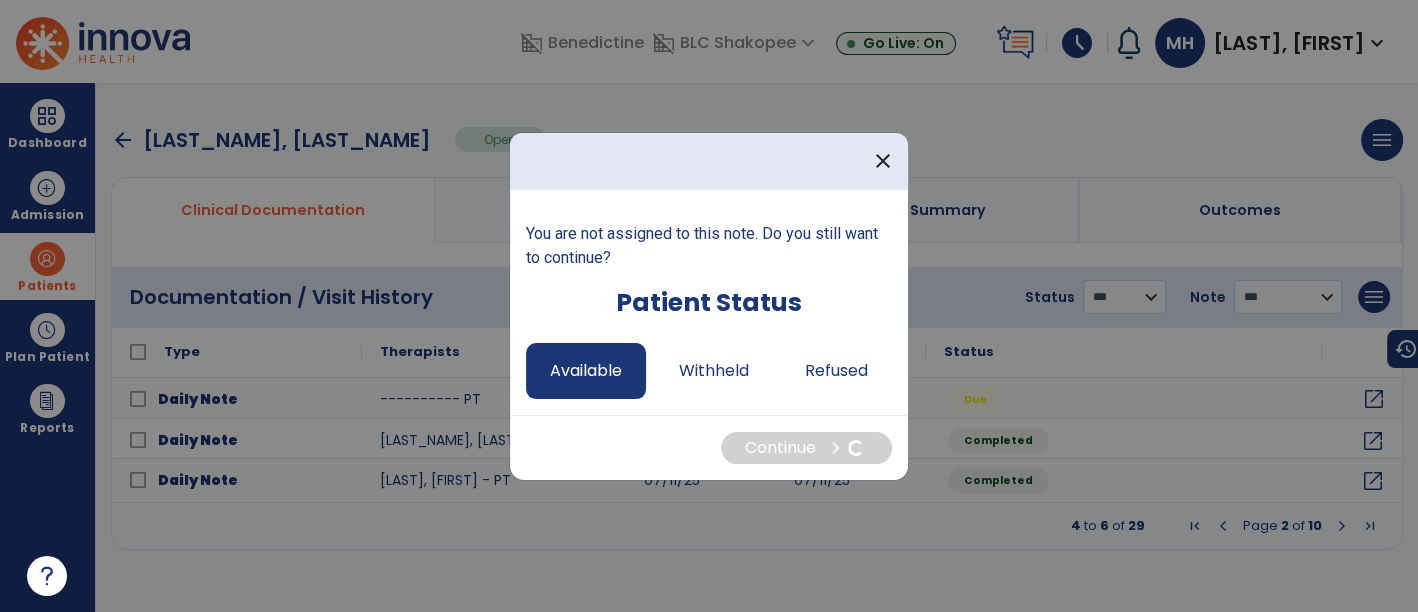 select on "*" 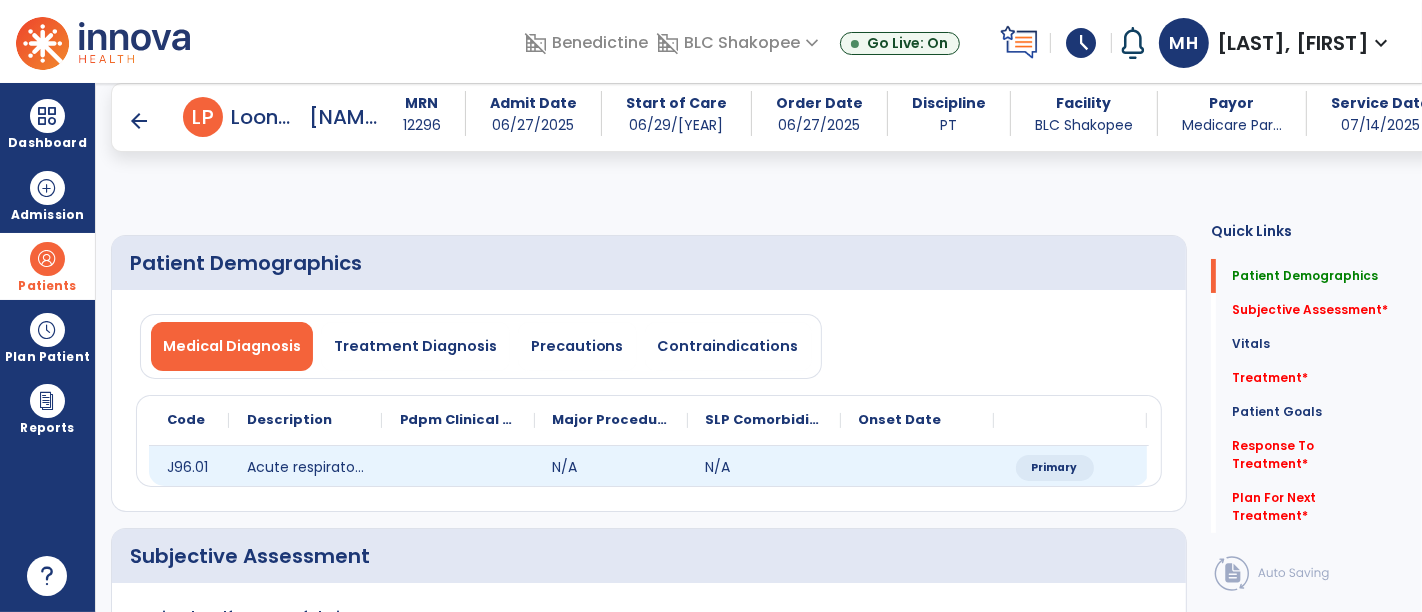 scroll, scrollTop: 222, scrollLeft: 0, axis: vertical 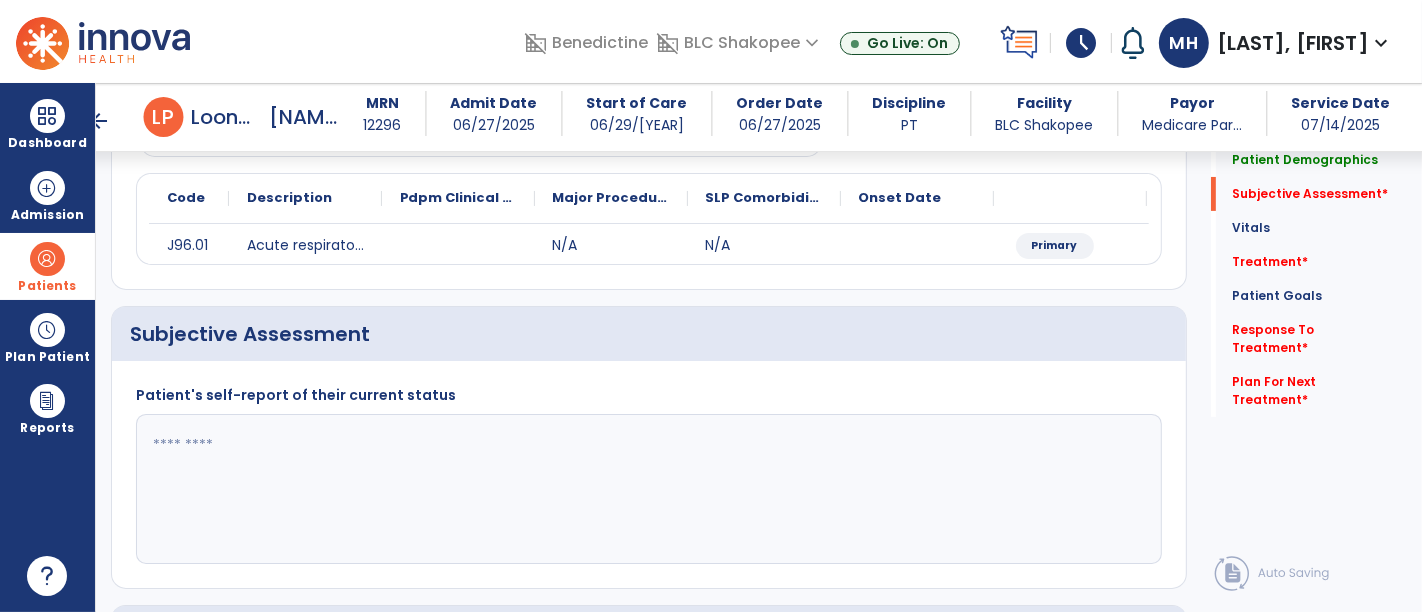 click 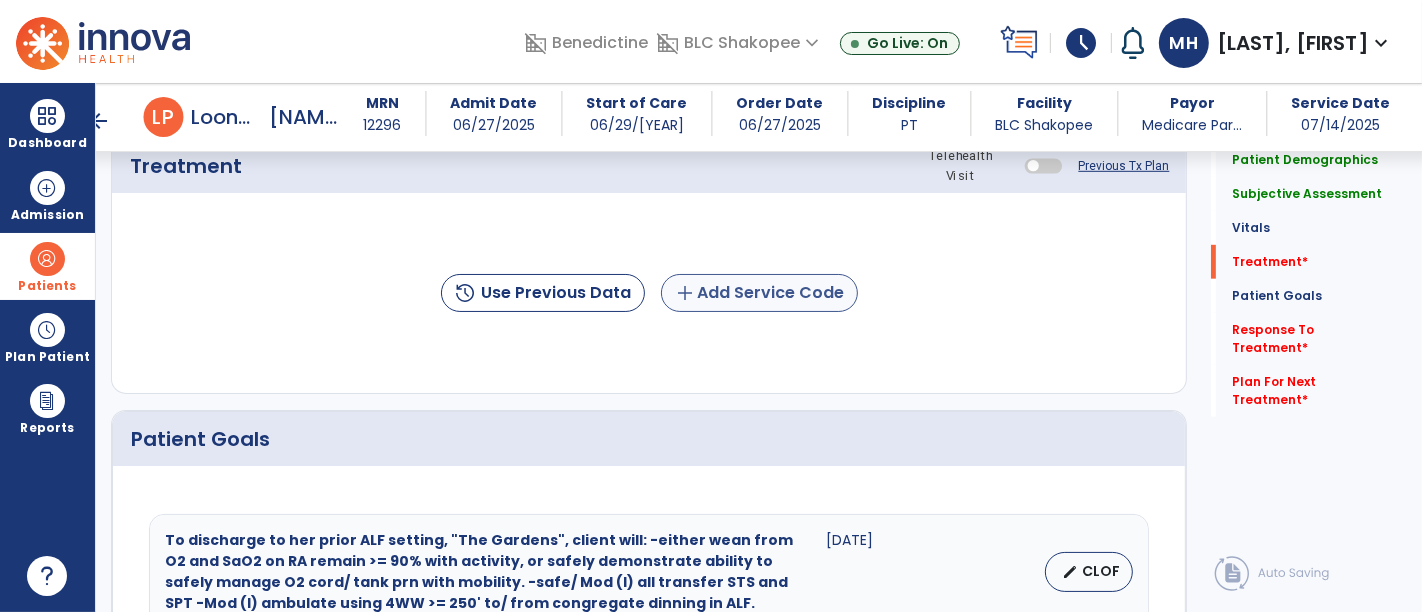 type on "**********" 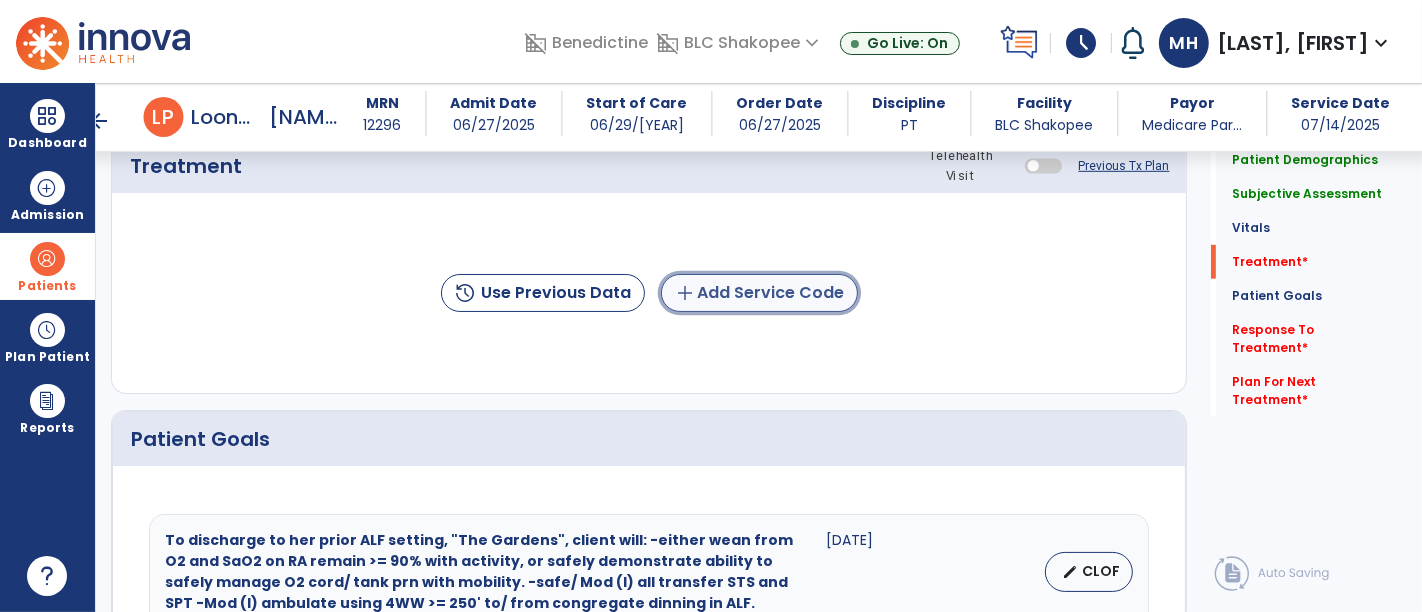 click on "add  Add Service Code" 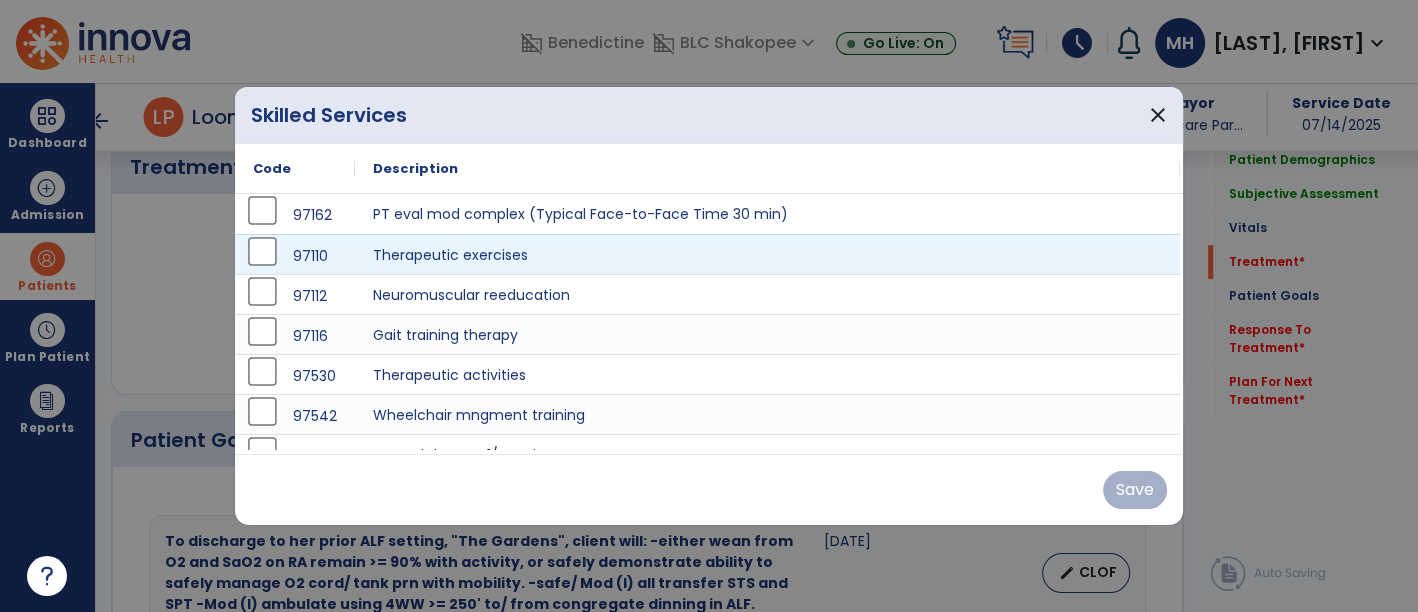 scroll, scrollTop: 1111, scrollLeft: 0, axis: vertical 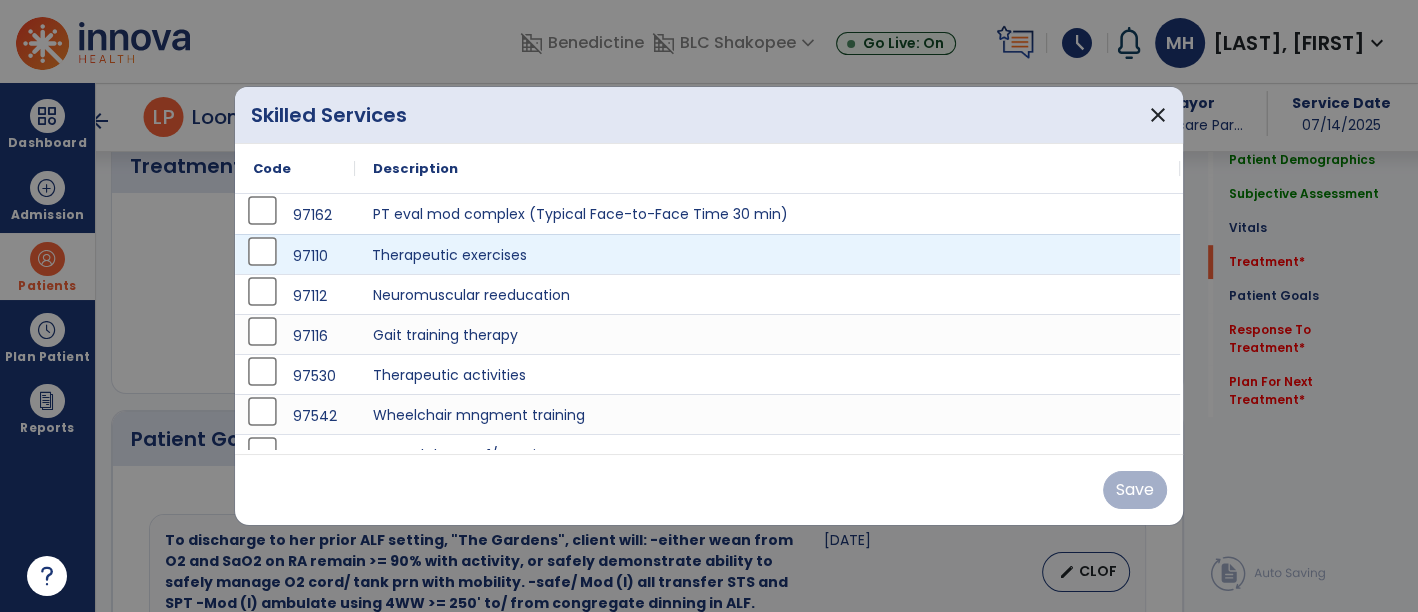 click on "Therapeutic exercises" at bounding box center [767, 254] 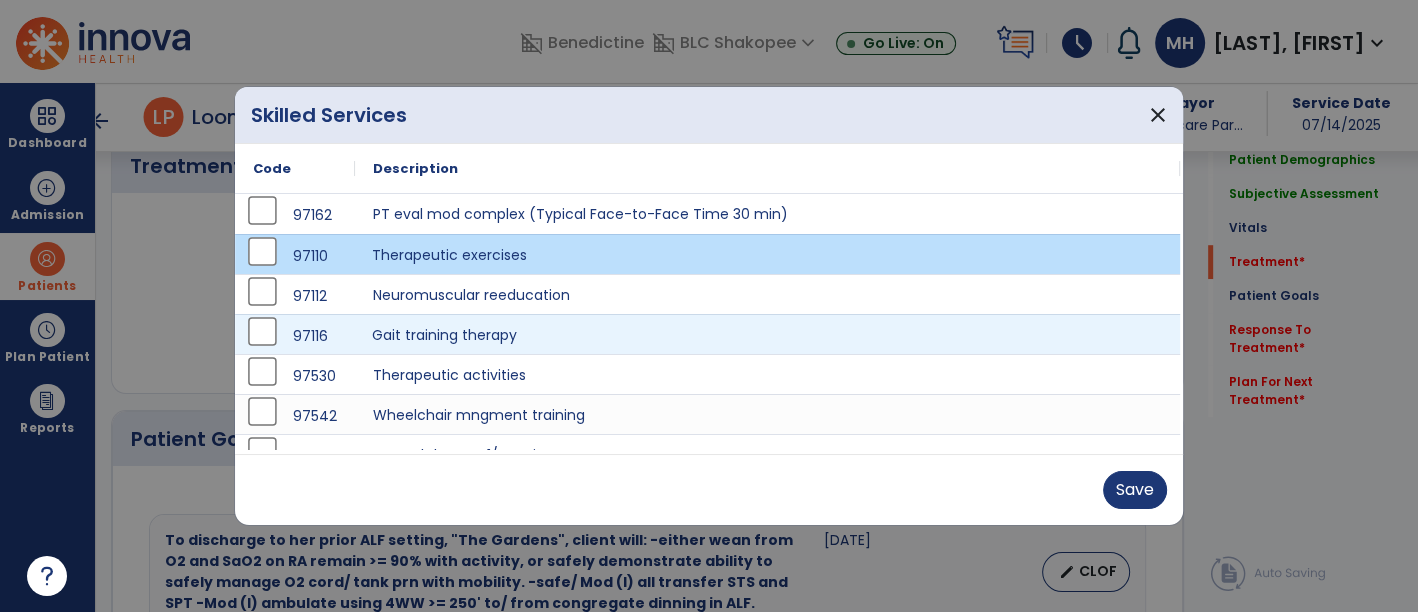 click on "Gait training therapy" at bounding box center (767, 334) 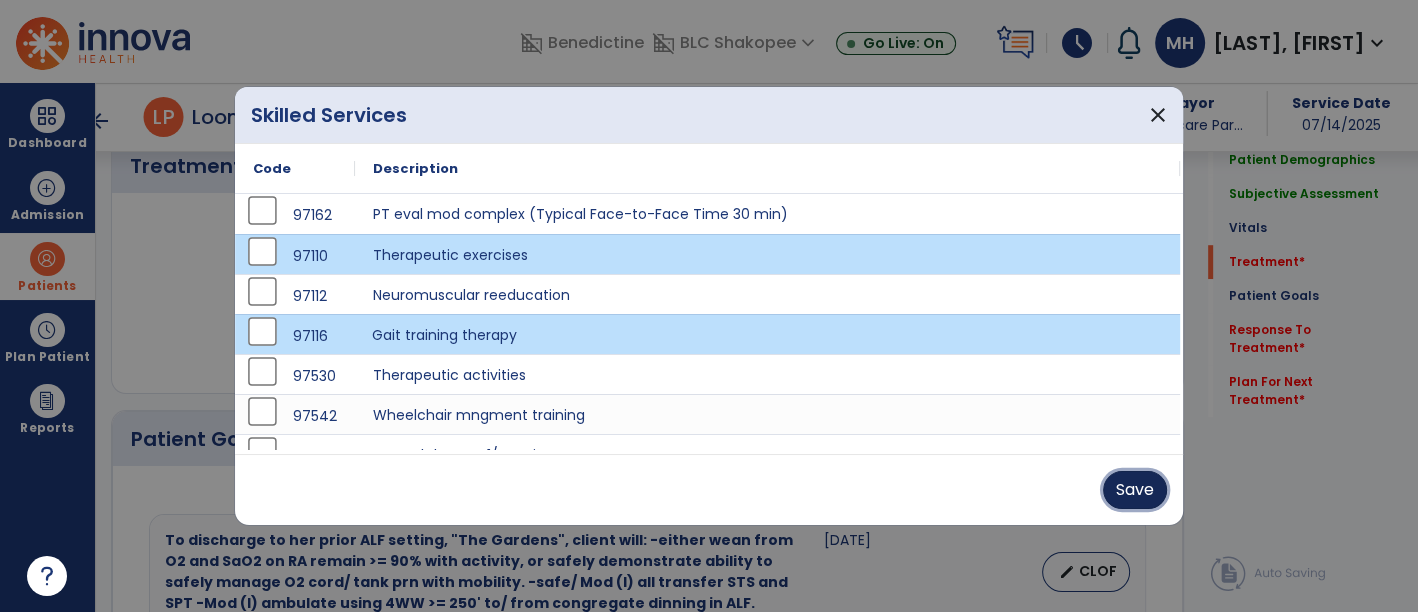 click on "Save" at bounding box center (1135, 490) 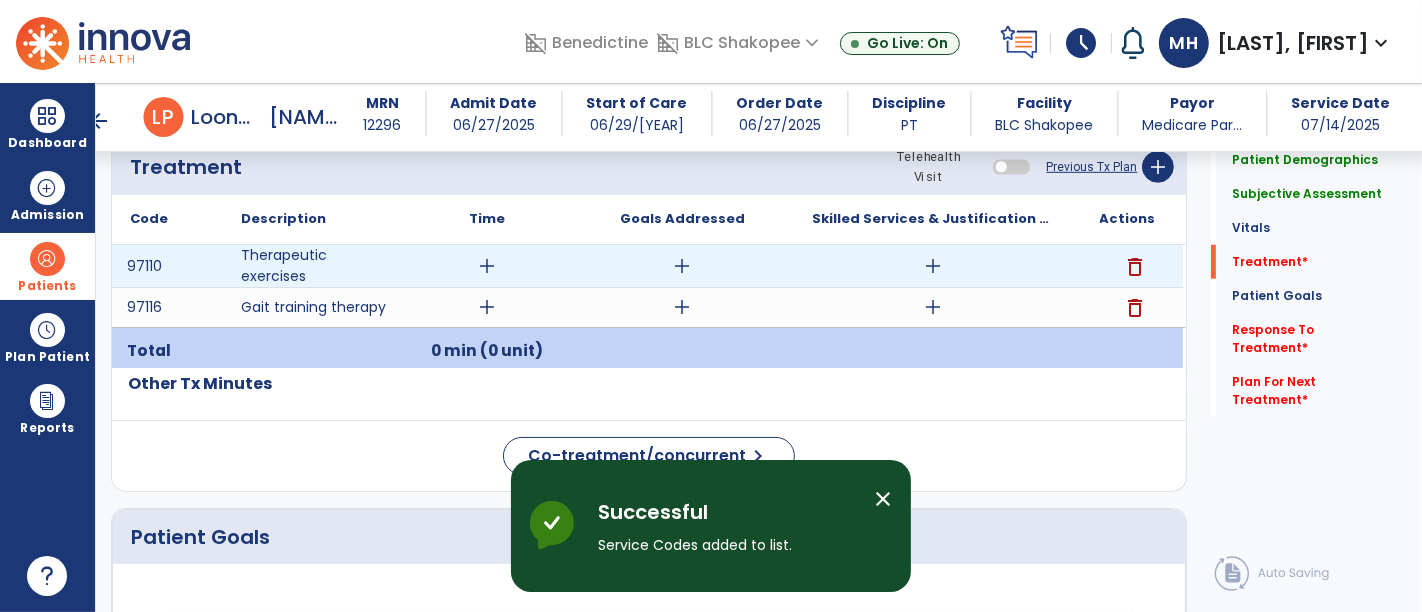 click on "add" at bounding box center [488, 266] 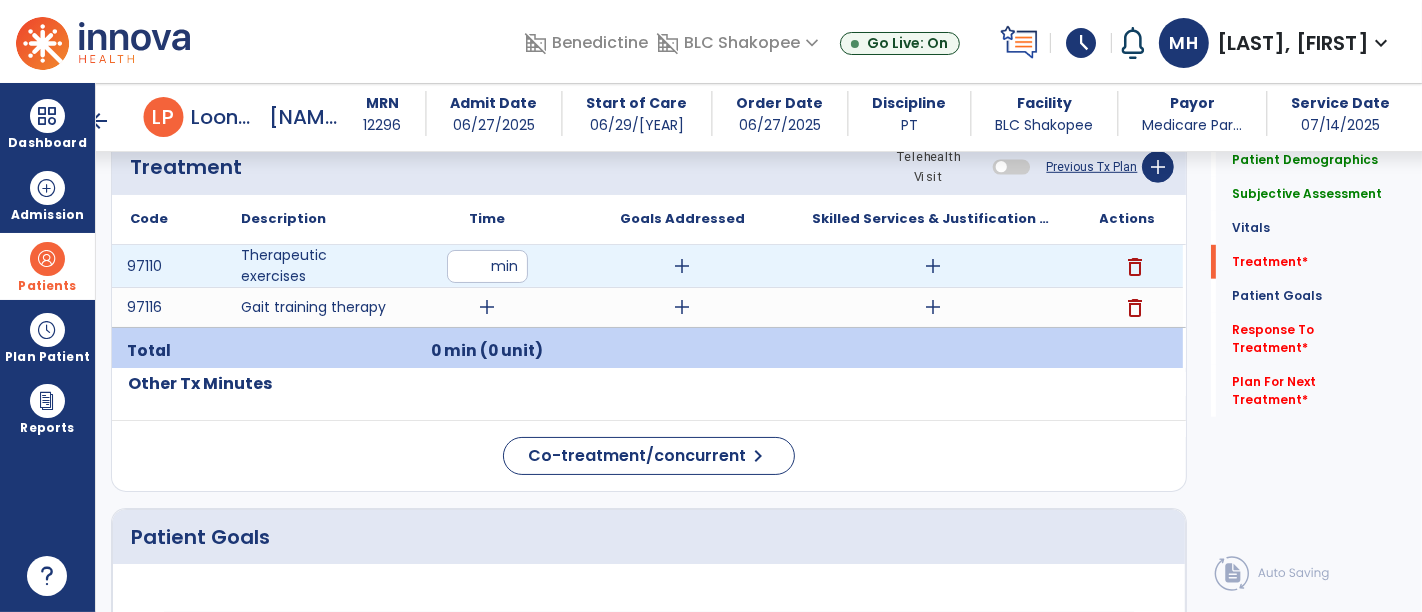 type on "*" 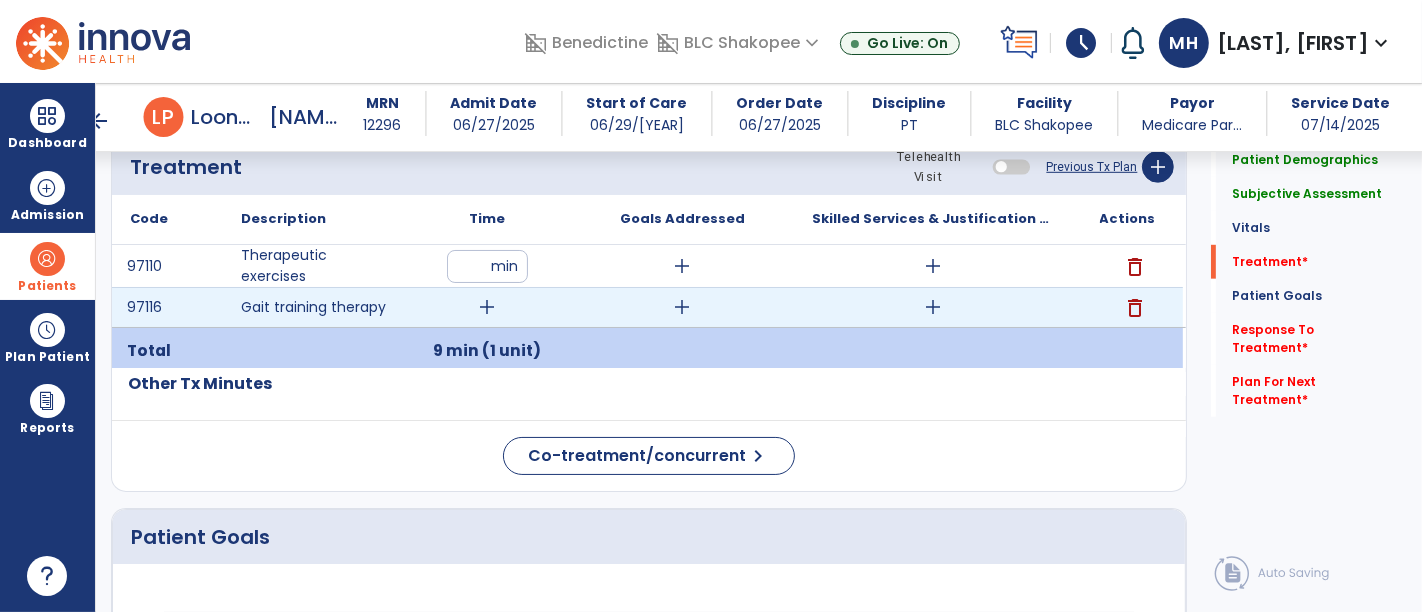 click on "add" at bounding box center (488, 307) 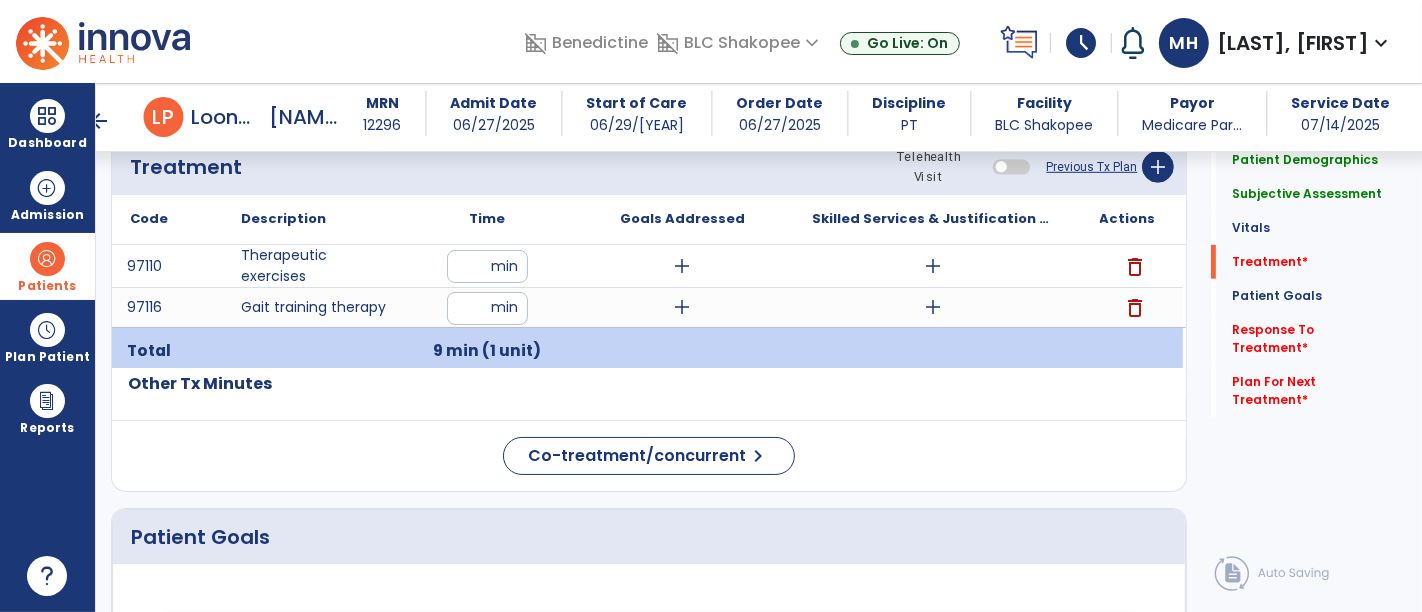 type on "*" 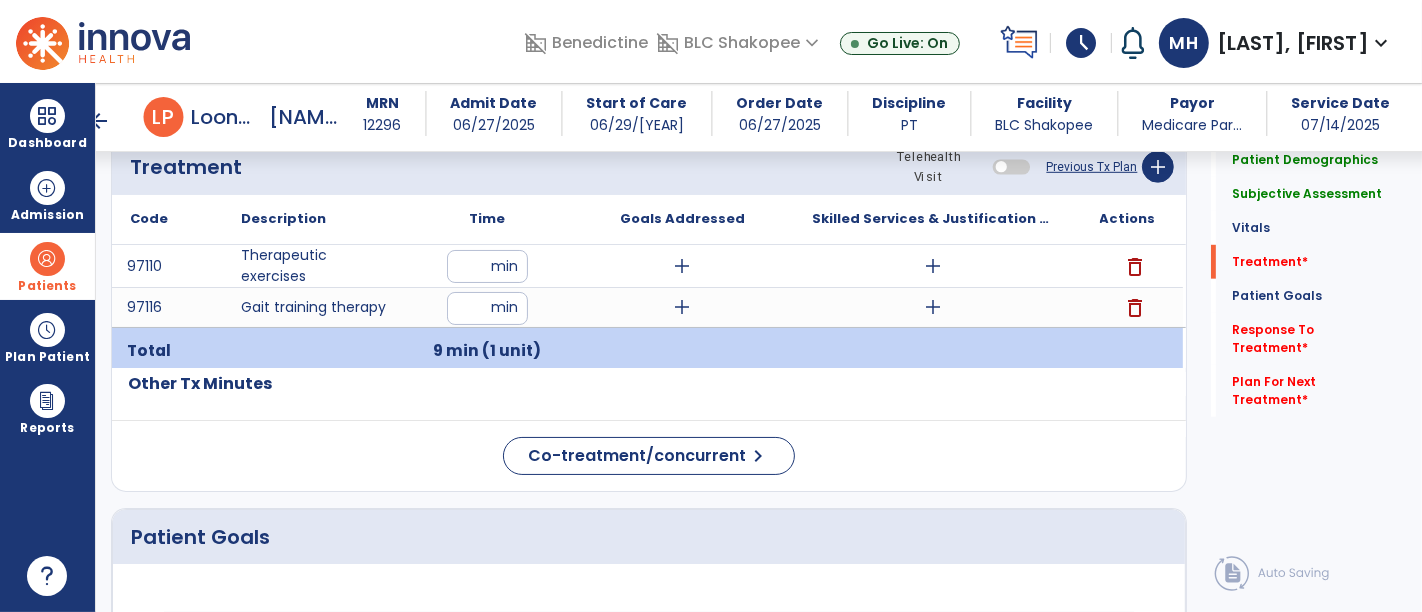 type on "**" 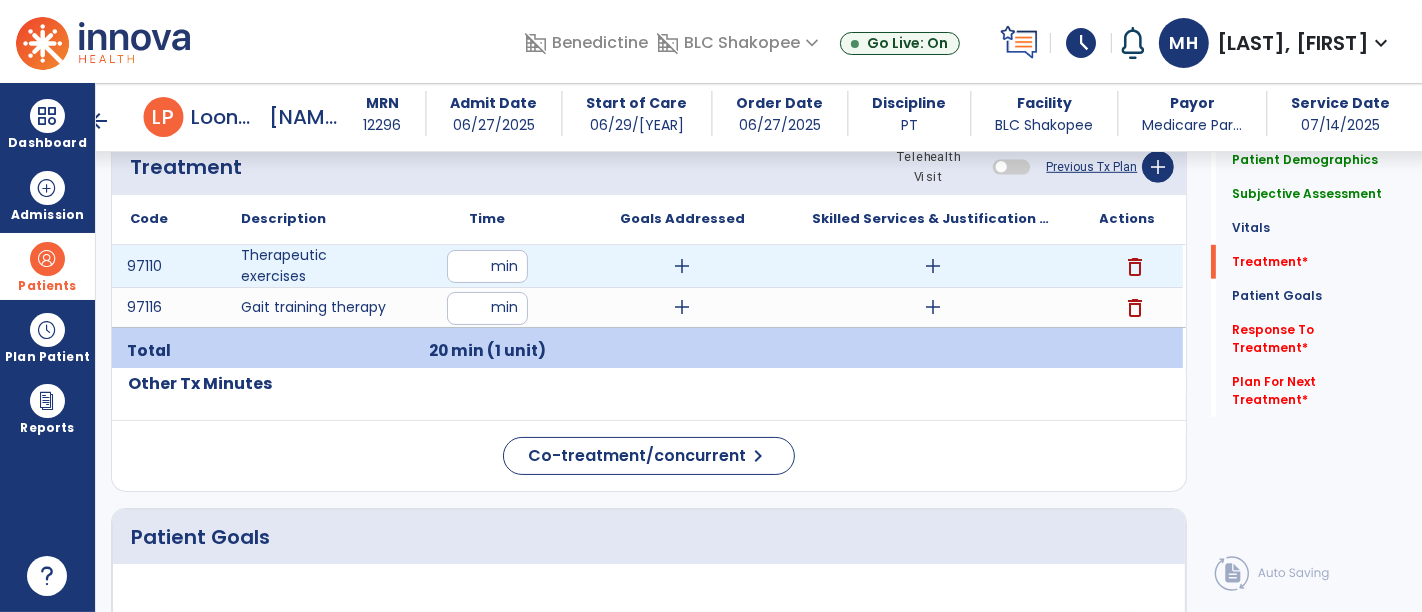 click on "*" at bounding box center [487, 266] 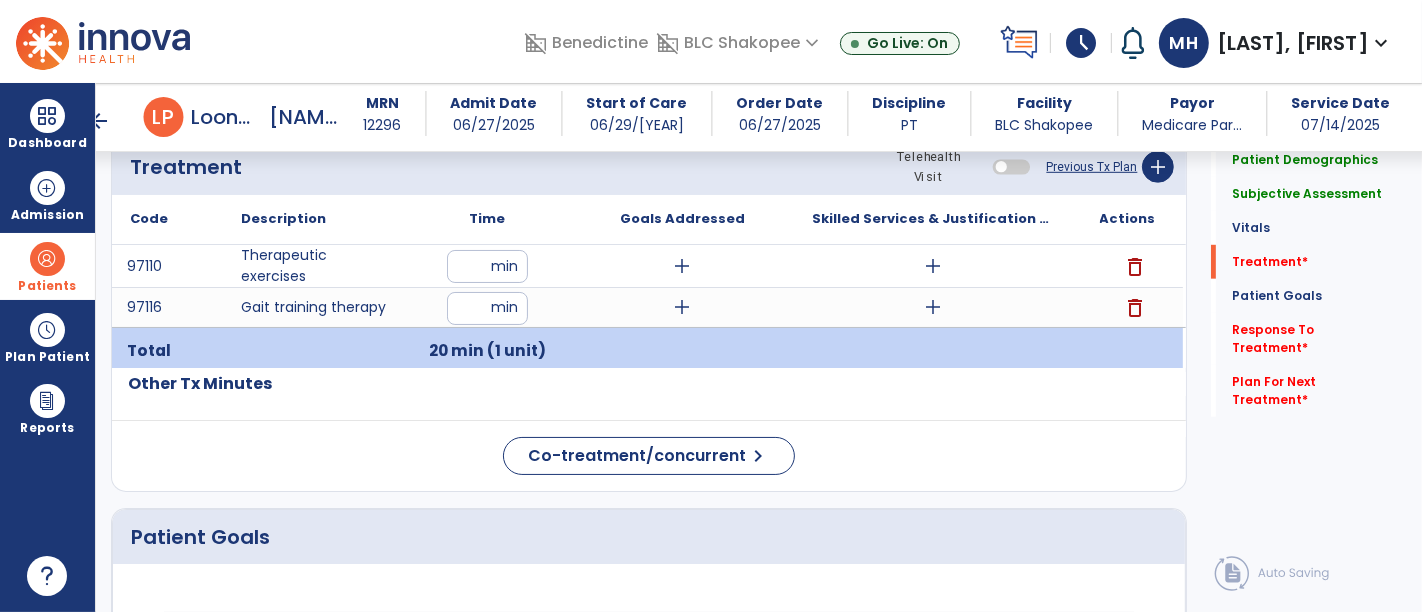 click 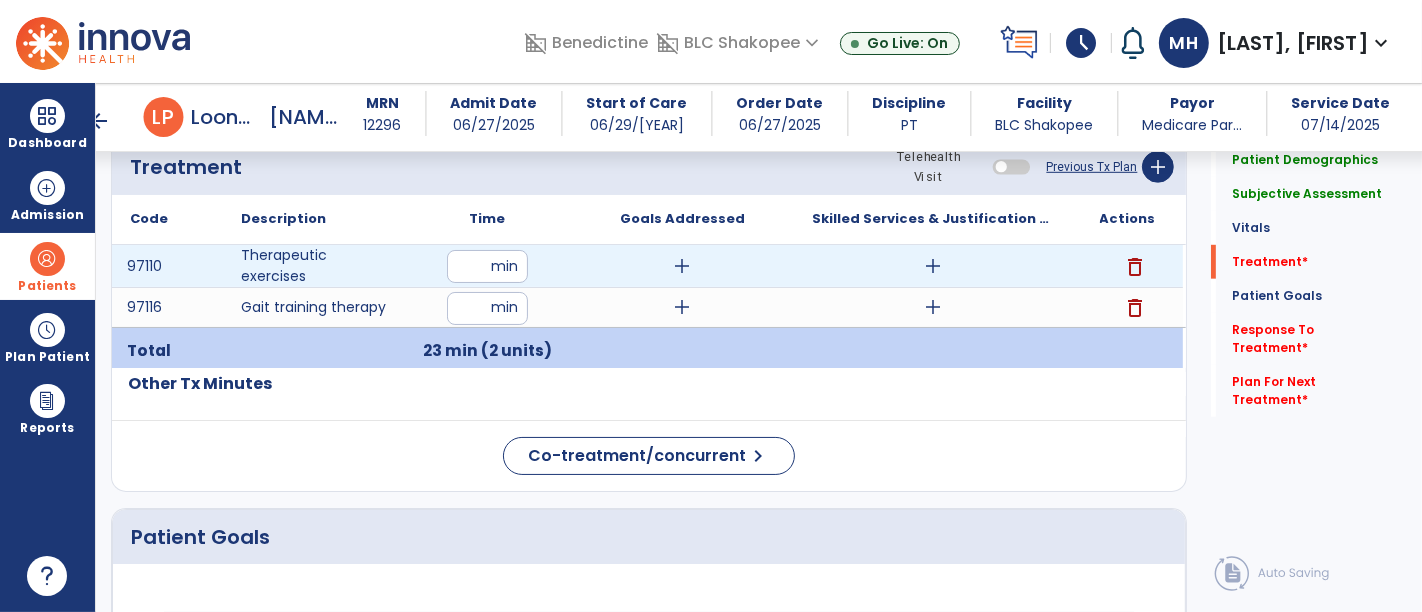 click on "**" at bounding box center [487, 266] 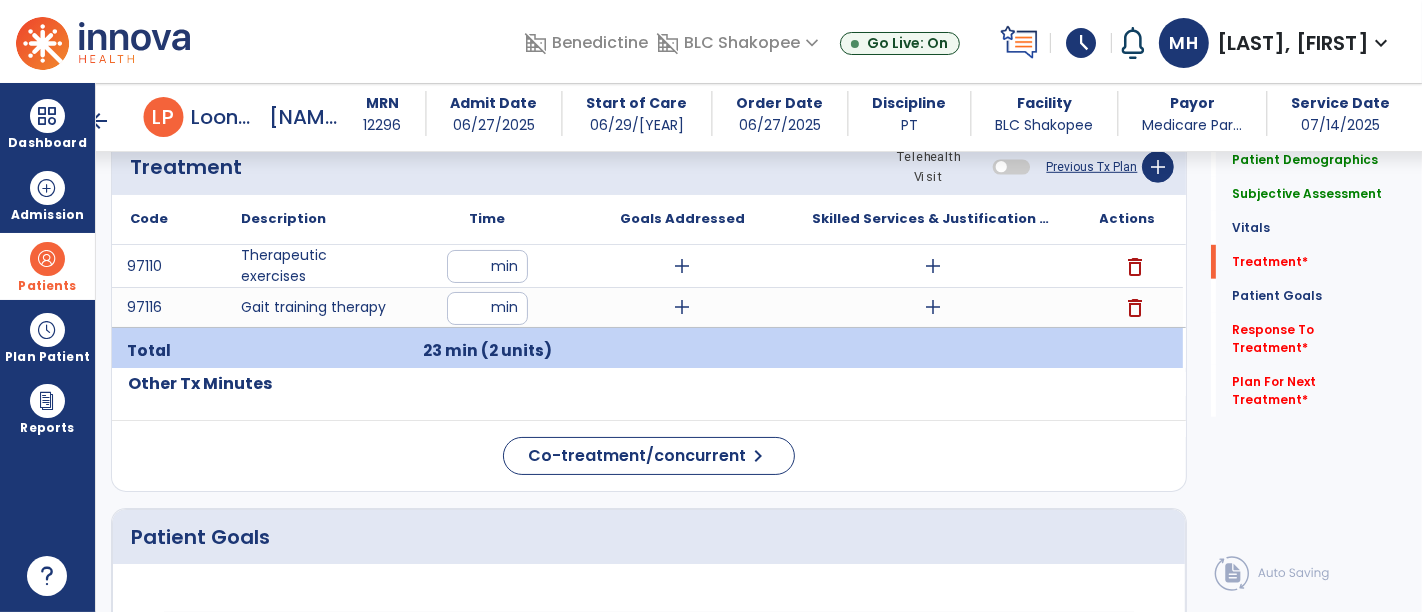 click on "Code
Description
Time" 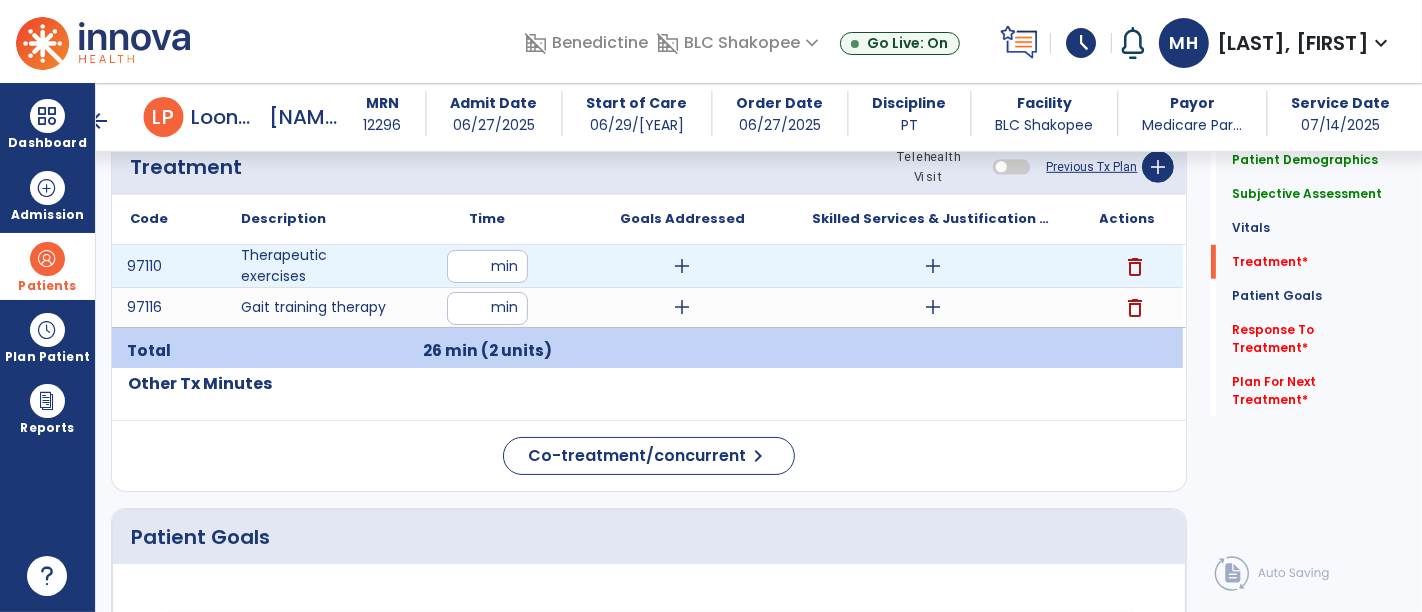 click on "add" at bounding box center (933, 266) 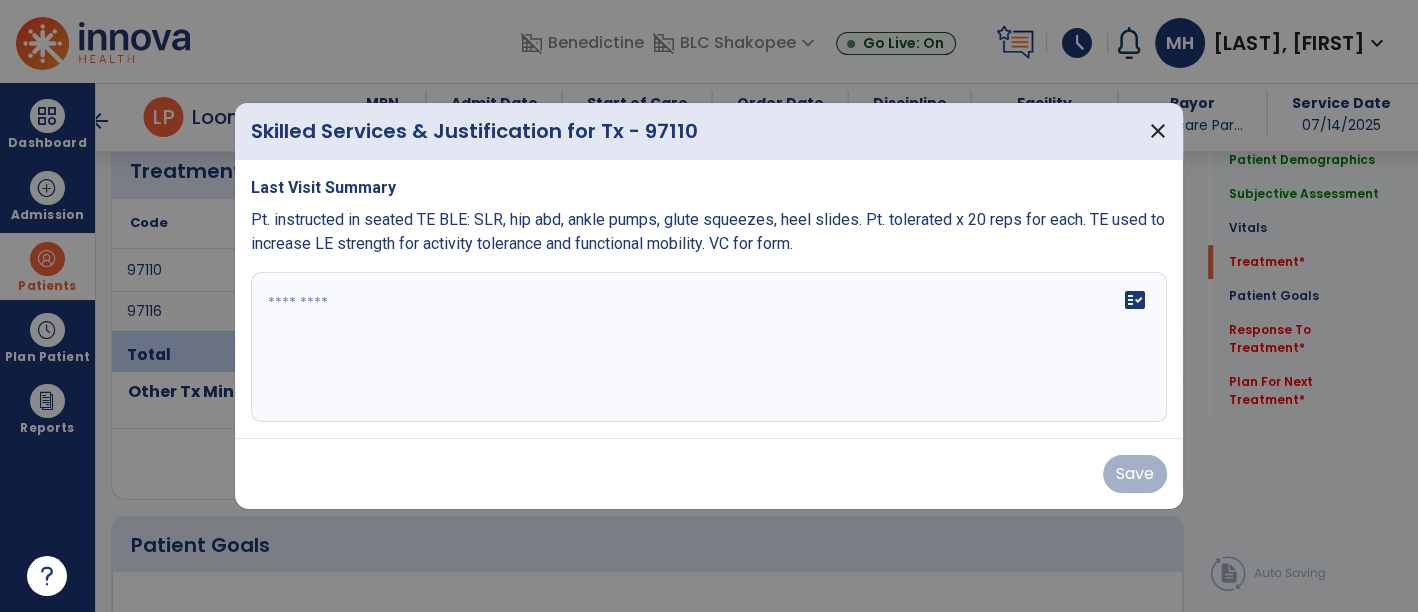 scroll, scrollTop: 1111, scrollLeft: 0, axis: vertical 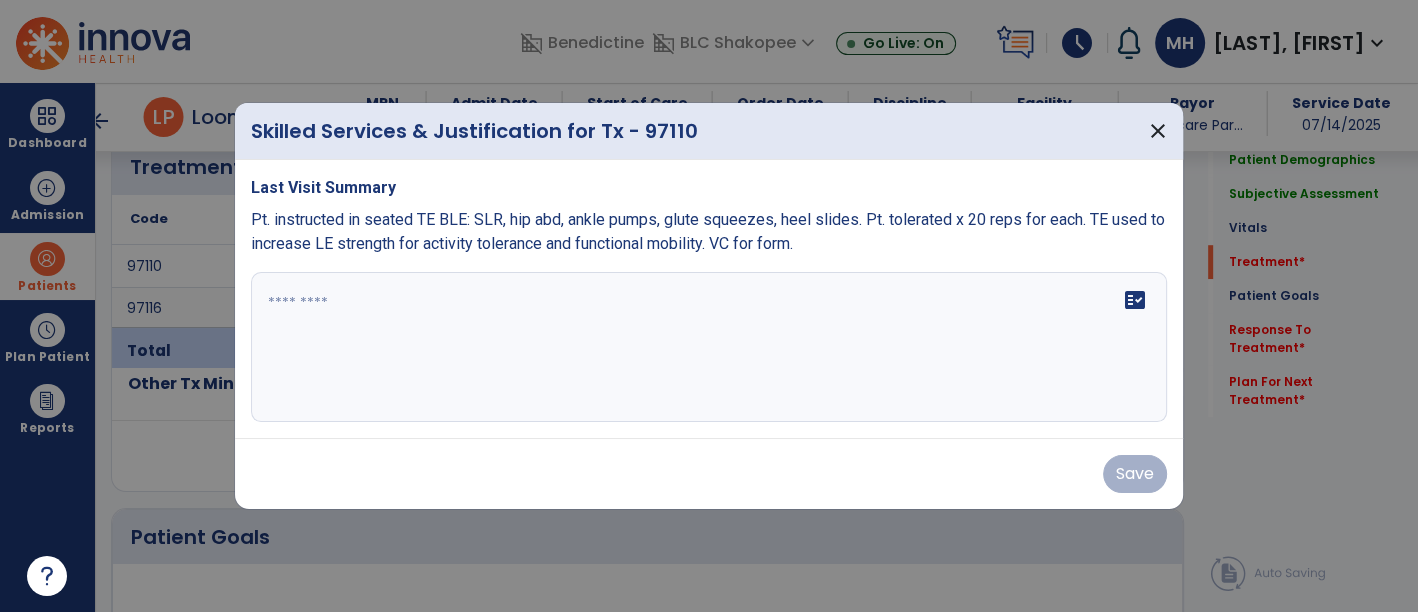 click at bounding box center (709, 347) 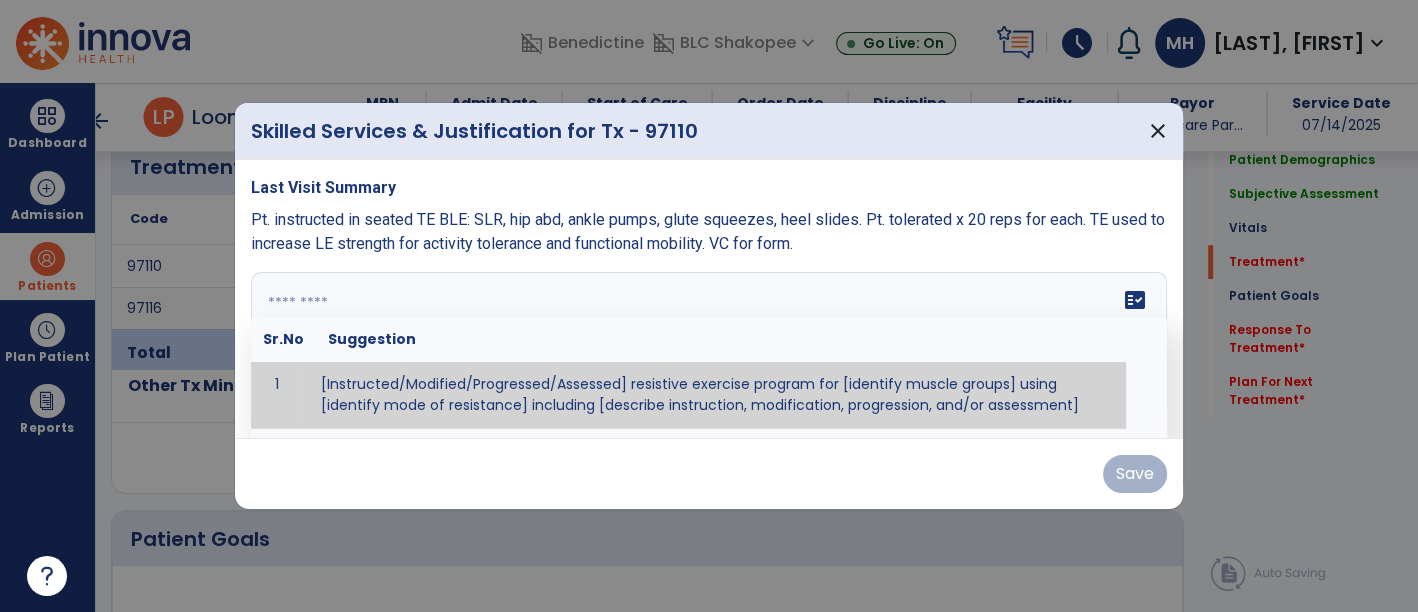 click at bounding box center (707, 347) 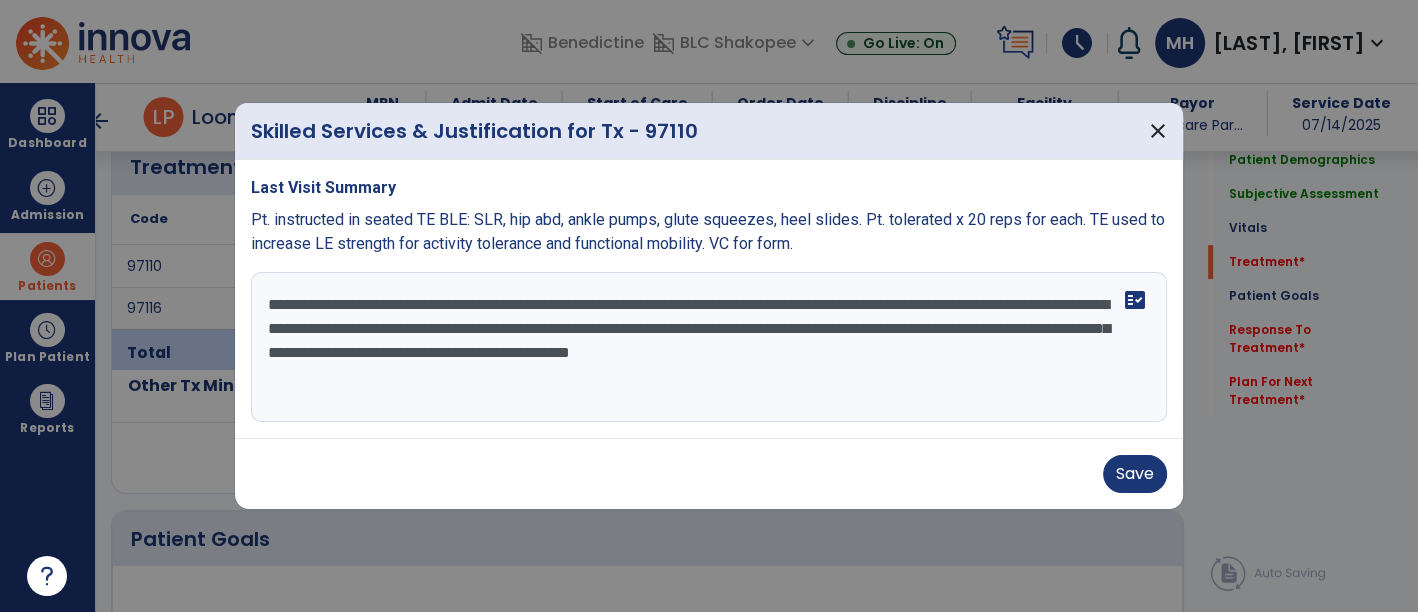 click on "**********" at bounding box center (709, 347) 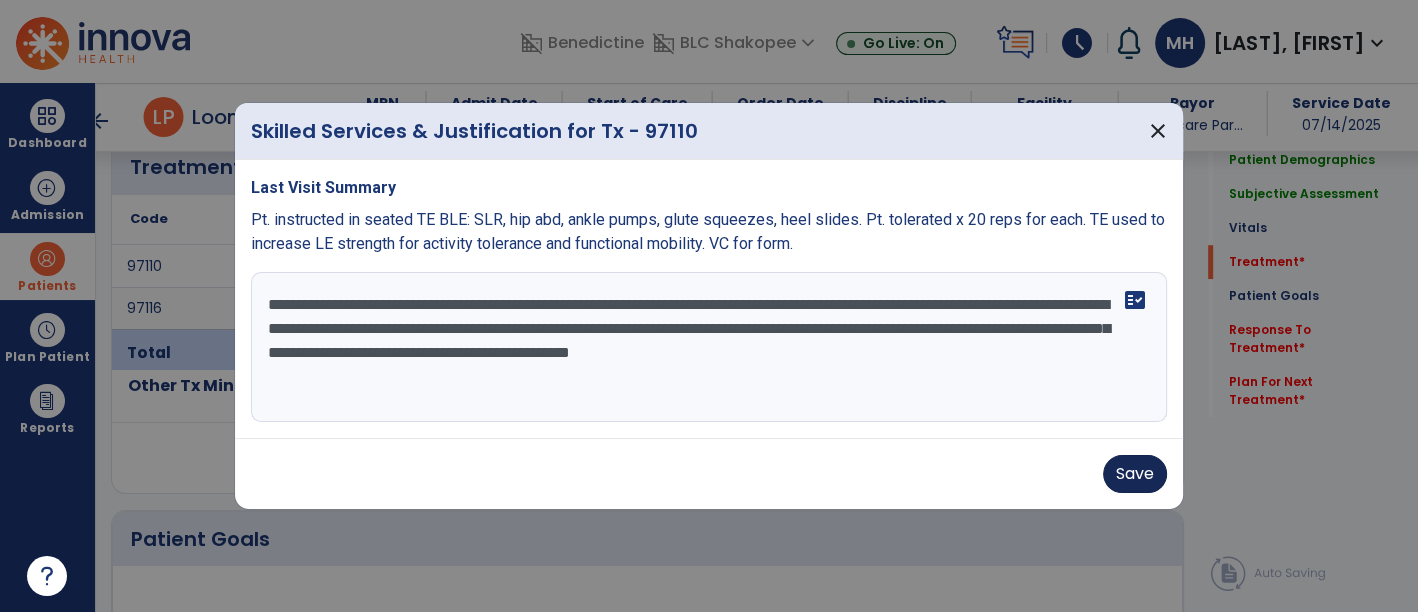 type on "**********" 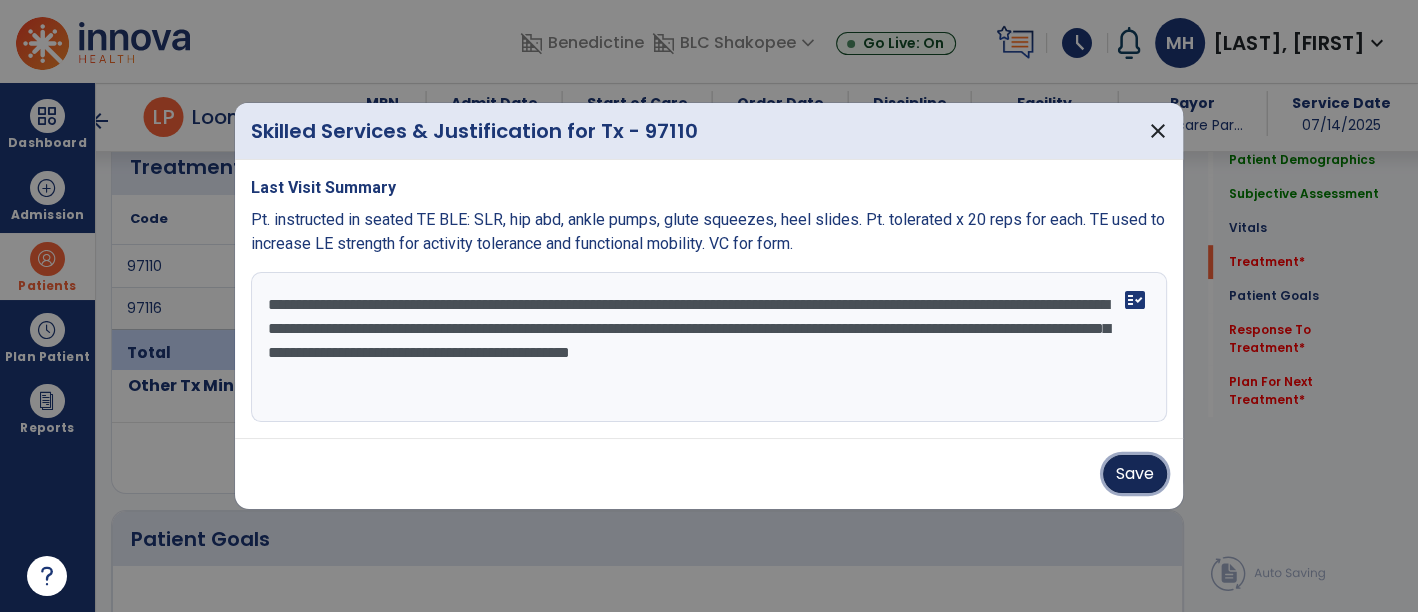click on "Save" at bounding box center [1135, 474] 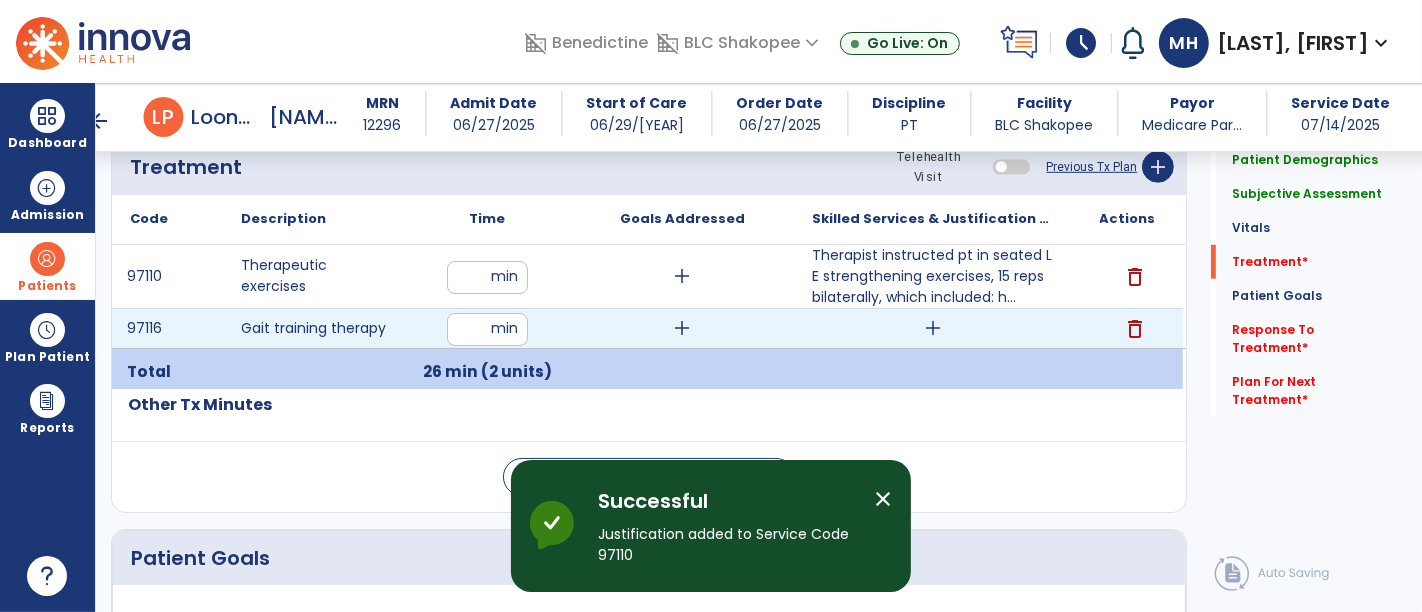 click on "add" at bounding box center [933, 328] 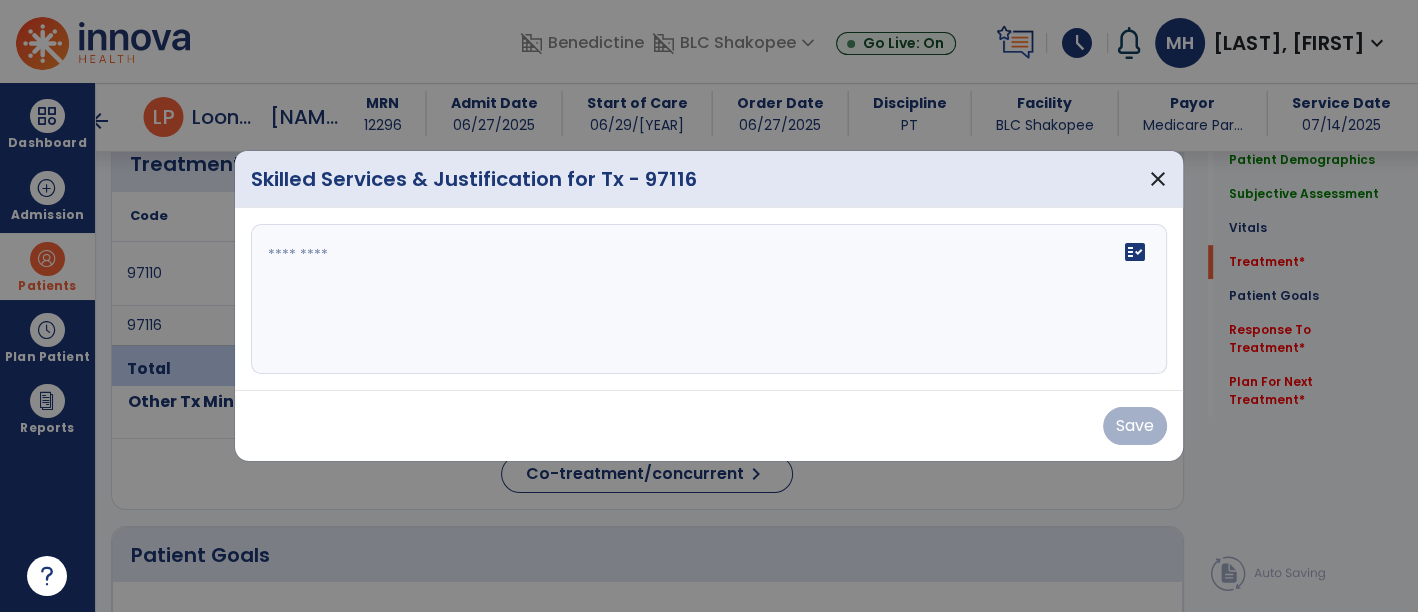 scroll, scrollTop: 1111, scrollLeft: 0, axis: vertical 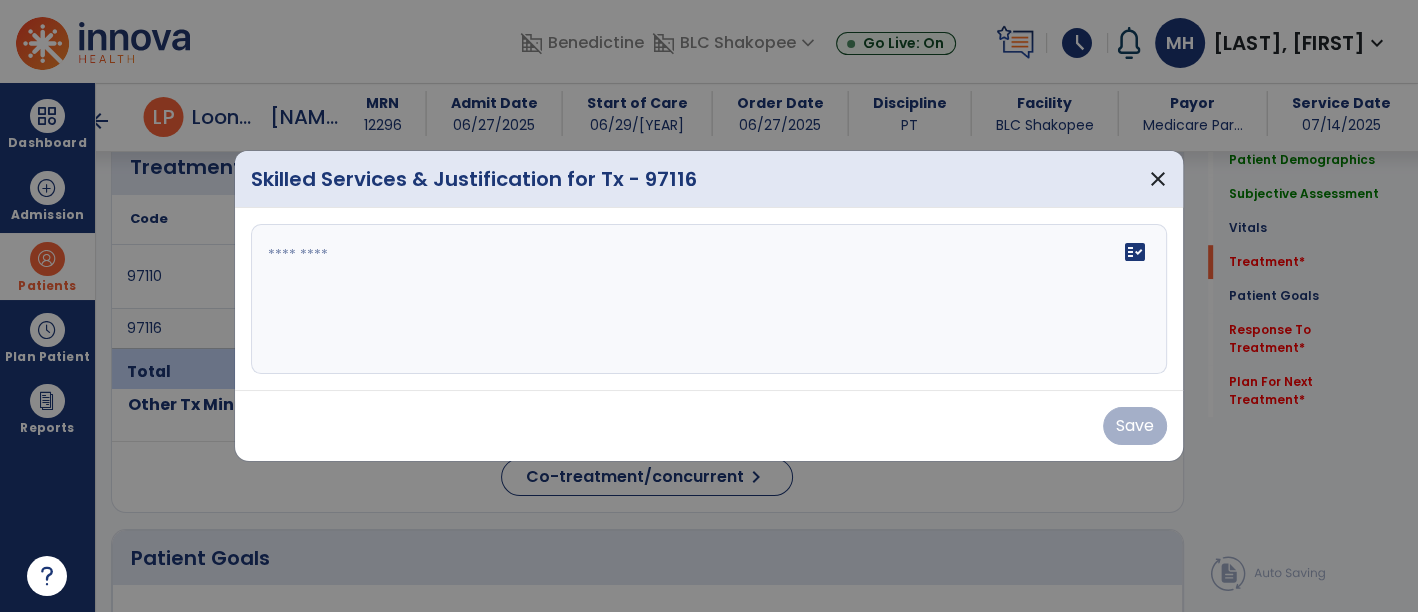 click on "fact_check" at bounding box center [709, 299] 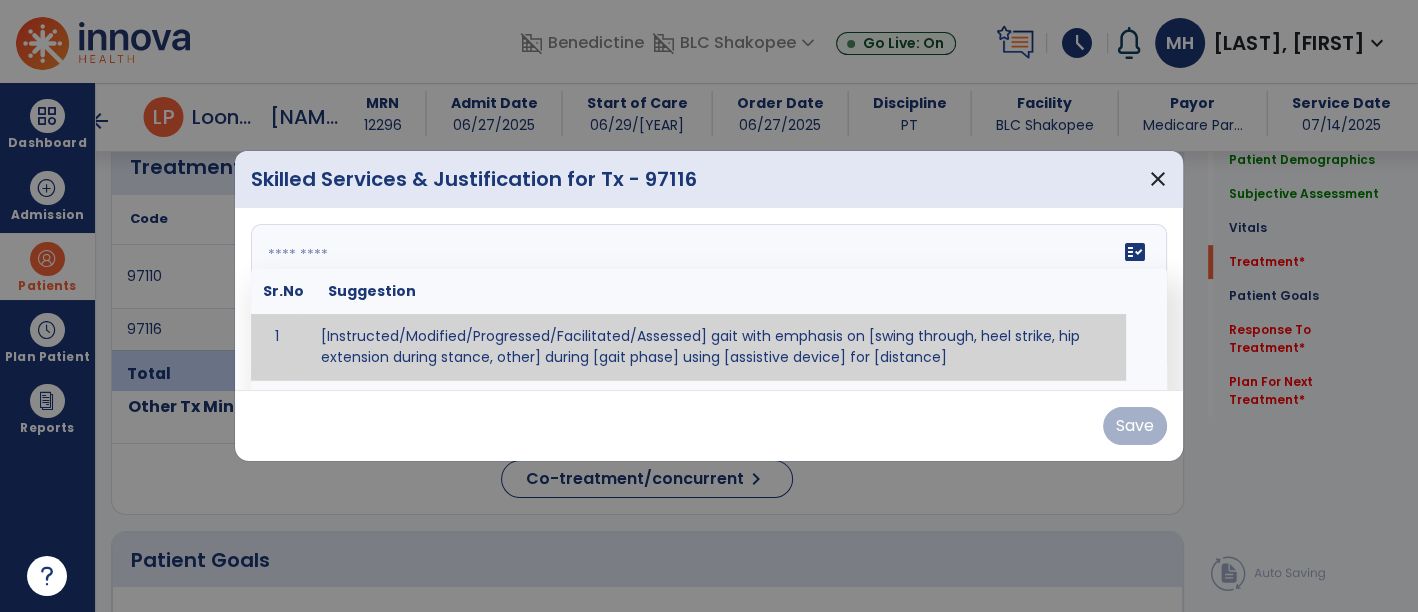 type on "*" 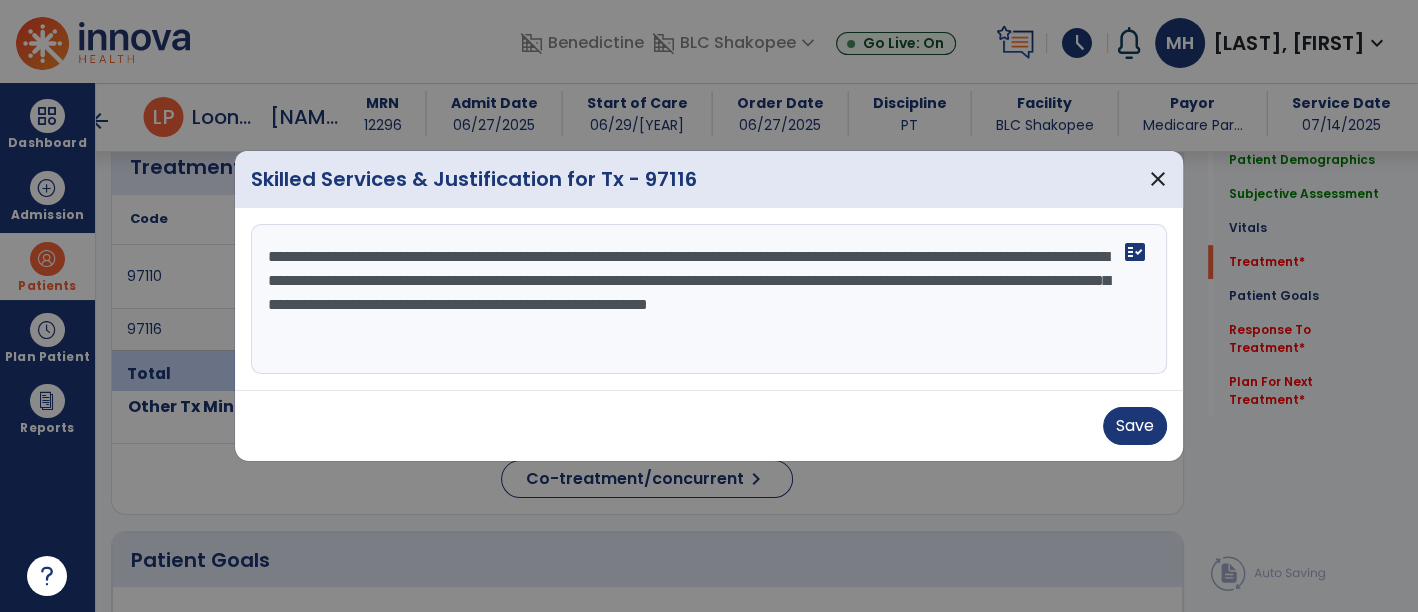 click on "**********" at bounding box center (709, 299) 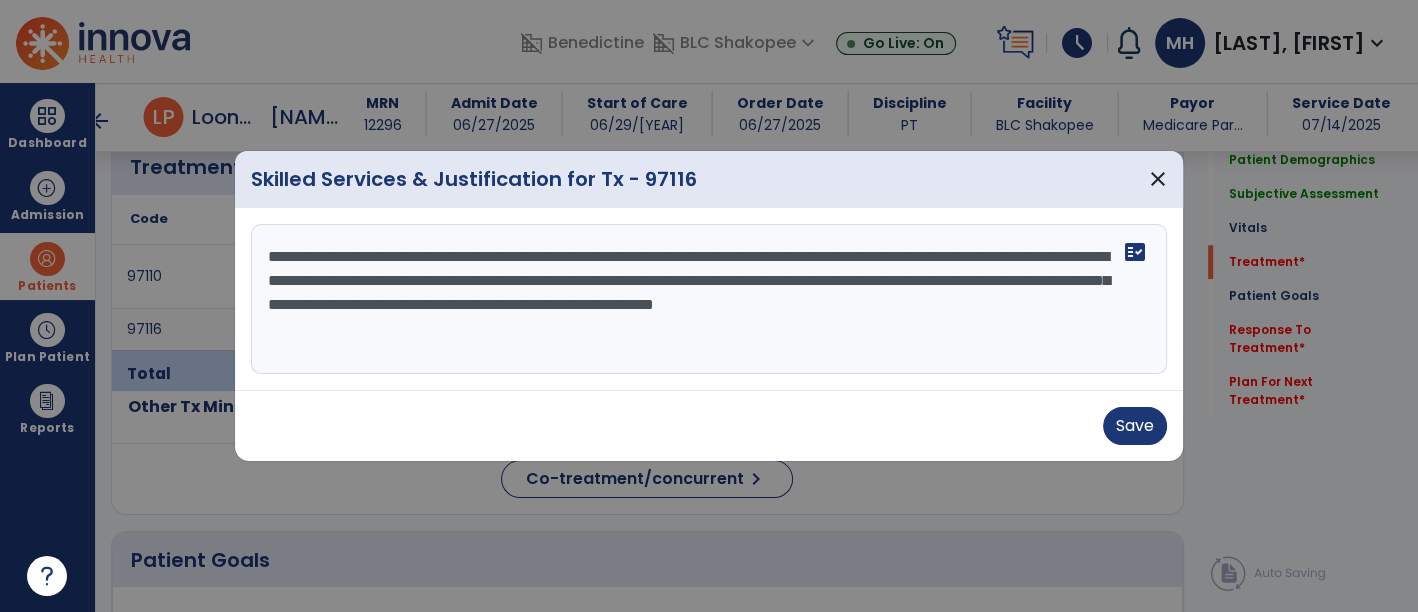 click on "**********" at bounding box center [709, 299] 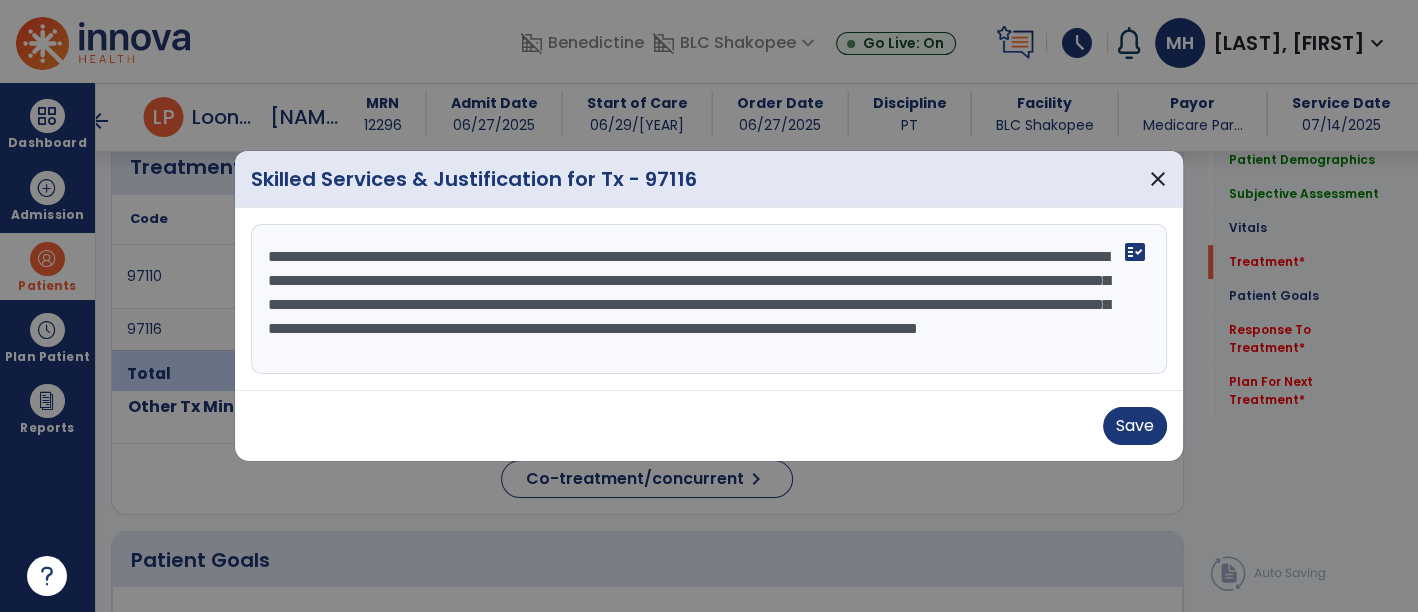 click on "**********" at bounding box center [709, 299] 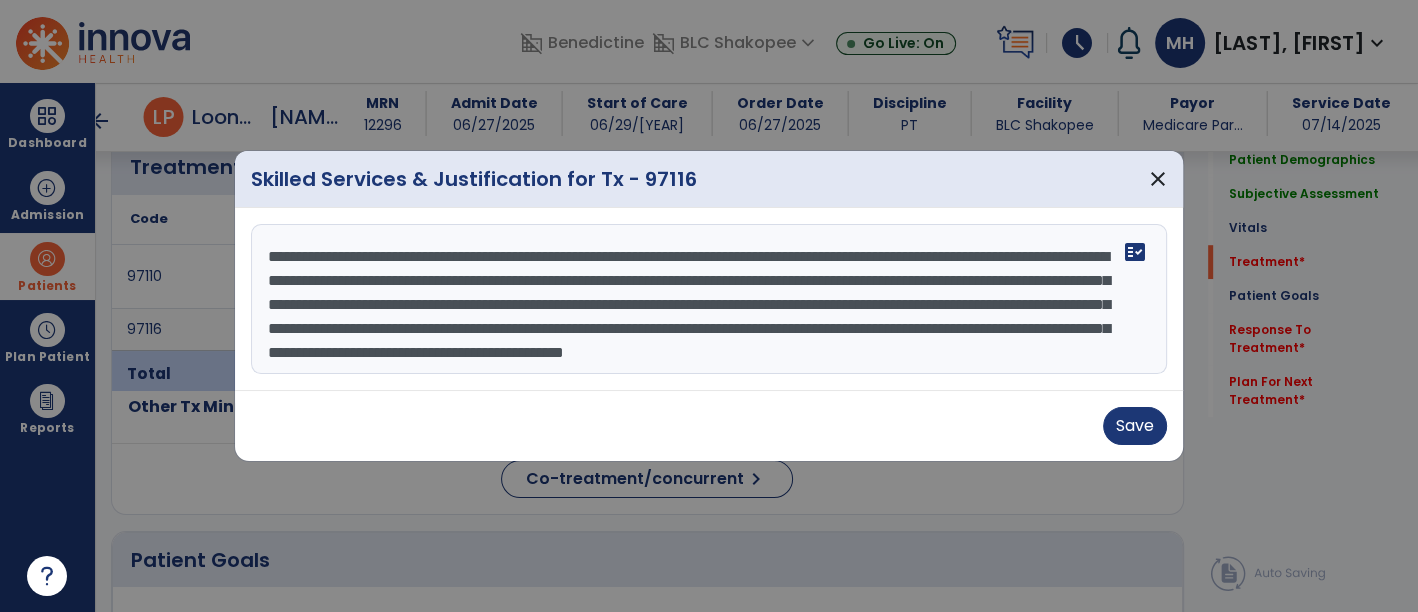 click on "**********" at bounding box center (709, 299) 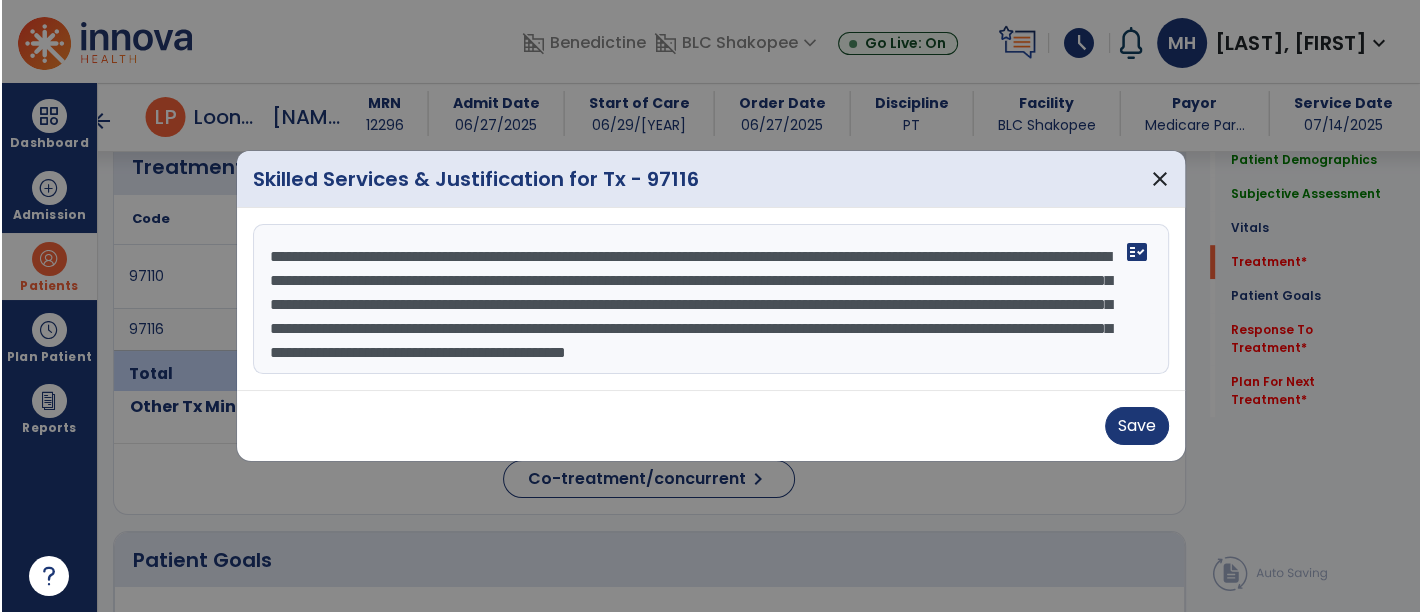 scroll, scrollTop: 23, scrollLeft: 0, axis: vertical 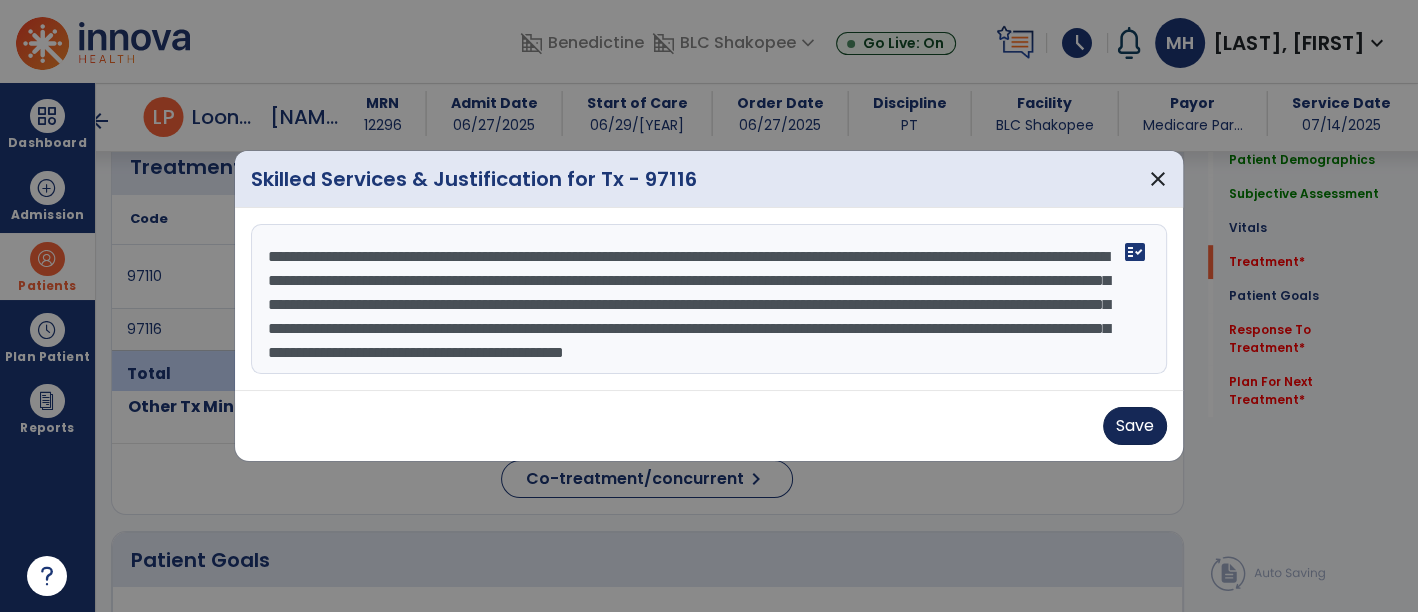 type on "**********" 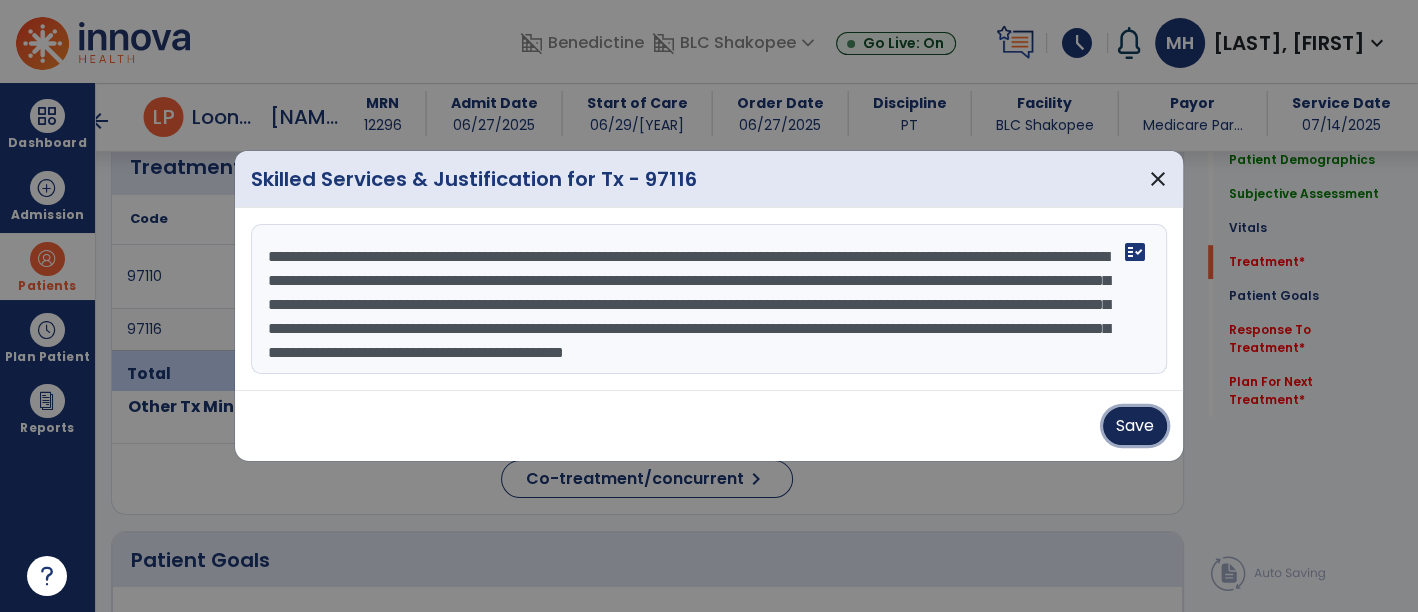 click on "Save" at bounding box center [1135, 426] 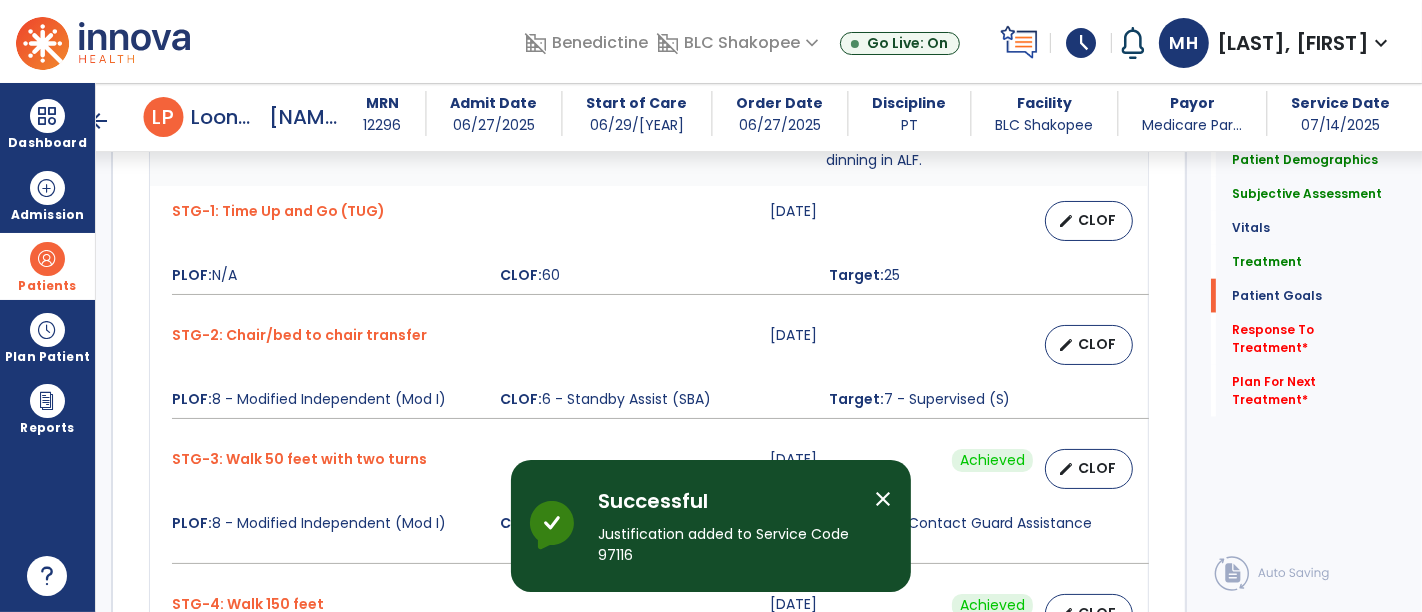scroll, scrollTop: 2333, scrollLeft: 0, axis: vertical 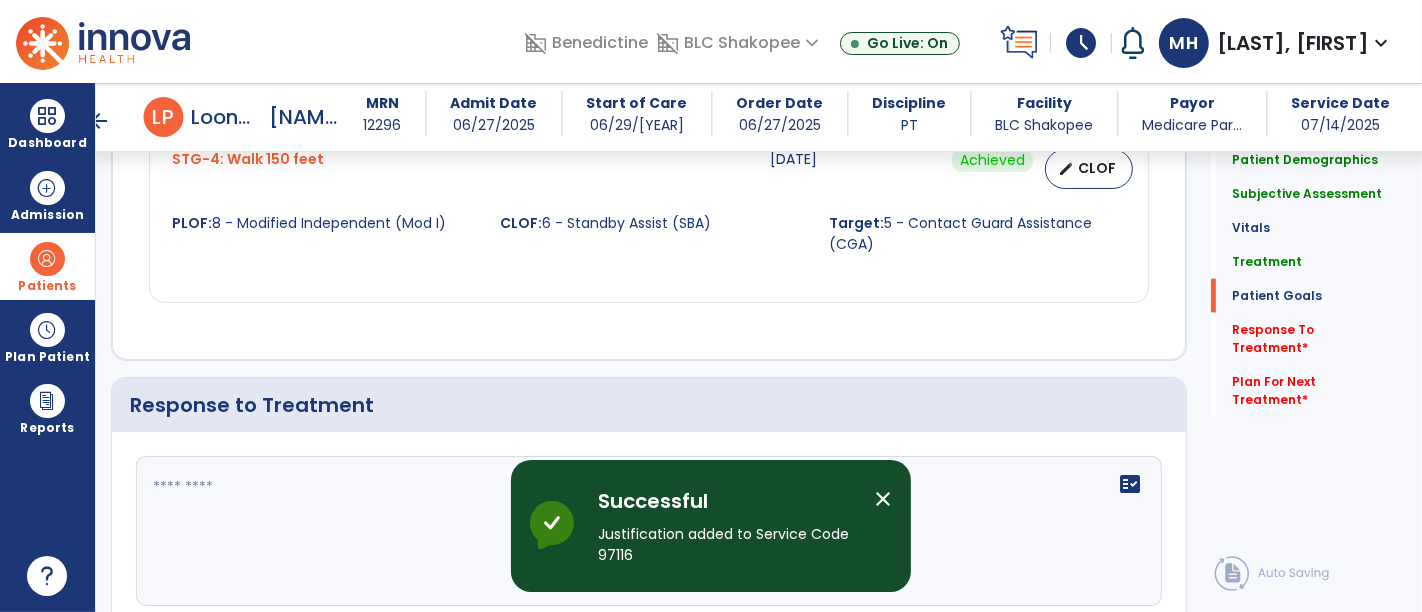 click on "fact_check" 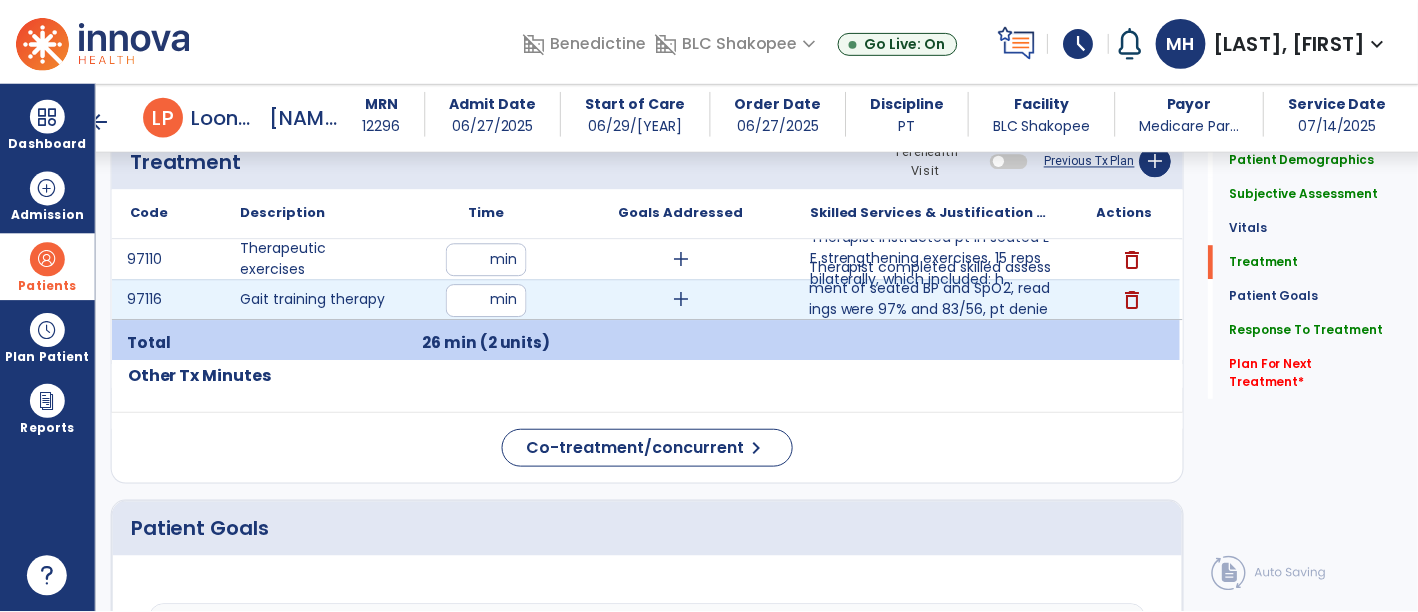 scroll, scrollTop: 1111, scrollLeft: 0, axis: vertical 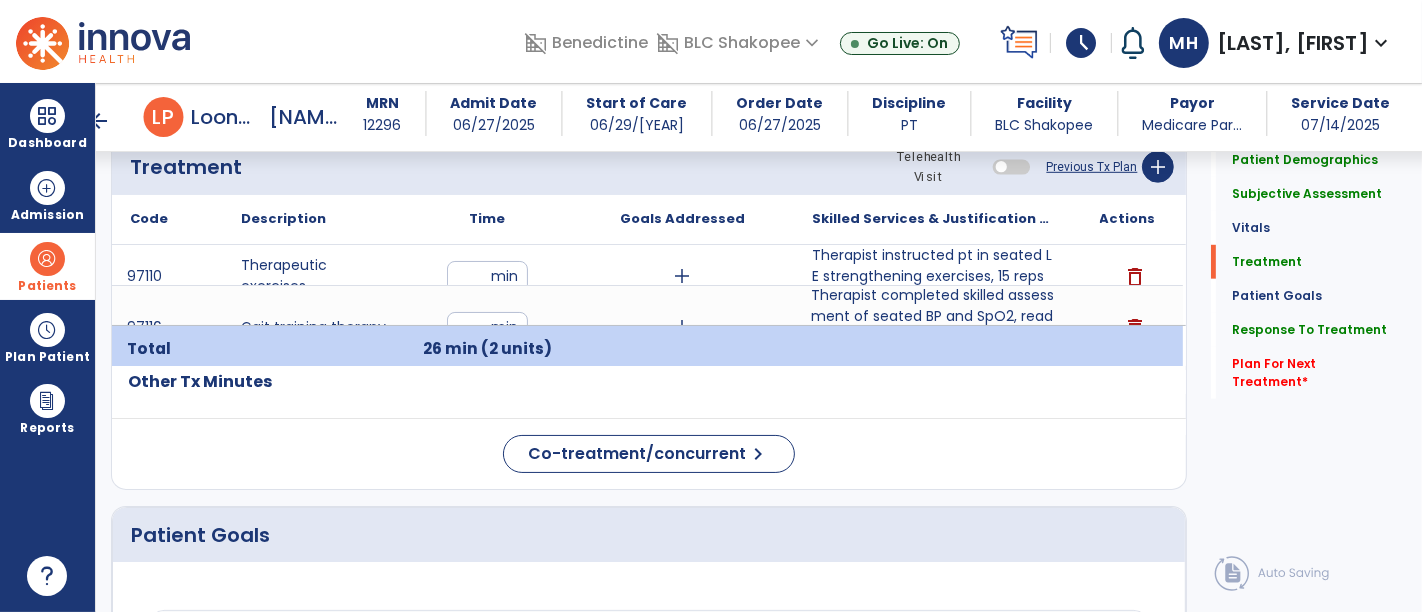 type on "**********" 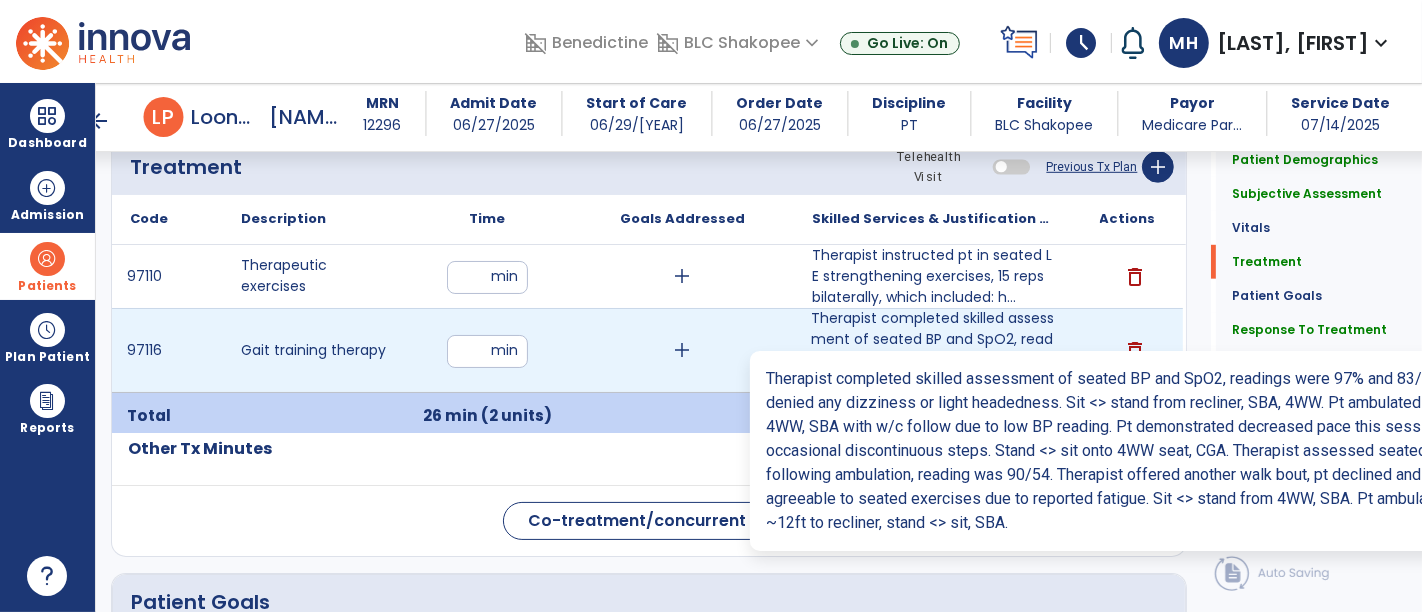 click on "Therapist completed skilled assessment of seated BP and SpO2, readings were 97% and 83/56, pt denied..." at bounding box center (933, 350) 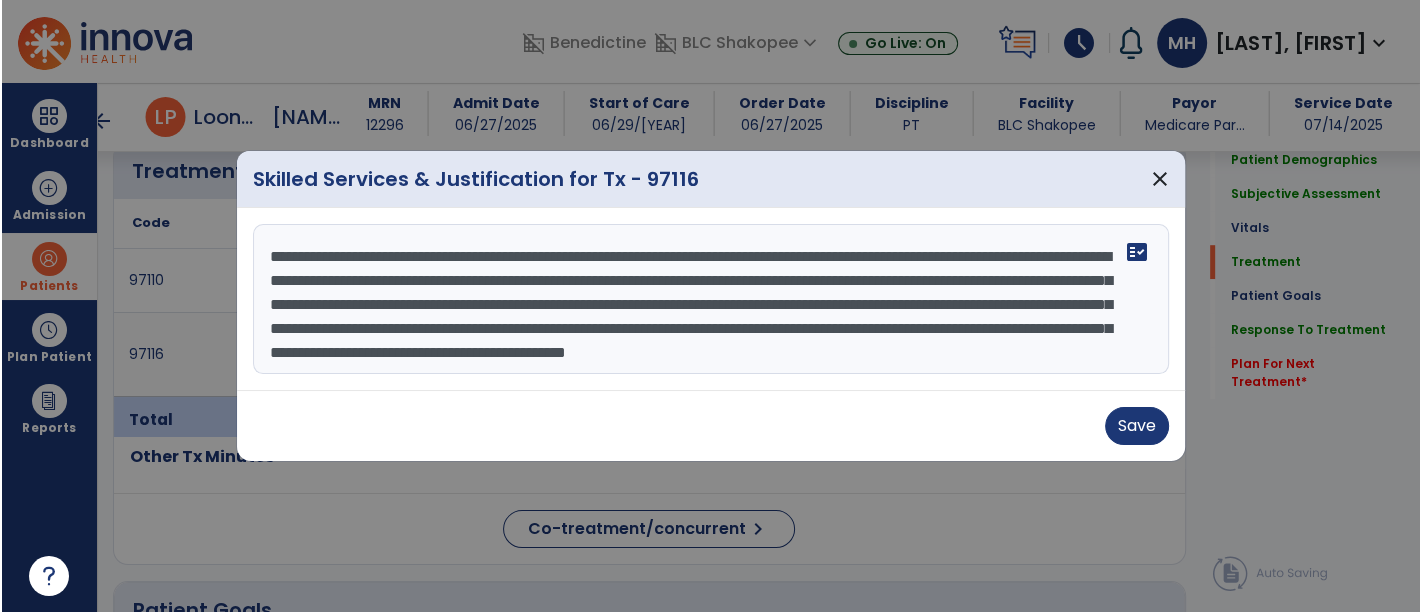 scroll, scrollTop: 1111, scrollLeft: 0, axis: vertical 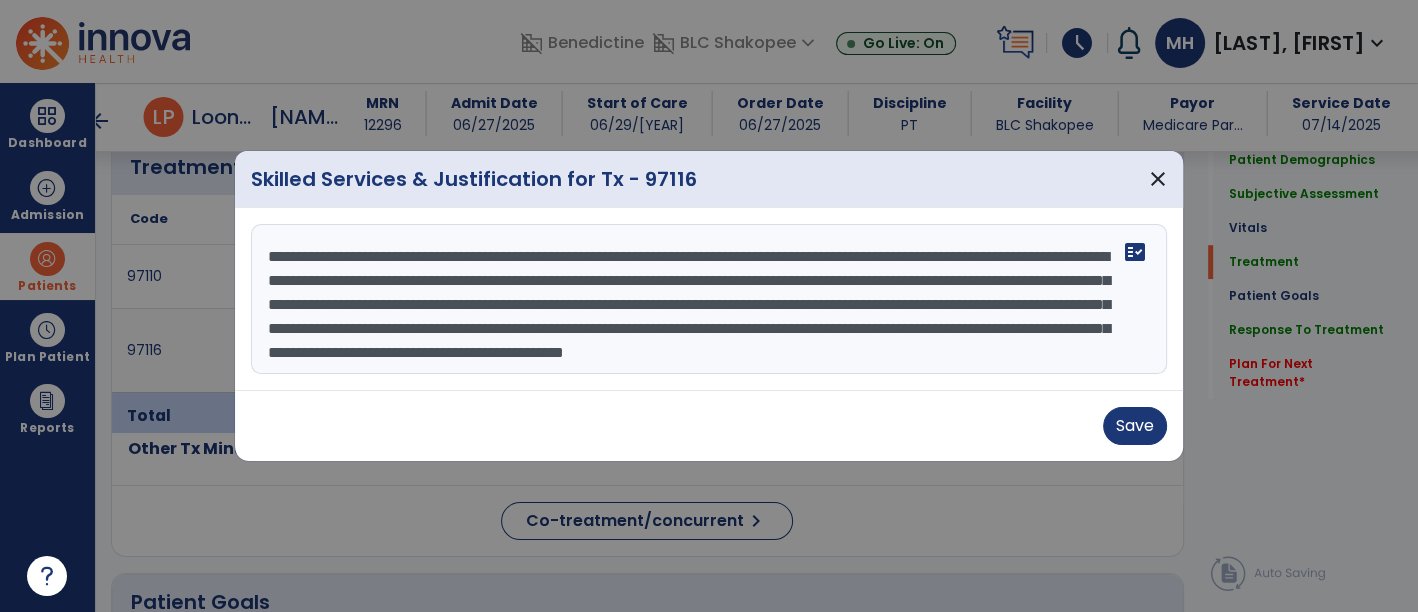 drag, startPoint x: 739, startPoint y: 266, endPoint x: 903, endPoint y: 246, distance: 165.21501 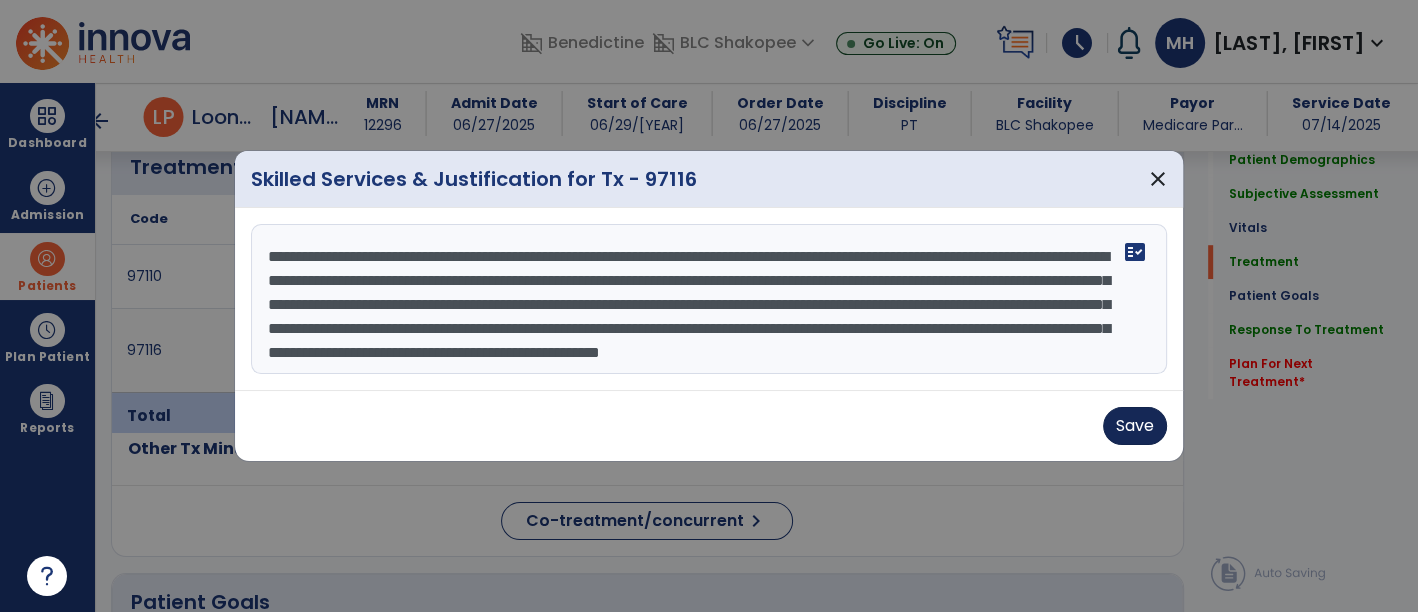 type on "**********" 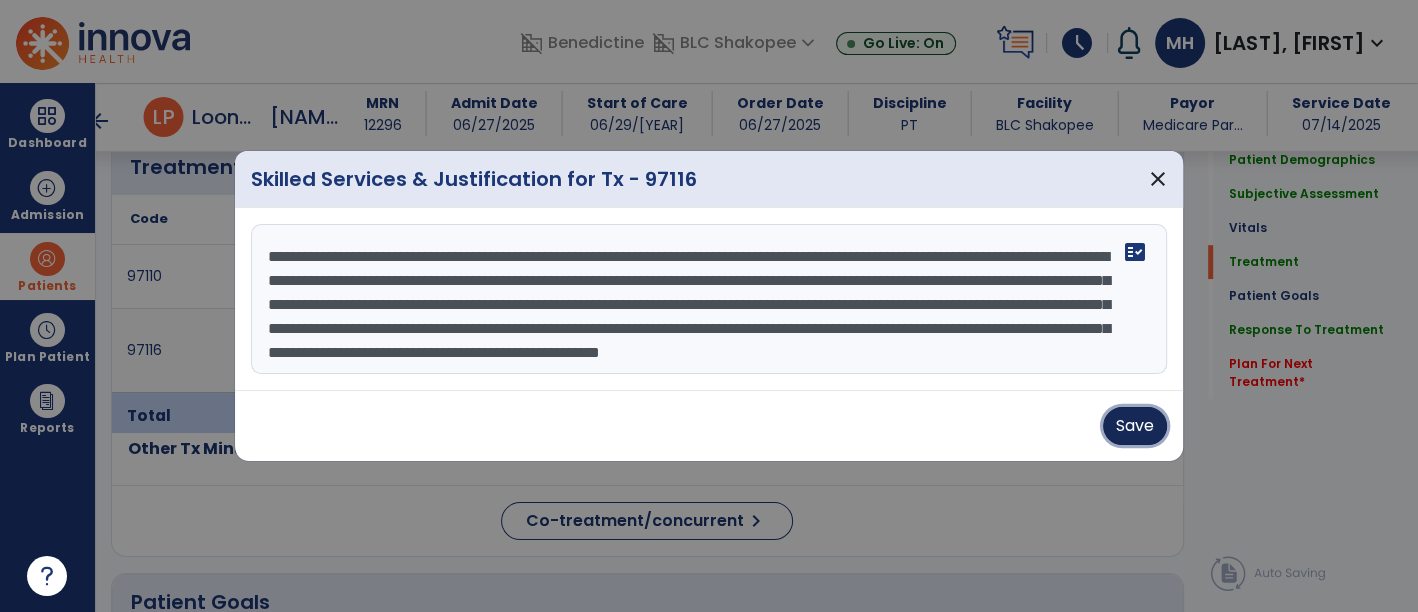 click on "Save" at bounding box center (1135, 426) 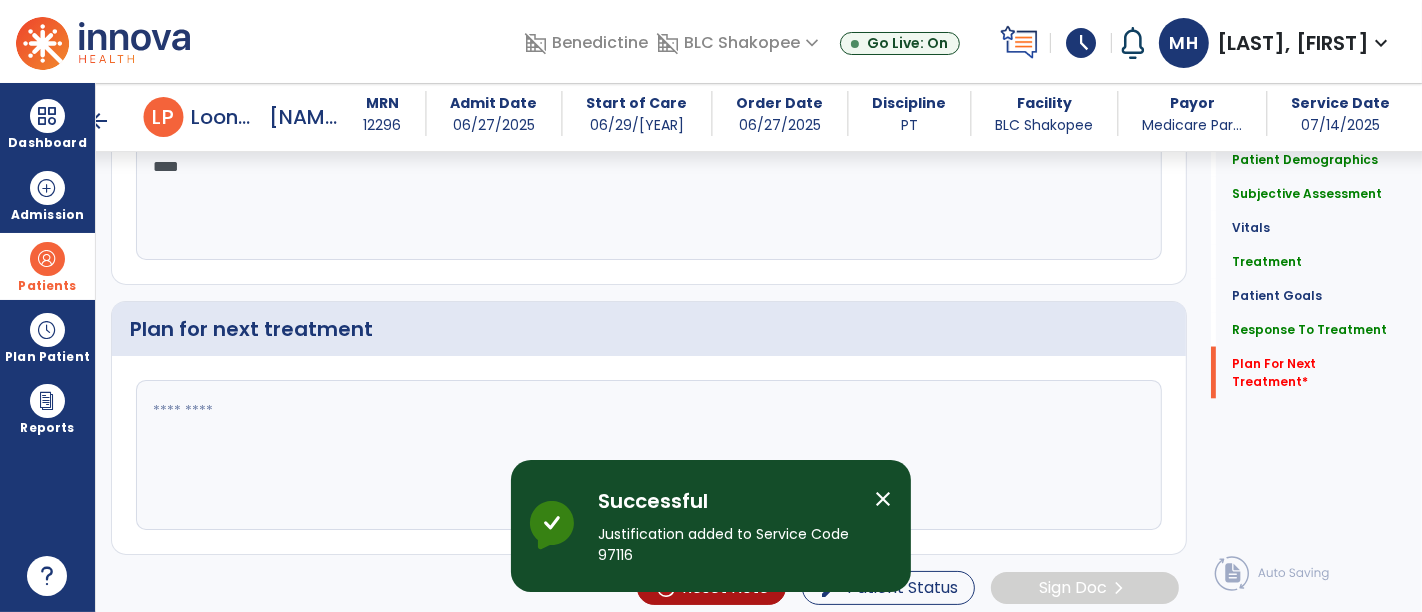 scroll, scrollTop: 2568, scrollLeft: 0, axis: vertical 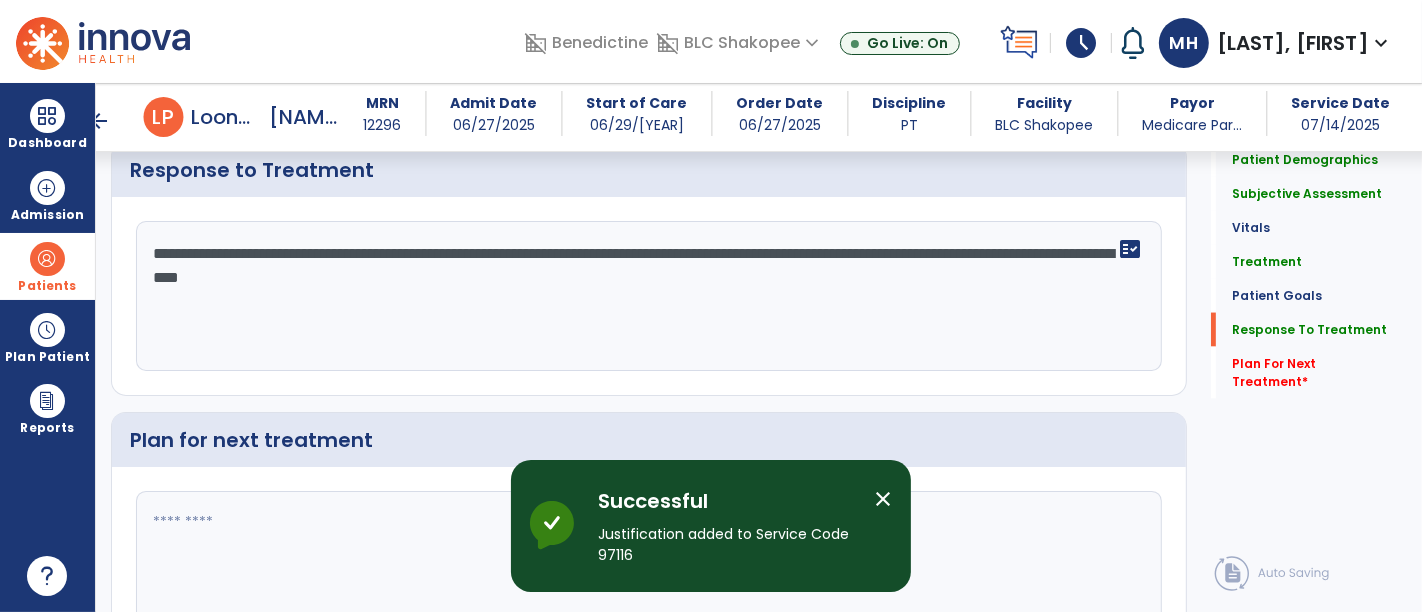 click on "**********" 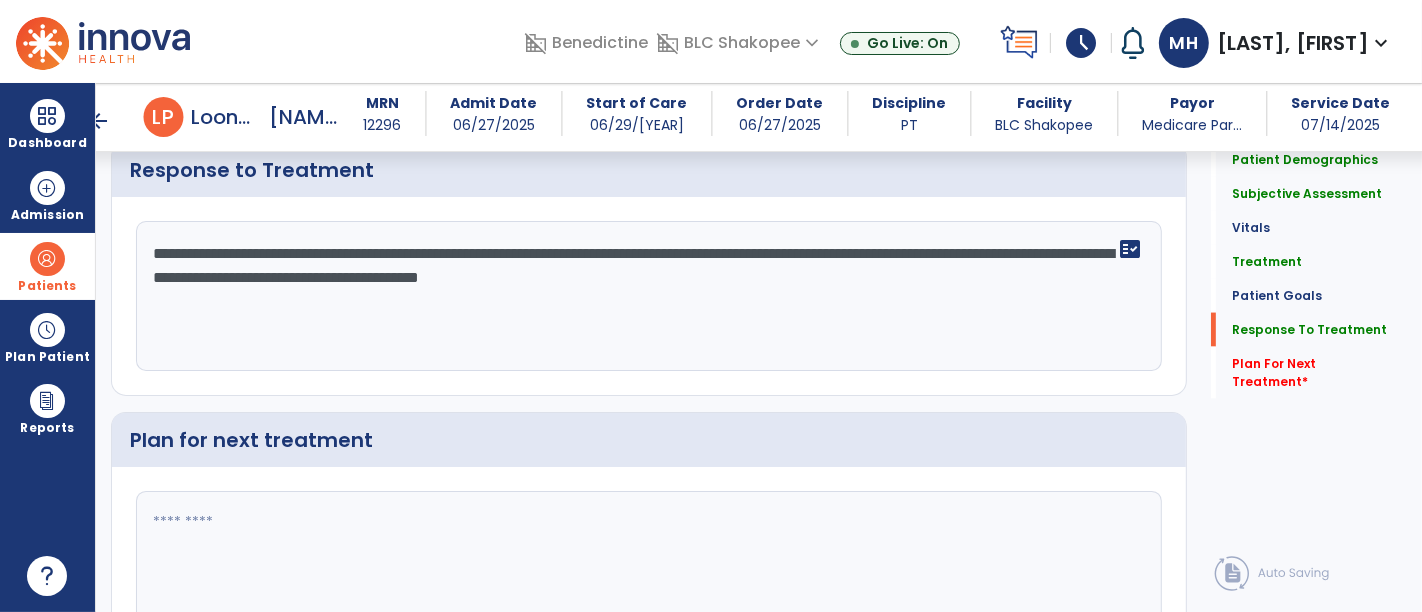 scroll, scrollTop: 2568, scrollLeft: 0, axis: vertical 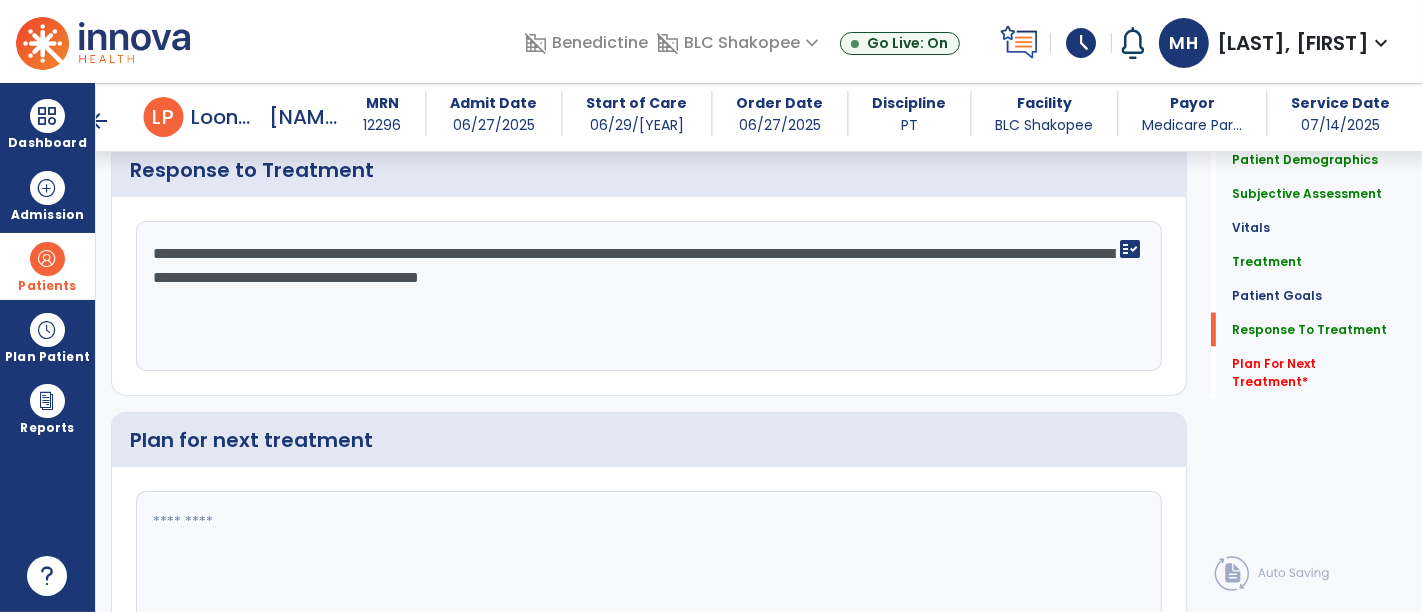 type on "**********" 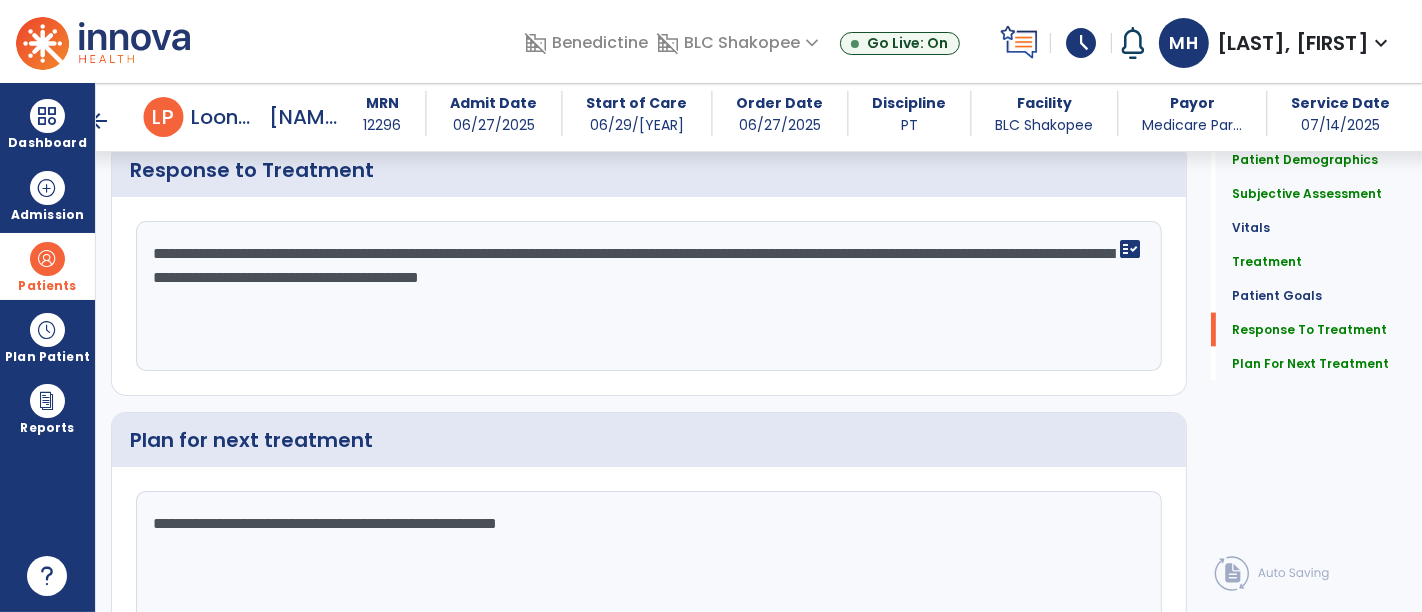 scroll, scrollTop: 2568, scrollLeft: 0, axis: vertical 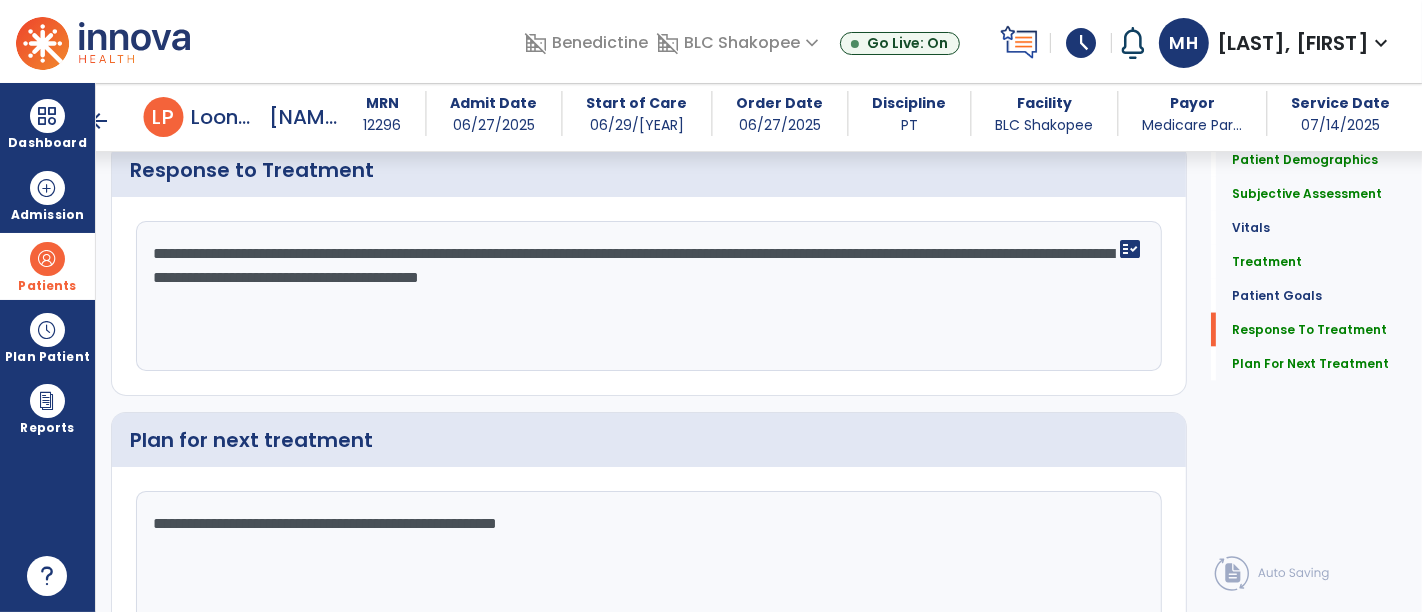 type on "**********" 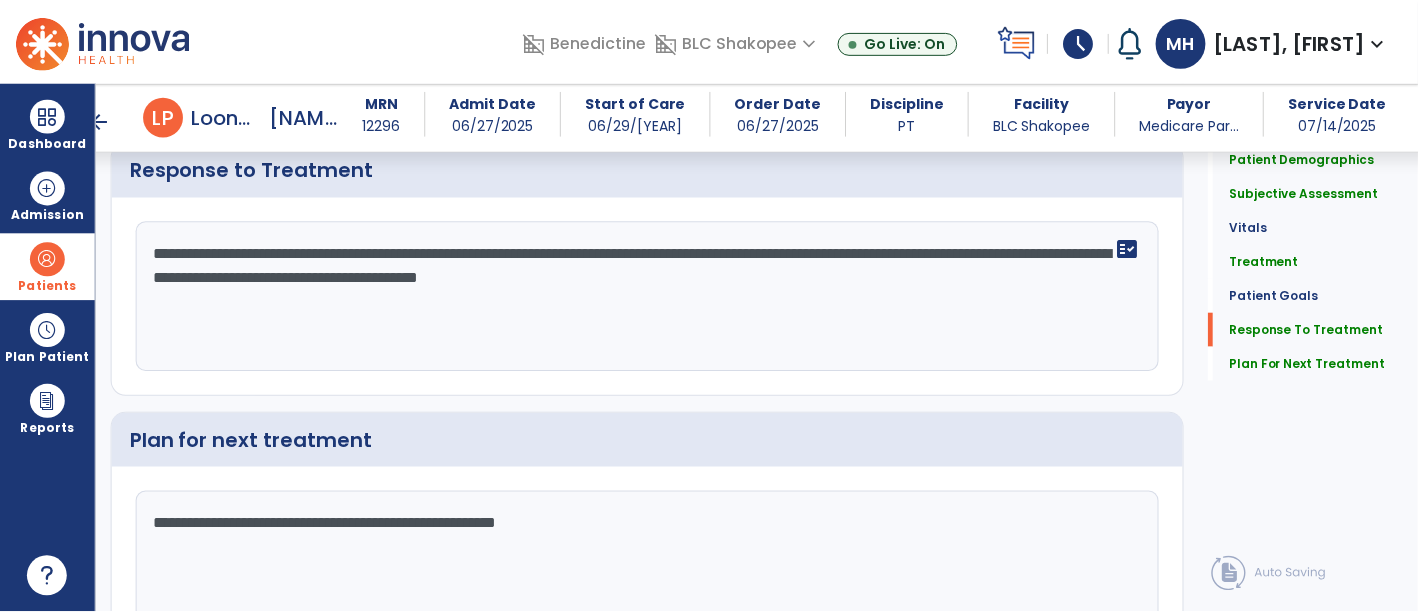 scroll, scrollTop: 2679, scrollLeft: 0, axis: vertical 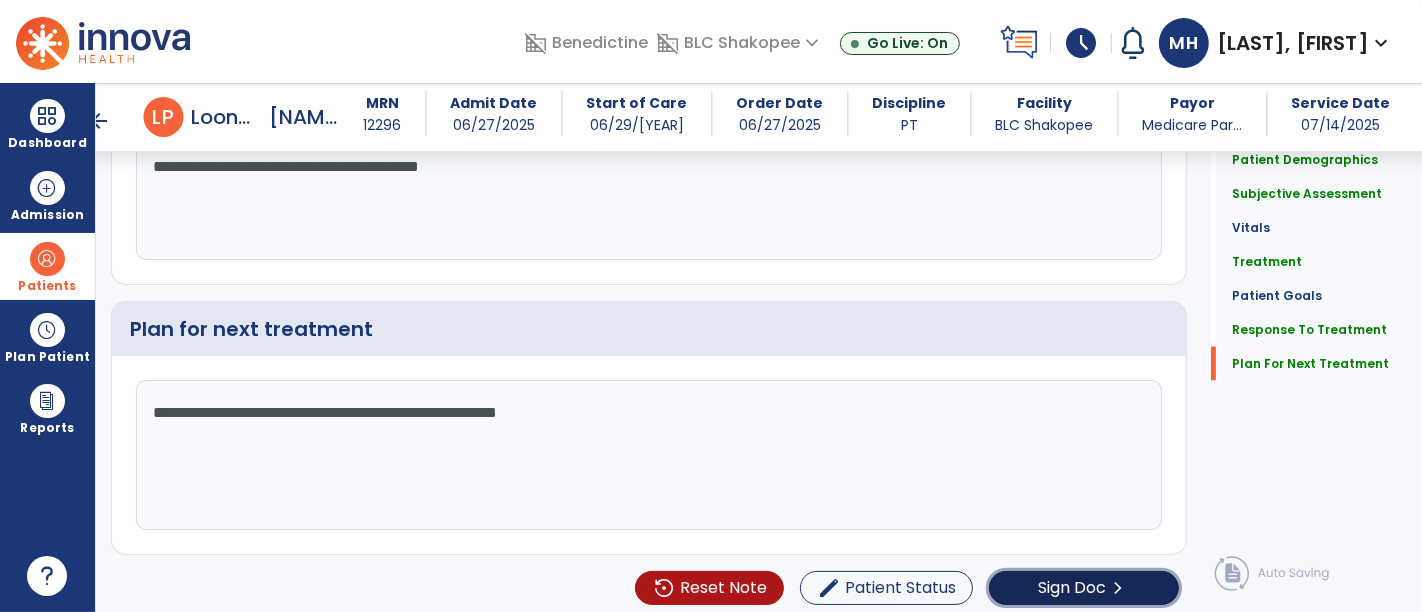 click on "chevron_right" 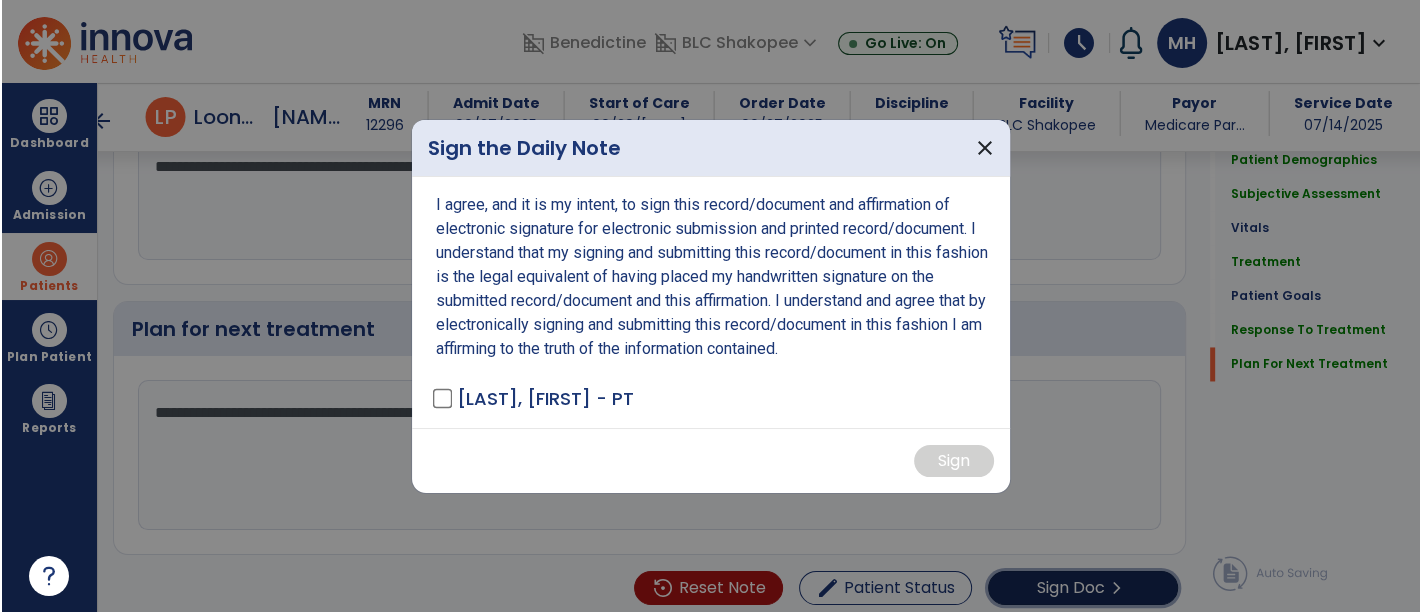 scroll, scrollTop: 2679, scrollLeft: 0, axis: vertical 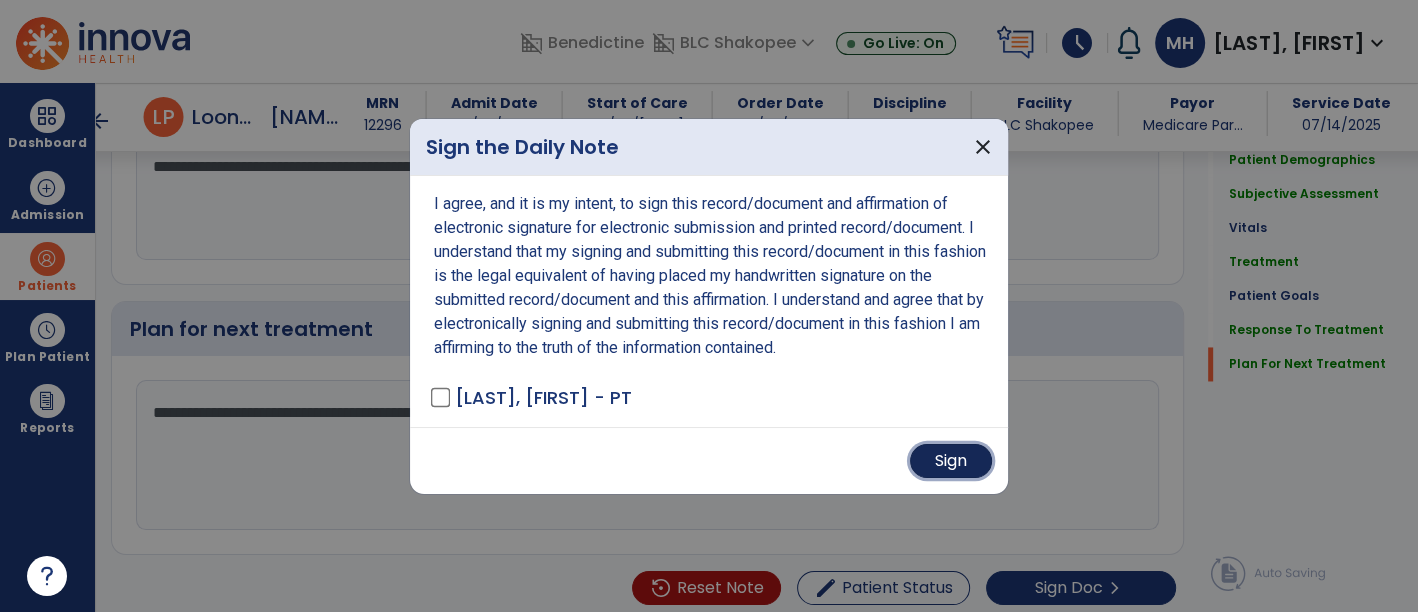 click on "Sign" at bounding box center [951, 461] 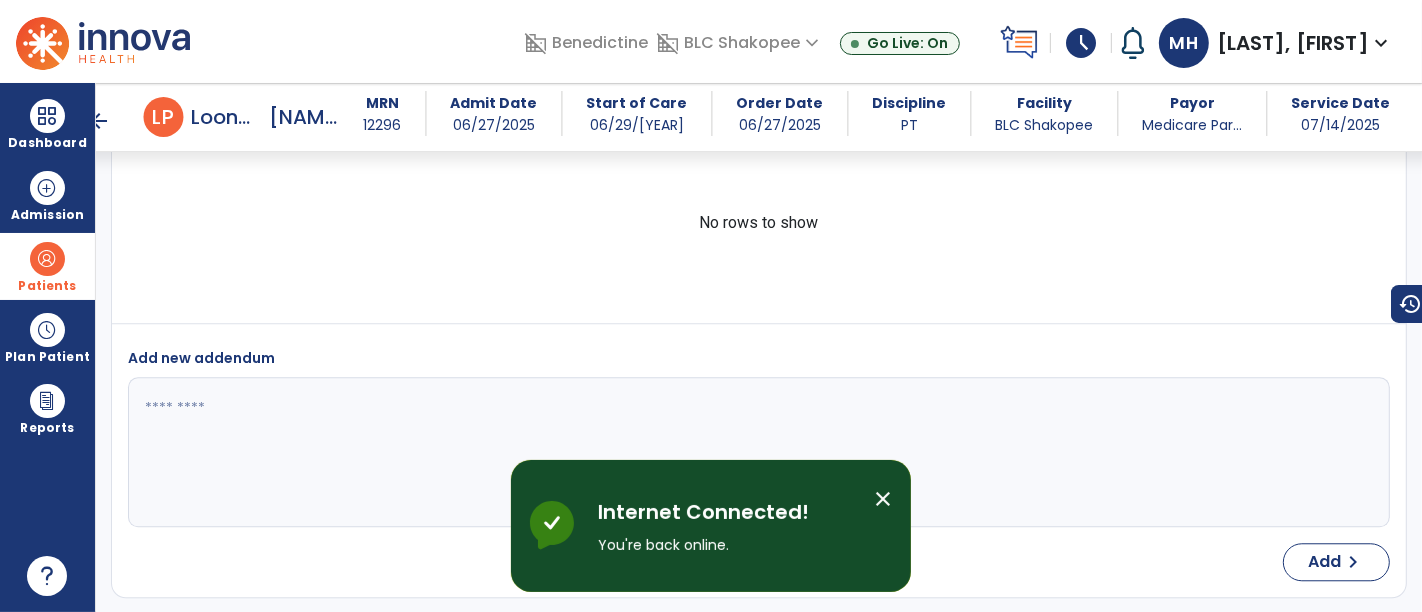 scroll, scrollTop: 4154, scrollLeft: 0, axis: vertical 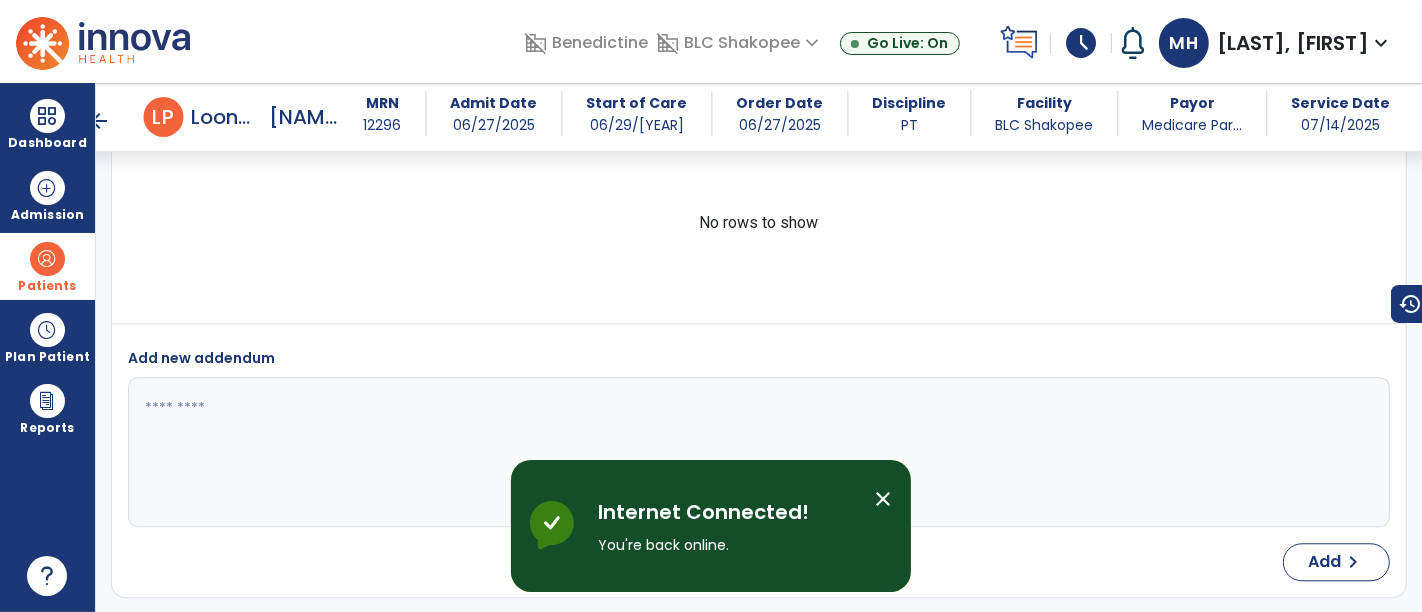 click at bounding box center (47, 259) 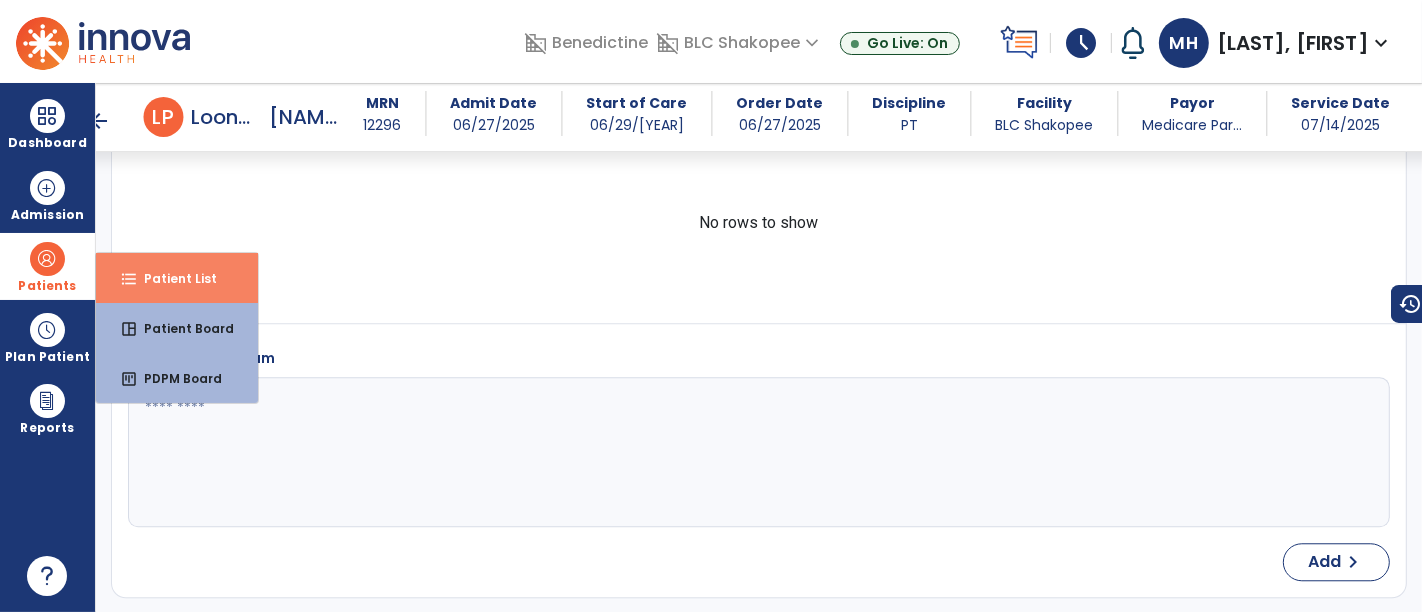 click on "Patient List" at bounding box center [172, 278] 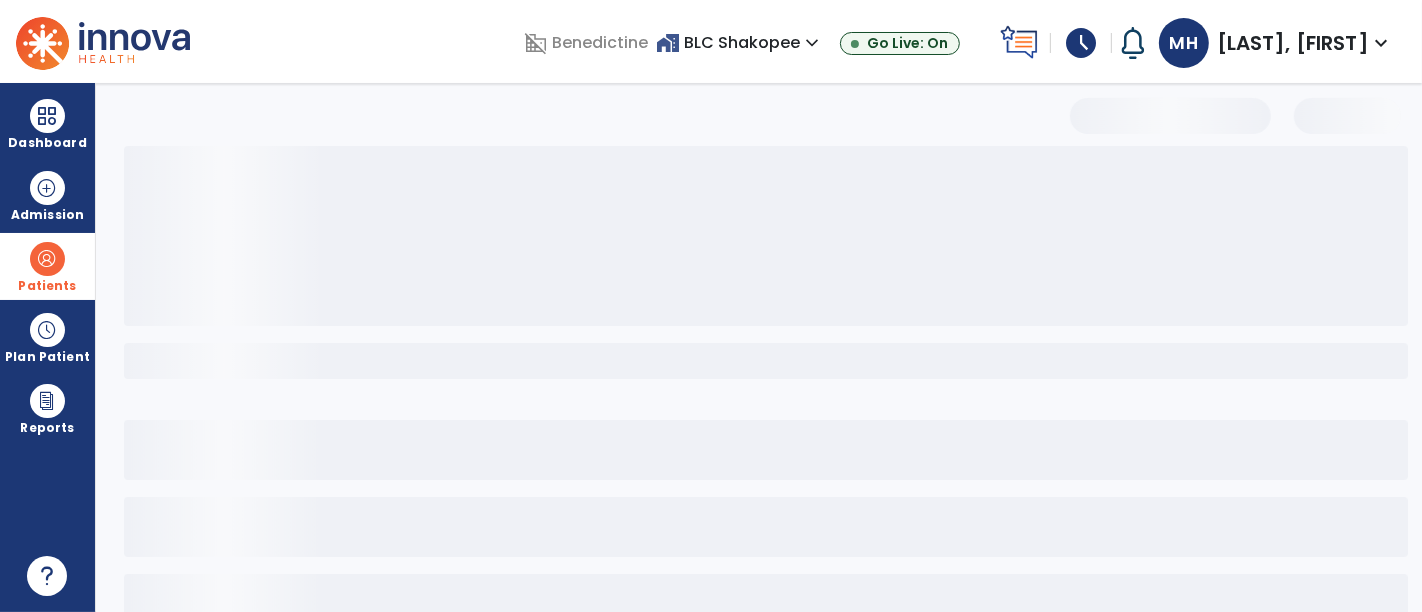 scroll, scrollTop: 129, scrollLeft: 0, axis: vertical 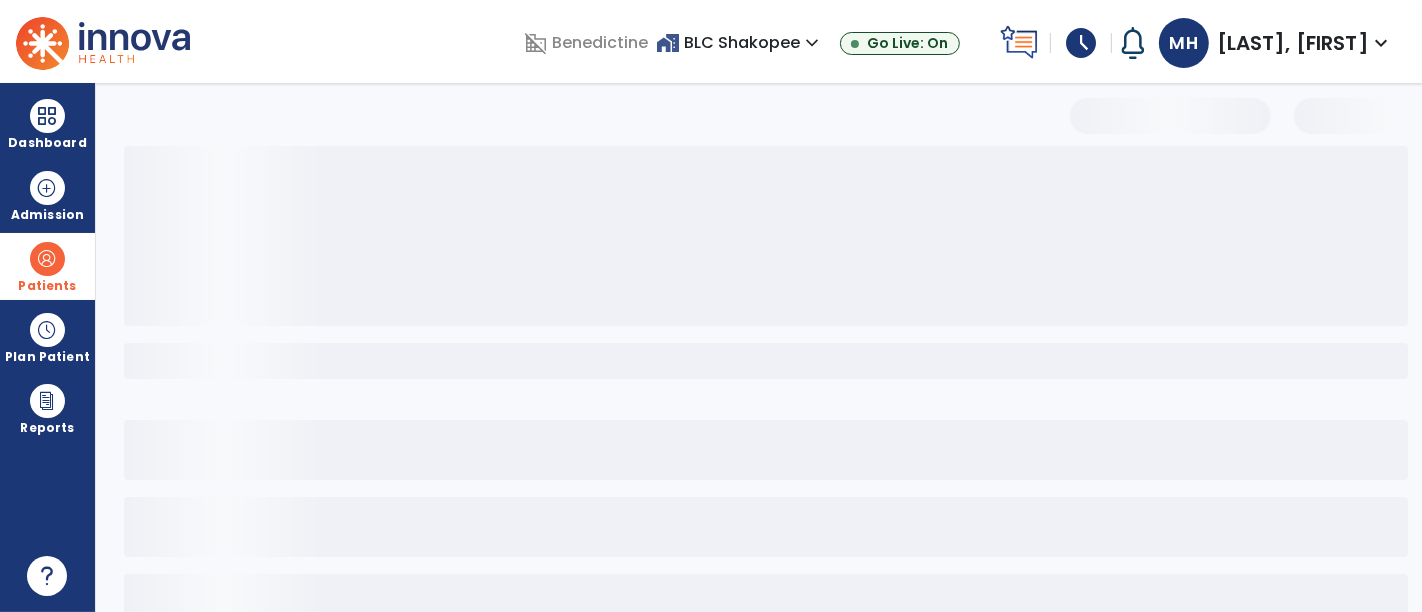 select on "***" 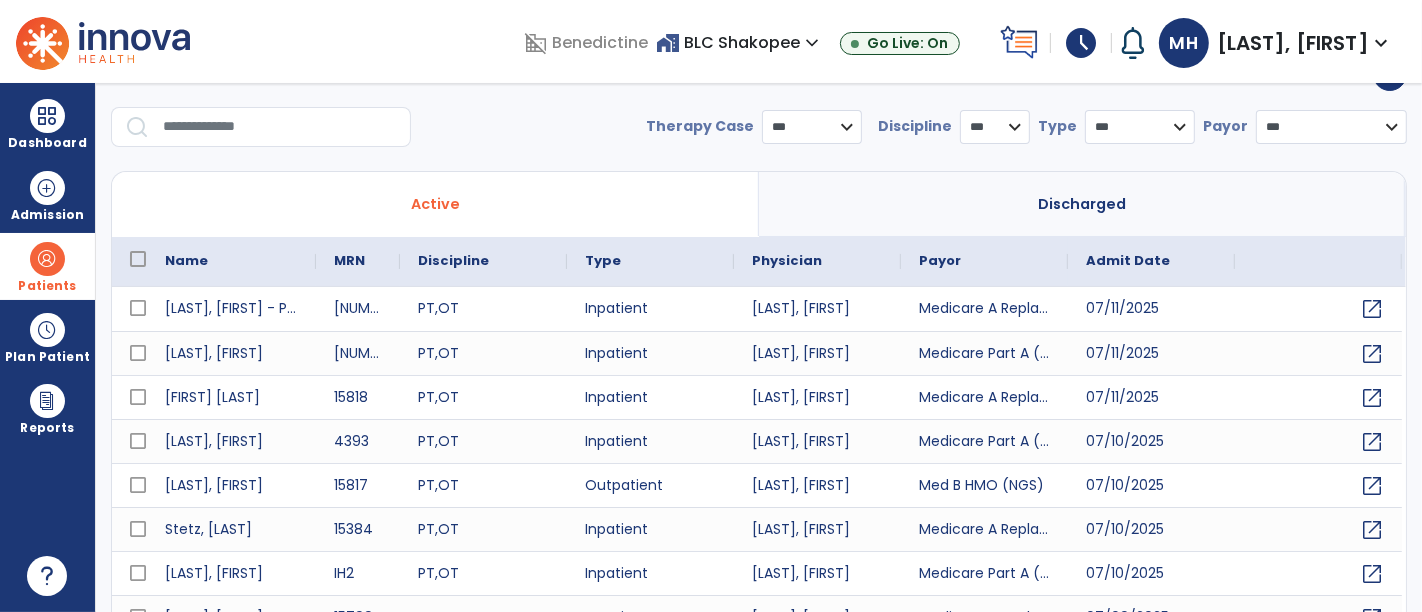 scroll, scrollTop: 0, scrollLeft: 0, axis: both 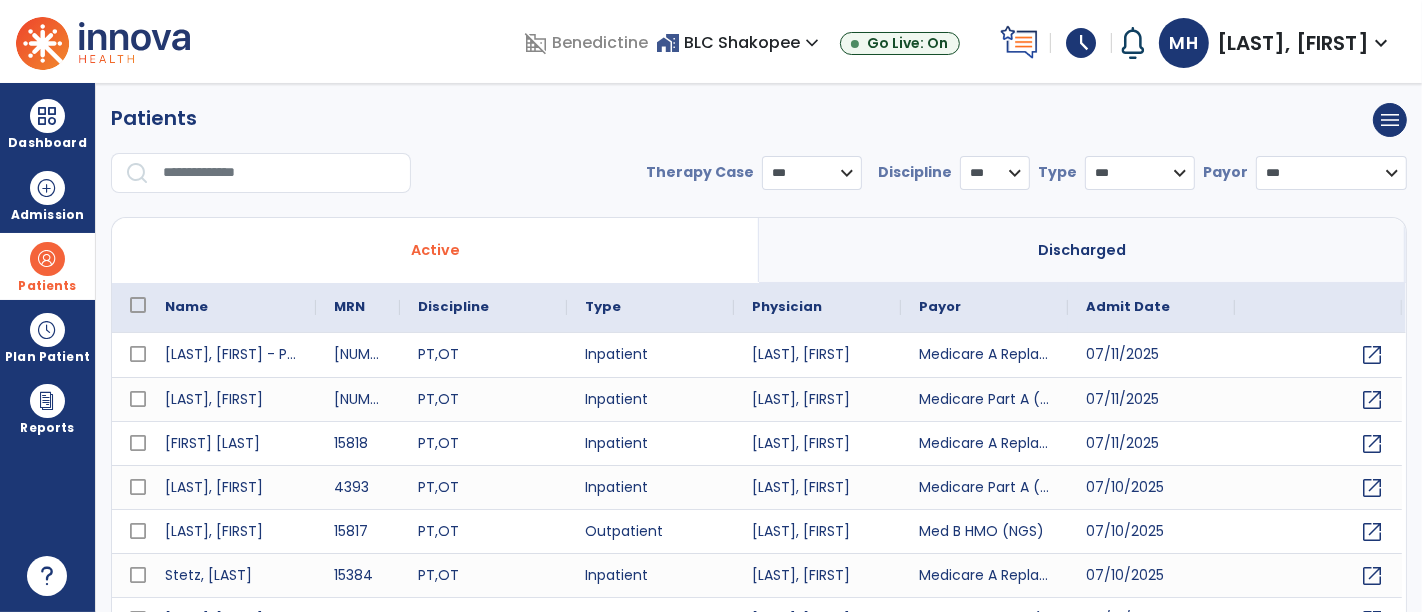 click at bounding box center [280, 173] 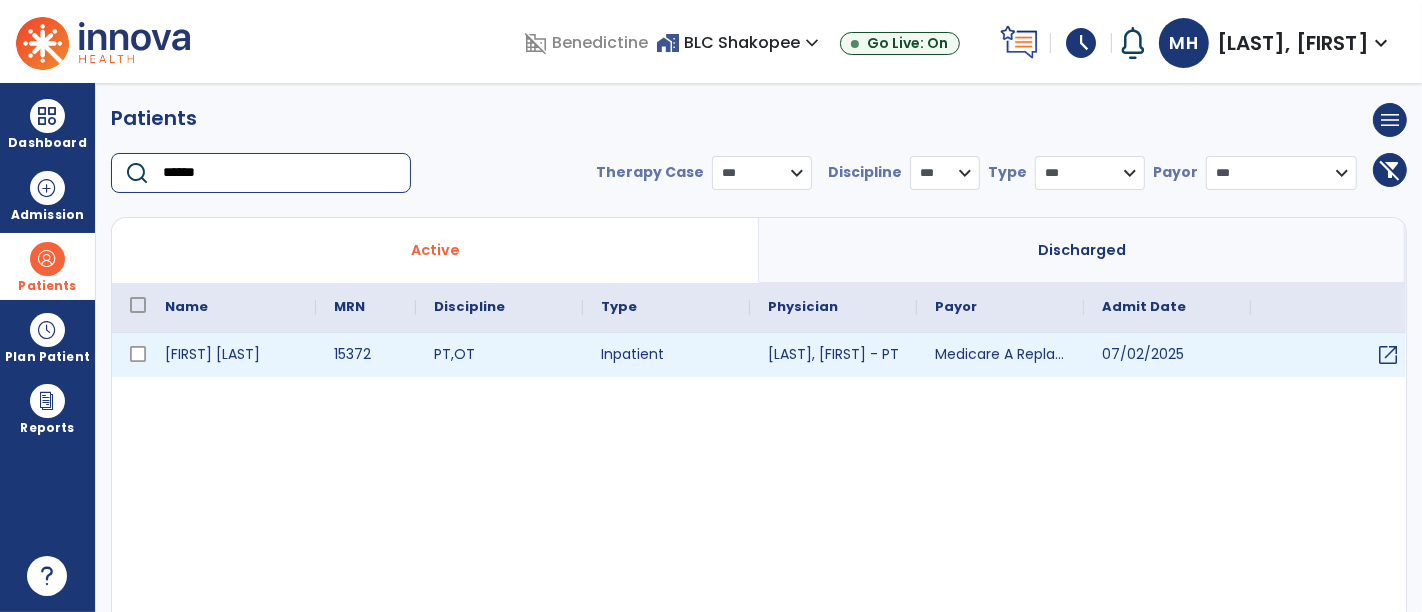 type on "******" 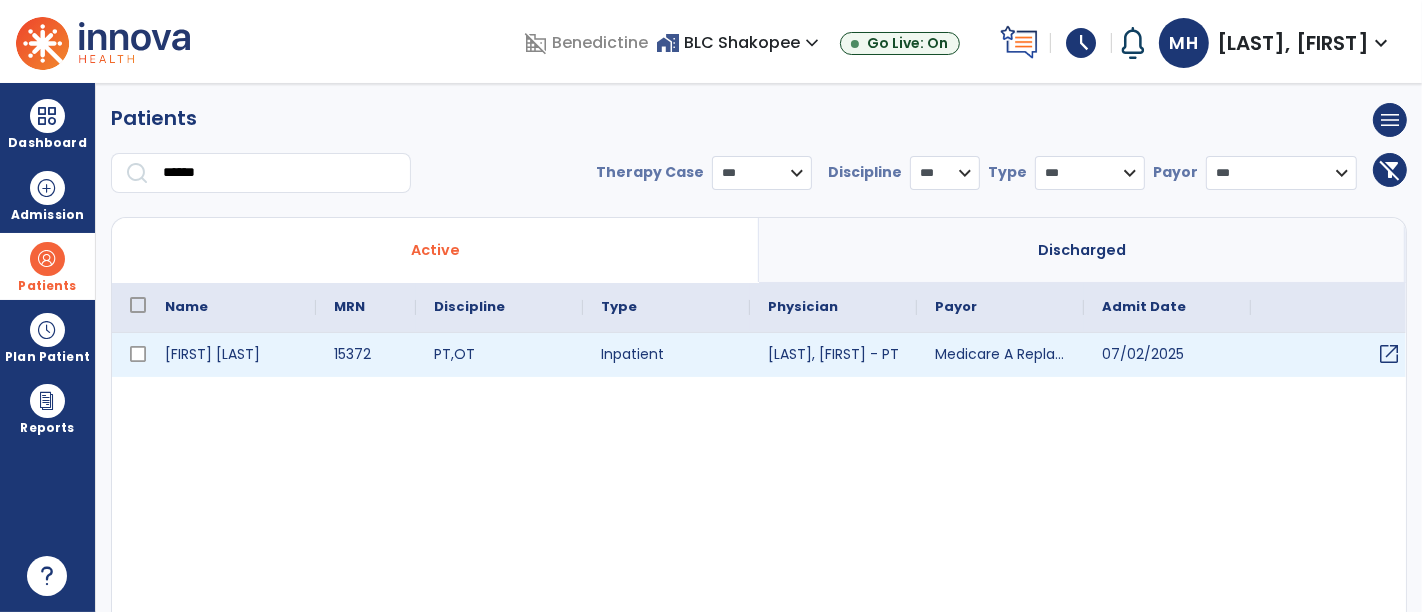 click on "open_in_new" at bounding box center [1389, 354] 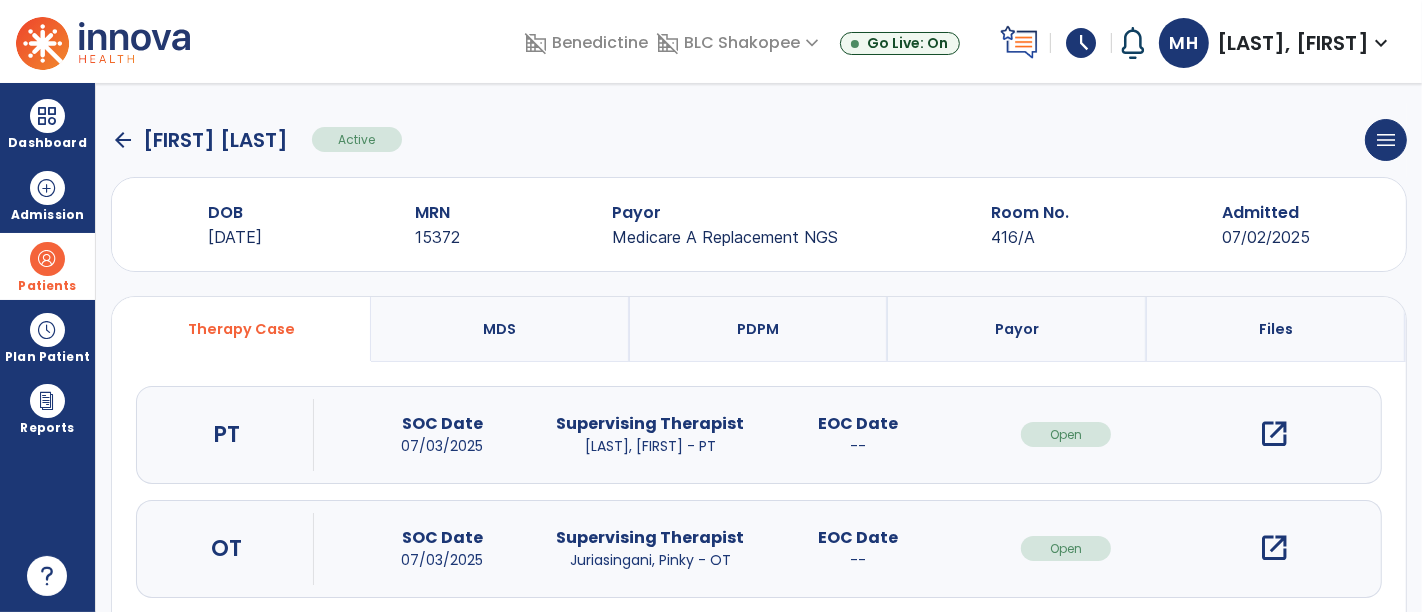 click on "open_in_new" at bounding box center [1274, 434] 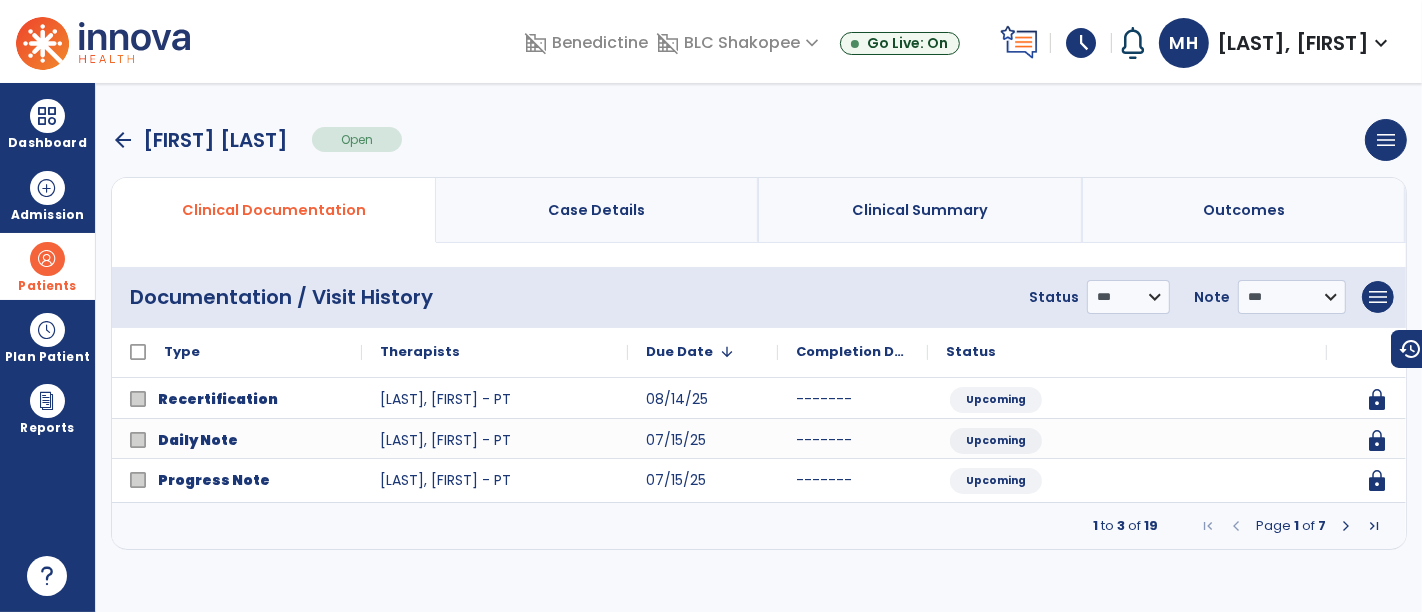 click at bounding box center (1346, 526) 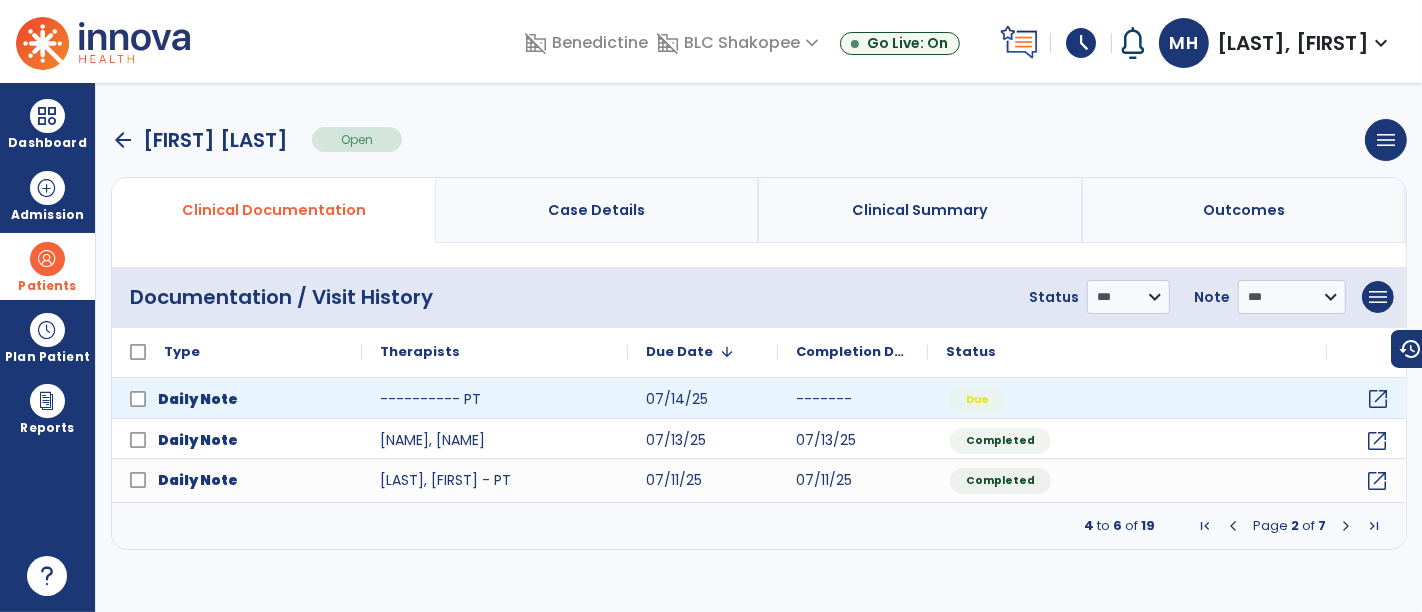 click on "open_in_new" 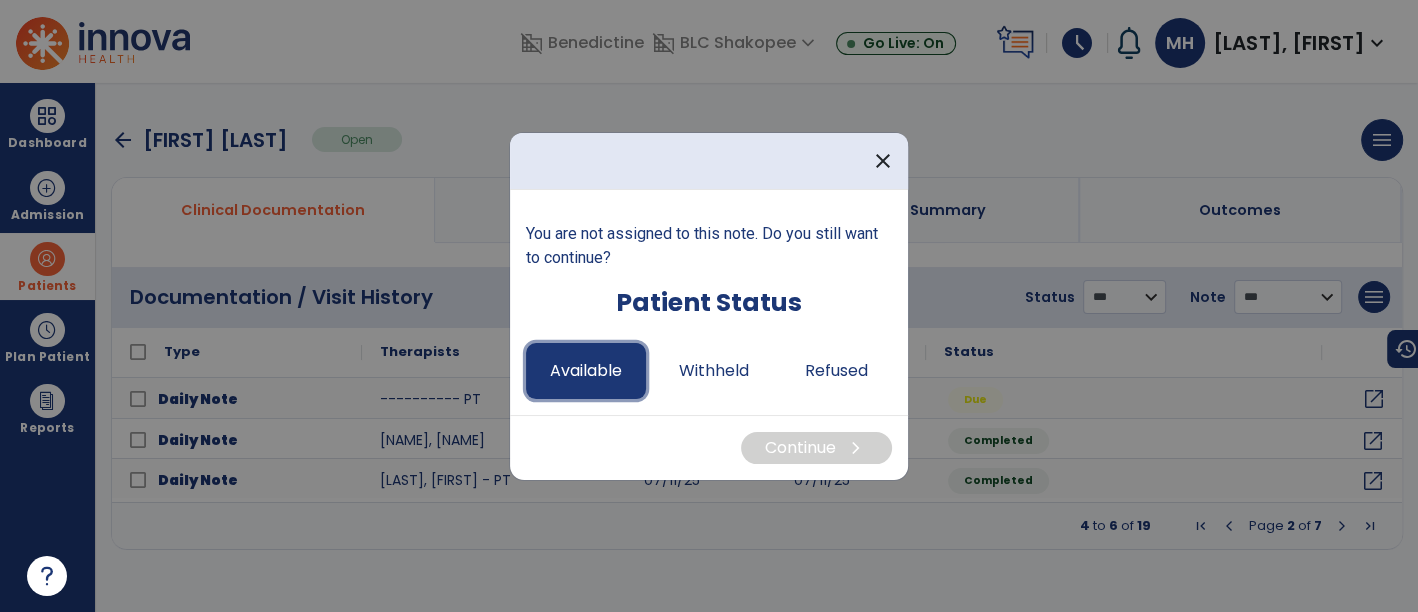 click on "Available" at bounding box center (586, 371) 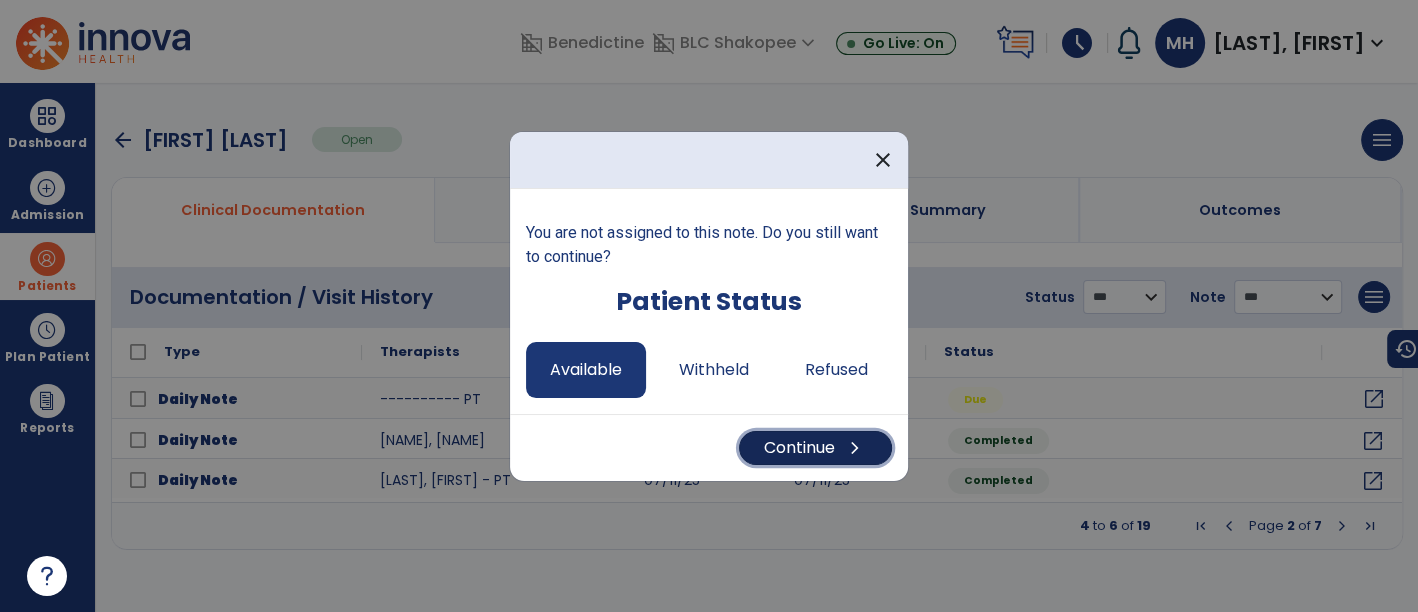 click on "Continue   chevron_right" at bounding box center [815, 448] 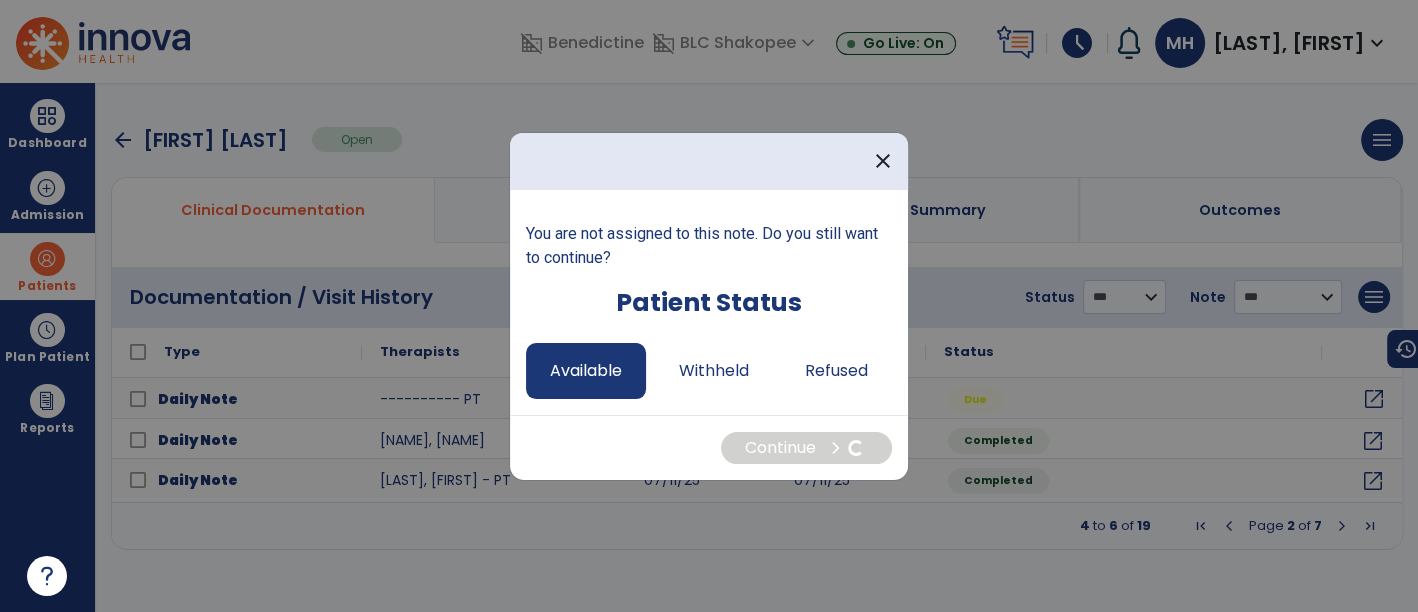 select on "*" 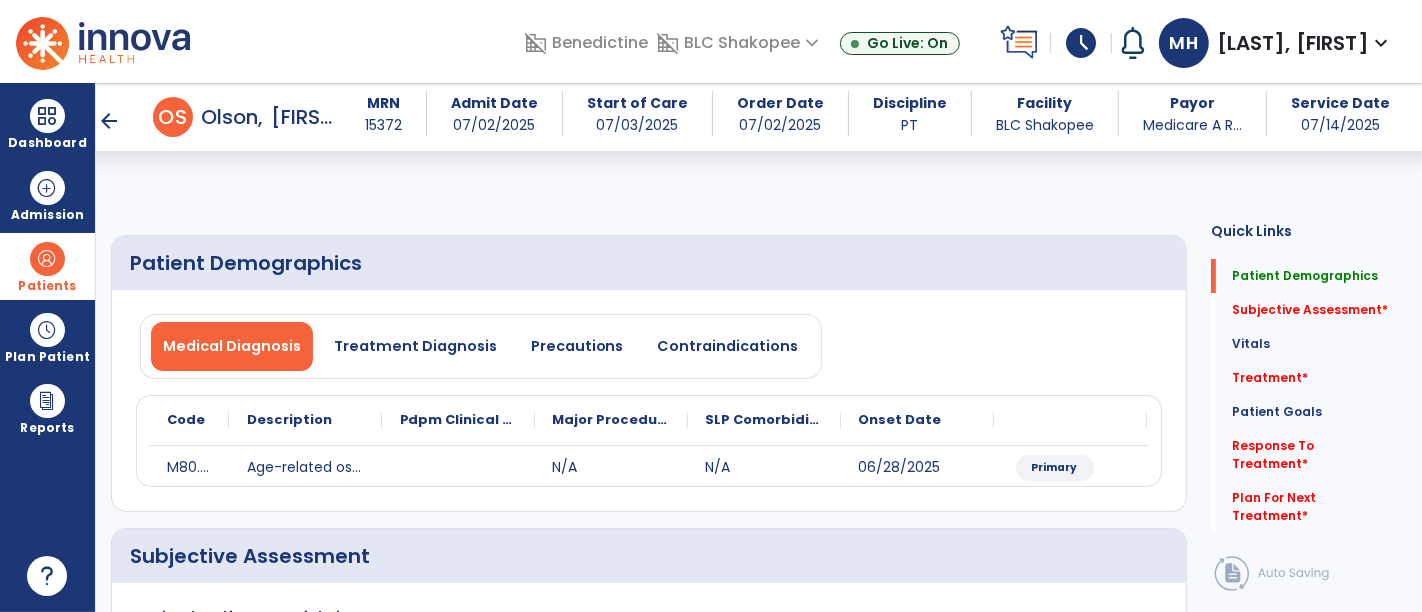 scroll, scrollTop: 333, scrollLeft: 0, axis: vertical 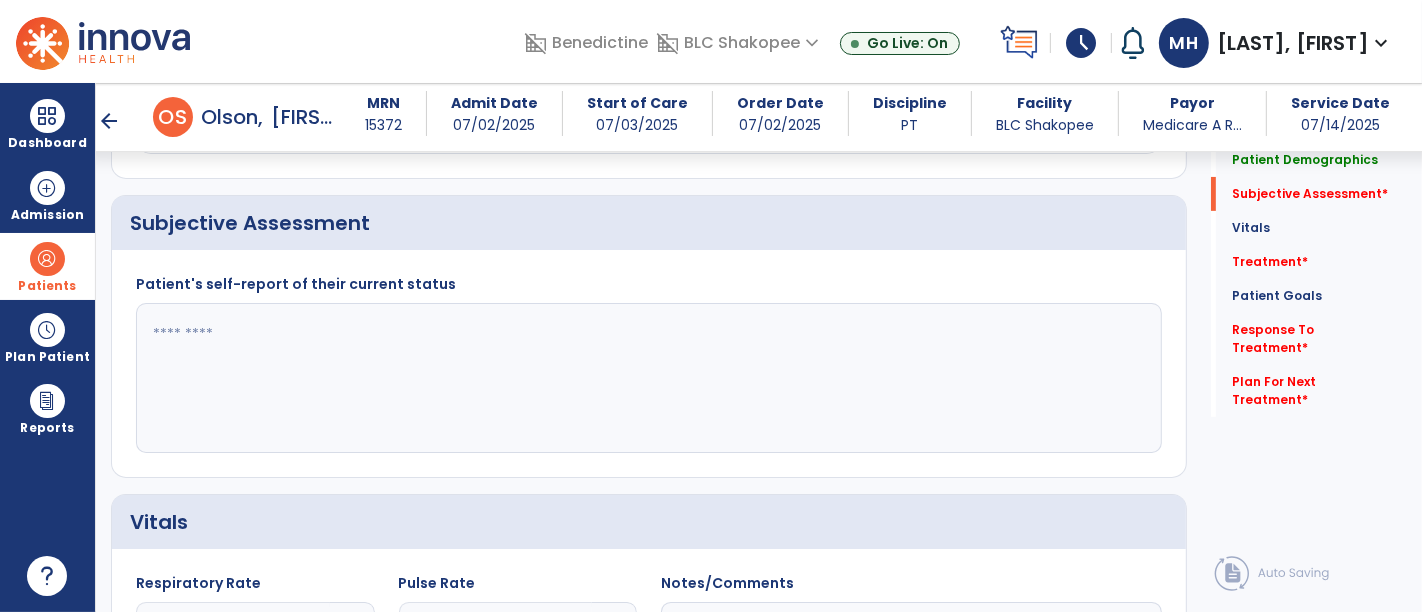 click 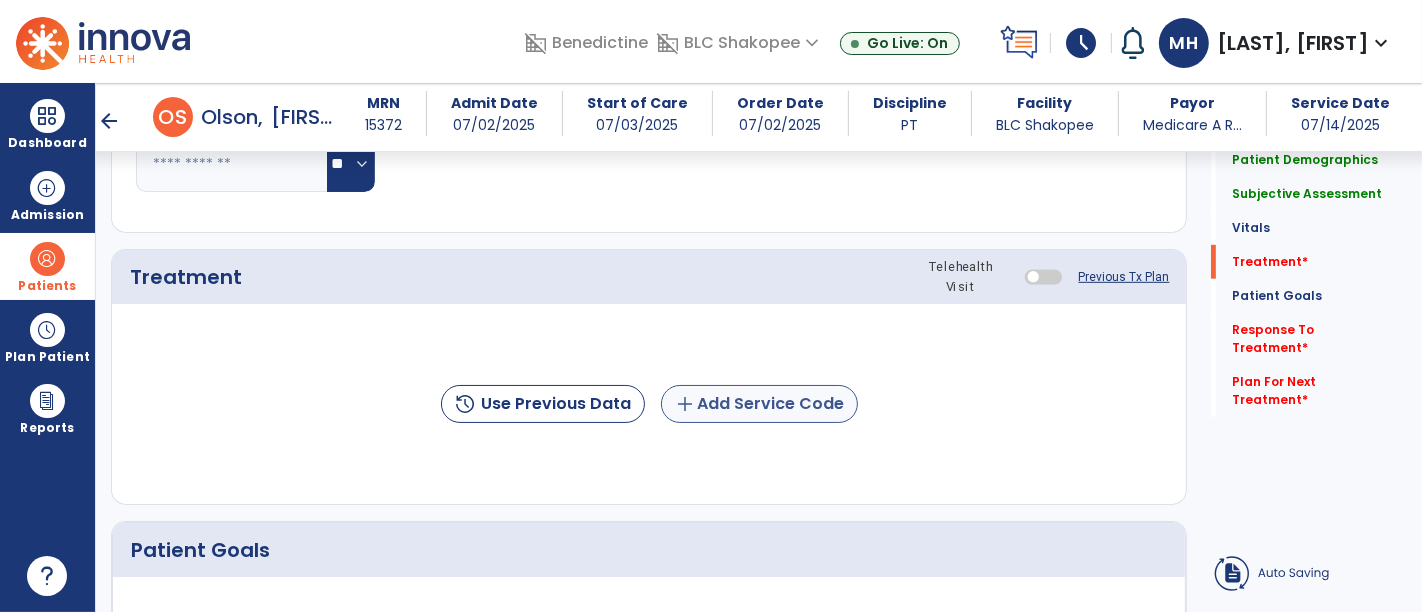 type on "**********" 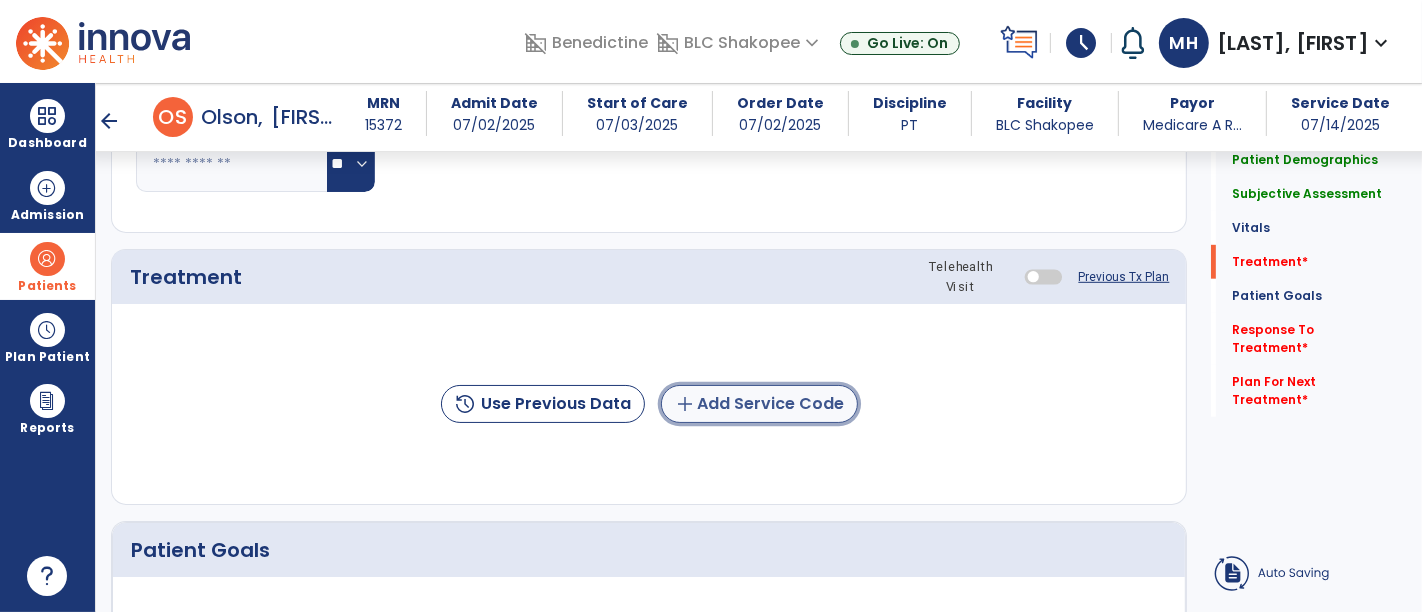 click on "add  Add Service Code" 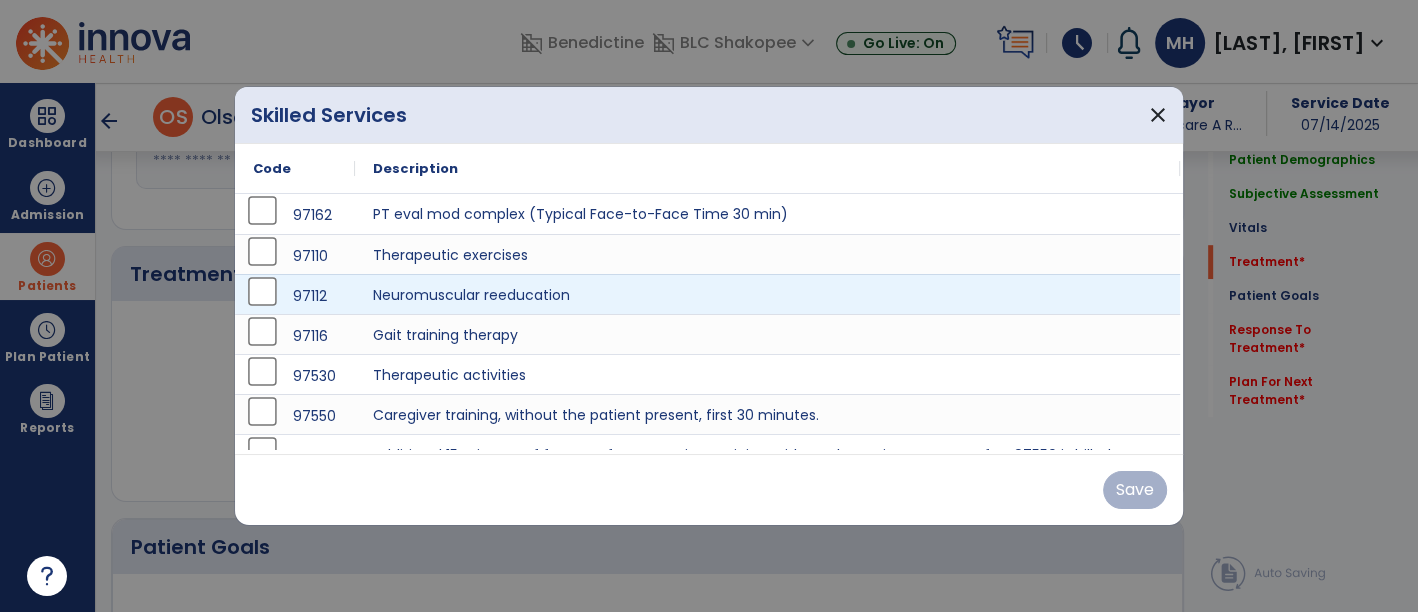 scroll, scrollTop: 1000, scrollLeft: 0, axis: vertical 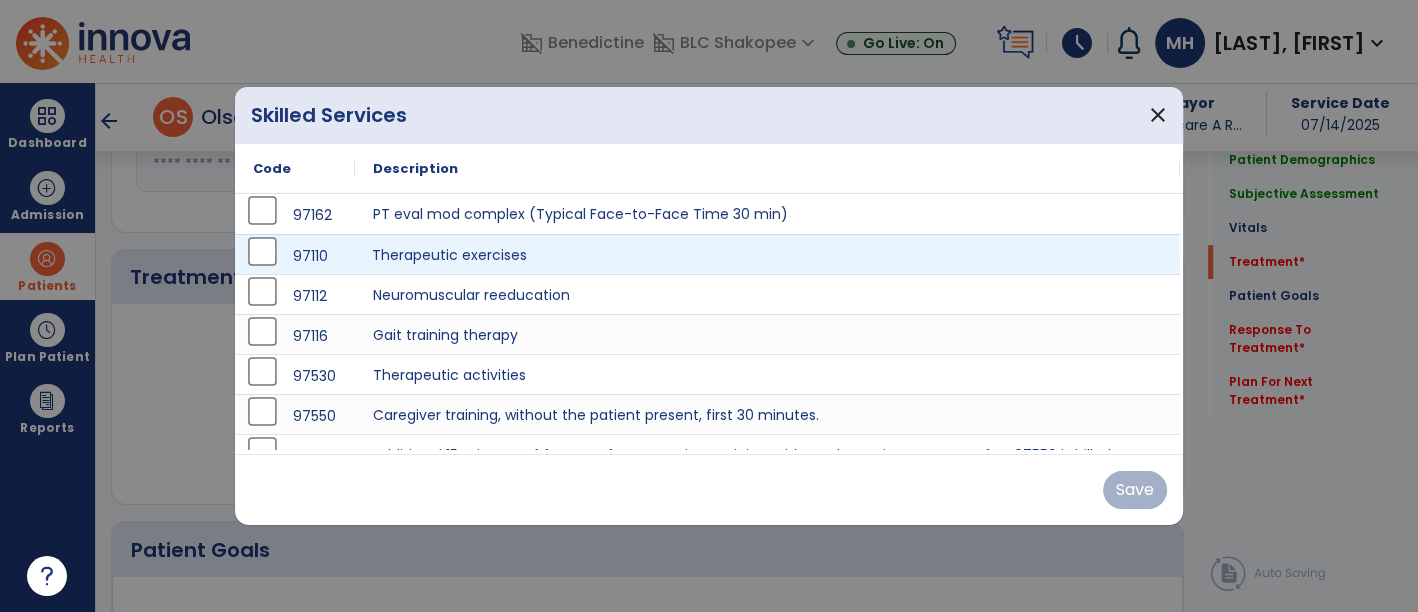 click on "Therapeutic exercises" at bounding box center [767, 254] 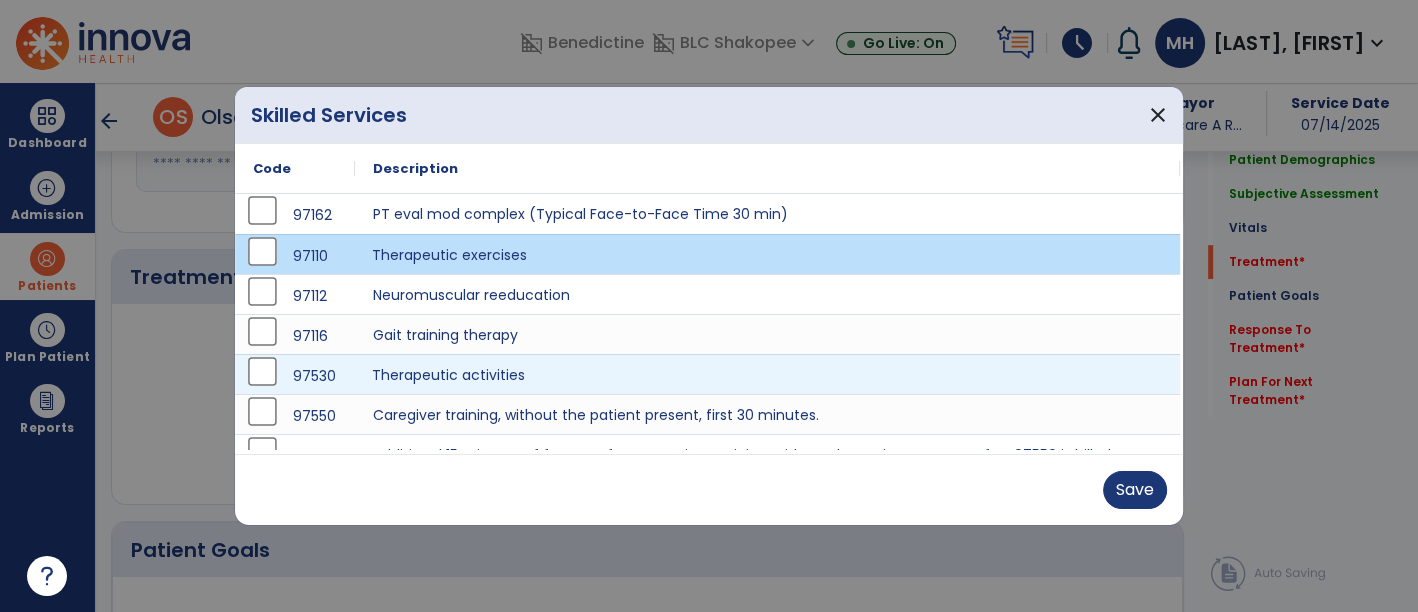 click on "Therapeutic activities" at bounding box center (767, 374) 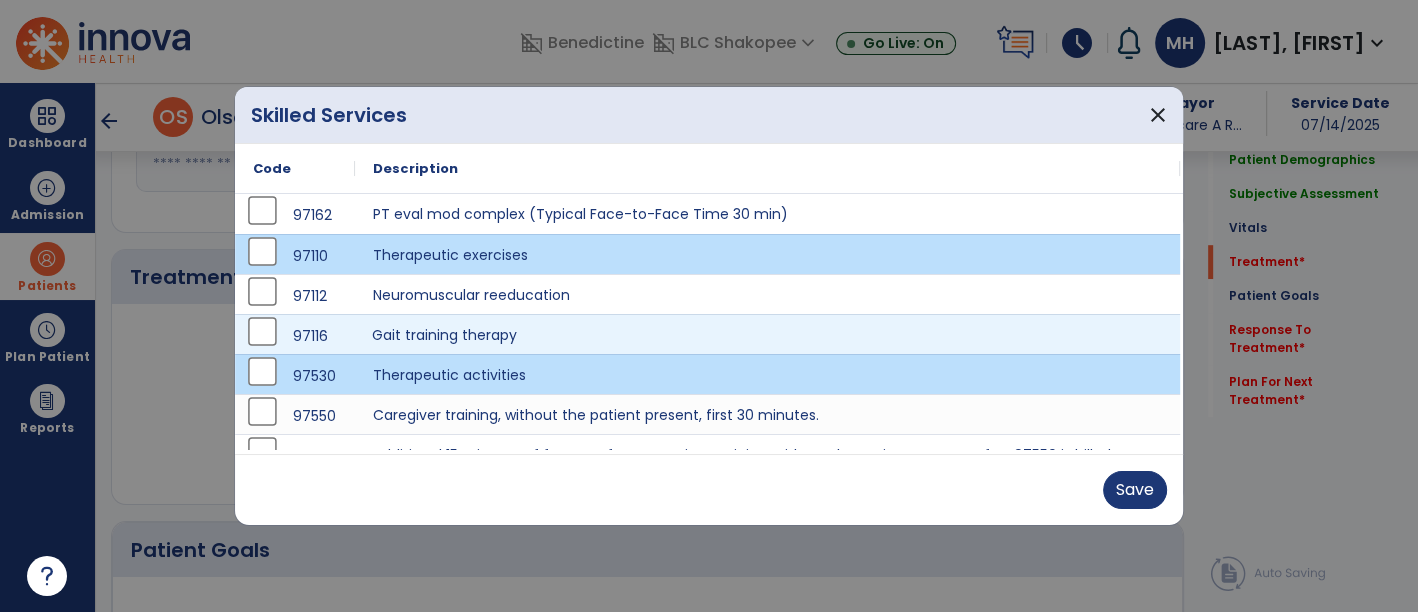 click on "Gait training therapy" at bounding box center [767, 334] 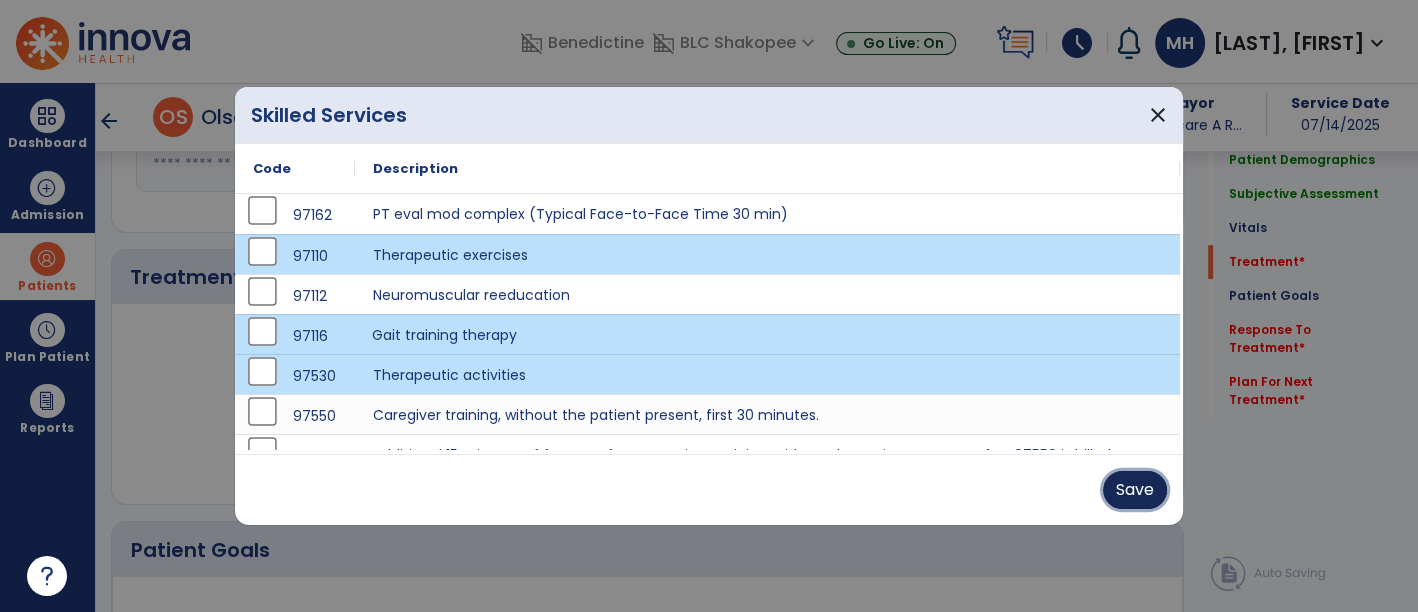click on "Save" at bounding box center [1135, 490] 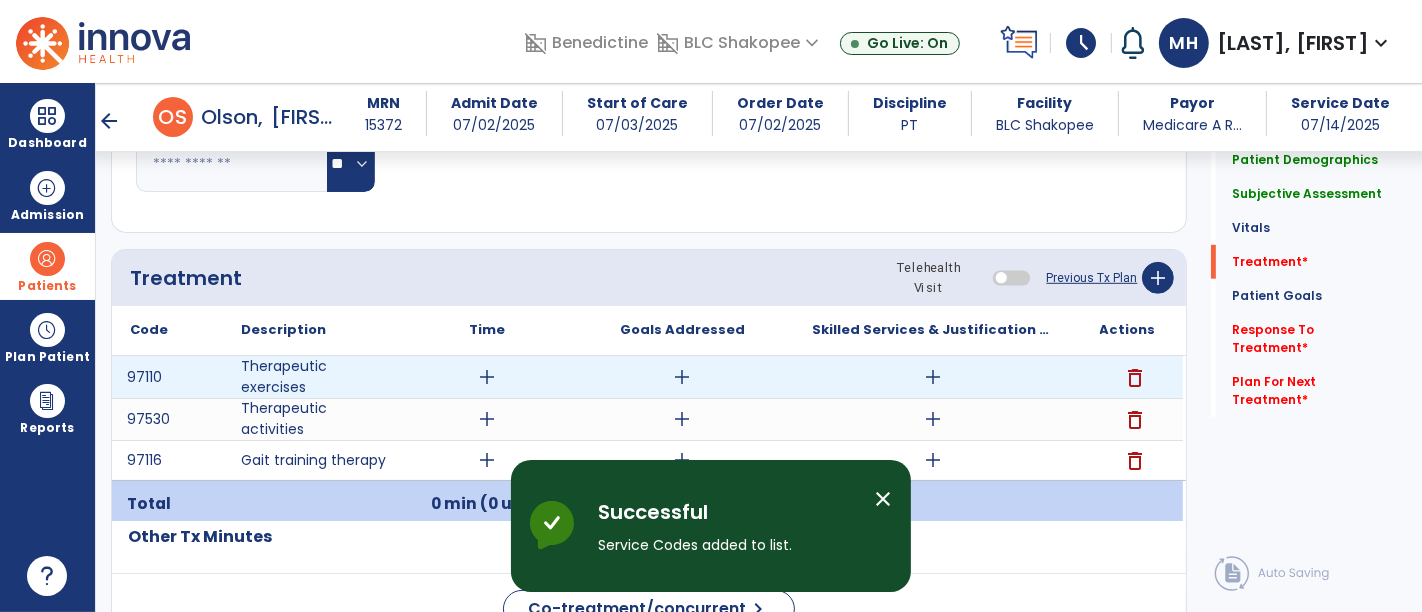 click on "add" at bounding box center (933, 377) 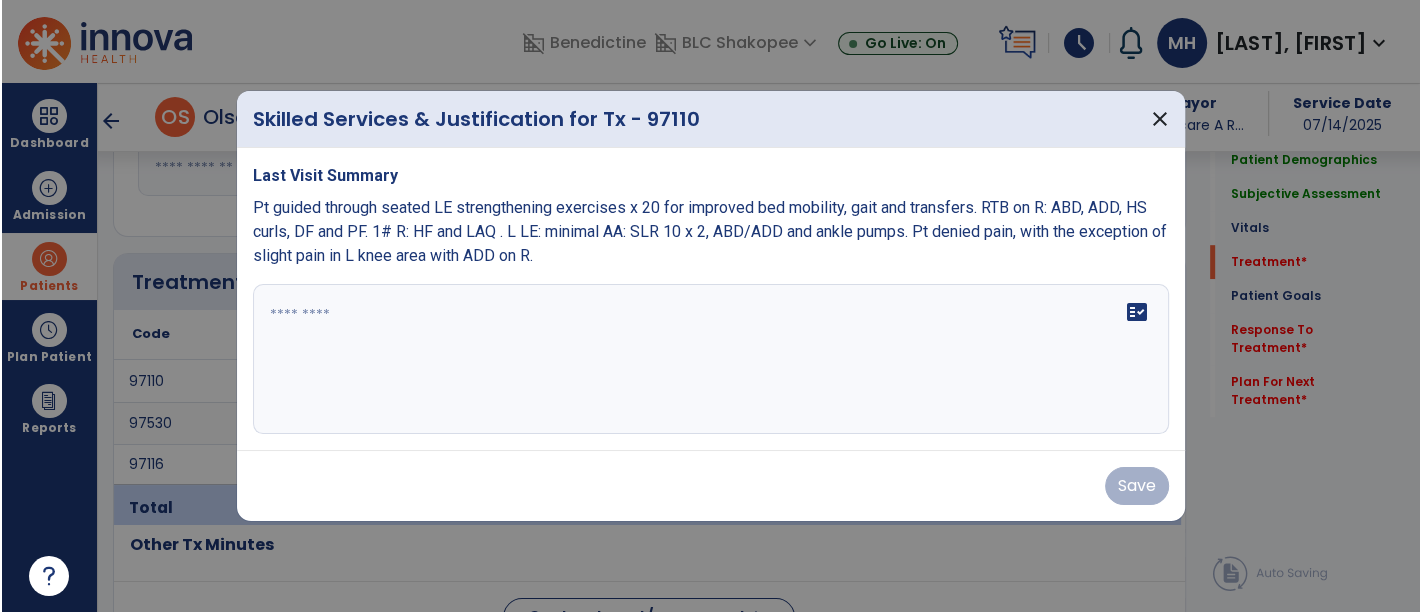 scroll, scrollTop: 1000, scrollLeft: 0, axis: vertical 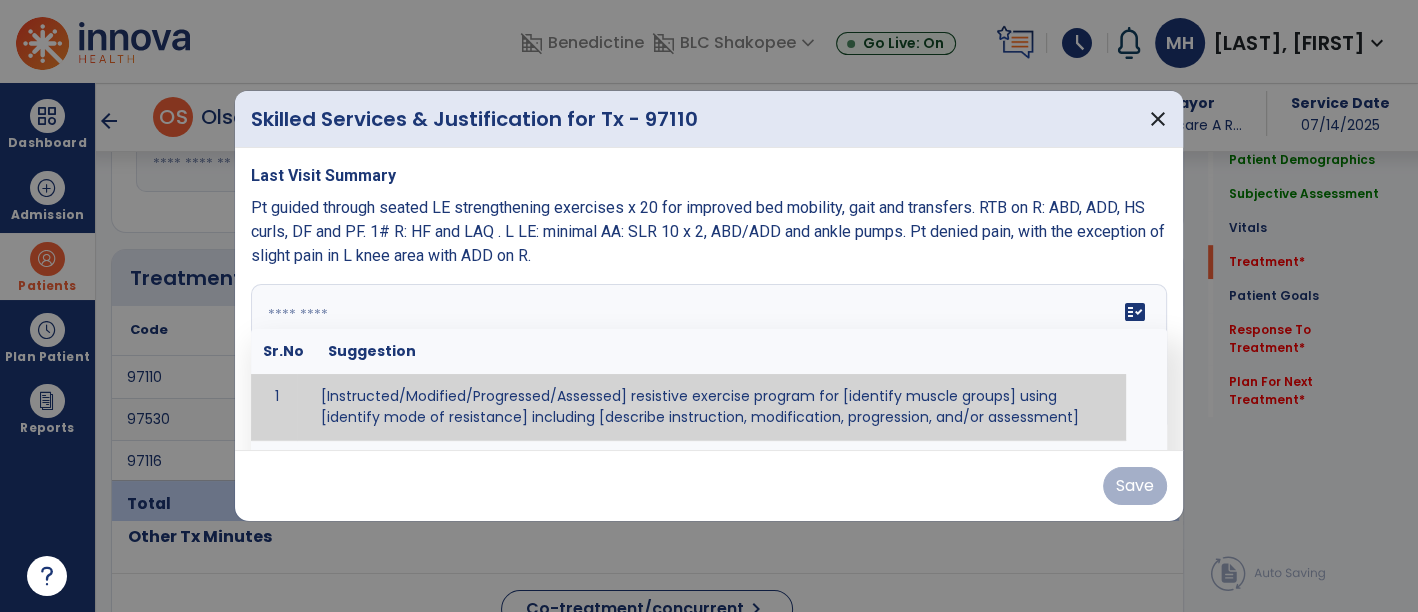 click on "fact_check  Sr.No Suggestion 1 [Instructed/Modified/Progressed/Assessed] resistive exercise program for [identify muscle groups] using [identify mode of resistance] including [describe instruction, modification, progression, and/or assessment] 2 [Instructed/Modified/Progressed/Assessed] aerobic exercise program using [identify equipment/mode] including [describe instruction, modification,progression, and/or assessment] 3 [Instructed/Modified/Progressed/Assessed] [PROM/A/AROM/AROM] program for [identify joint movements] using [contract-relax, over-pressure, inhibitory techniques, other] 4 [Assessed/Tested] aerobic capacity with administration of [aerobic capacity test]" at bounding box center (709, 359) 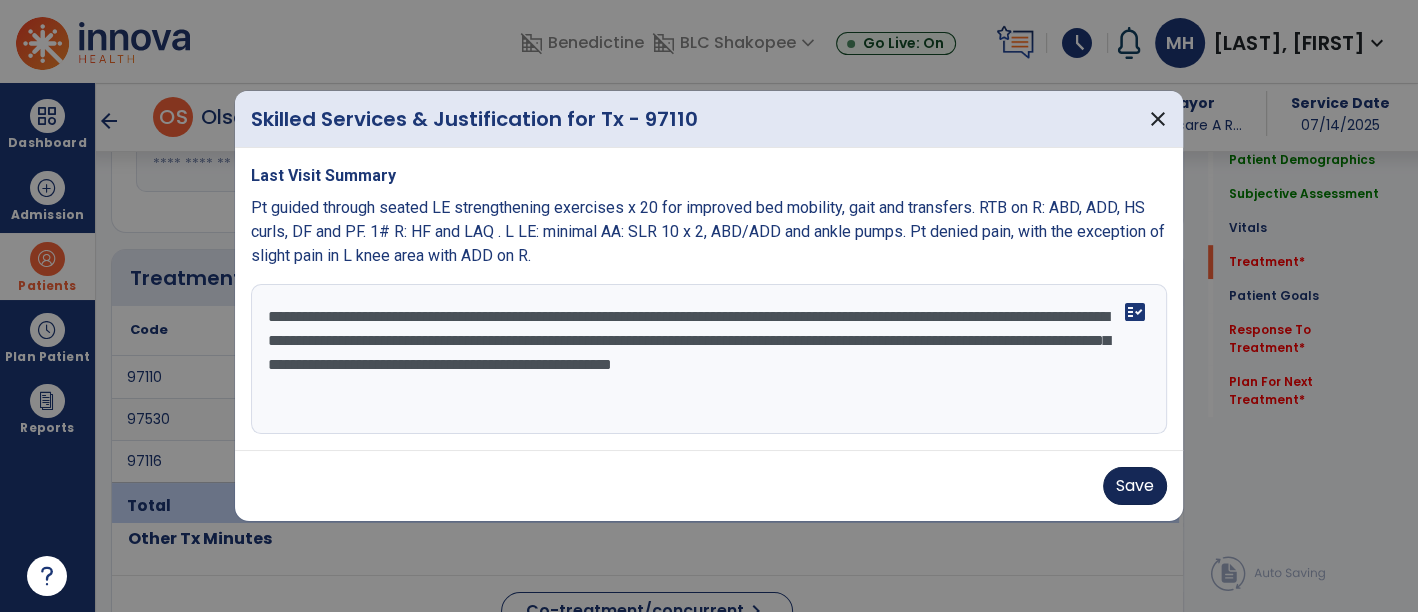 type on "**********" 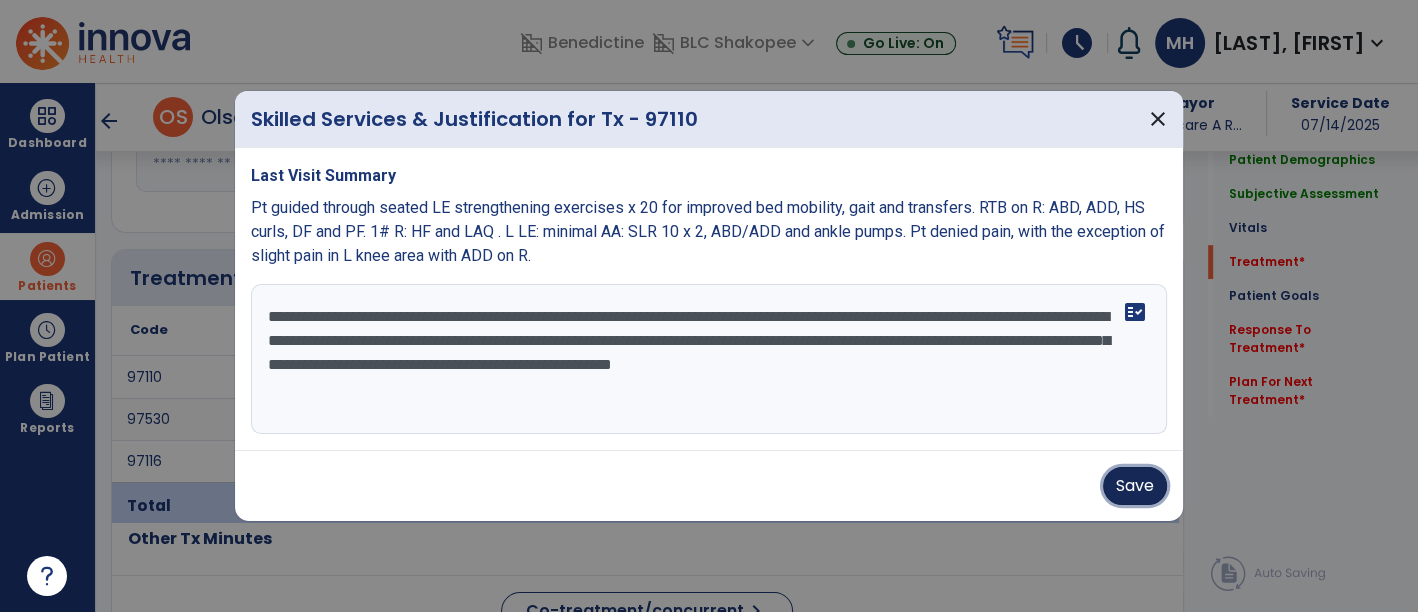 click on "Save" at bounding box center [1135, 486] 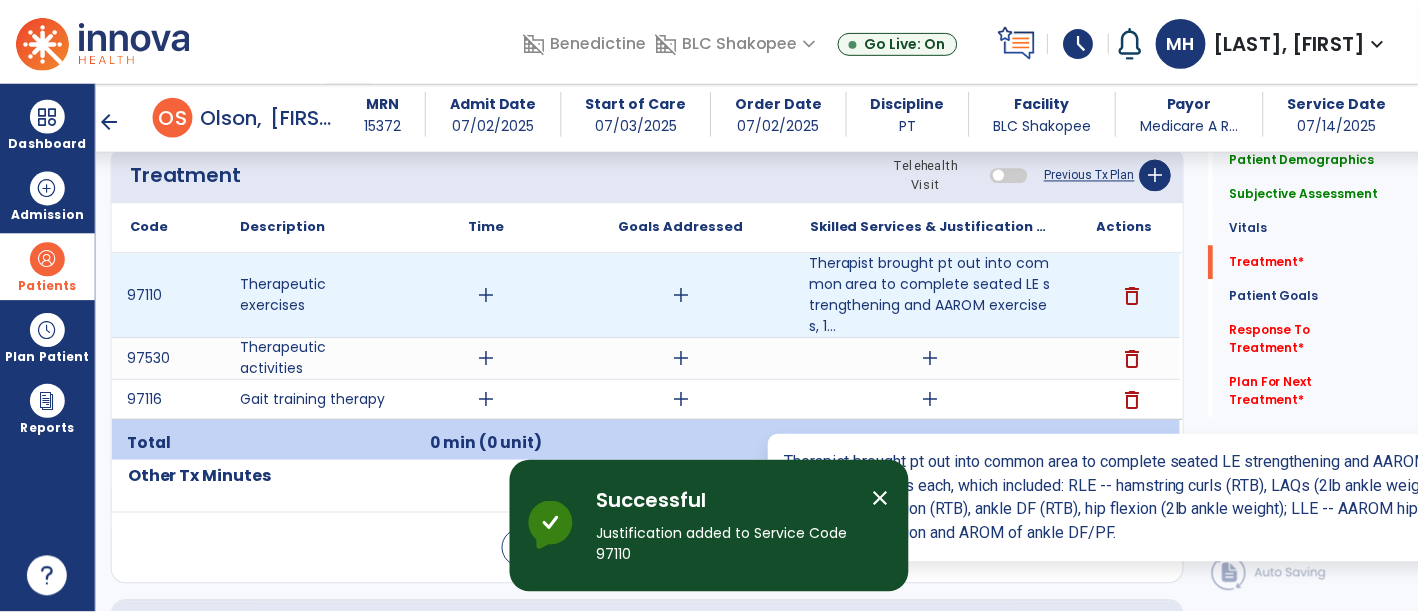 scroll, scrollTop: 1111, scrollLeft: 0, axis: vertical 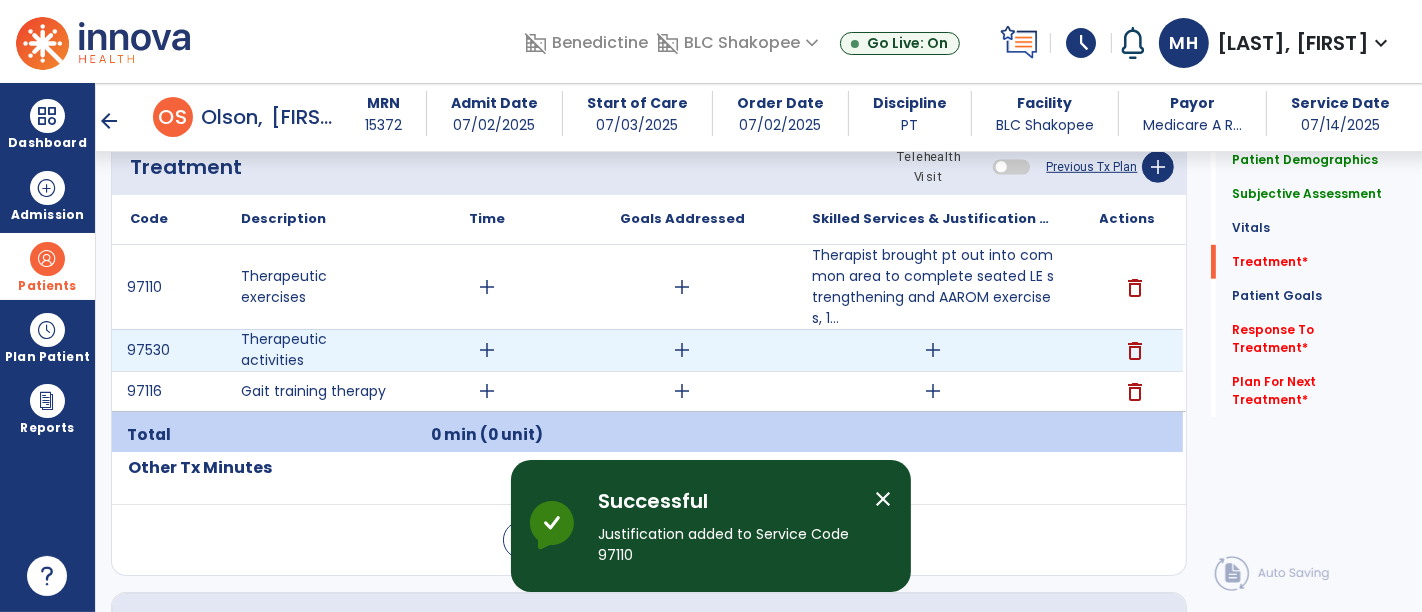 click on "add" at bounding box center [933, 350] 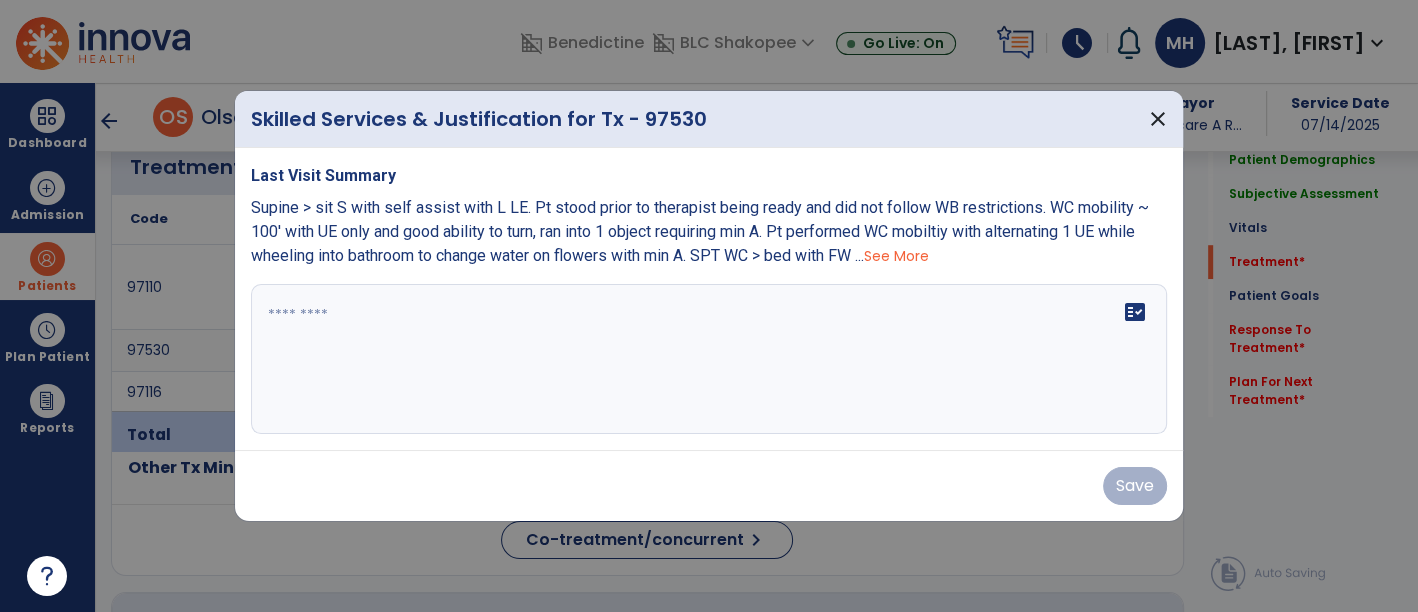 click on "fact_check" at bounding box center [709, 359] 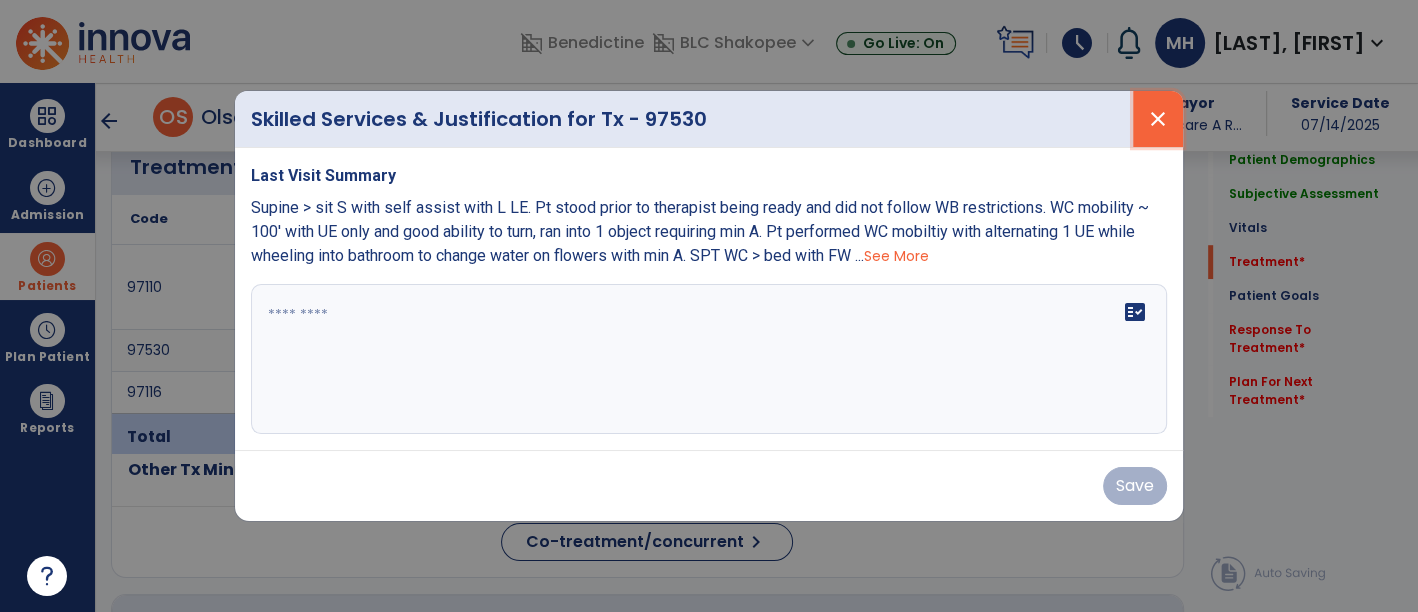 click on "close" at bounding box center [1158, 119] 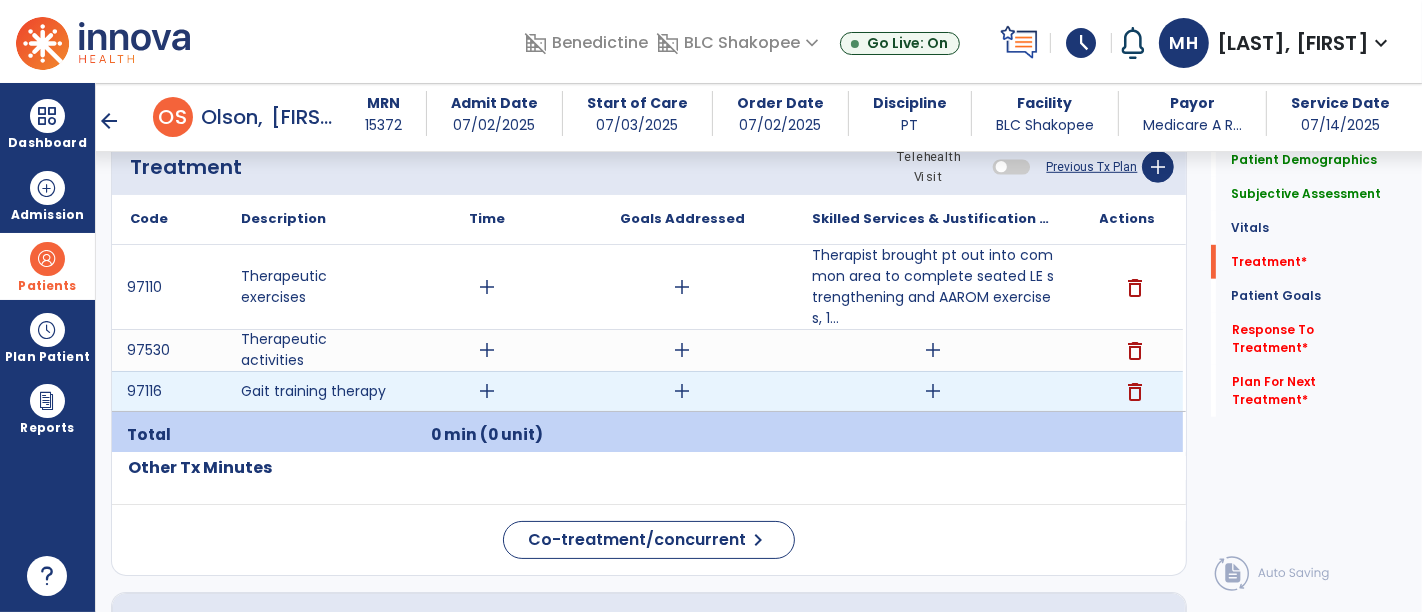 click on "add" at bounding box center (933, 391) 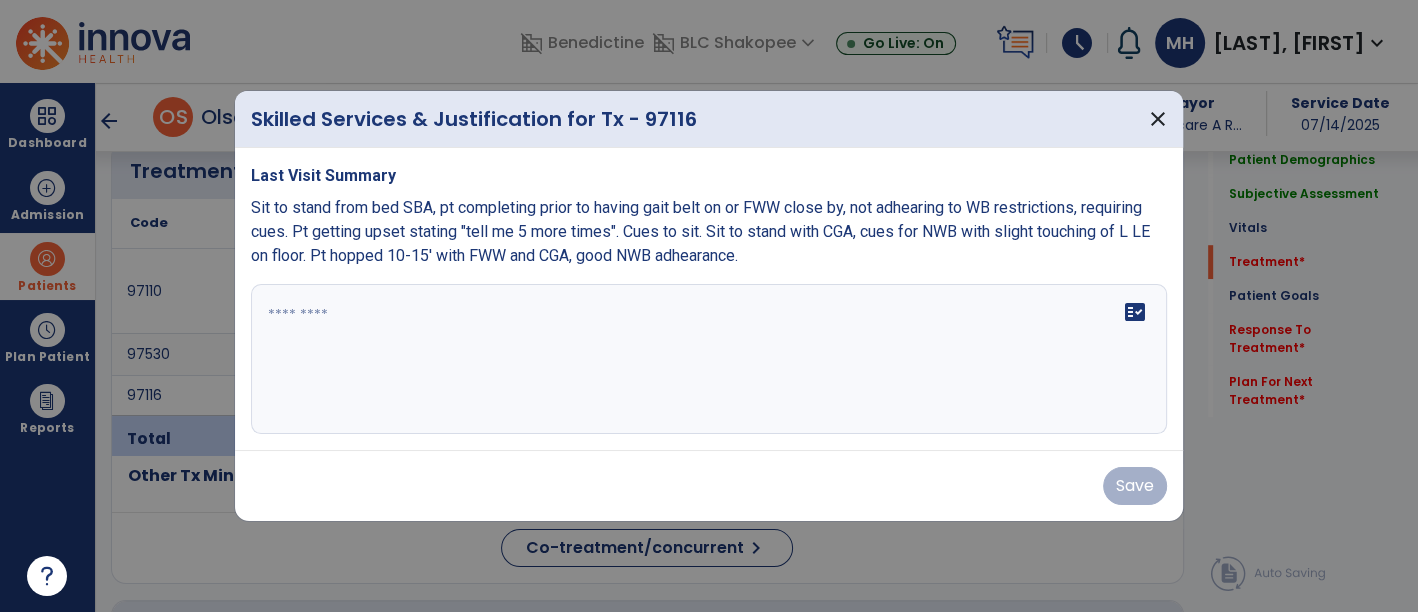 click on "fact_check" at bounding box center (709, 359) 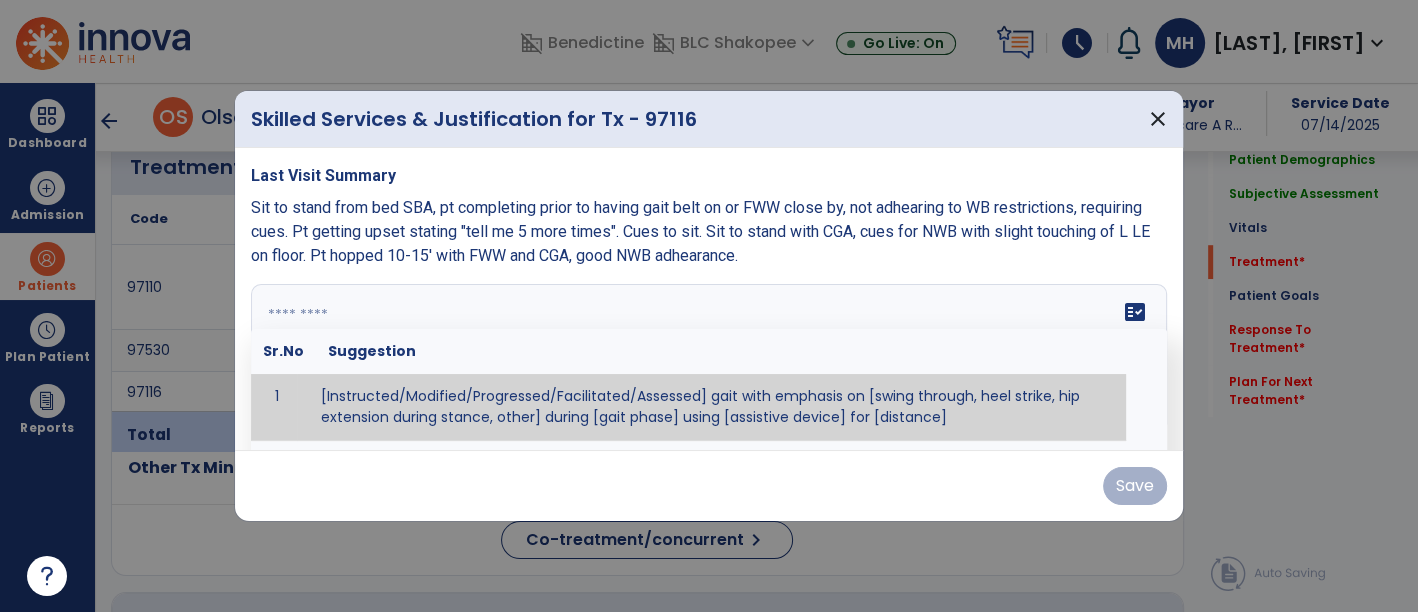 scroll, scrollTop: 1111, scrollLeft: 0, axis: vertical 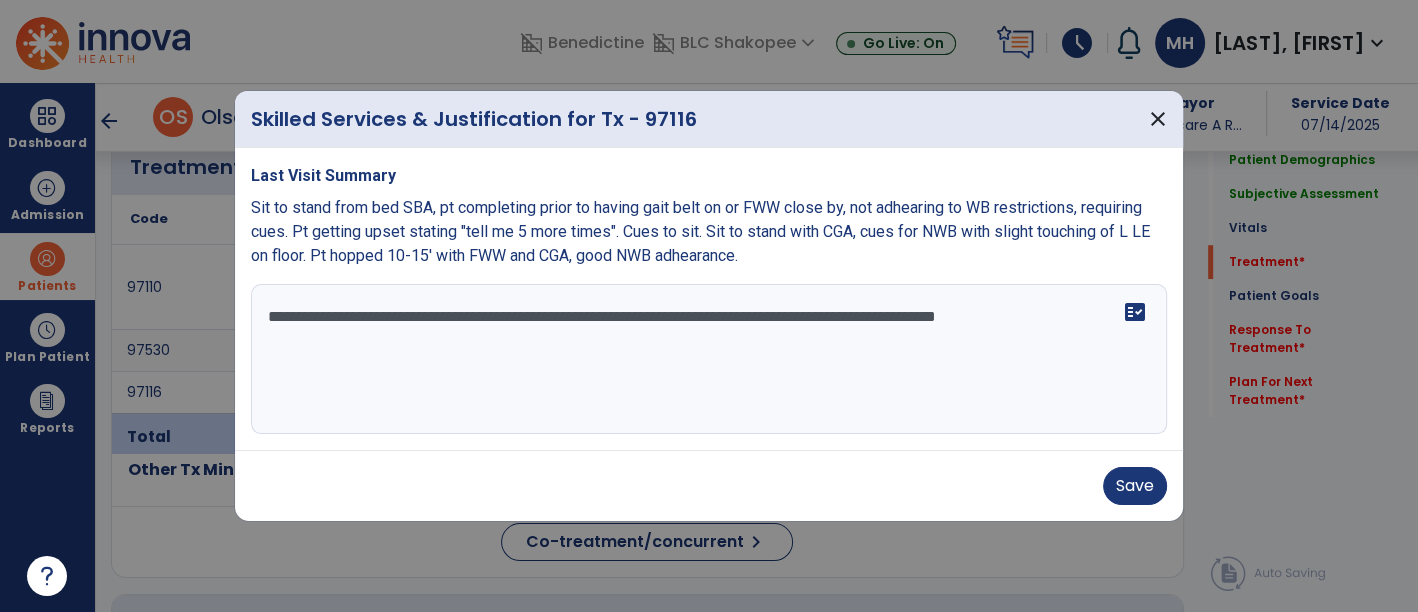 click on "**********" at bounding box center (709, 359) 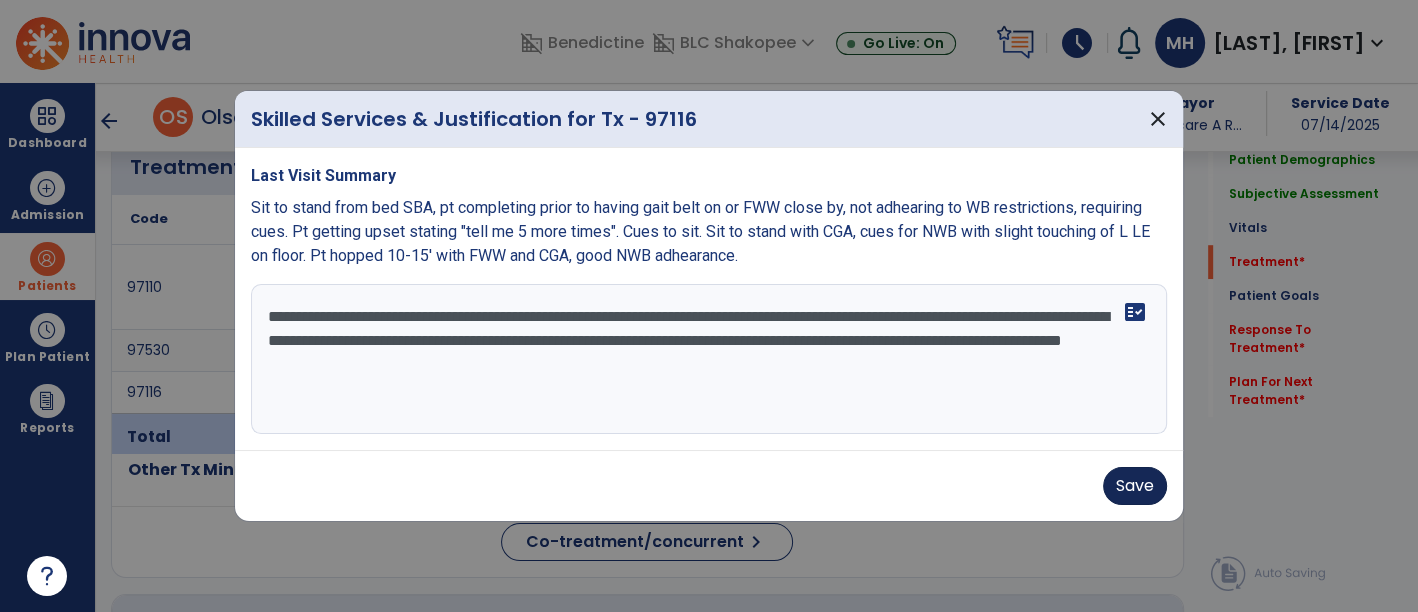 type on "**********" 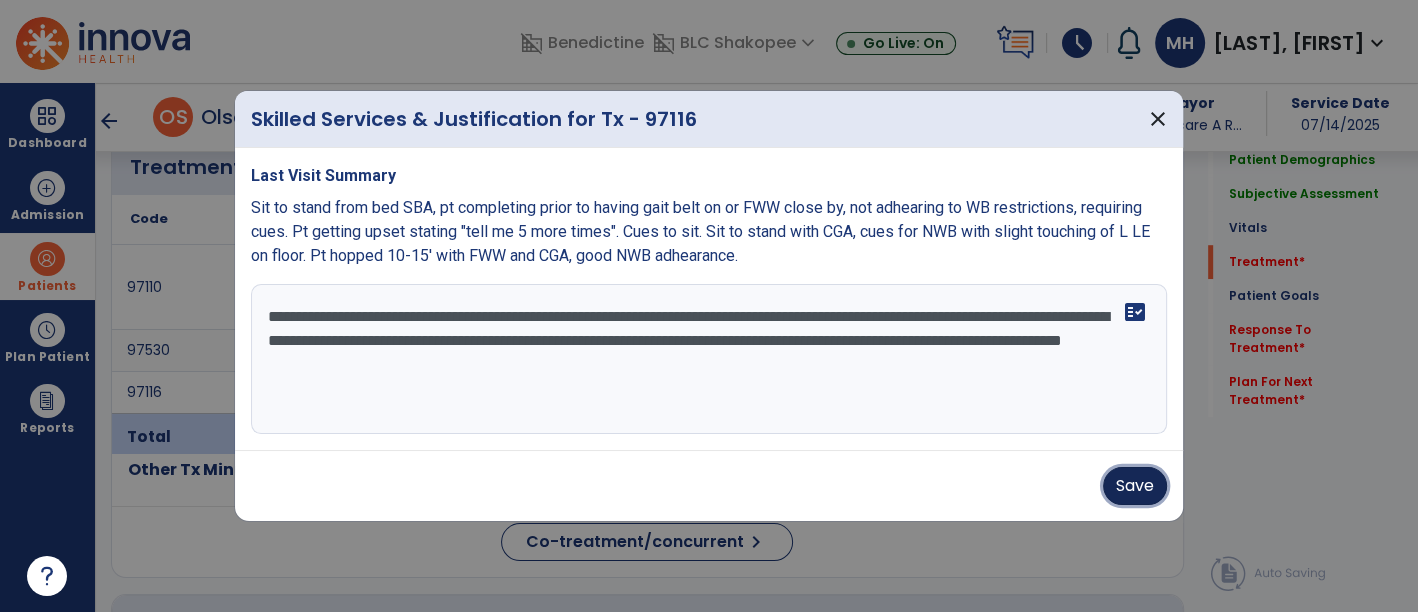click on "Save" at bounding box center (1135, 486) 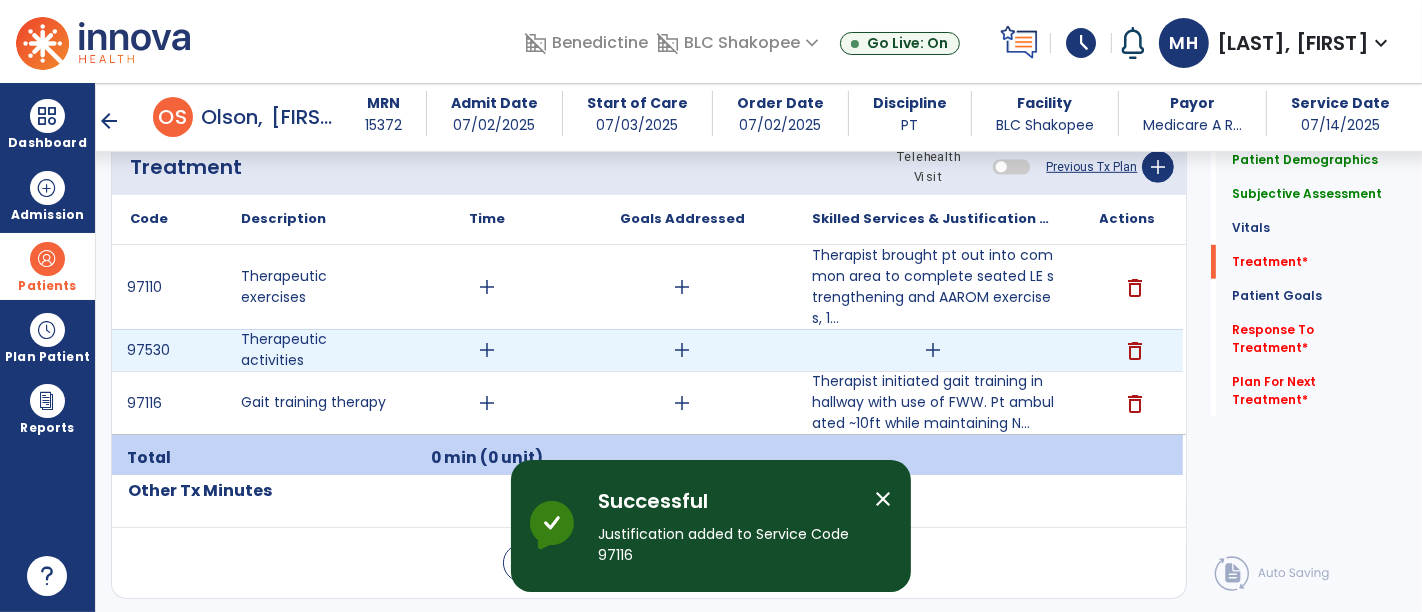 click on "add" at bounding box center [933, 350] 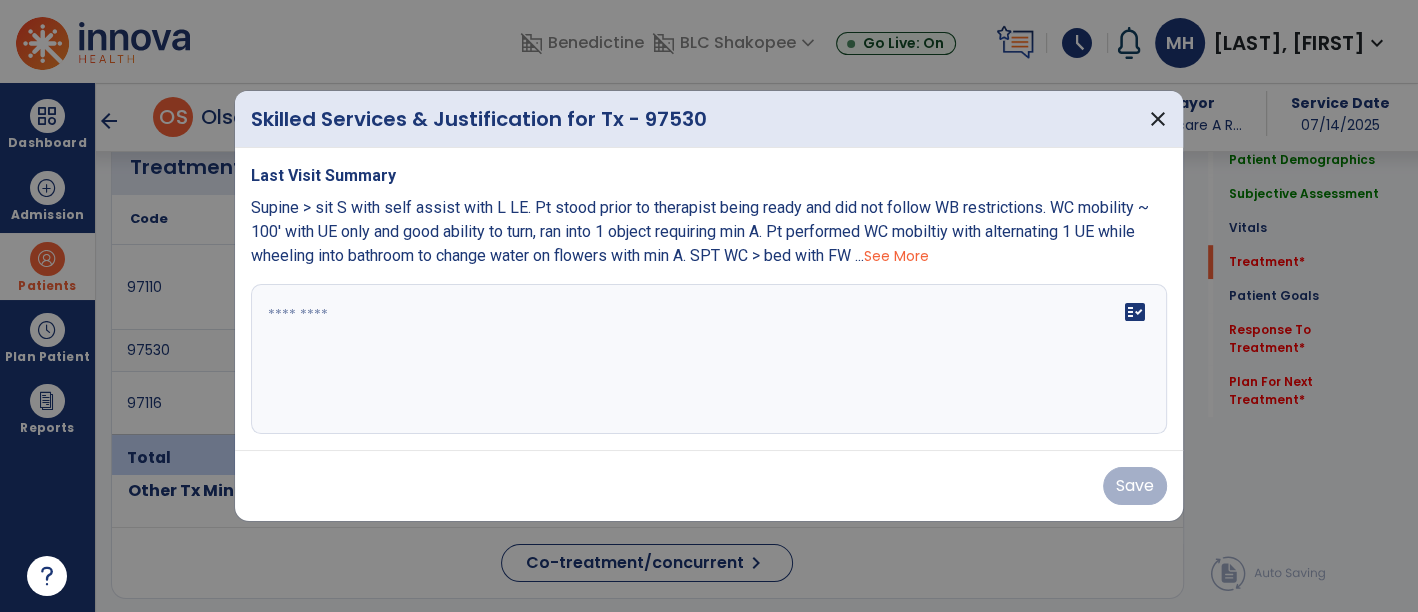 click on "fact_check" at bounding box center (709, 359) 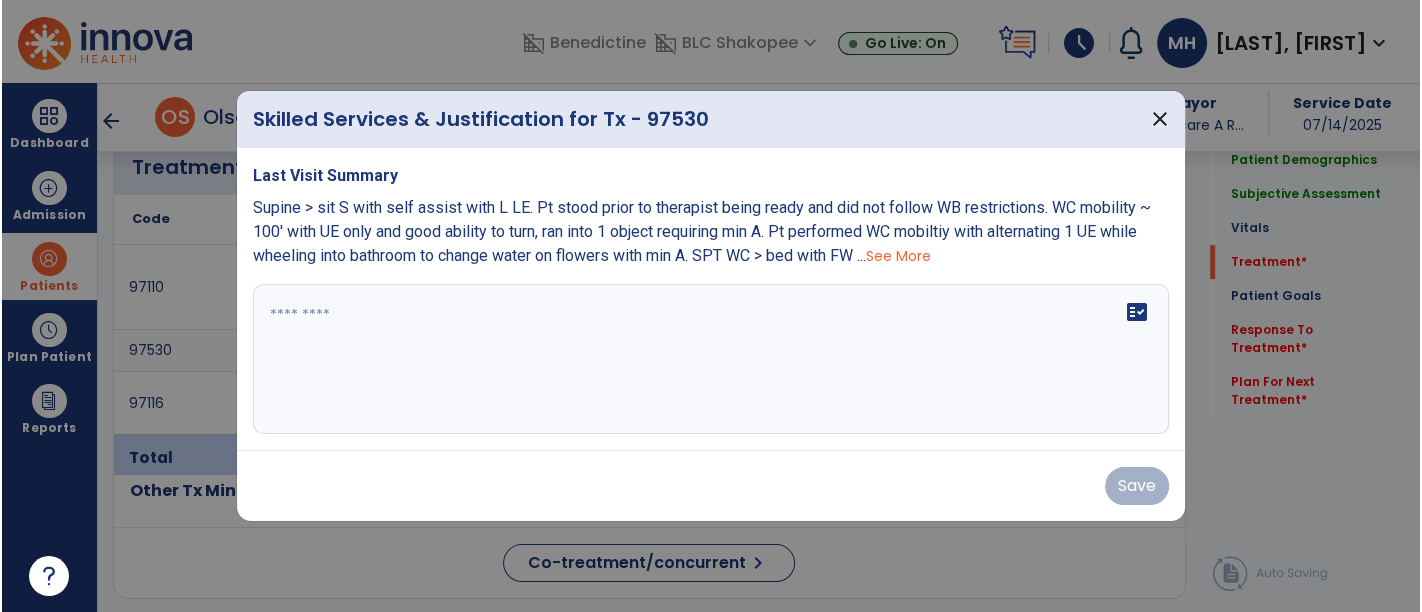 scroll, scrollTop: 1111, scrollLeft: 0, axis: vertical 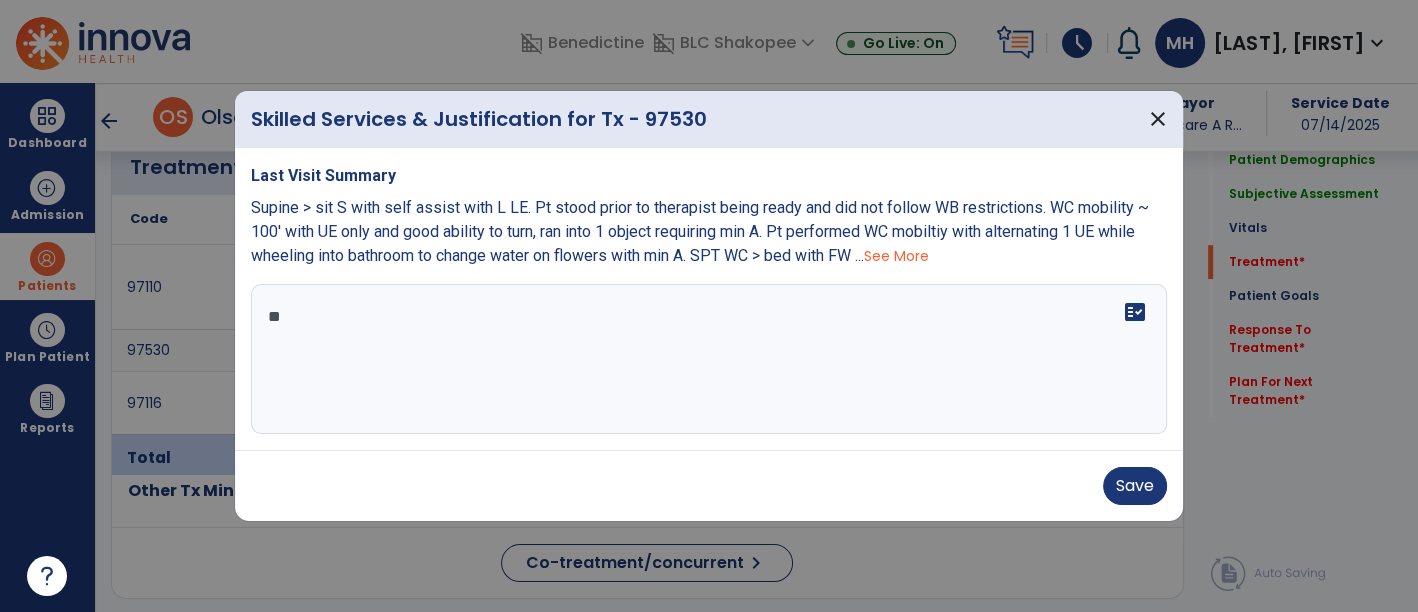 type on "*" 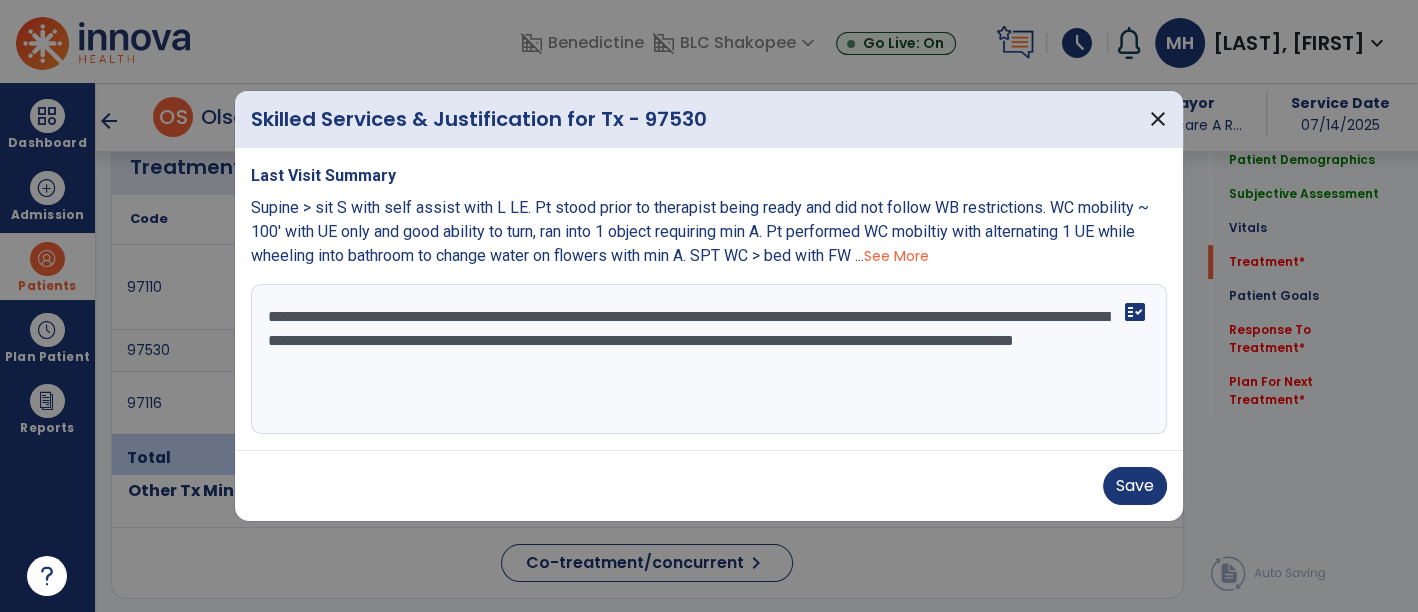 click on "**********" at bounding box center [709, 359] 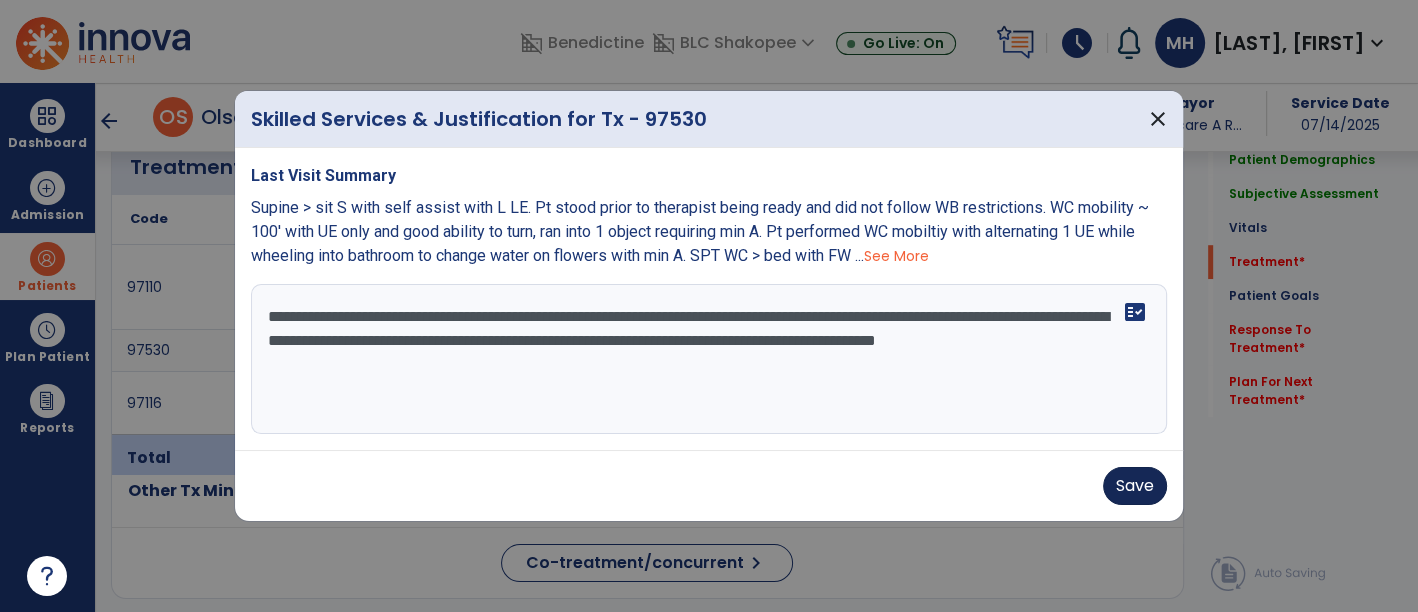 type on "**********" 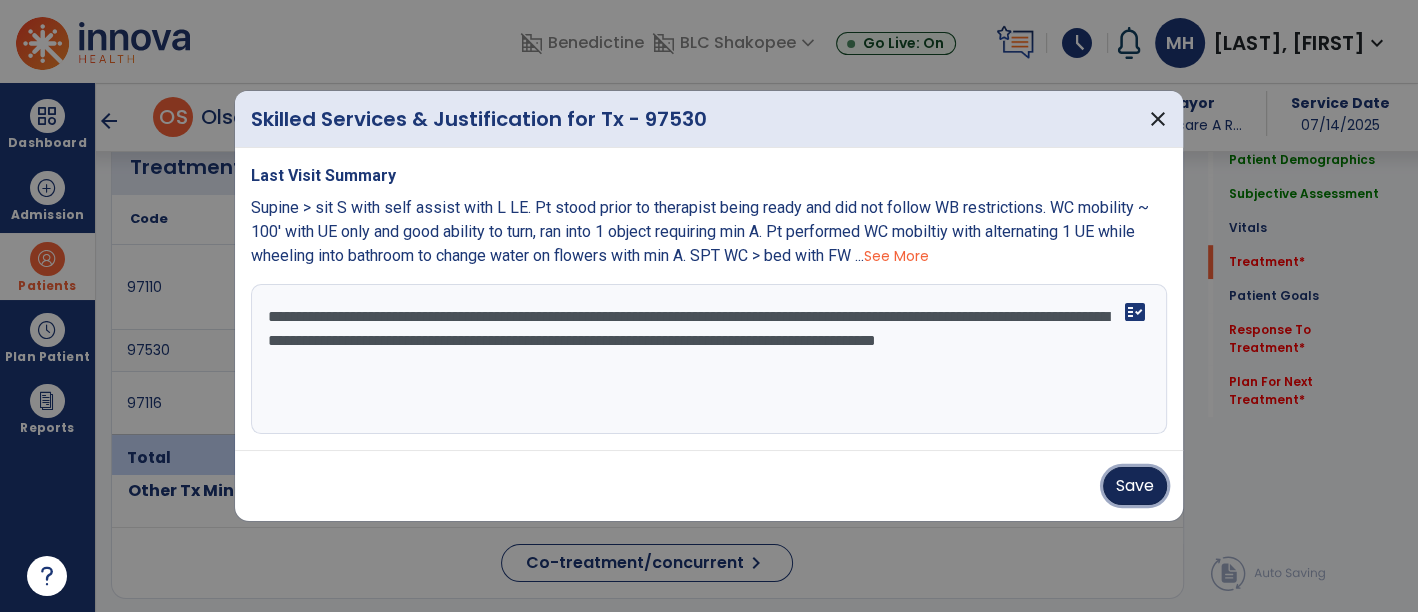 click on "Save" at bounding box center (1135, 486) 